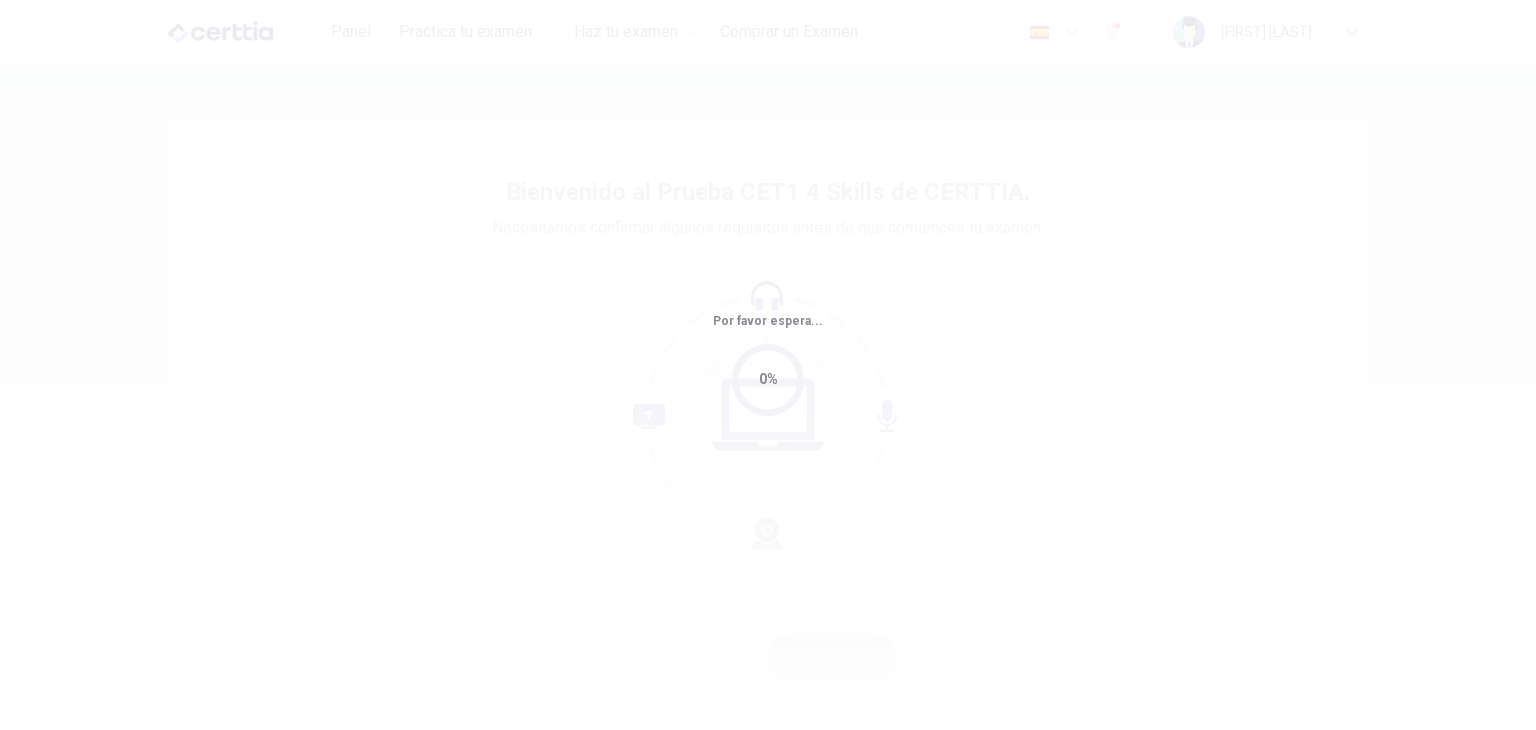 scroll, scrollTop: 0, scrollLeft: 0, axis: both 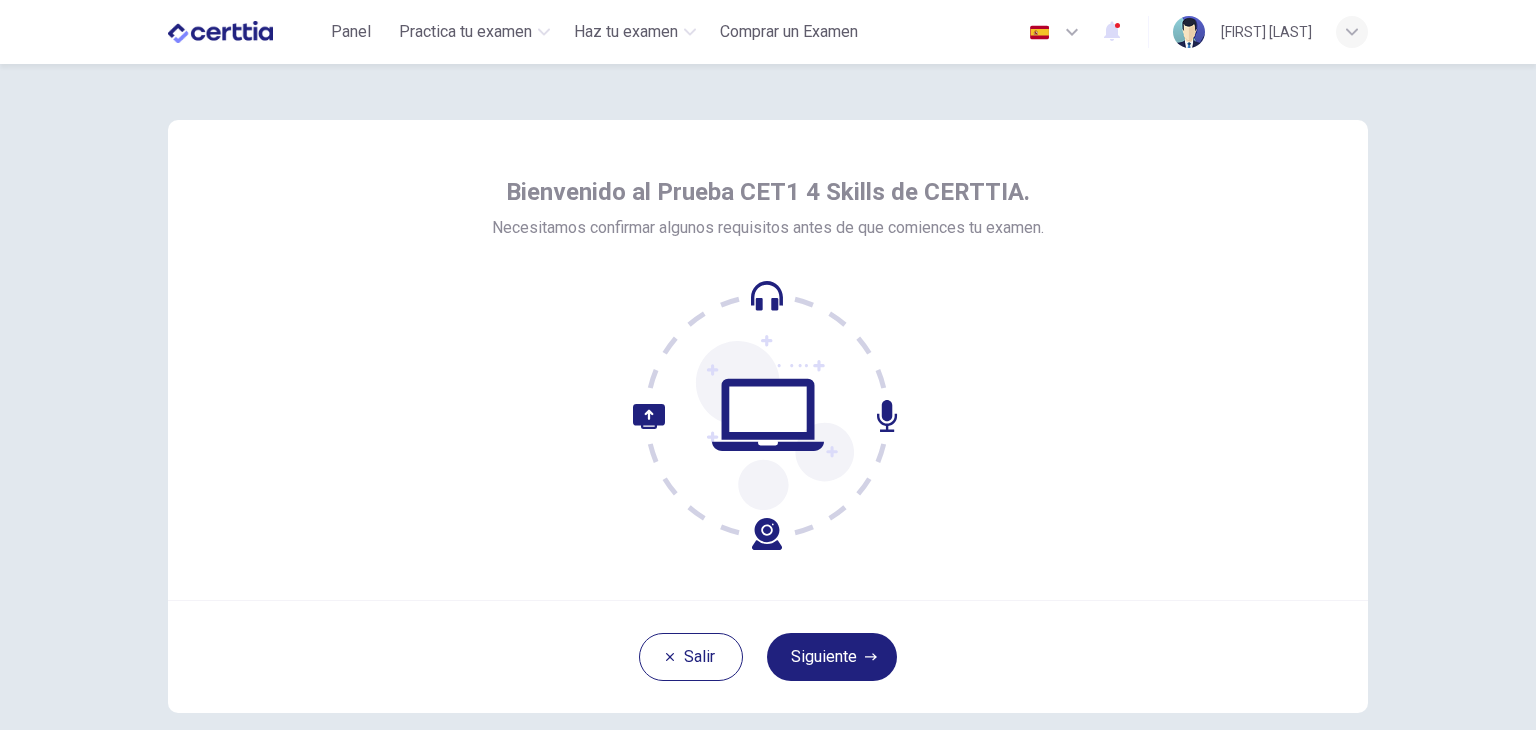 click on "Bienvenido al Prueba CET1 4 Skills de CERTTIA." at bounding box center (768, 192) 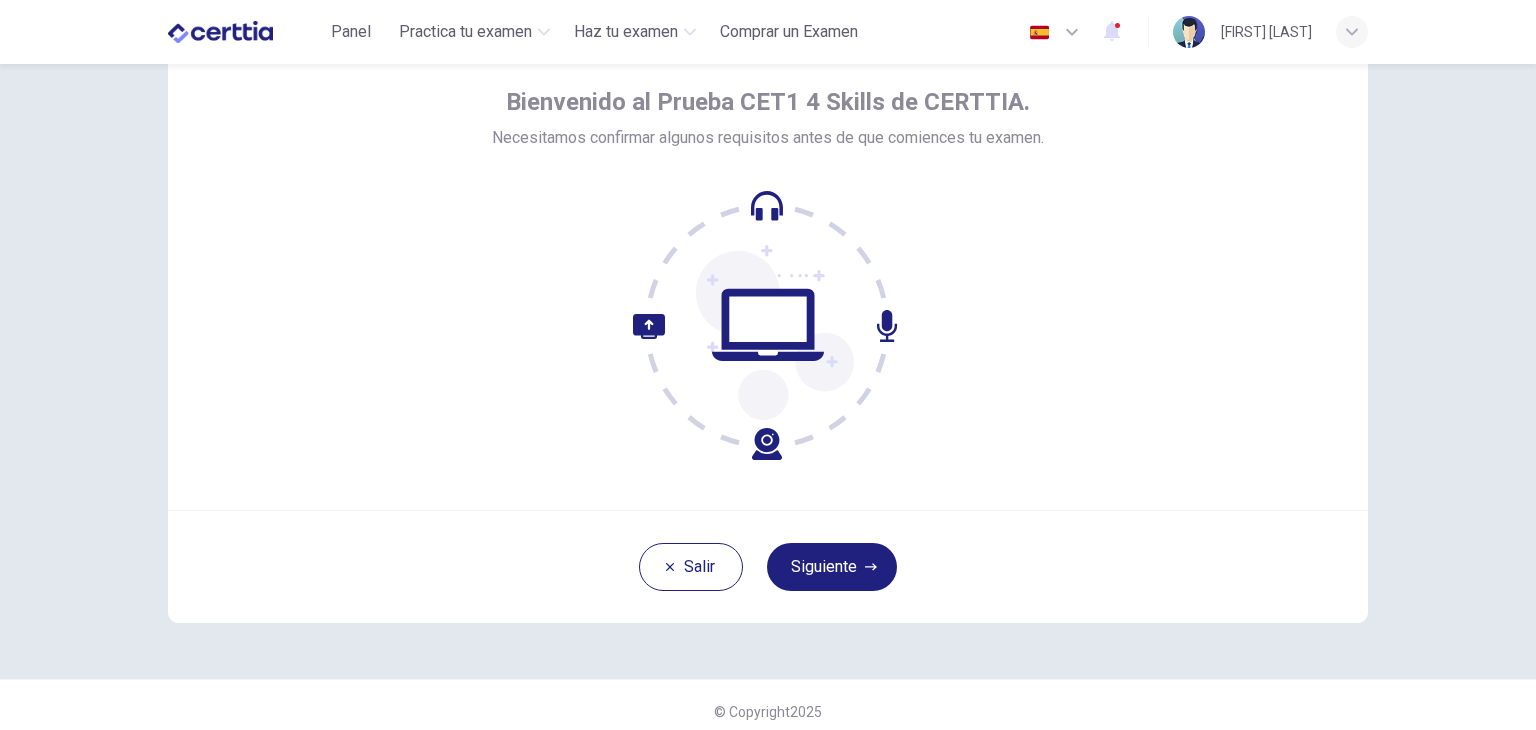 scroll, scrollTop: 89, scrollLeft: 0, axis: vertical 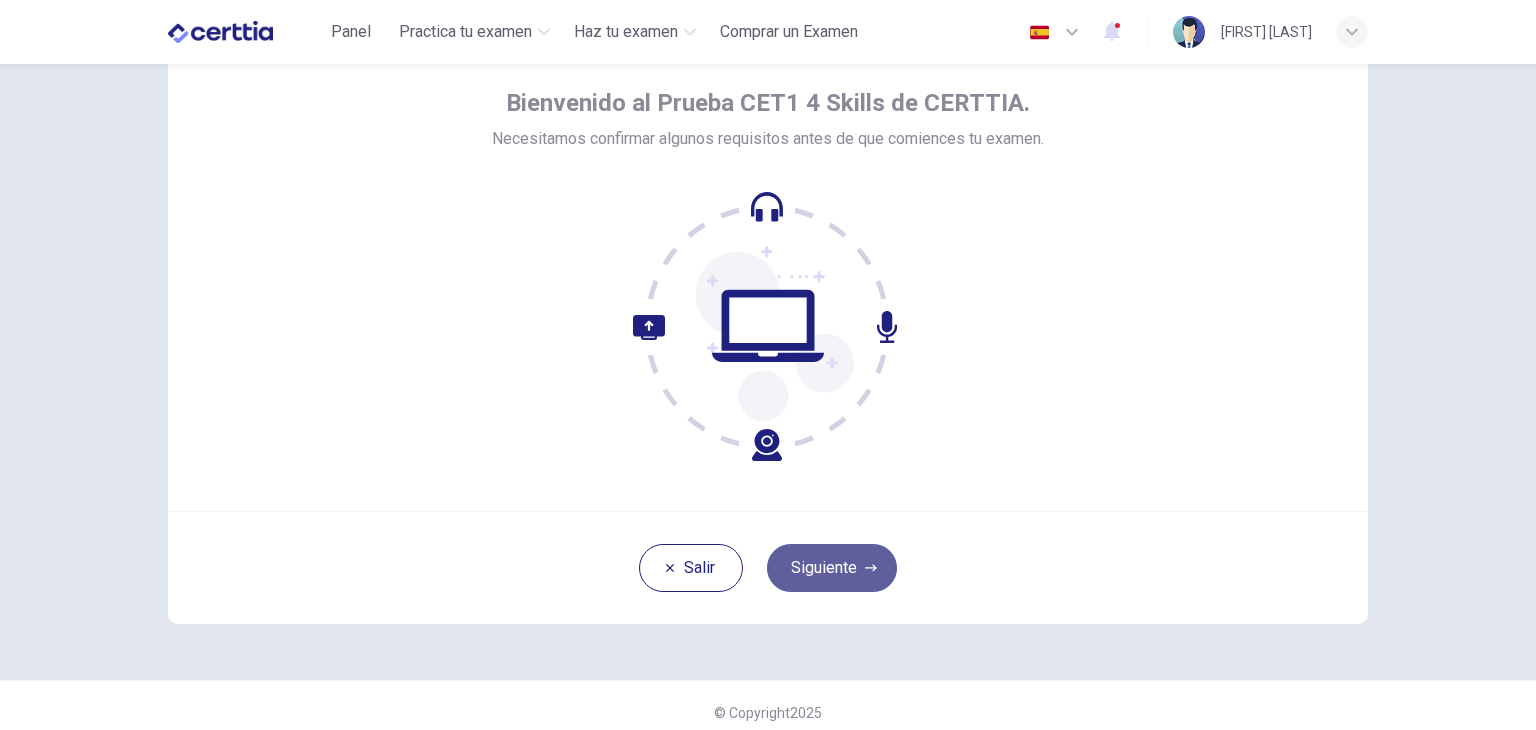 click on "Siguiente" at bounding box center [832, 568] 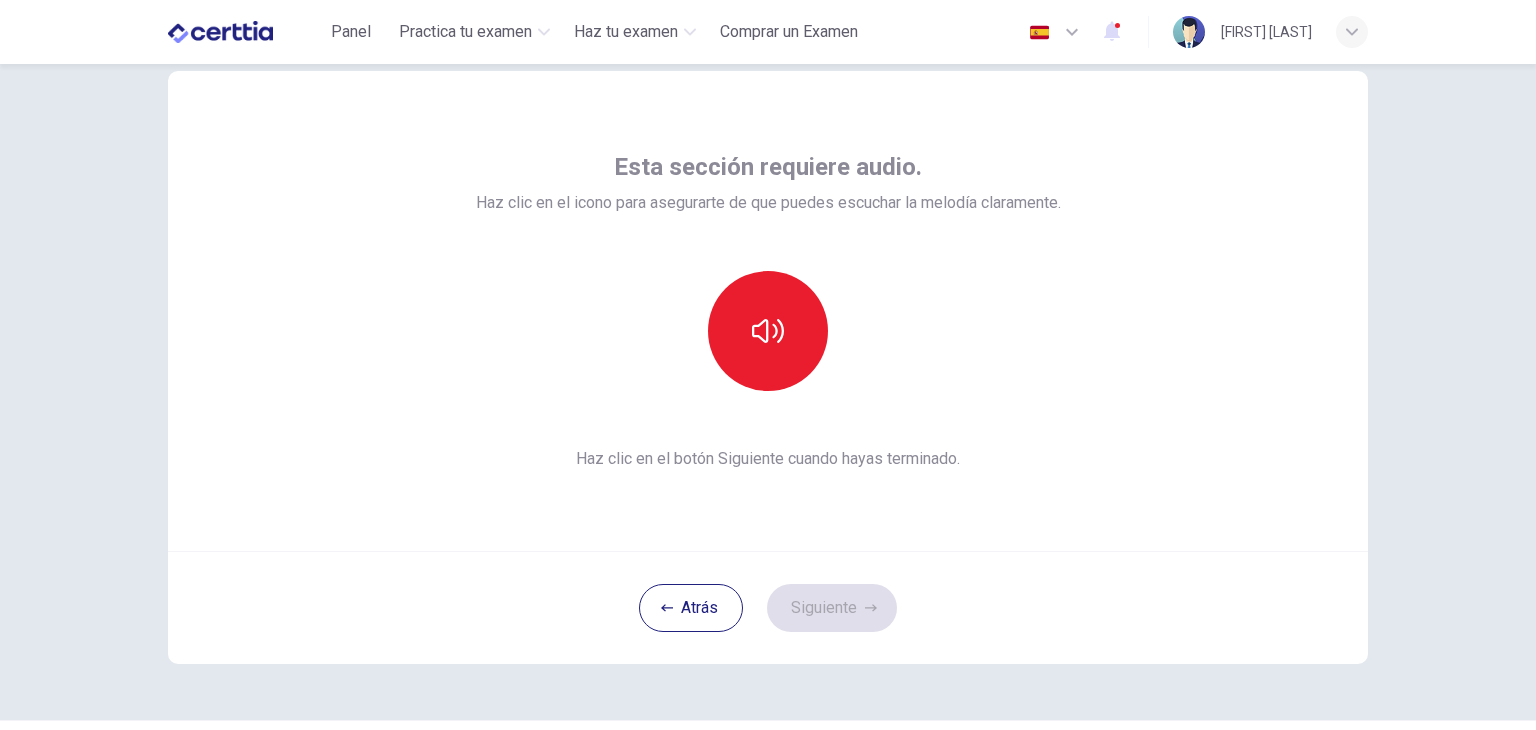 scroll, scrollTop: 47, scrollLeft: 0, axis: vertical 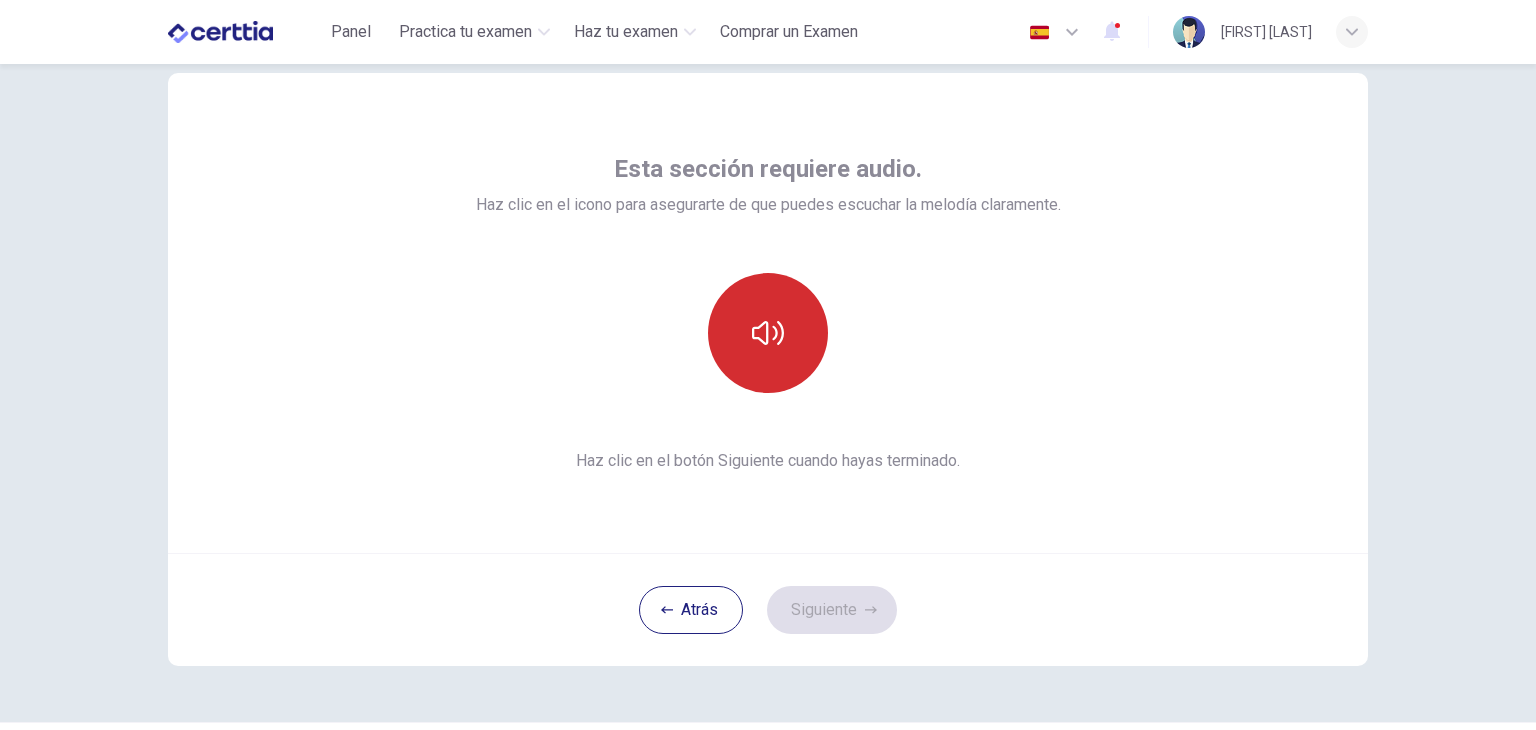 click at bounding box center (768, 333) 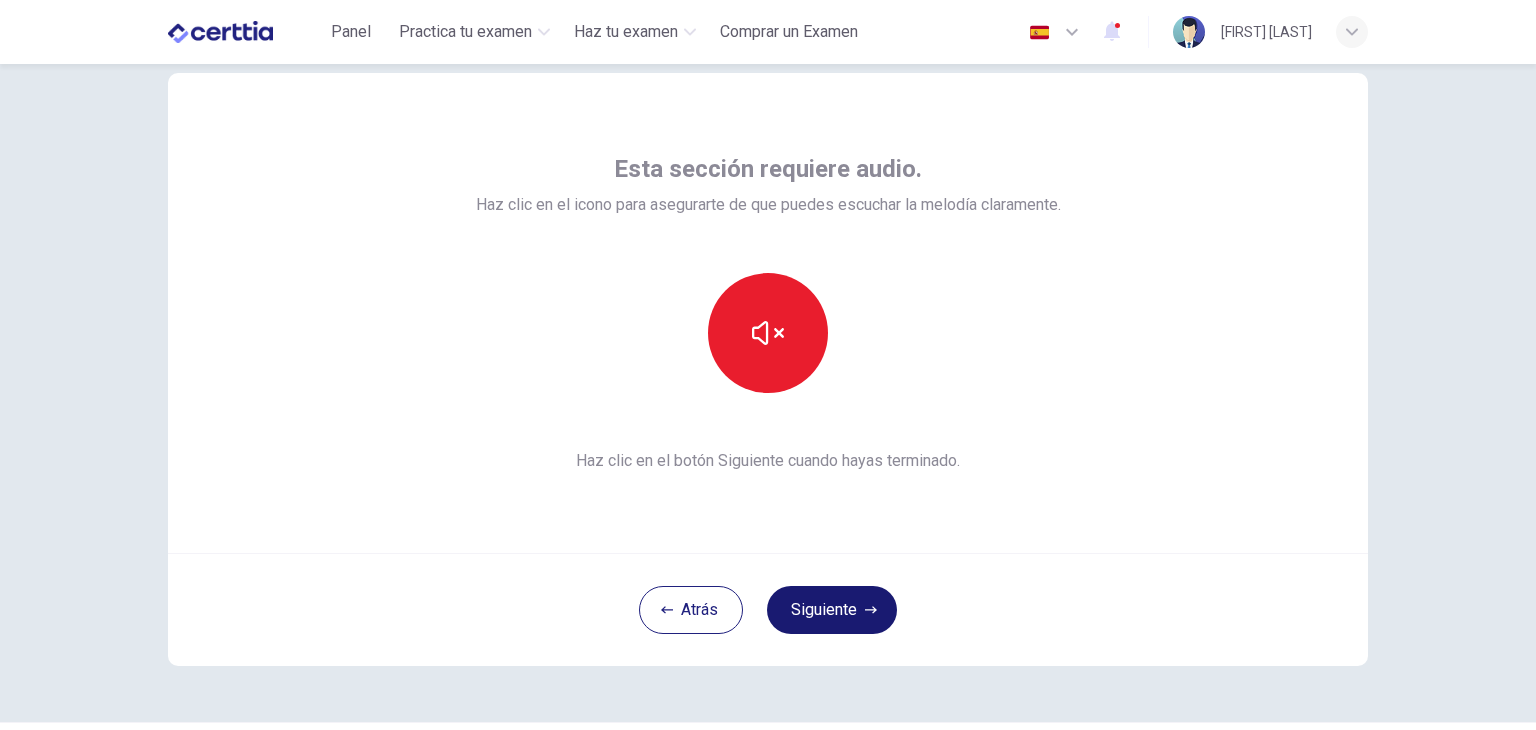 click on "Siguiente" at bounding box center [832, 610] 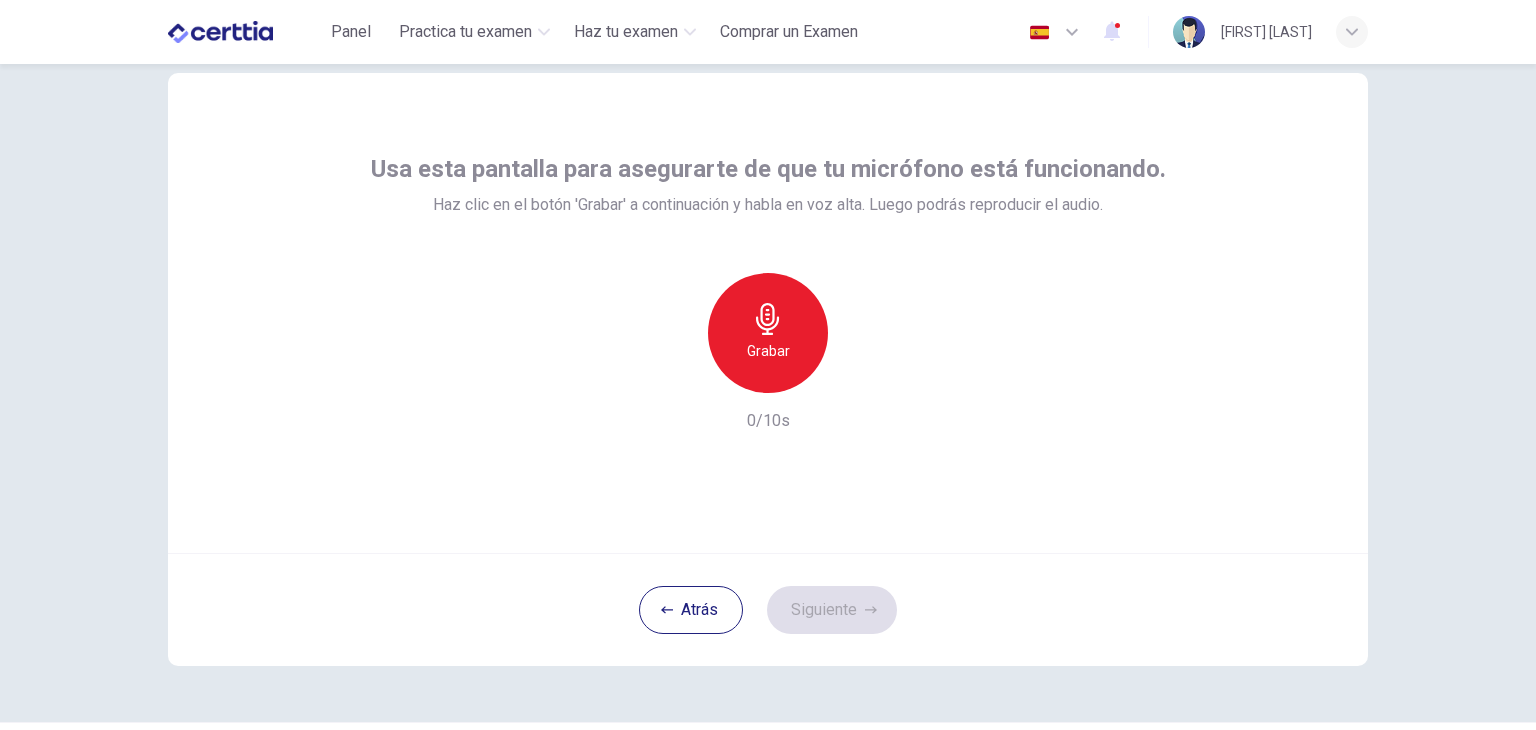 click on "Grabar" at bounding box center (768, 333) 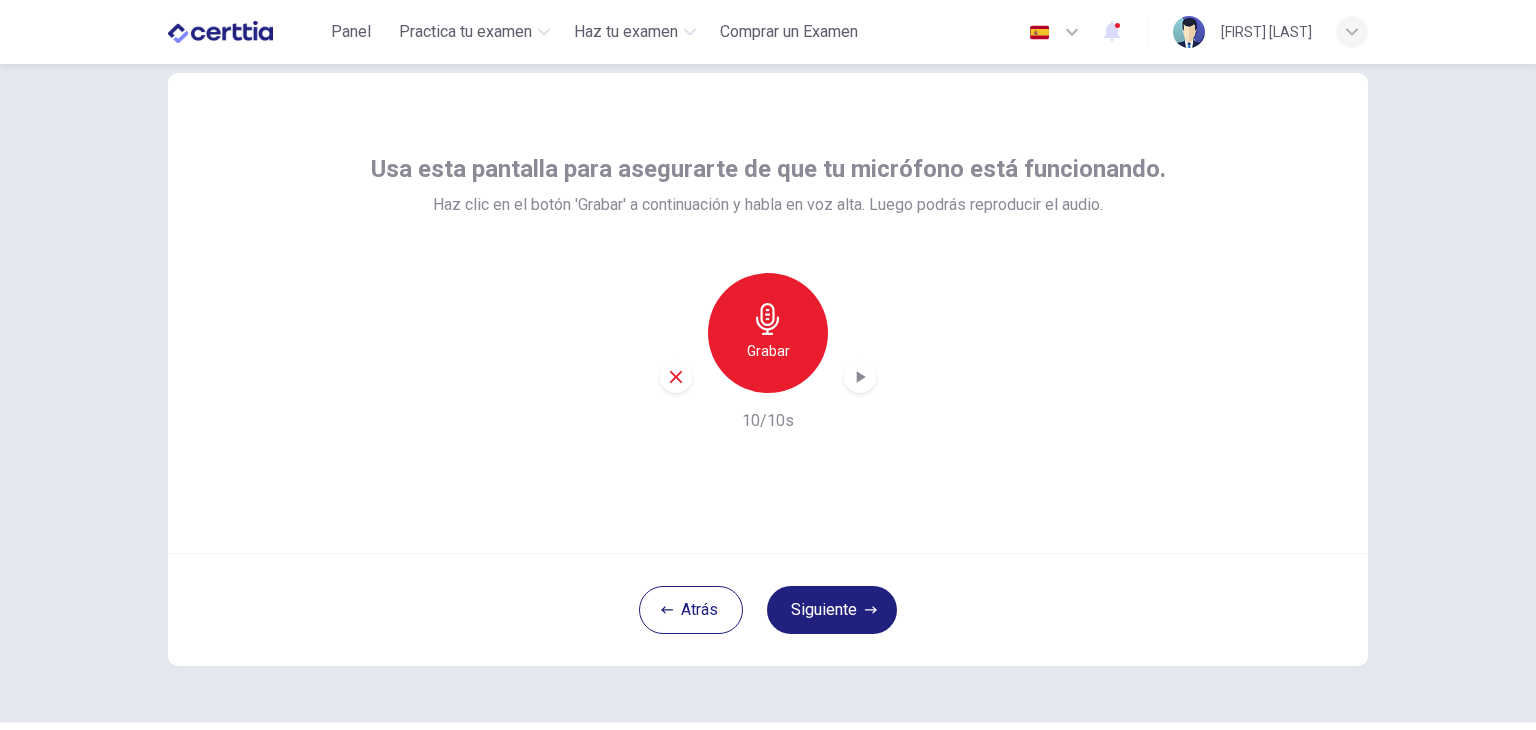 click 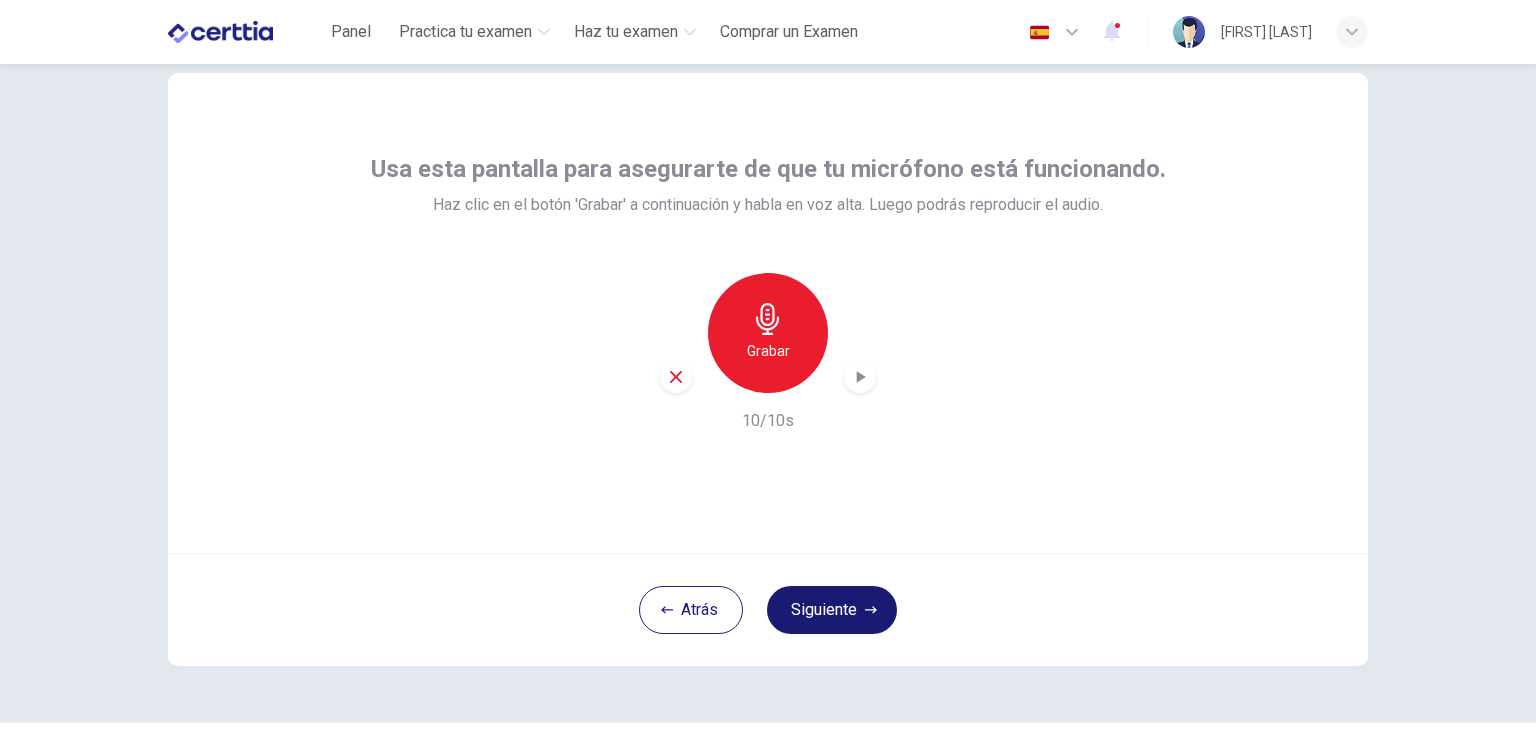 click on "Siguiente" at bounding box center (832, 610) 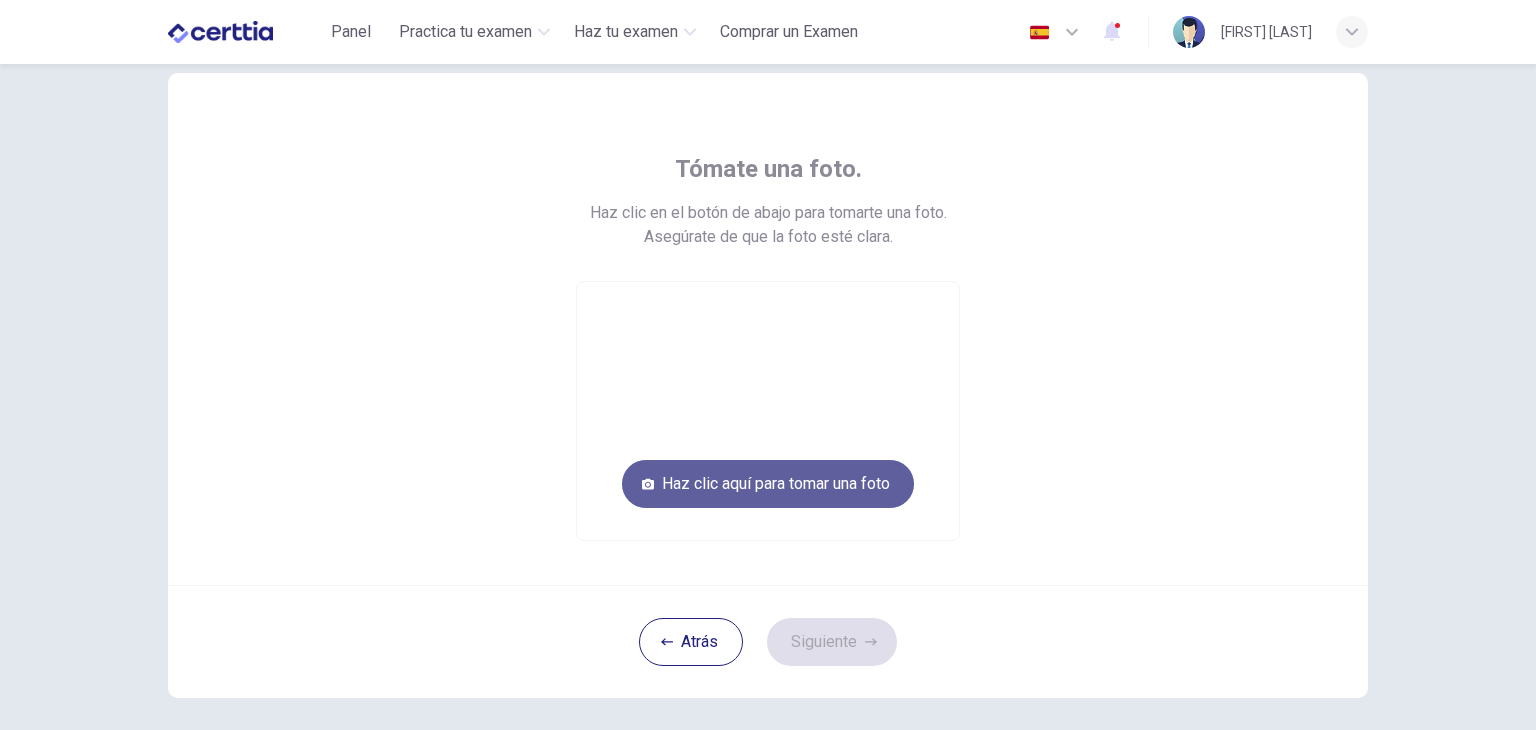click on "Haz clic aquí para tomar una foto" at bounding box center (768, 484) 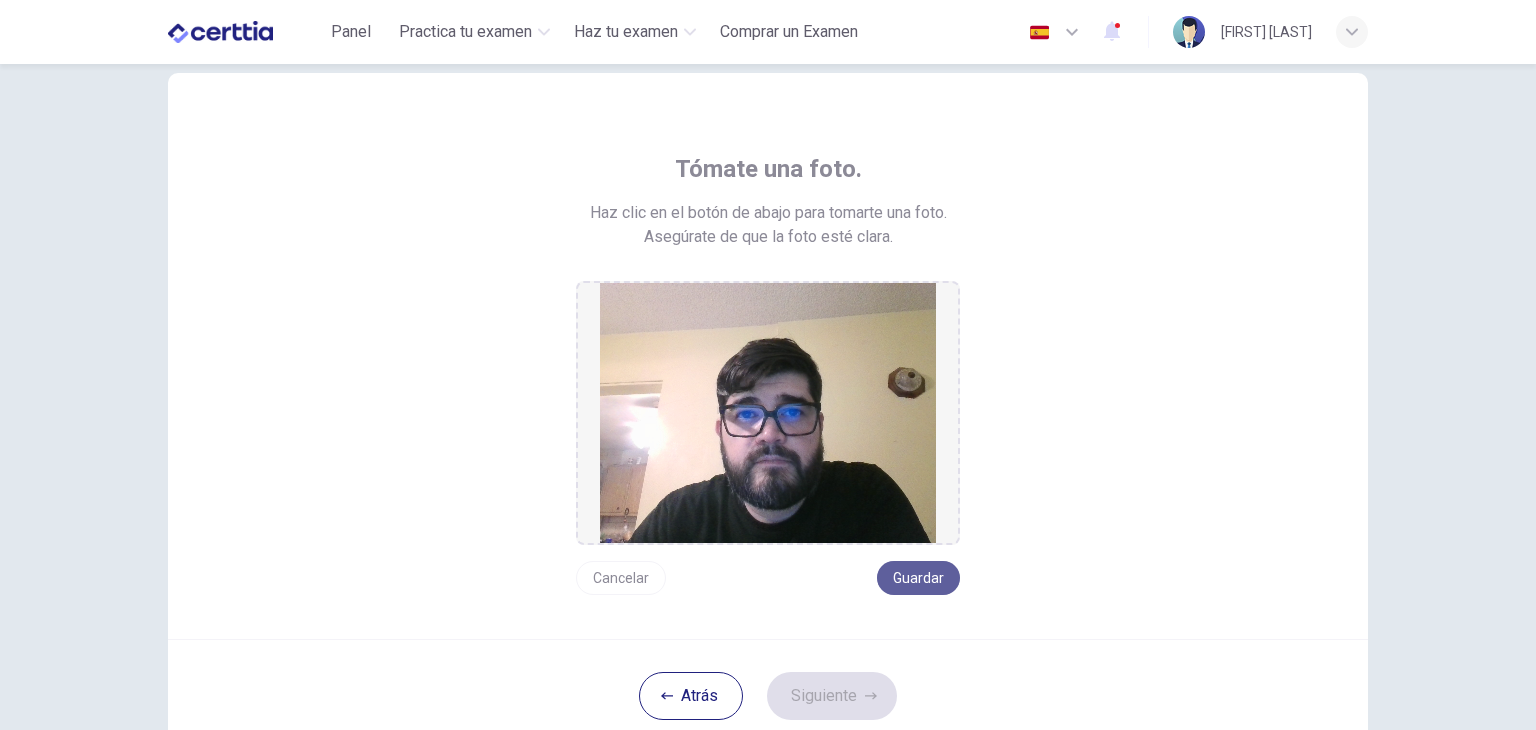 click on "Guardar" at bounding box center (918, 578) 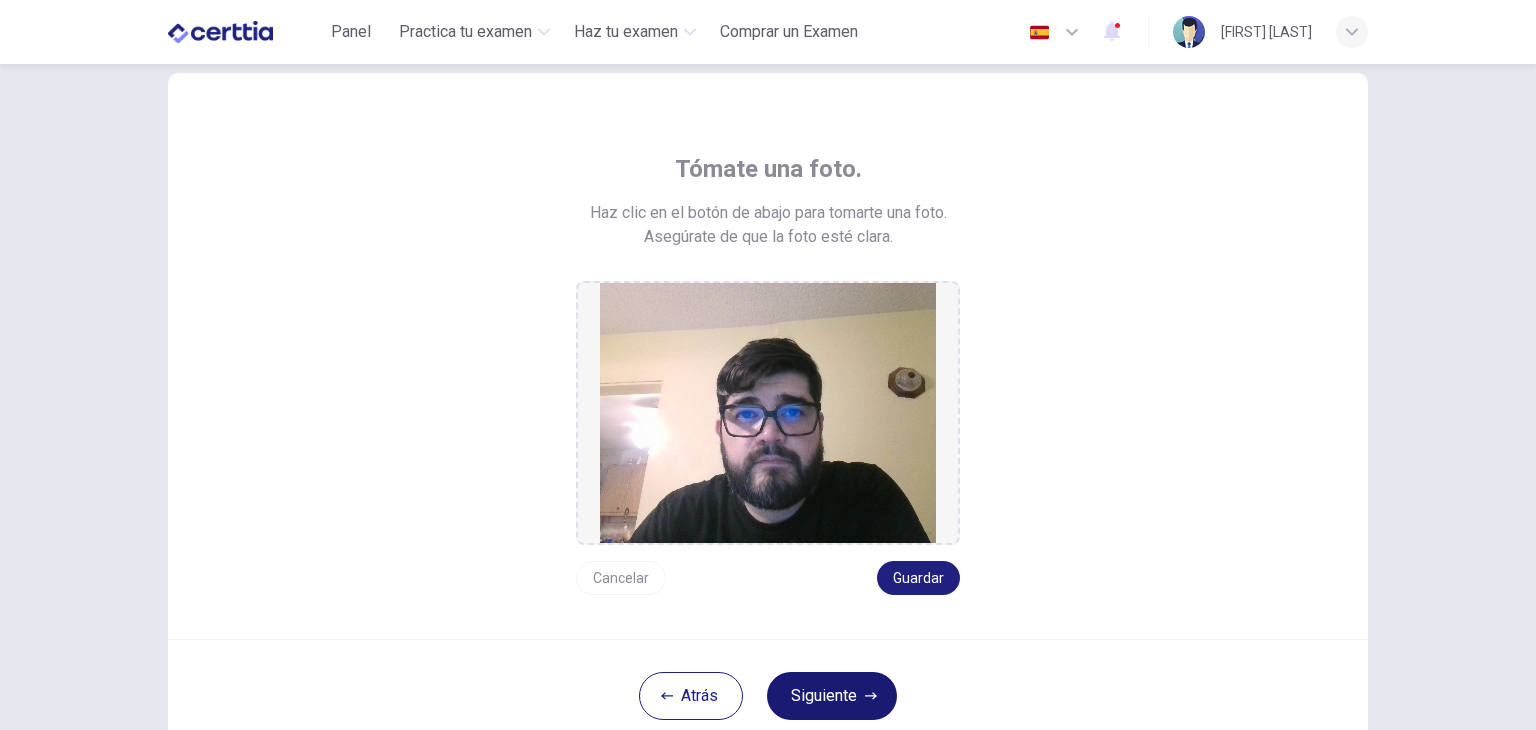 click on "Siguiente" at bounding box center [832, 696] 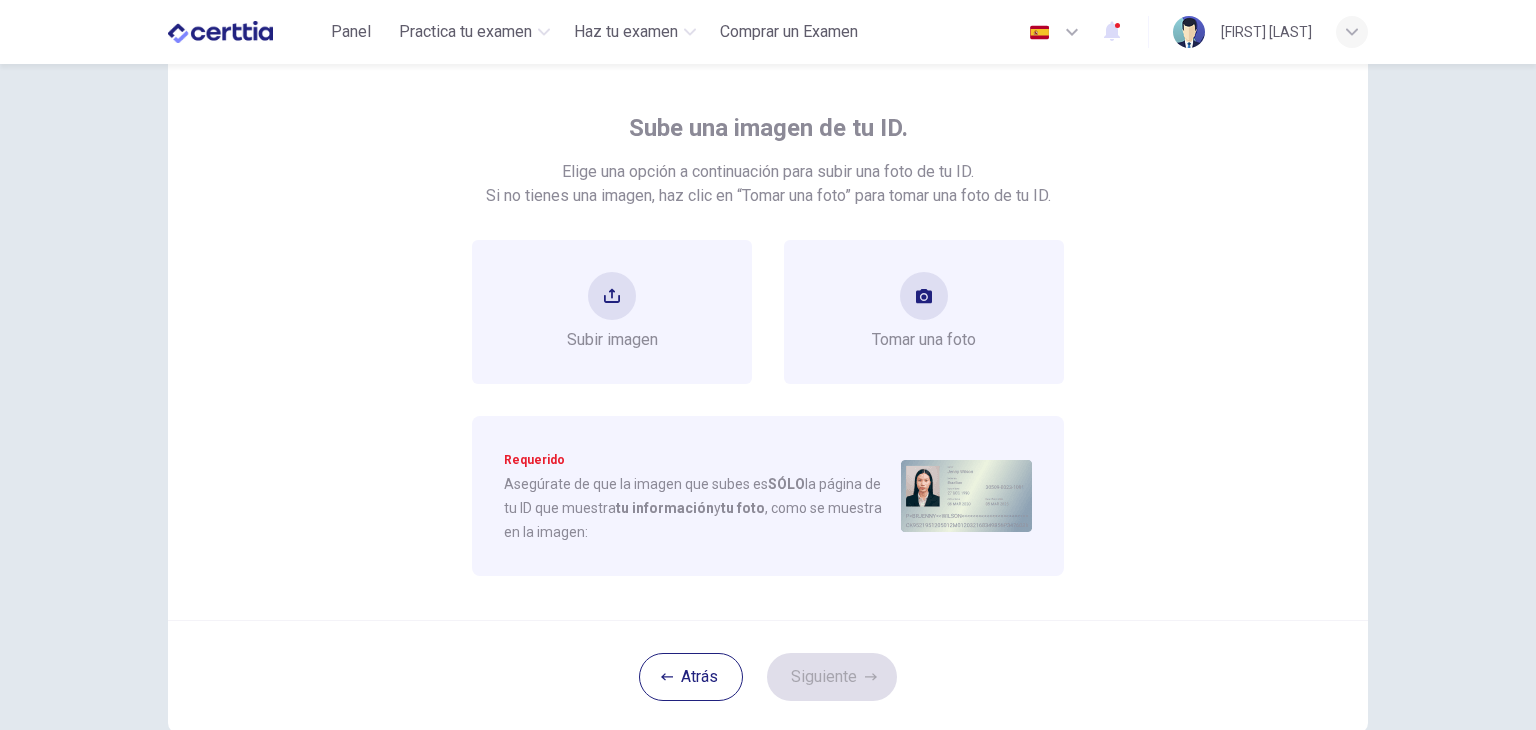 scroll, scrollTop: 91, scrollLeft: 0, axis: vertical 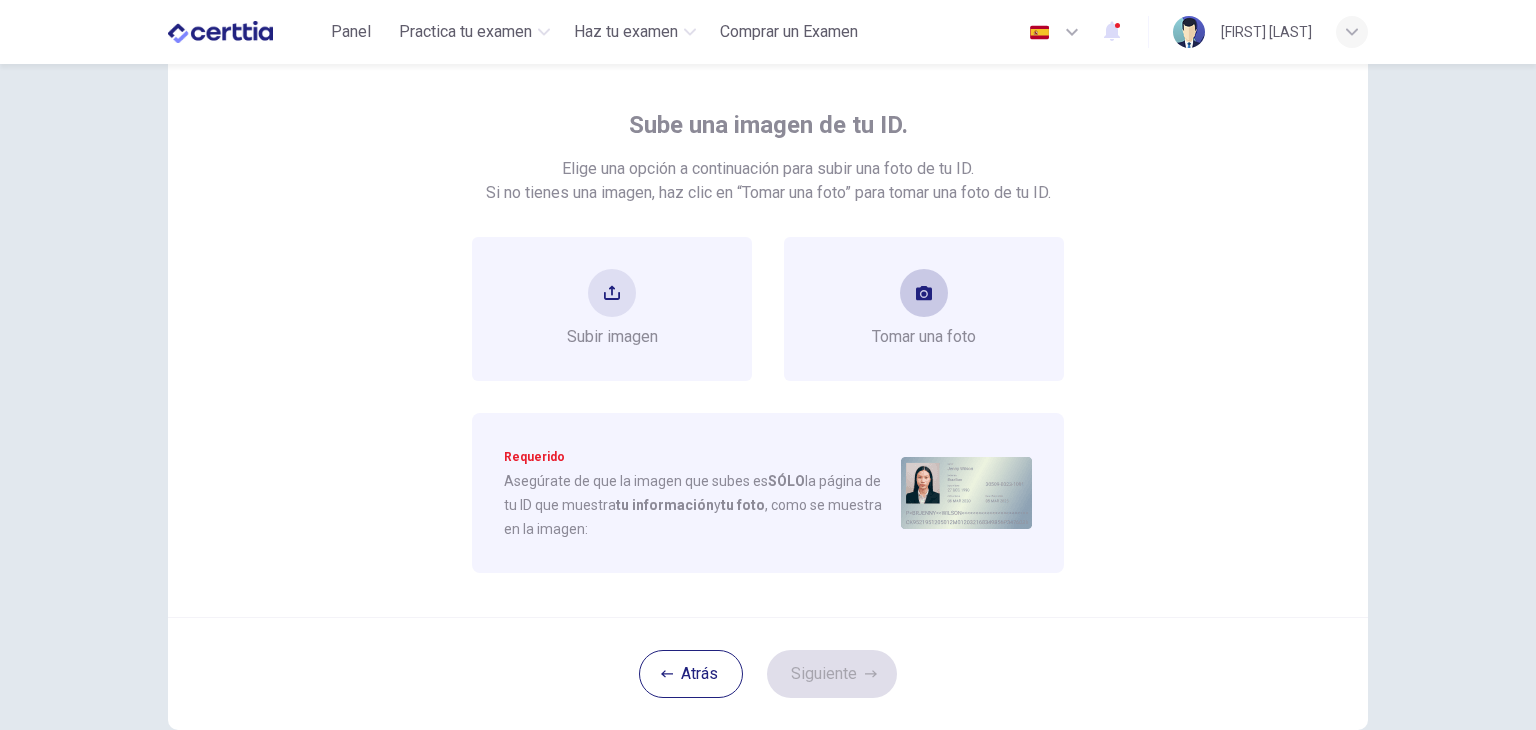 click at bounding box center (924, 293) 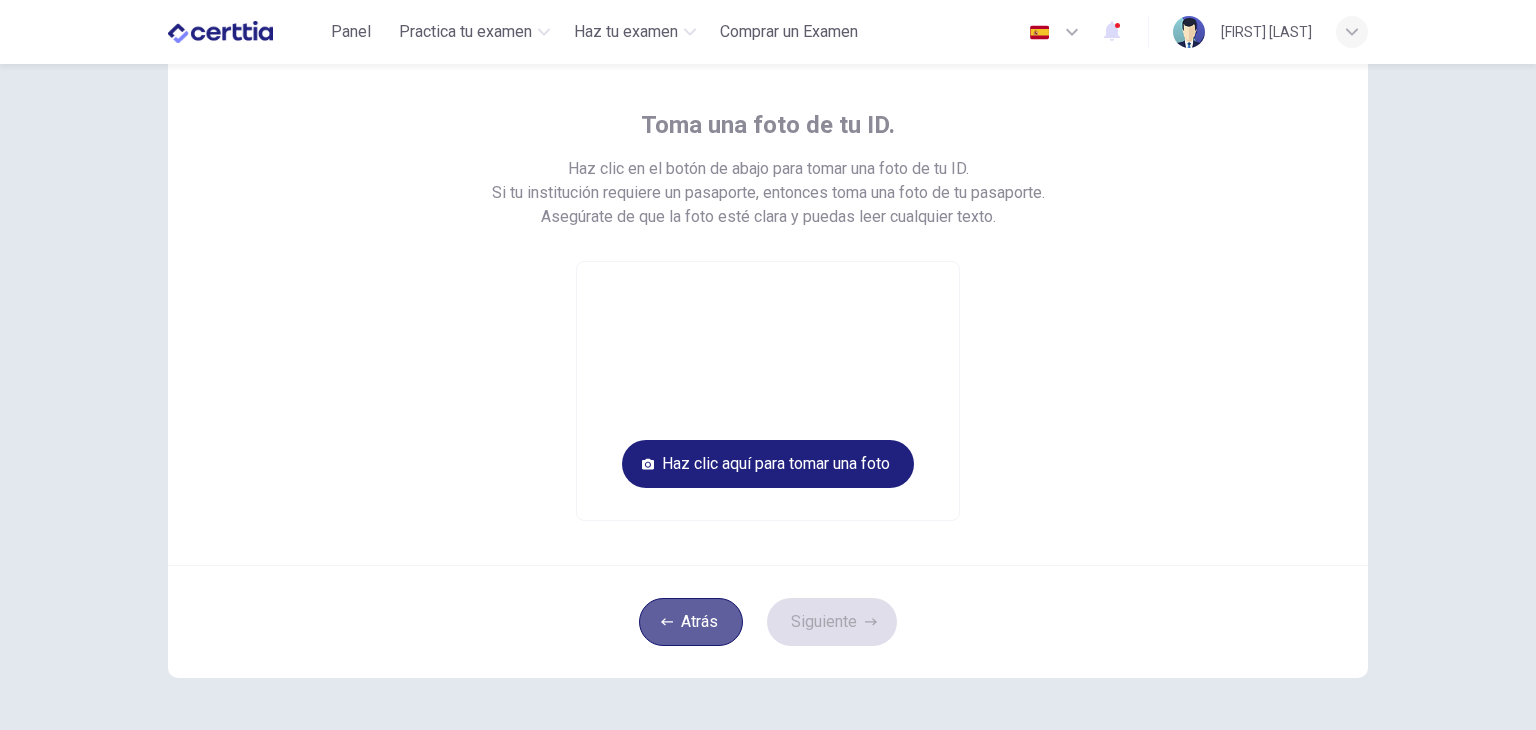 click 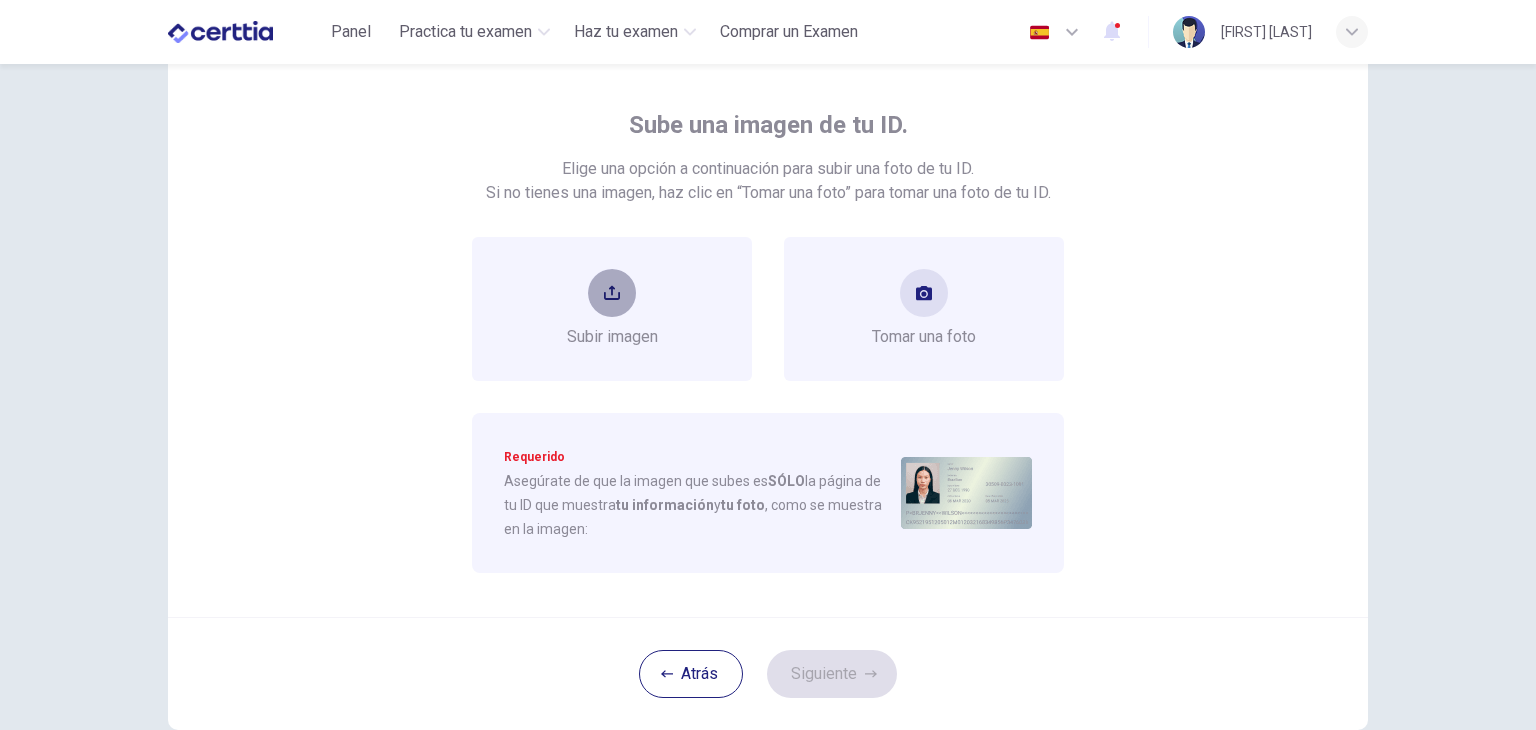 click at bounding box center (612, 293) 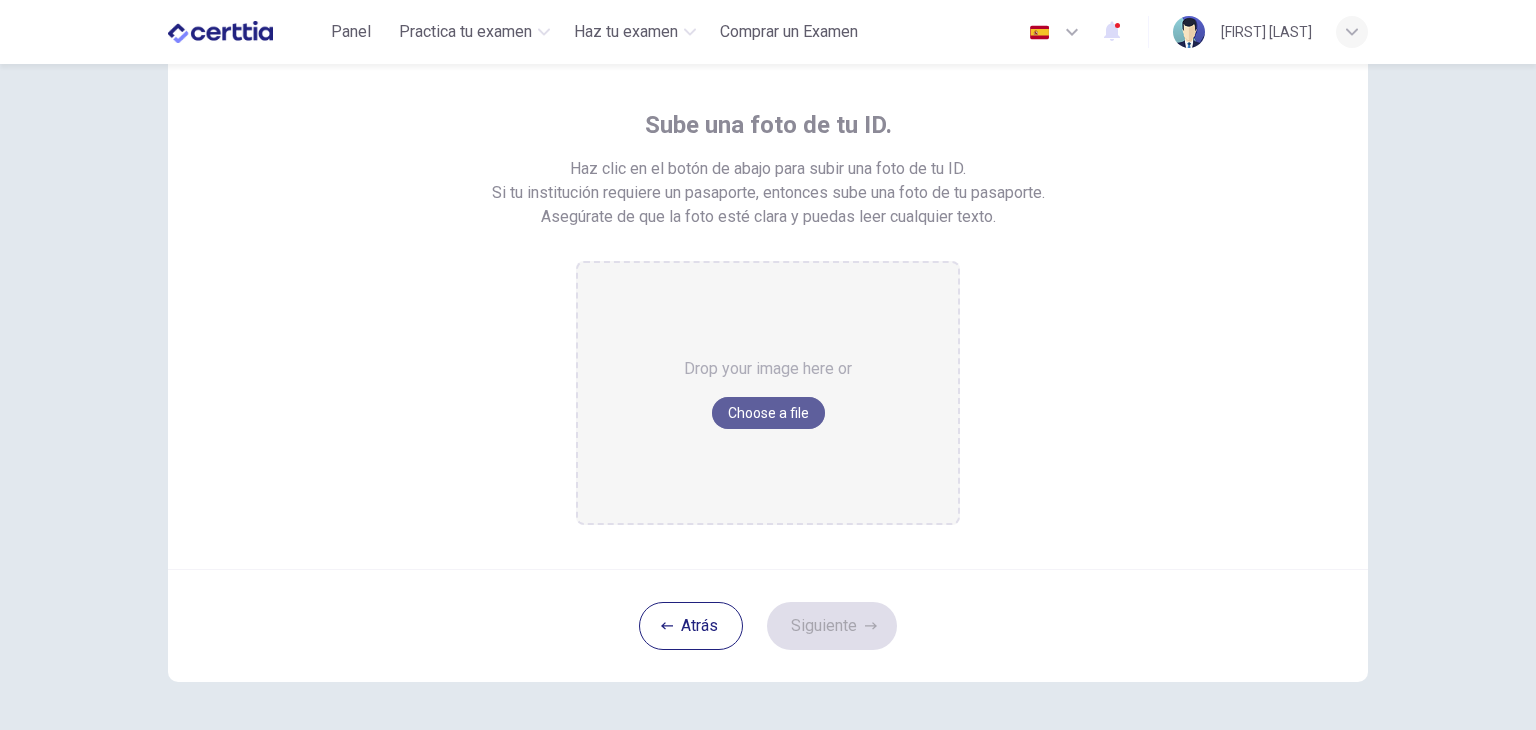 click on "Choose a file" at bounding box center (768, 413) 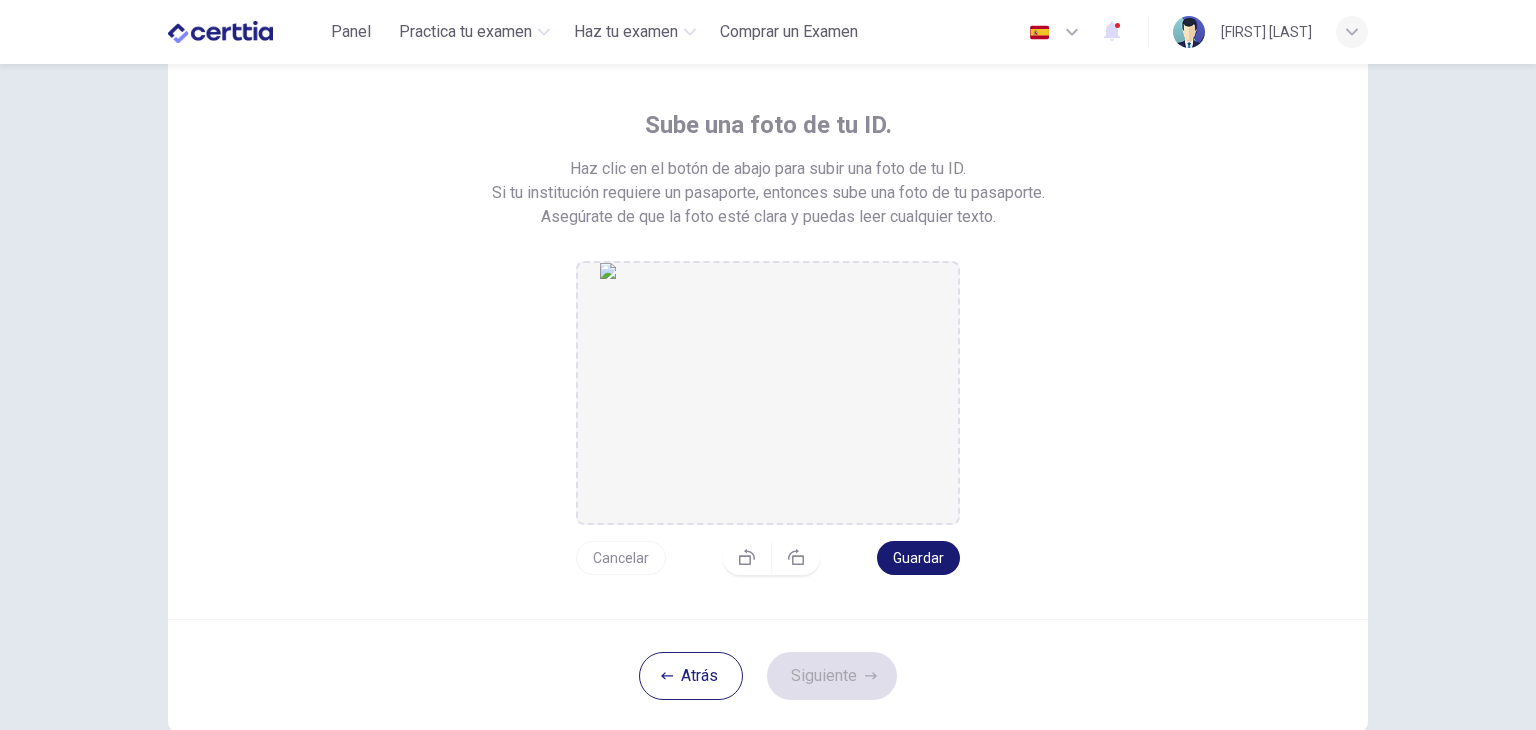 click on "Guardar" at bounding box center [918, 558] 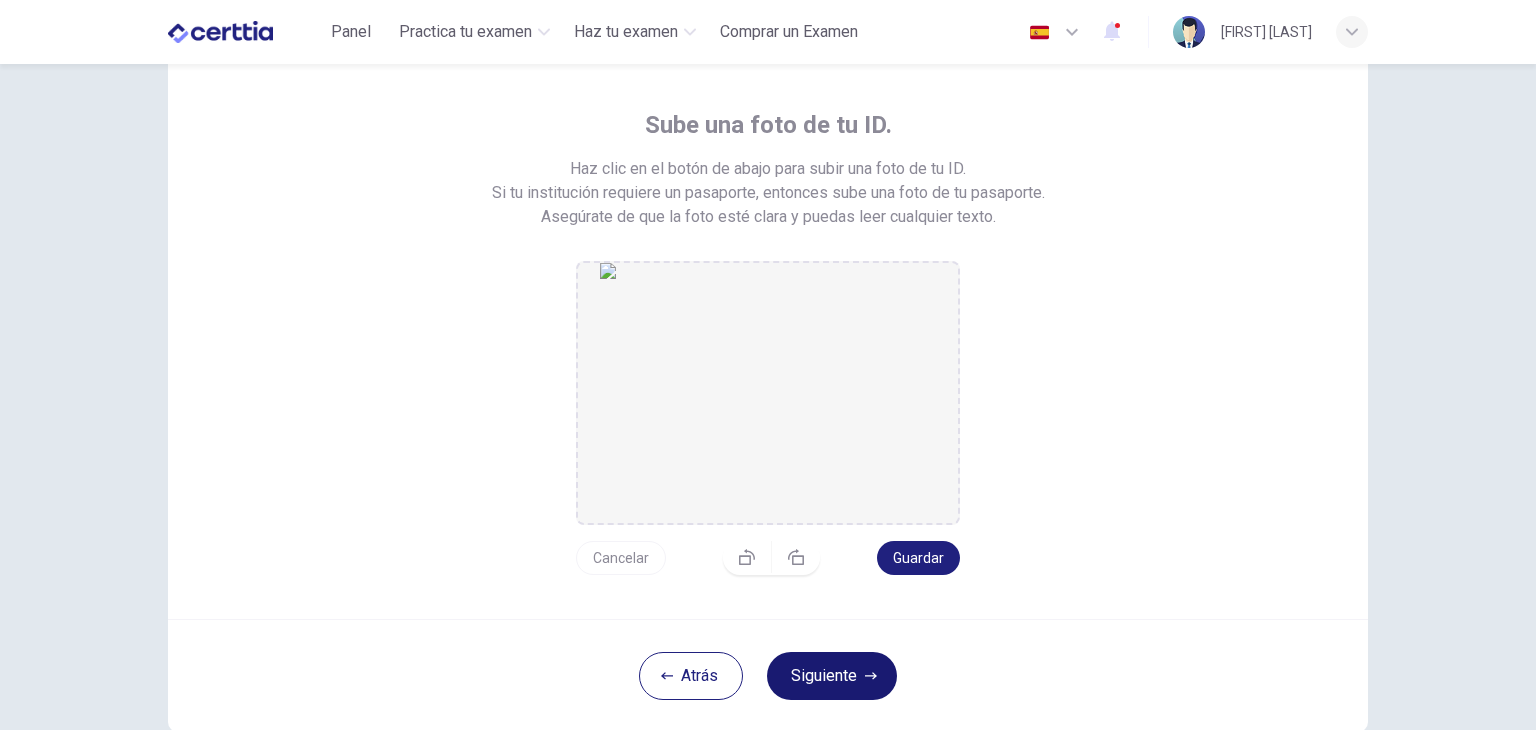 click on "Siguiente" at bounding box center [832, 676] 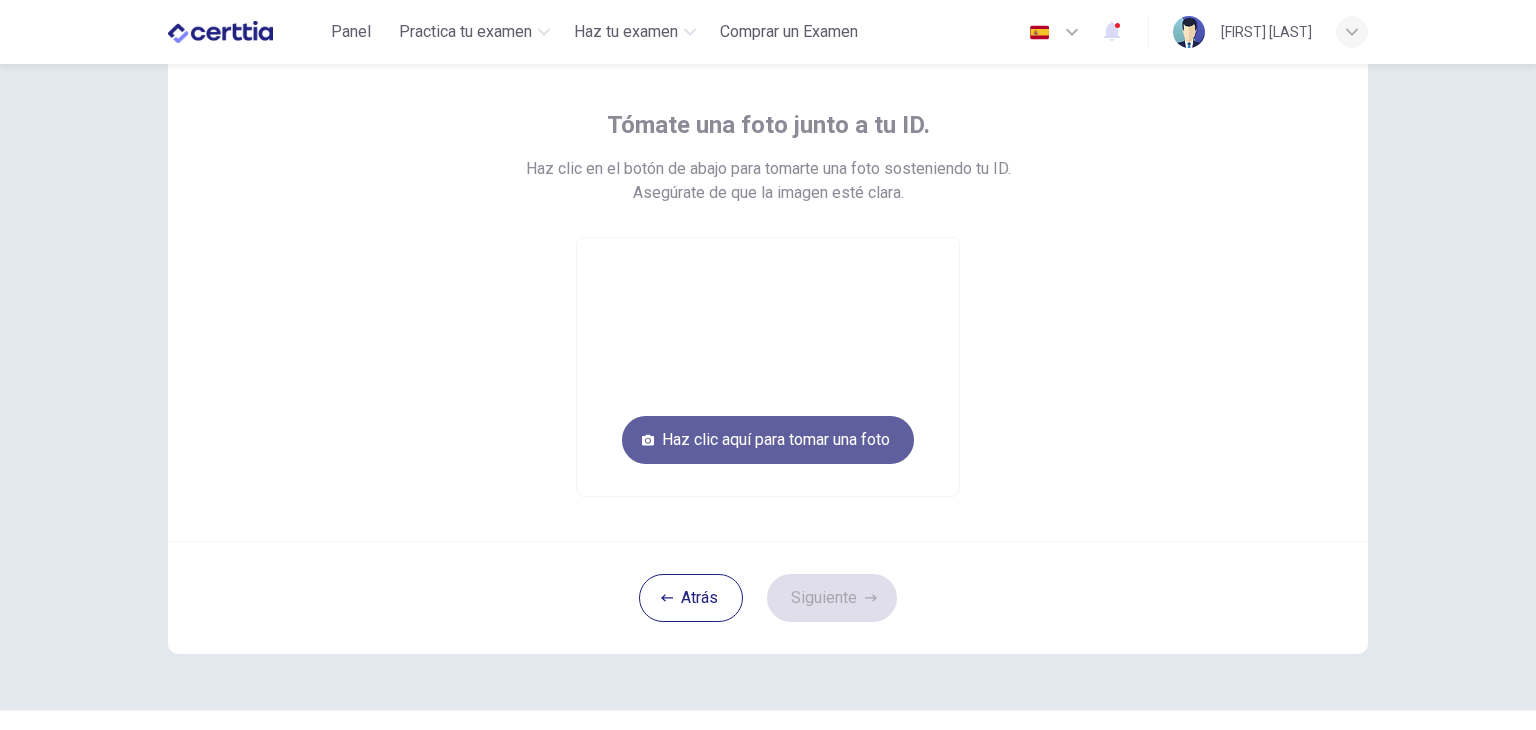 click on "Haz clic aquí para tomar una foto" at bounding box center (768, 440) 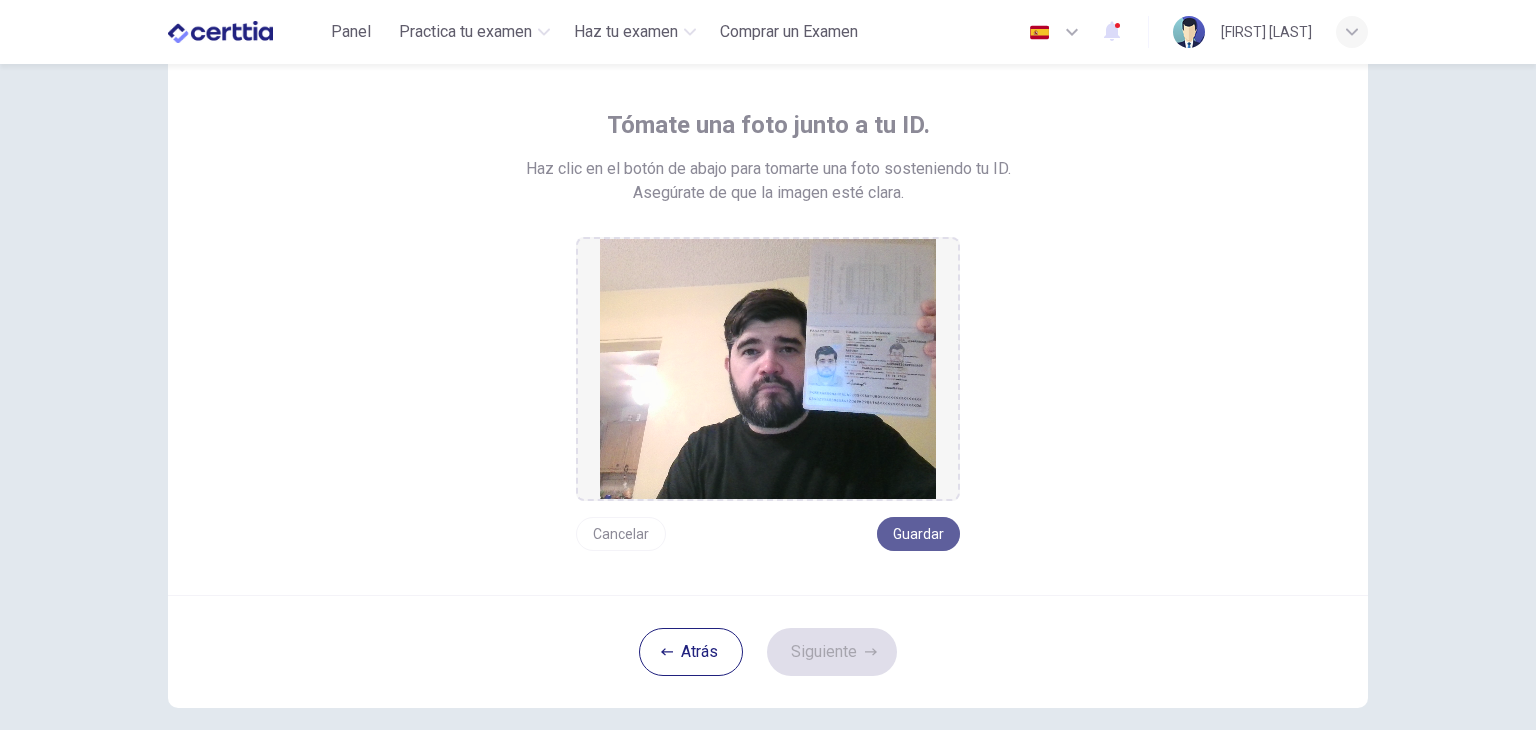 click on "Guardar" at bounding box center (918, 534) 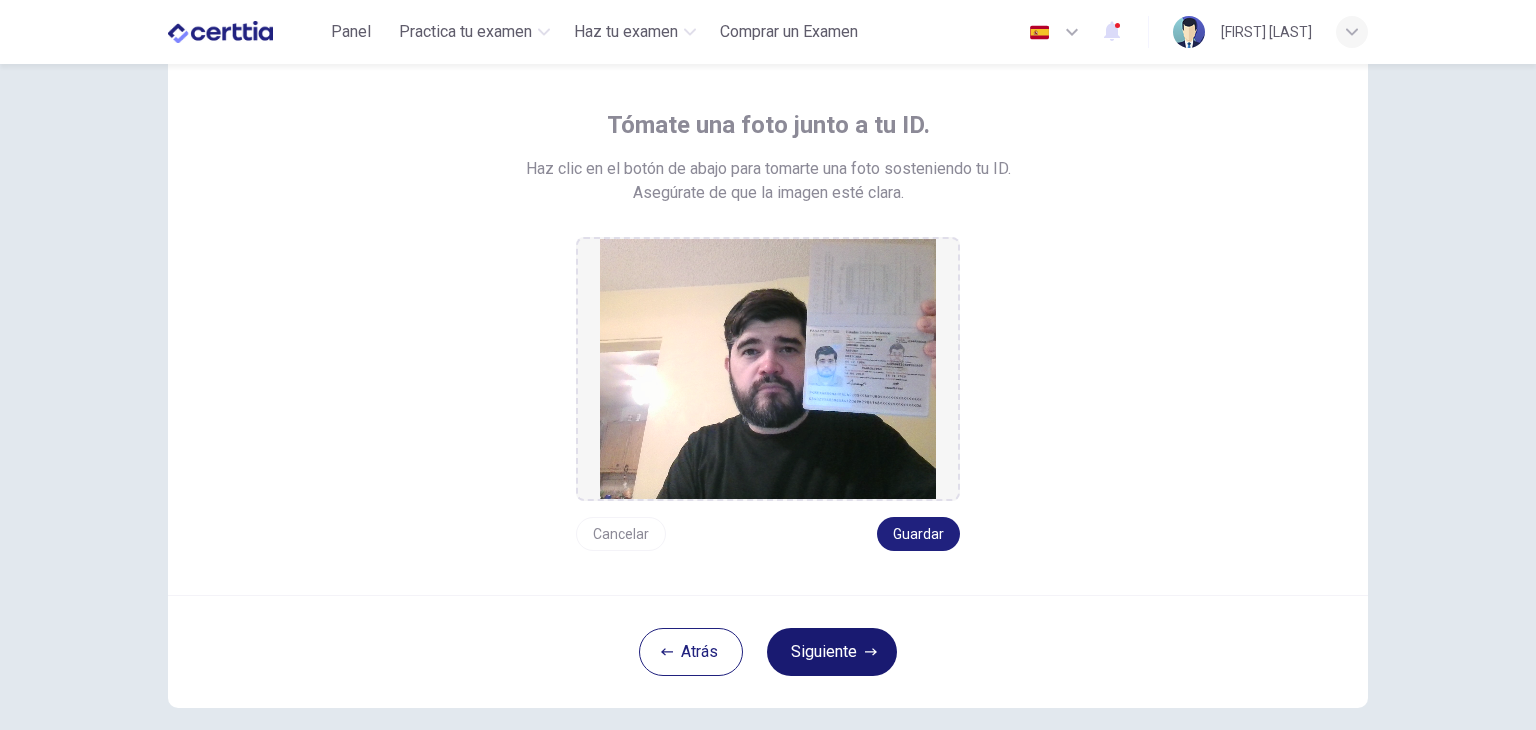 click on "Siguiente" at bounding box center (832, 652) 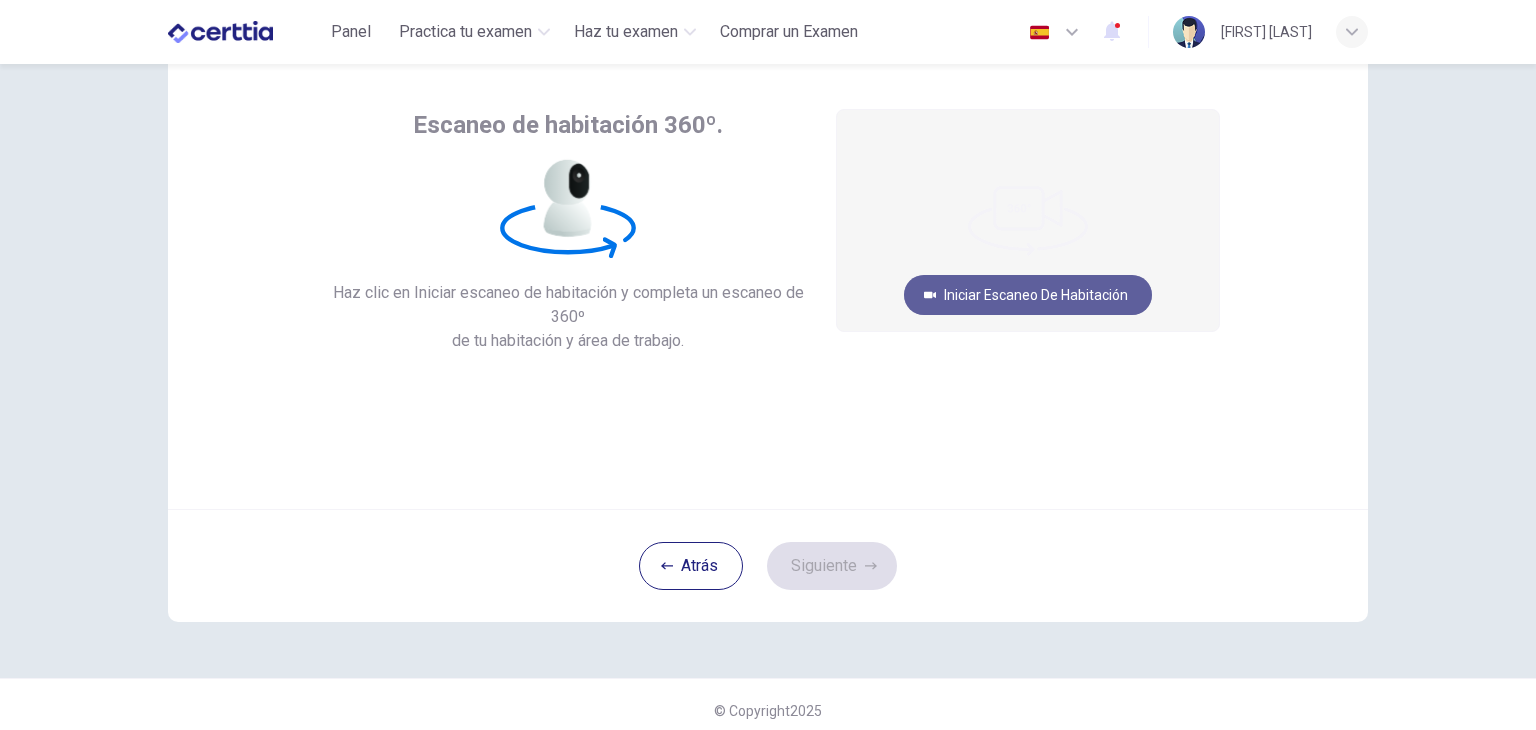 click on "Iniciar escaneo de habitación" at bounding box center [1028, 295] 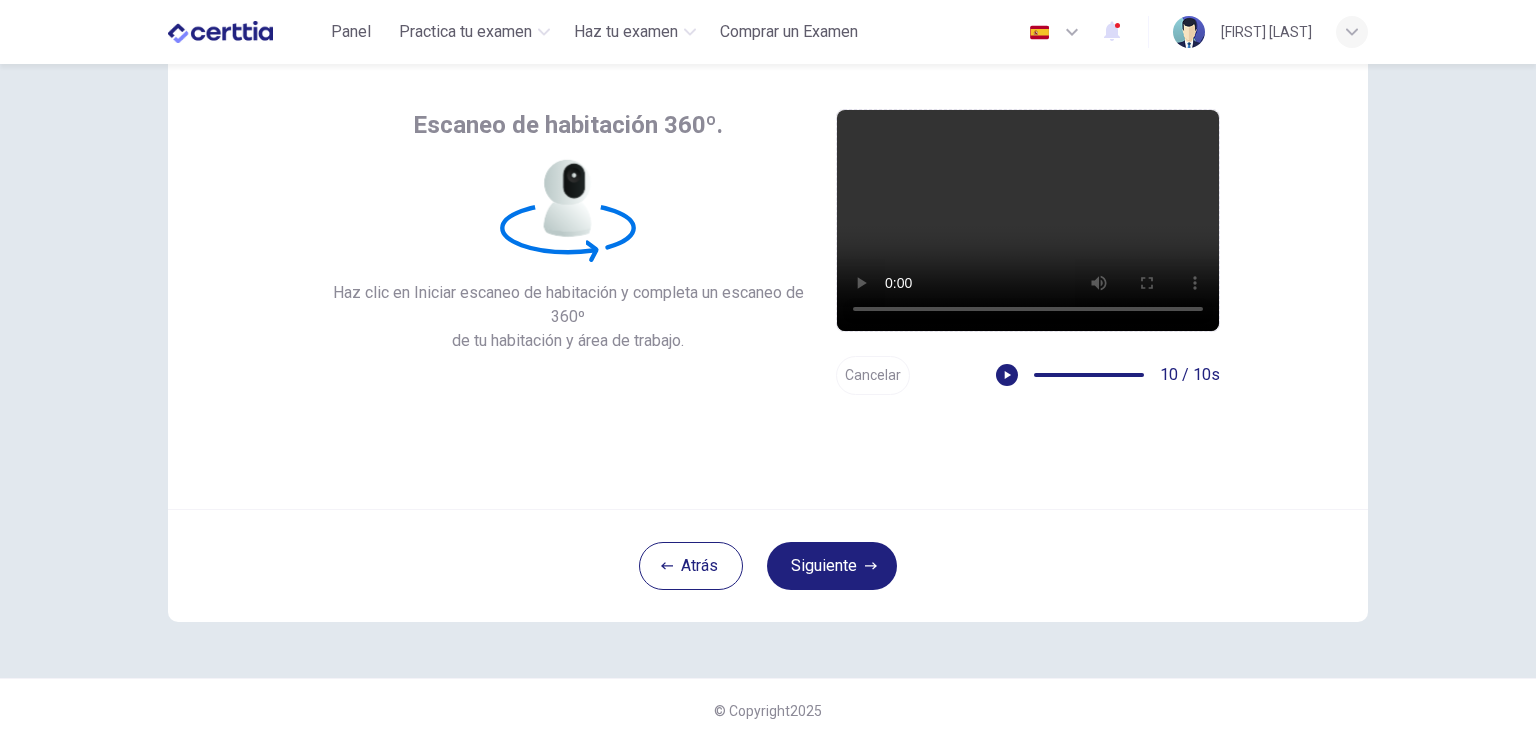 click on "Cancelar" at bounding box center (873, 375) 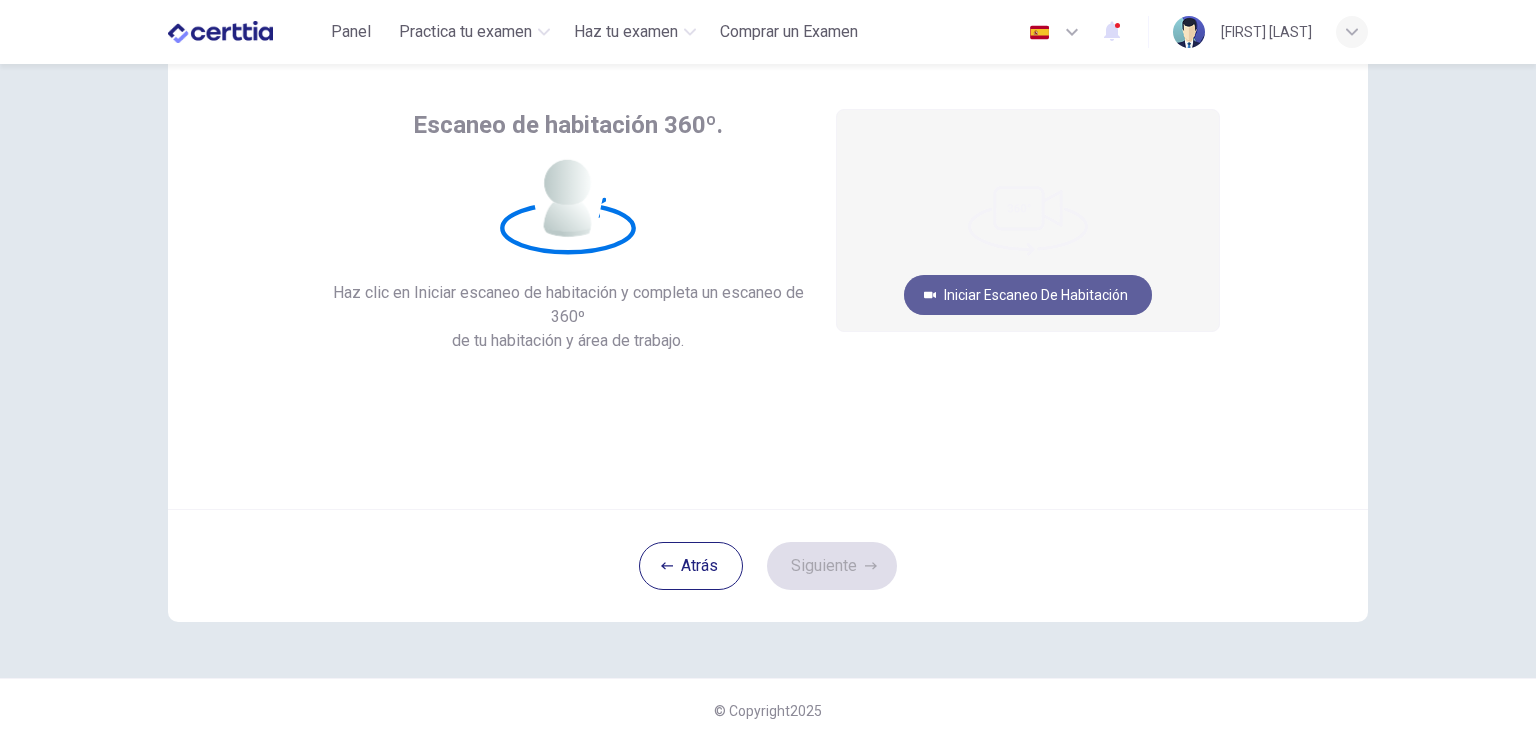 click on "Iniciar escaneo de habitación" at bounding box center (1028, 295) 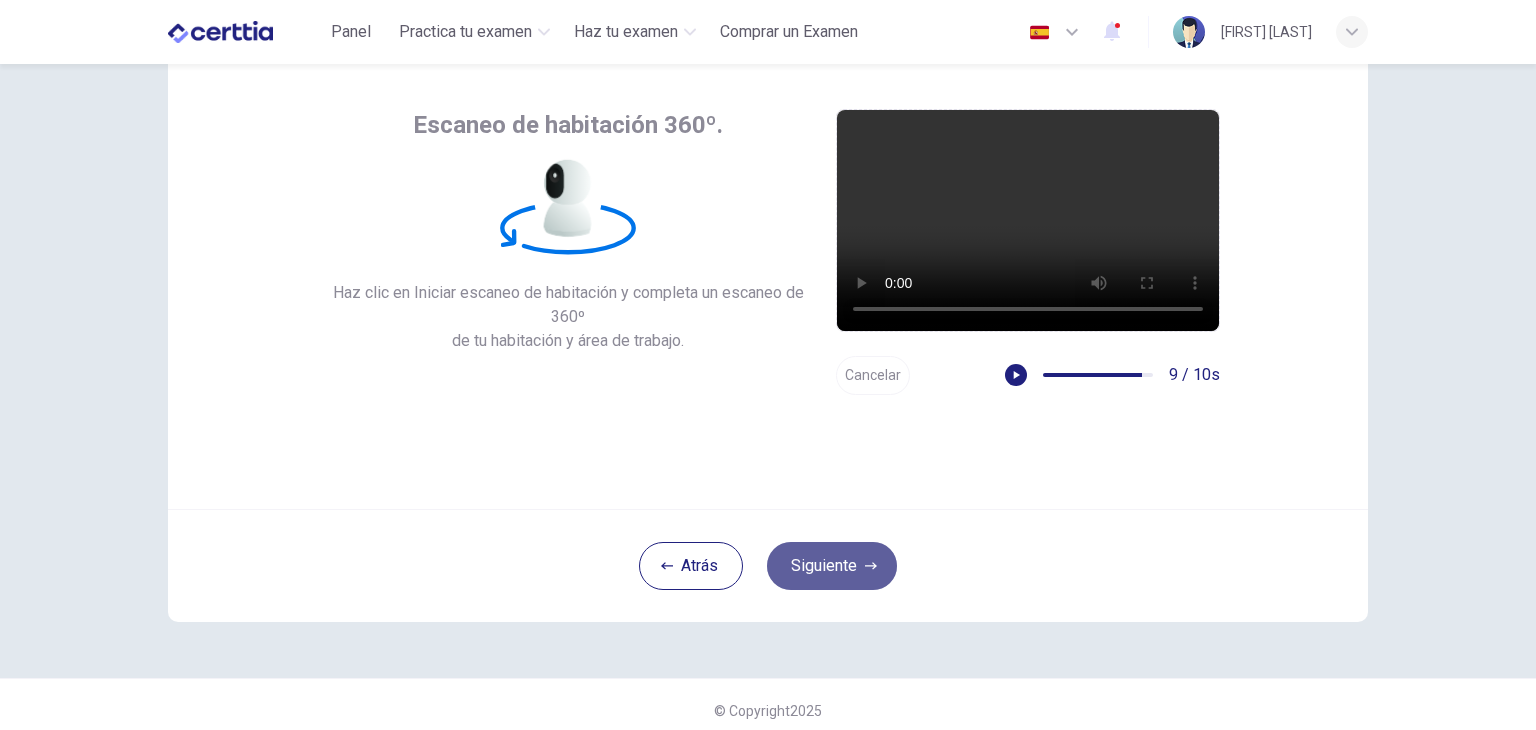 click on "Siguiente" at bounding box center [832, 566] 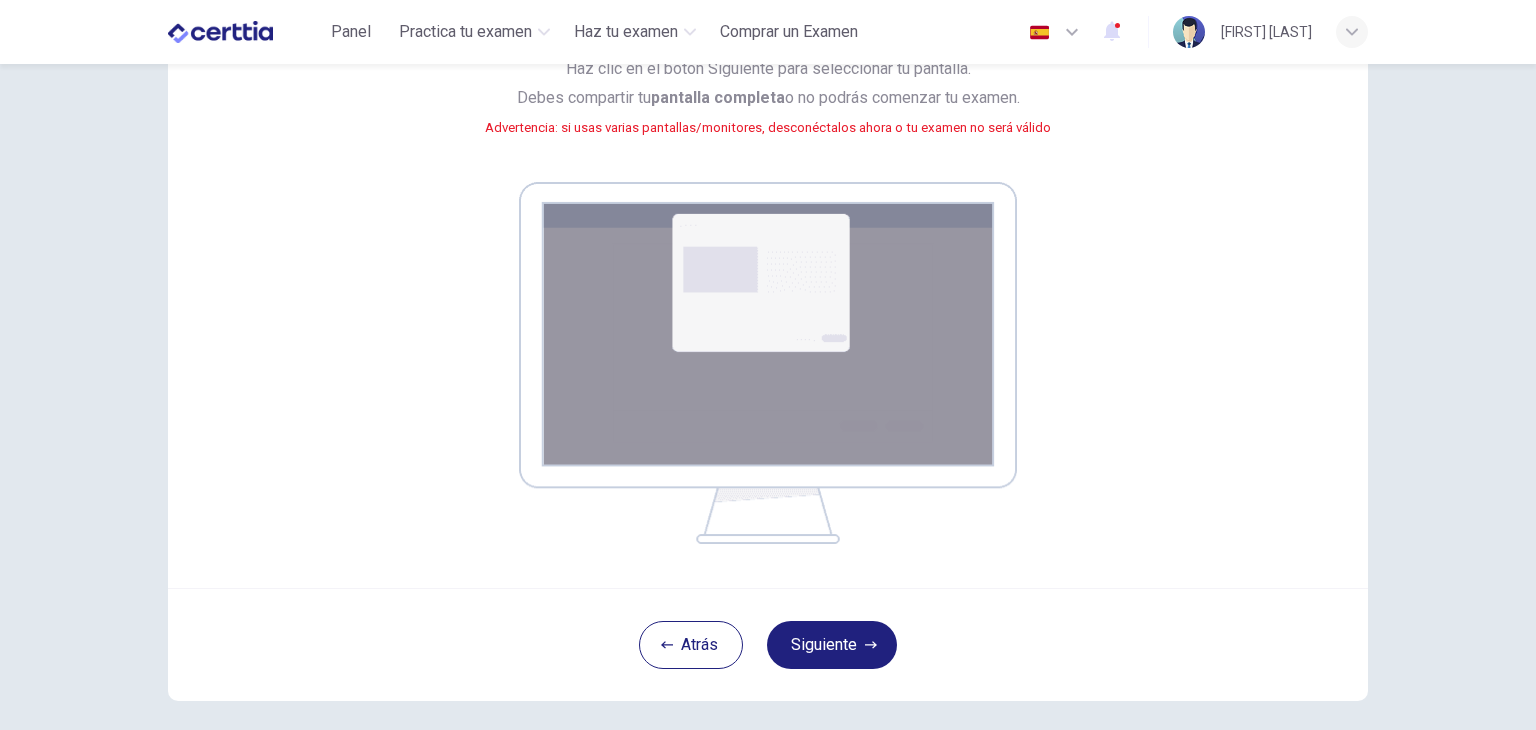scroll, scrollTop: 216, scrollLeft: 0, axis: vertical 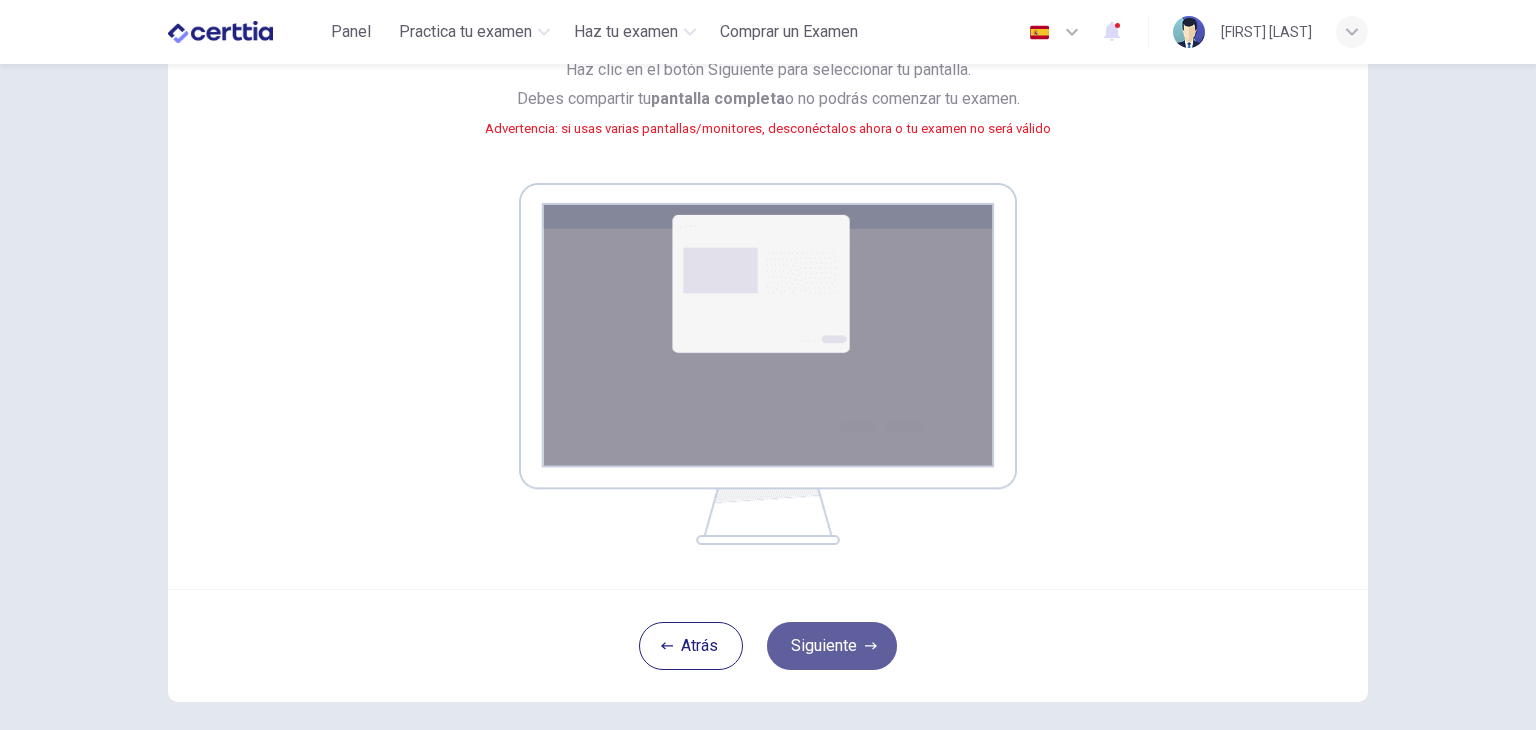 click on "Siguiente" at bounding box center (832, 646) 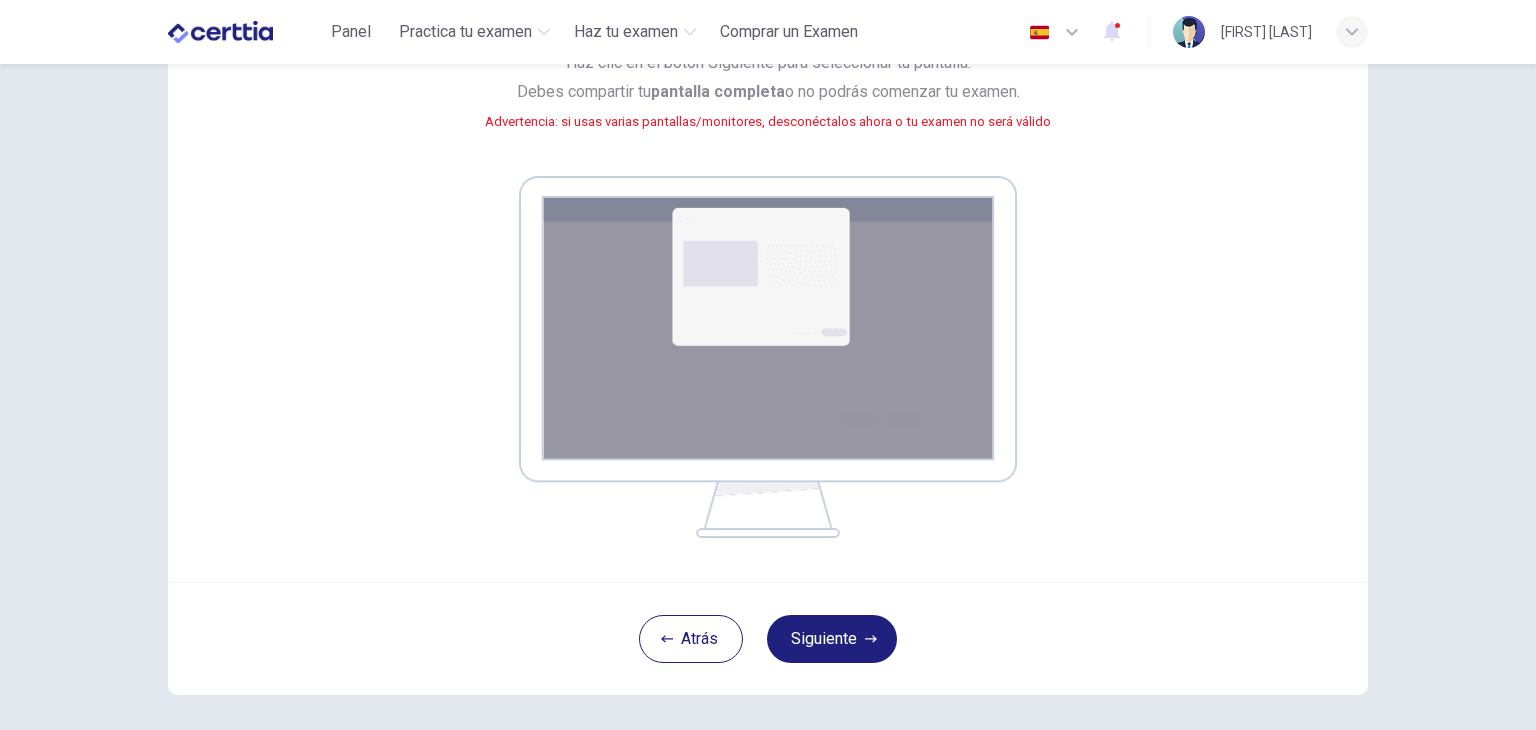 scroll, scrollTop: 230, scrollLeft: 0, axis: vertical 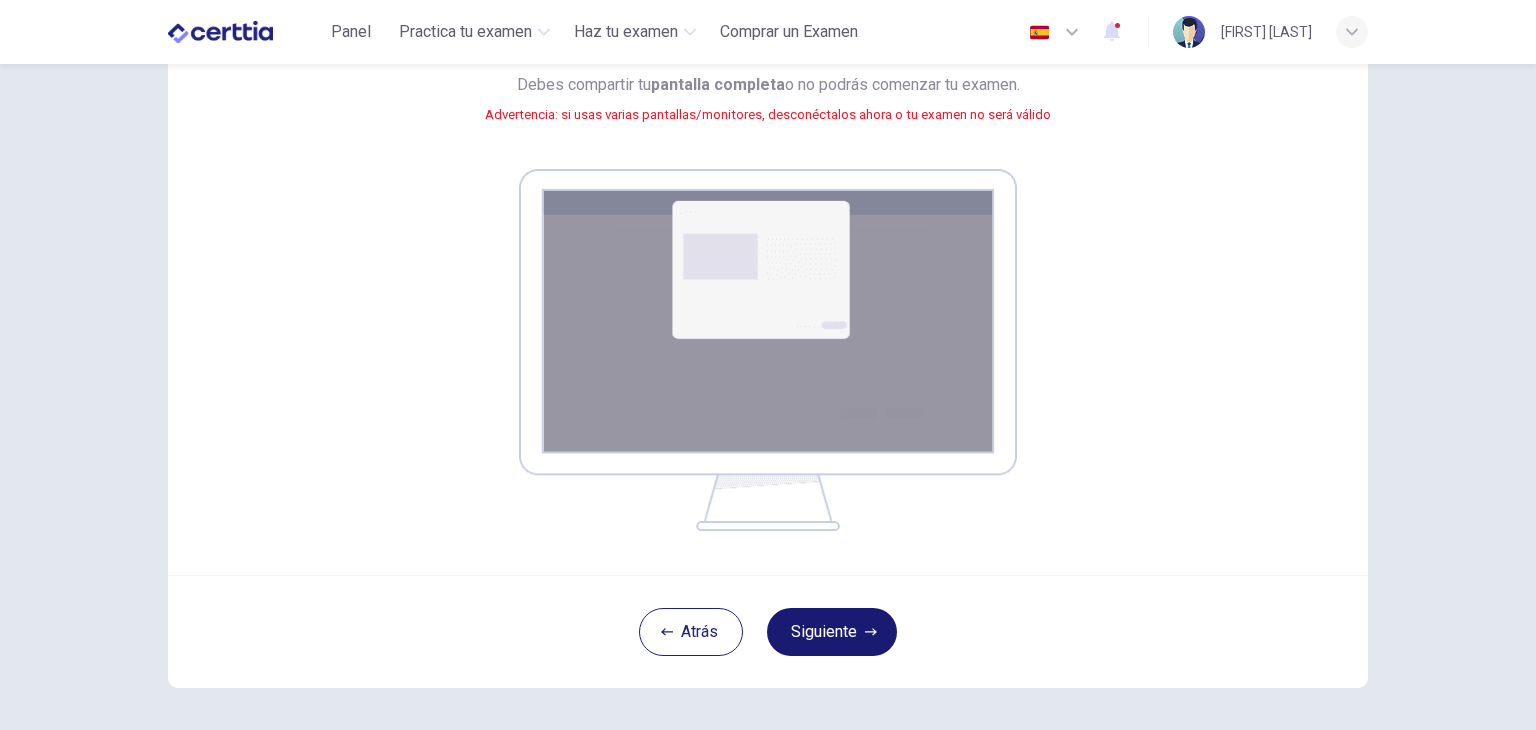 click on "Siguiente" at bounding box center [832, 632] 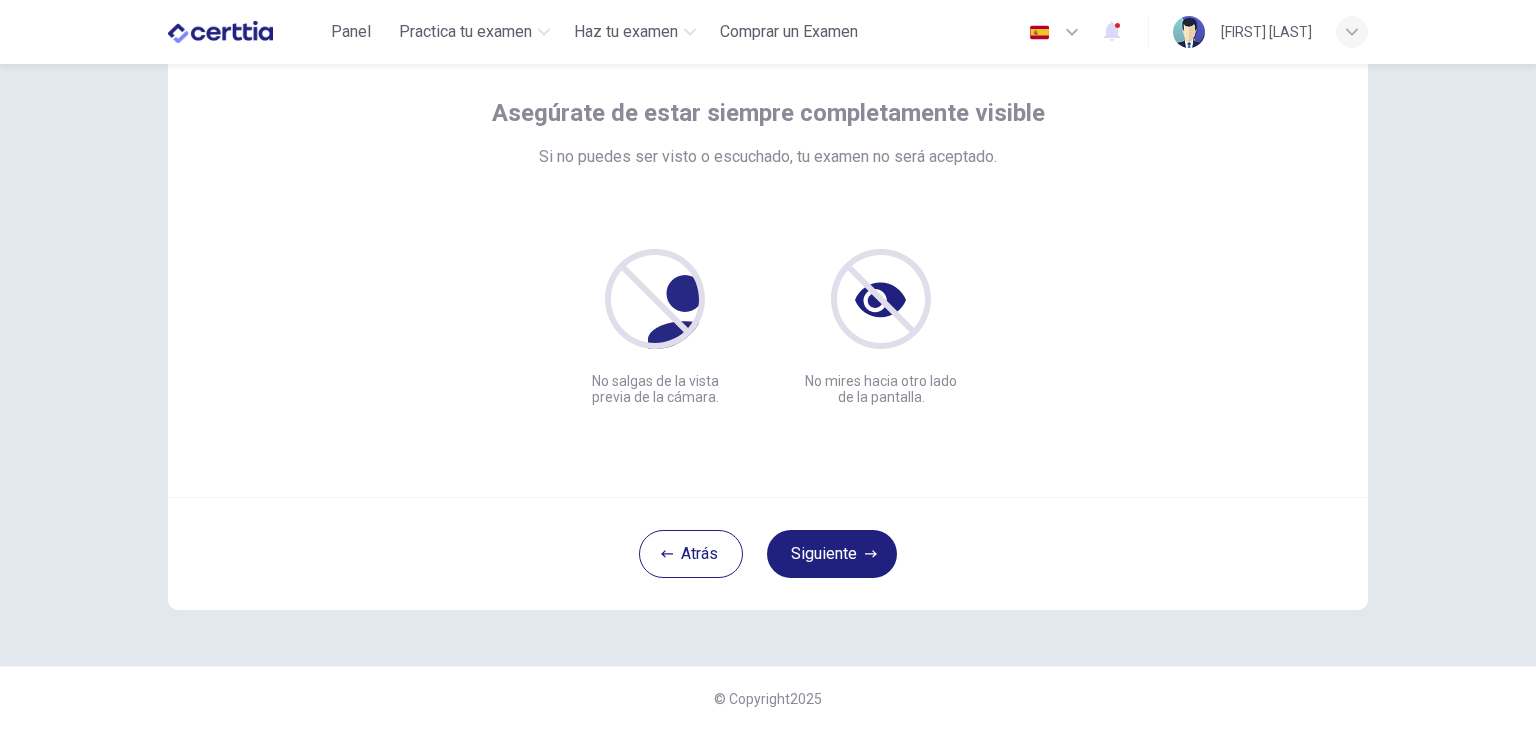 scroll, scrollTop: 103, scrollLeft: 0, axis: vertical 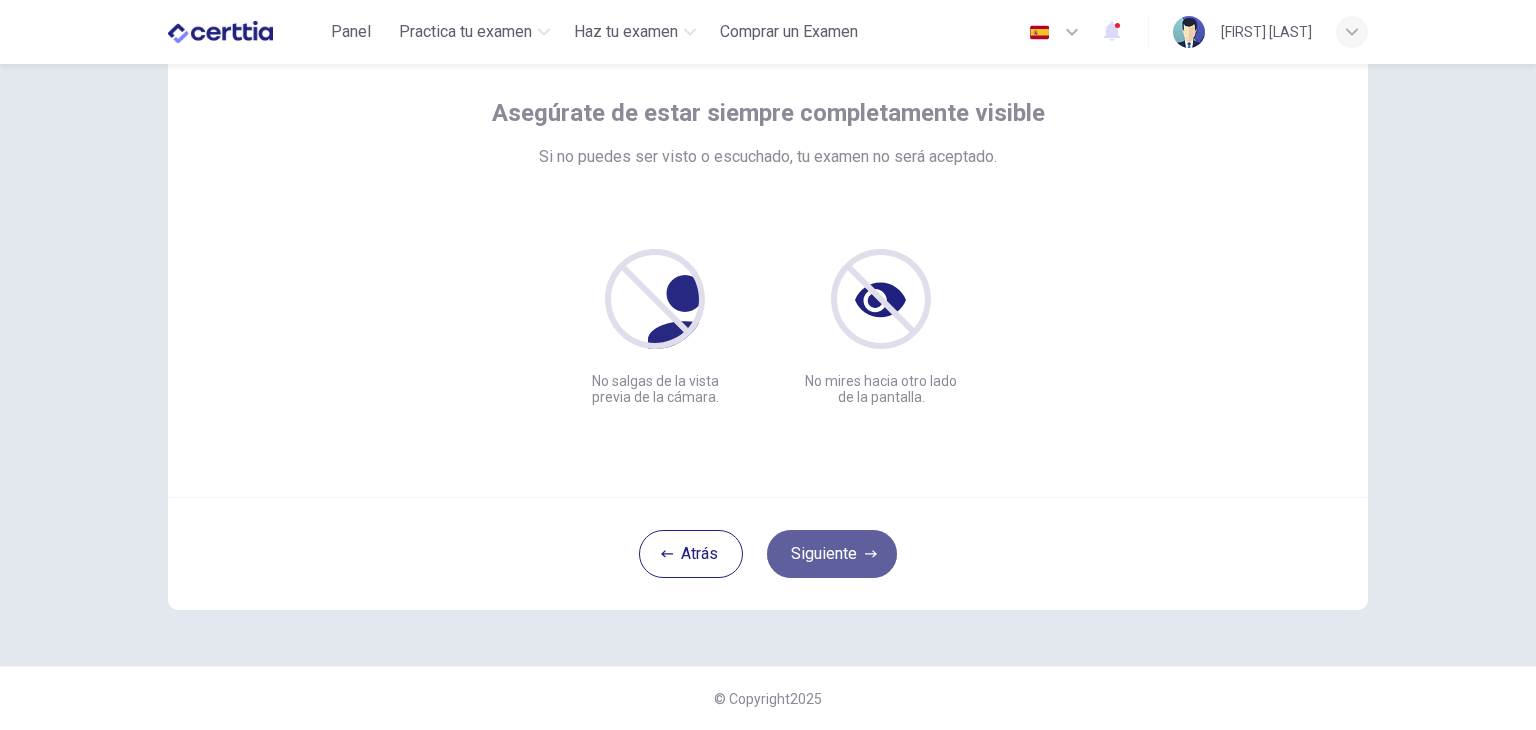 click on "Siguiente" at bounding box center (832, 554) 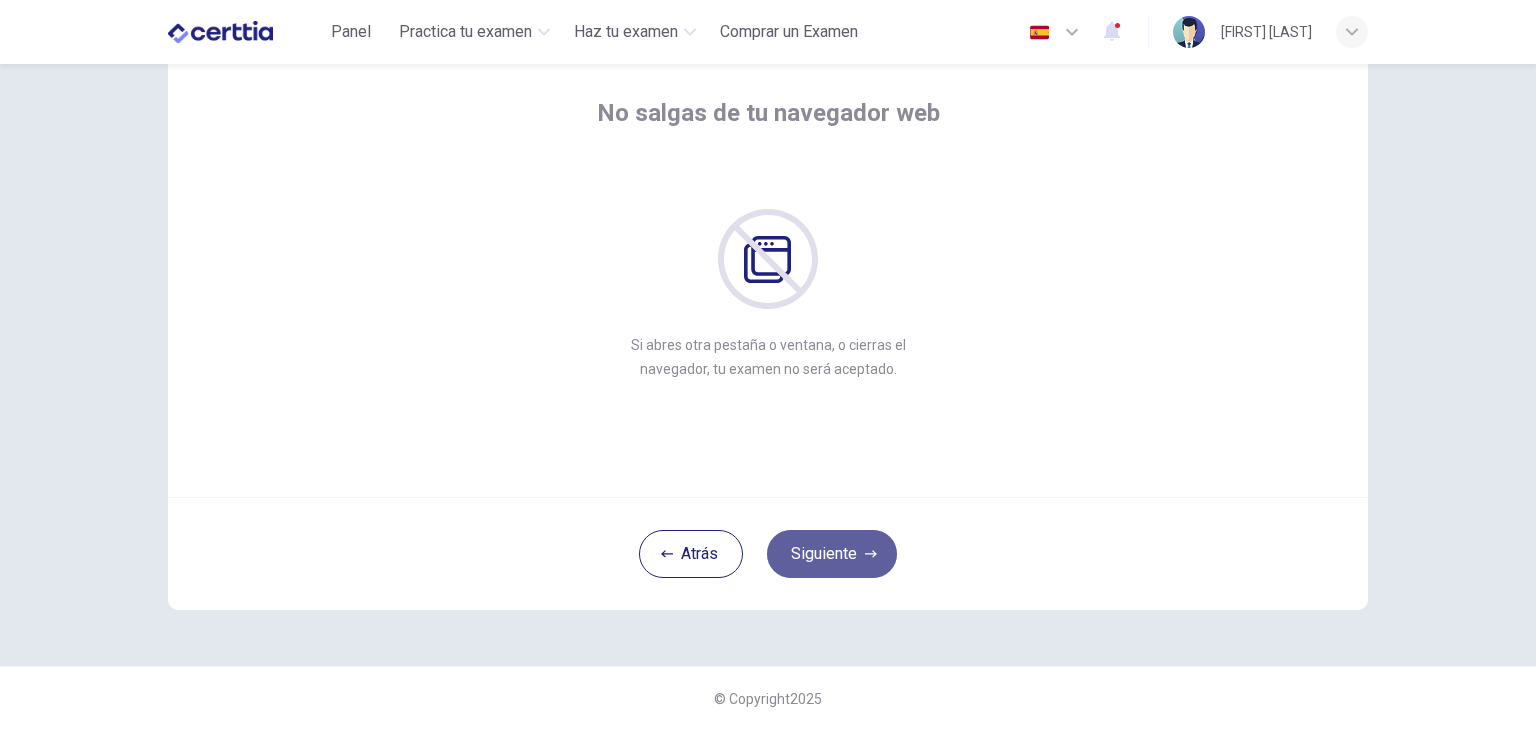 click on "Siguiente" at bounding box center (832, 554) 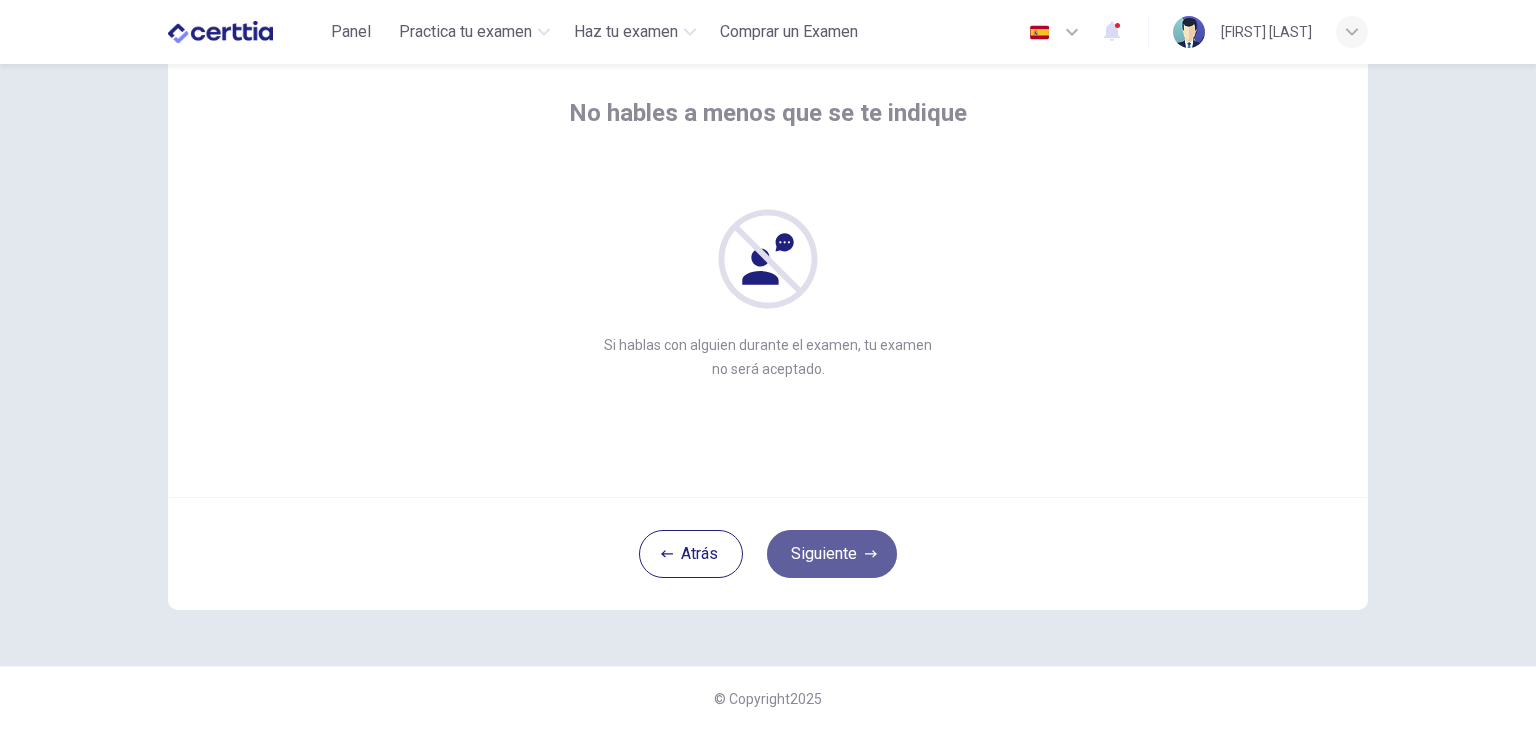 click on "Siguiente" at bounding box center (832, 554) 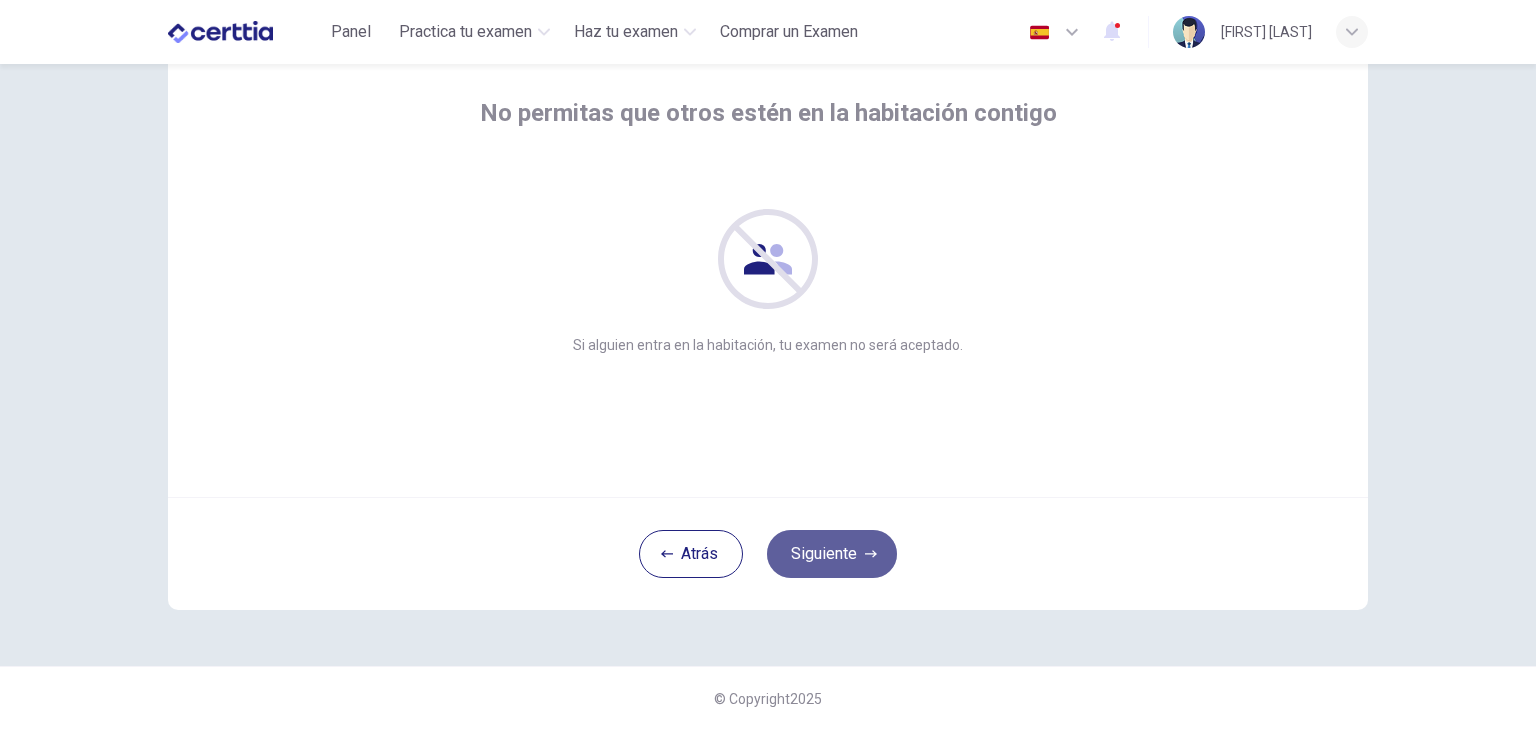 click on "Siguiente" at bounding box center [832, 554] 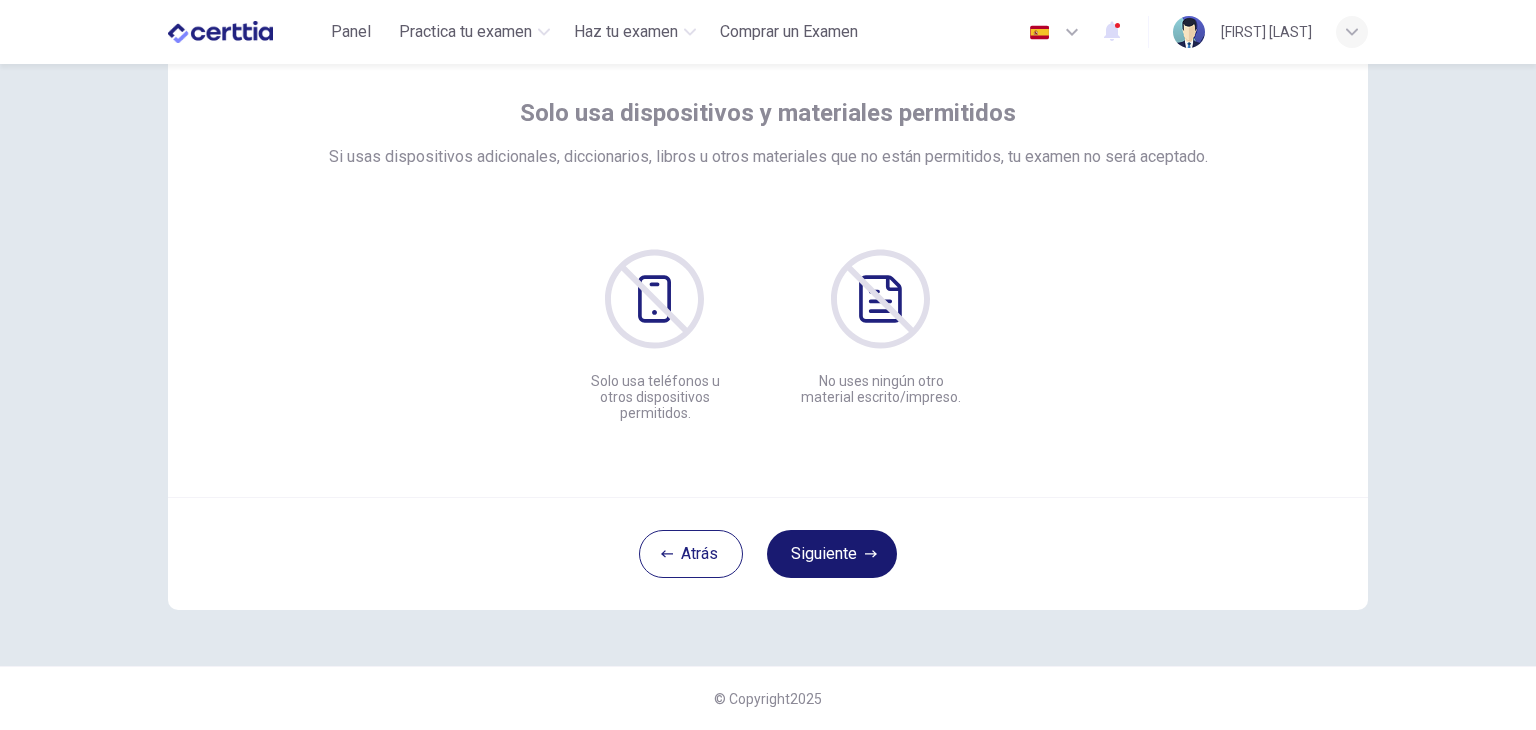 click on "Siguiente" at bounding box center (832, 554) 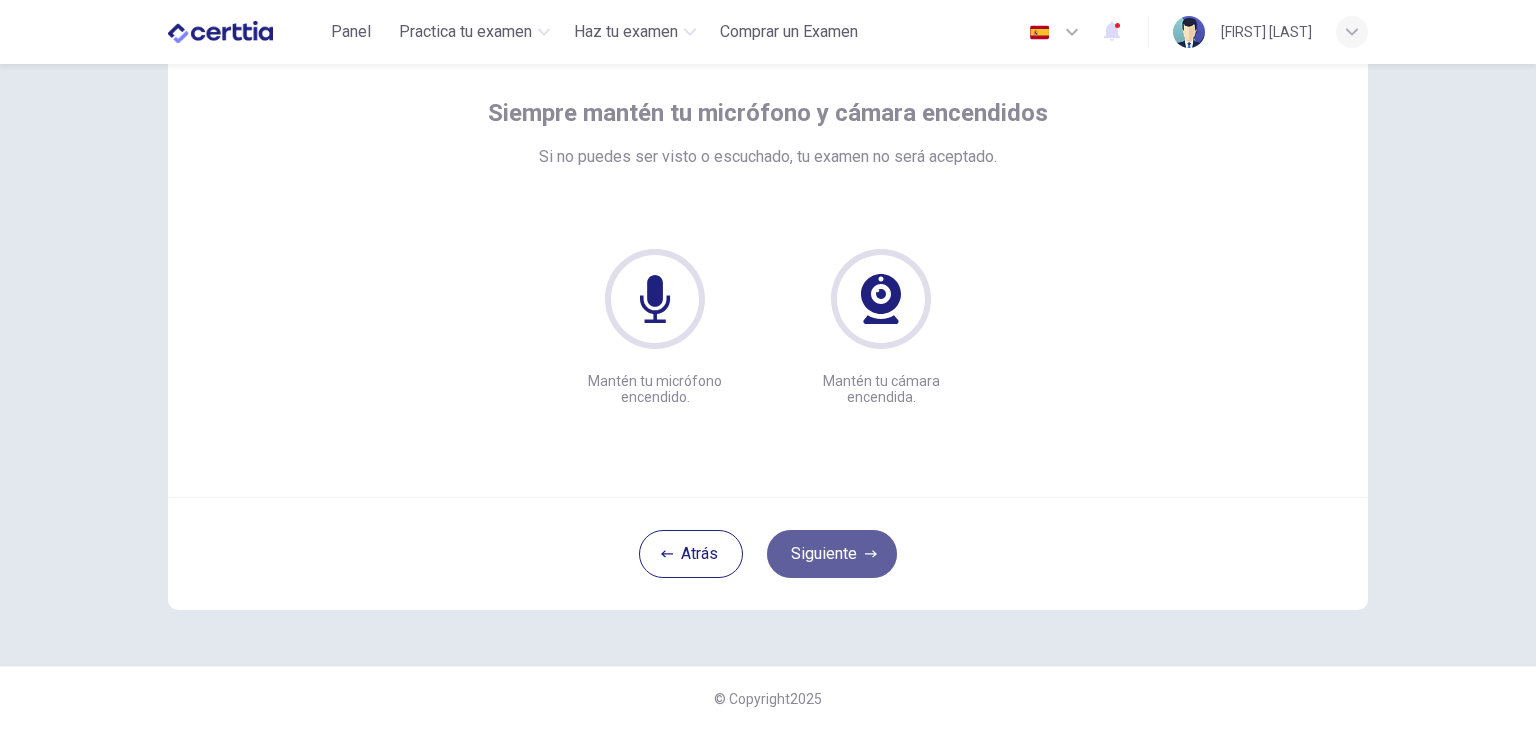 click on "Siguiente" at bounding box center (832, 554) 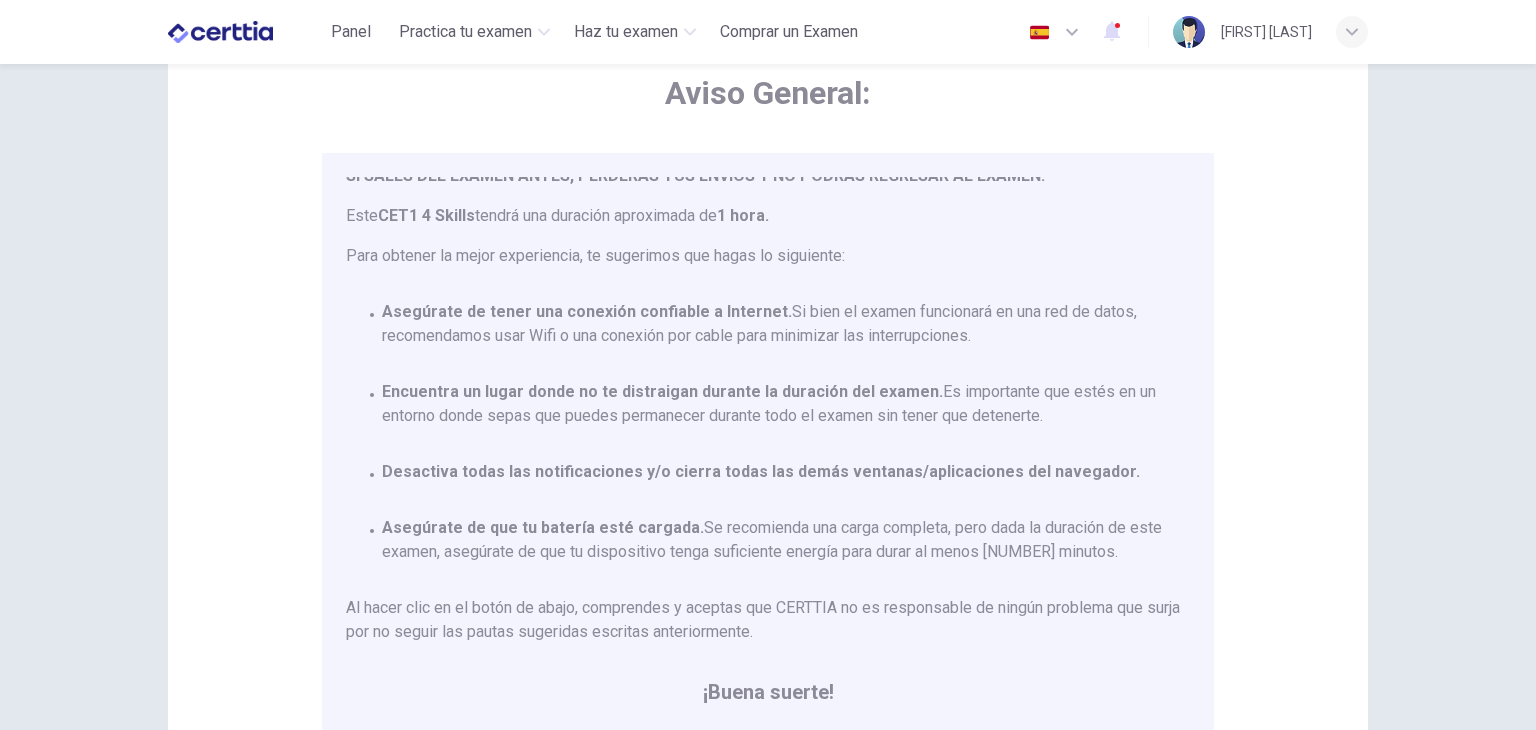 scroll, scrollTop: 116, scrollLeft: 0, axis: vertical 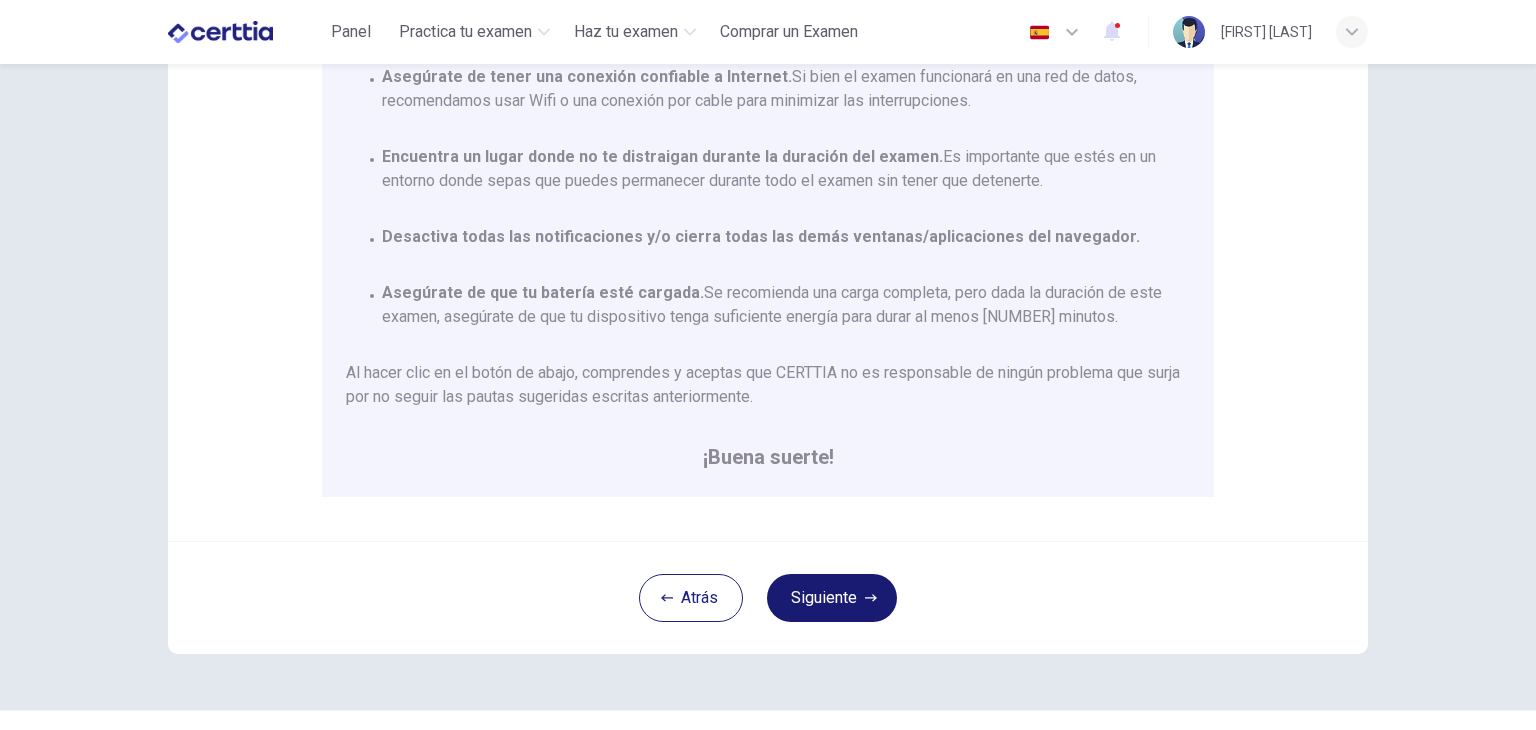 click on "Siguiente" at bounding box center (832, 598) 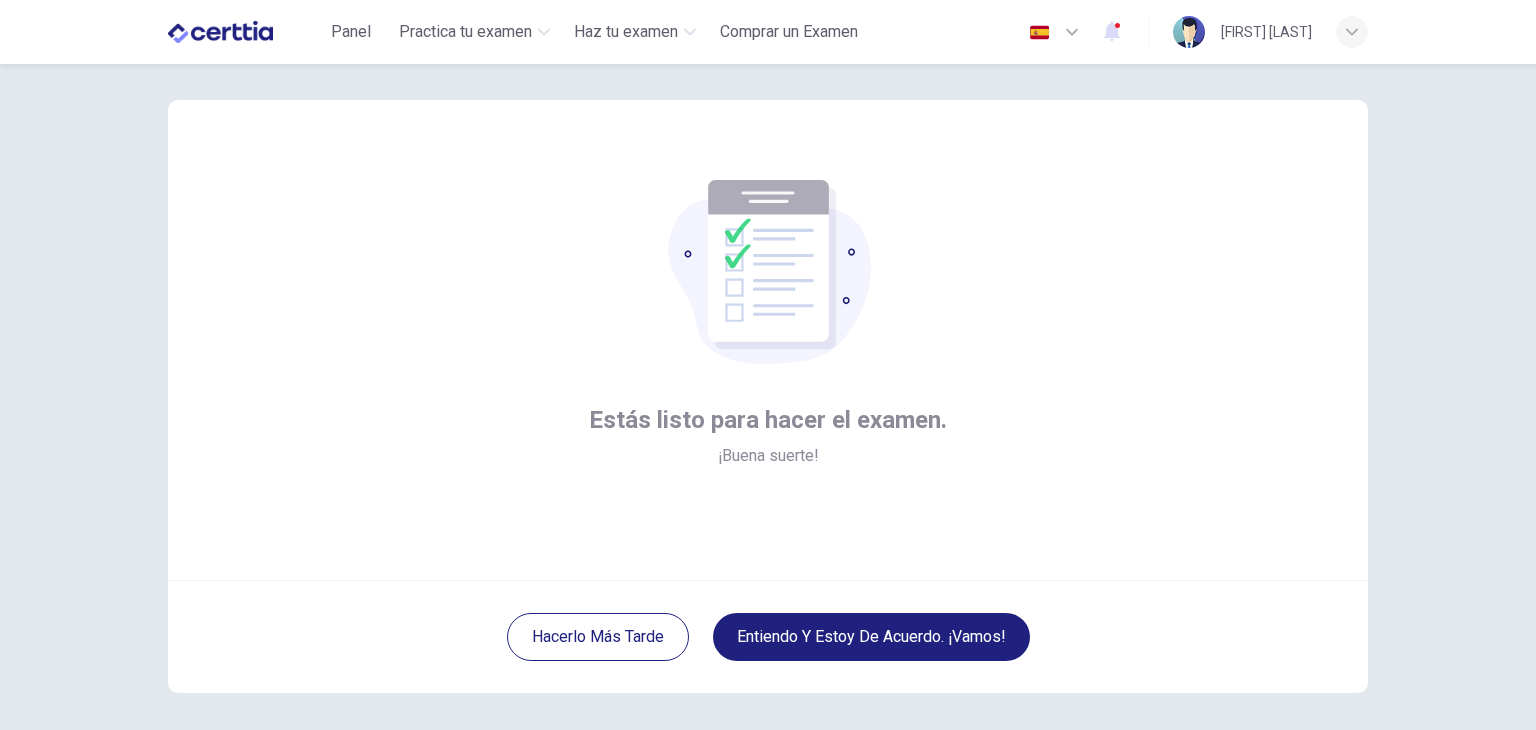scroll, scrollTop: 62, scrollLeft: 0, axis: vertical 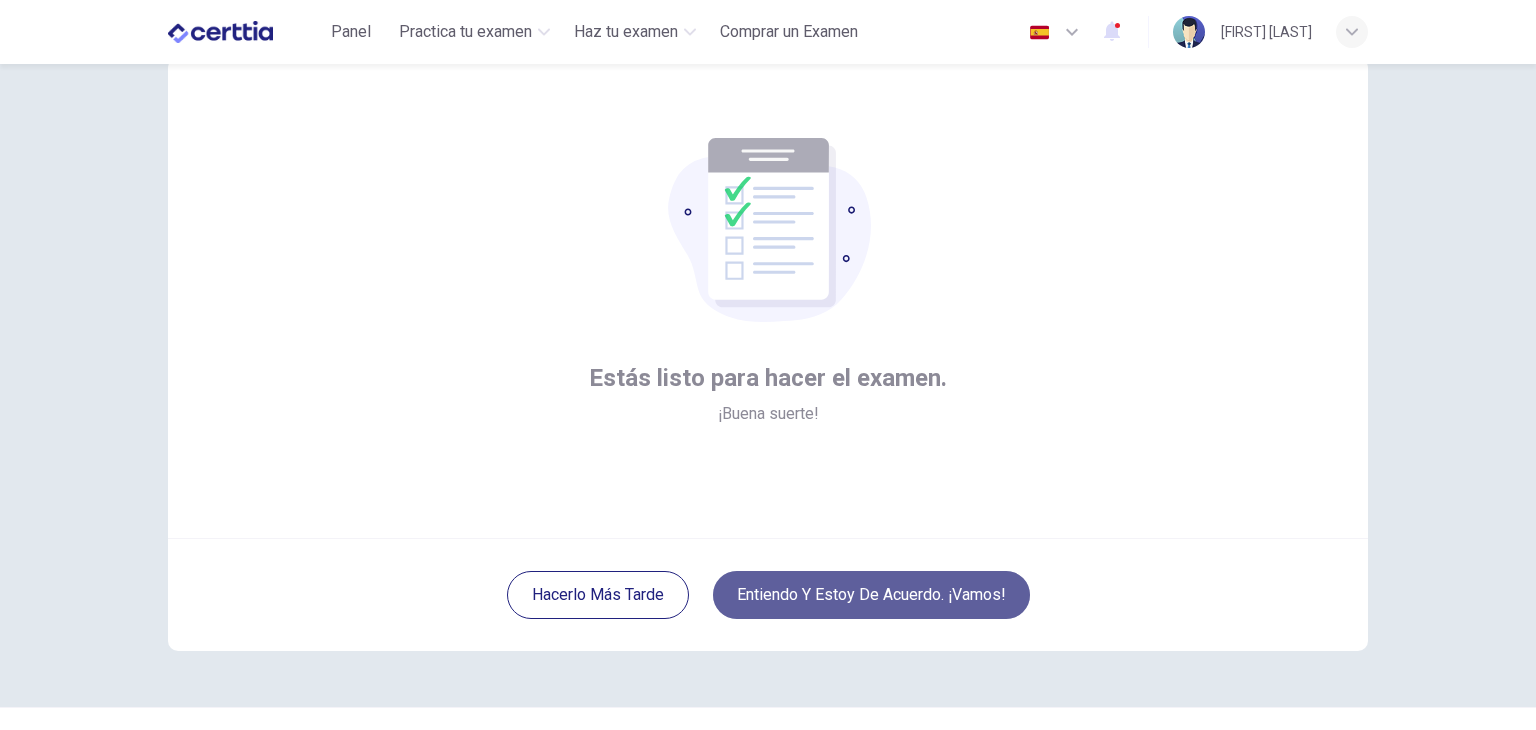 click on "Entiendo y estoy de acuerdo. ¡Vamos!" at bounding box center [871, 595] 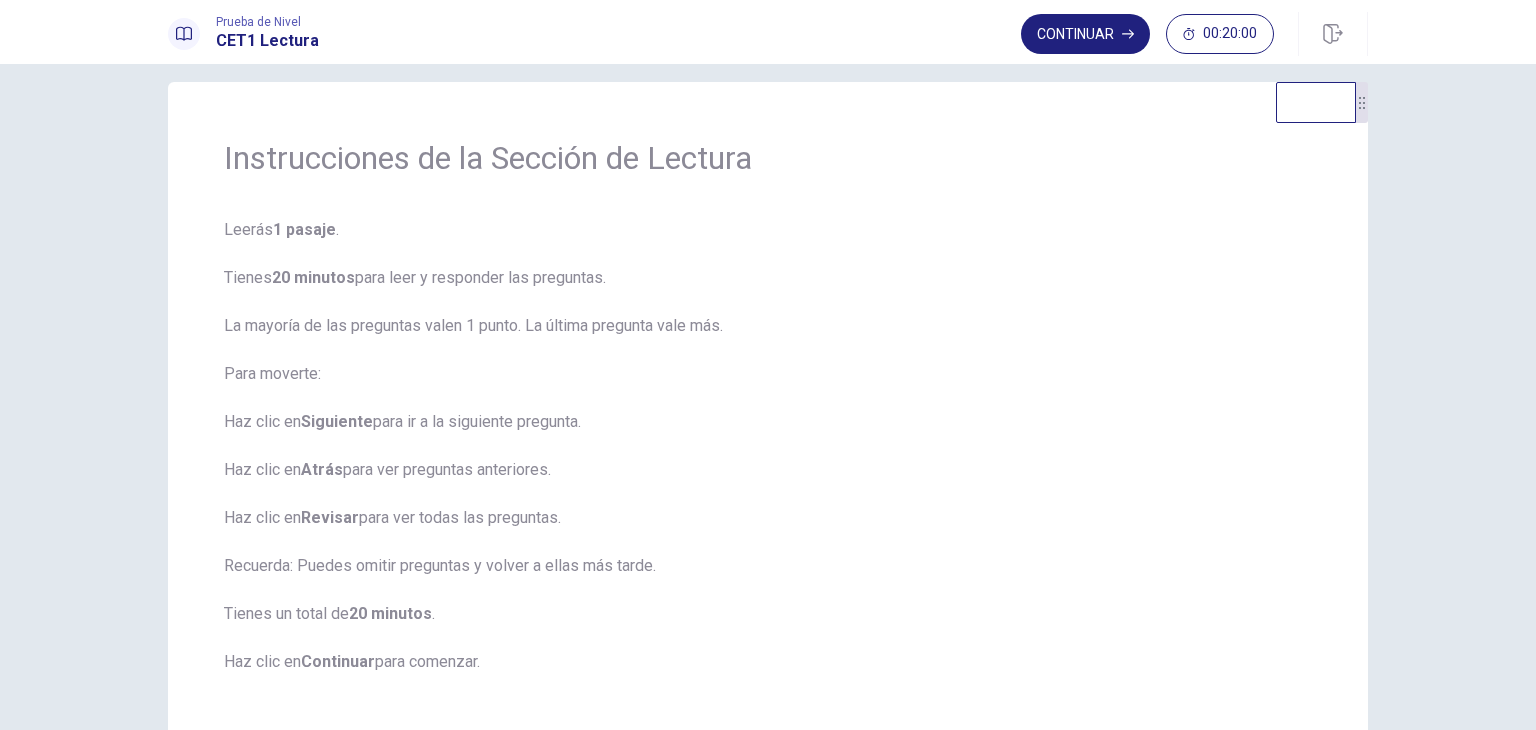 scroll, scrollTop: 20, scrollLeft: 0, axis: vertical 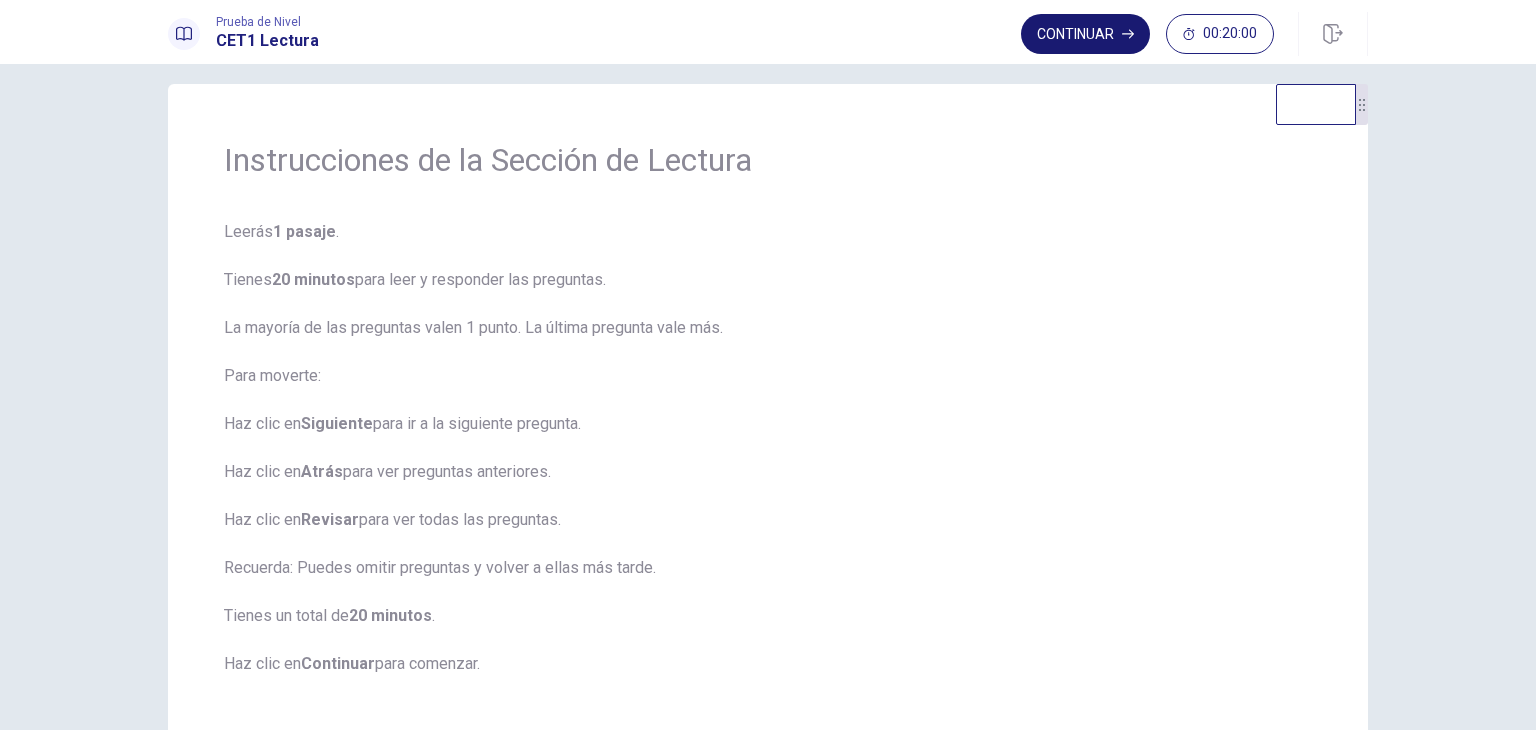 click on "Continuar" at bounding box center [1085, 34] 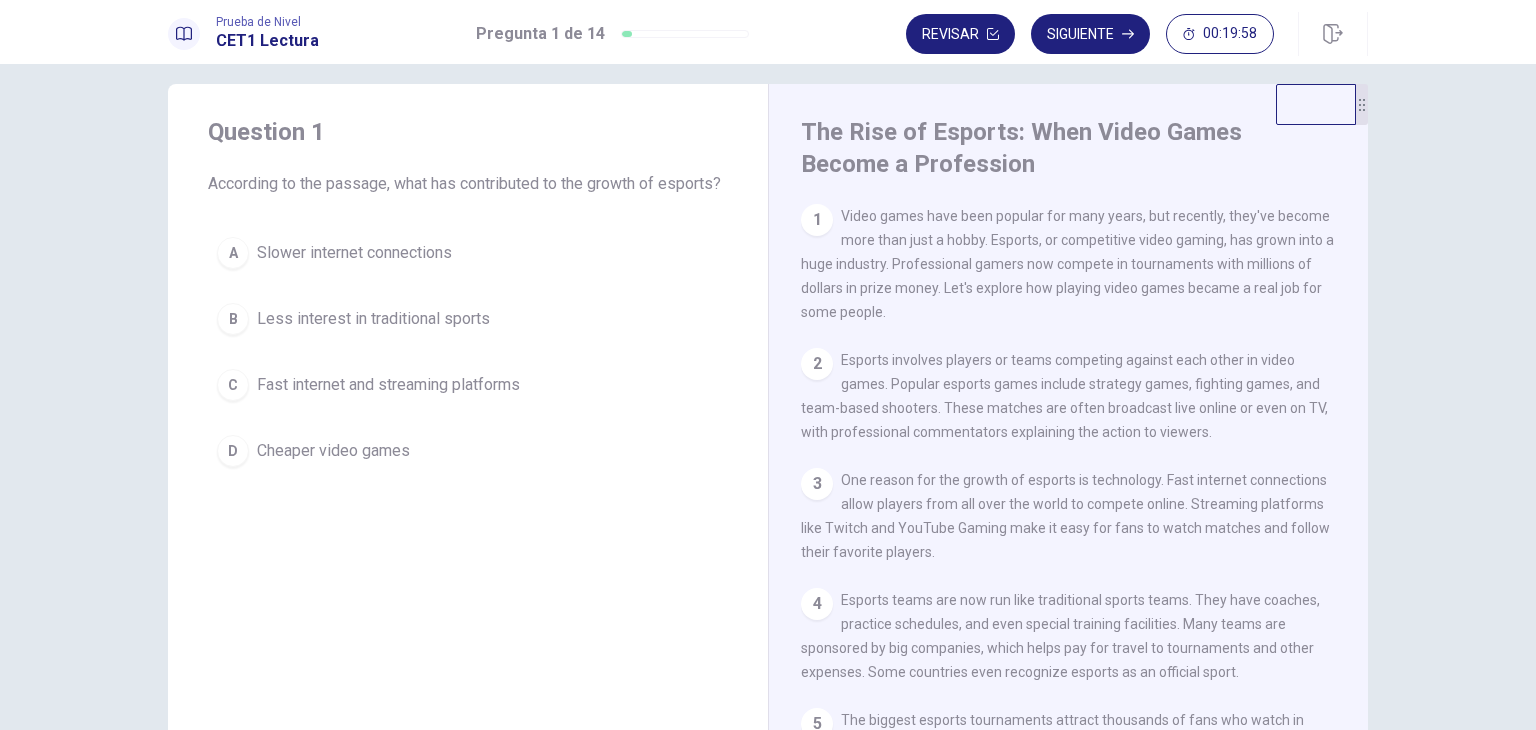 click on "Esports involves players or teams competing against each other in video games. Popular esports games include strategy games, fighting games, and team-based shooters. These matches are often broadcast live online or even on TV, with professional commentators explaining the action to viewers." at bounding box center [1064, 396] 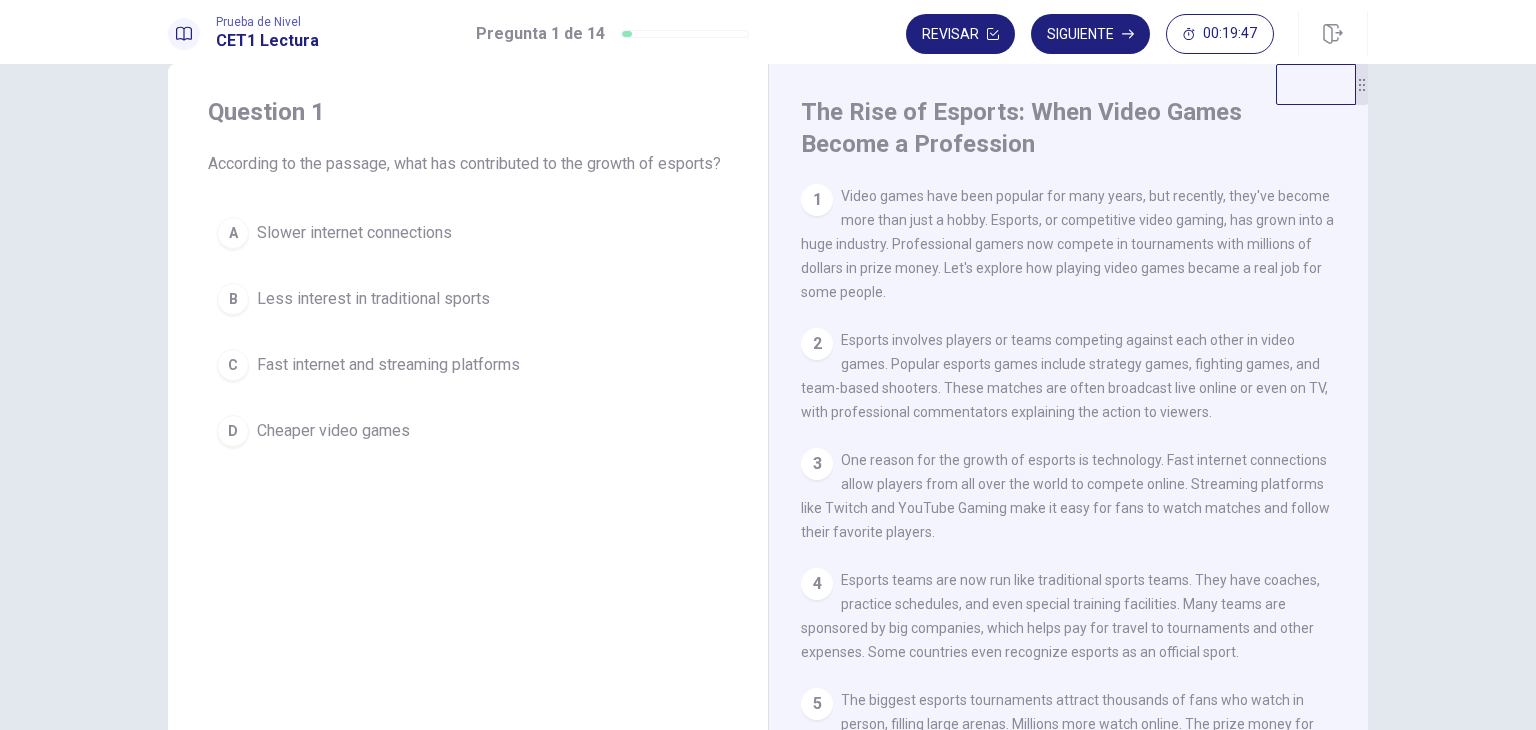 scroll, scrollTop: 0, scrollLeft: 0, axis: both 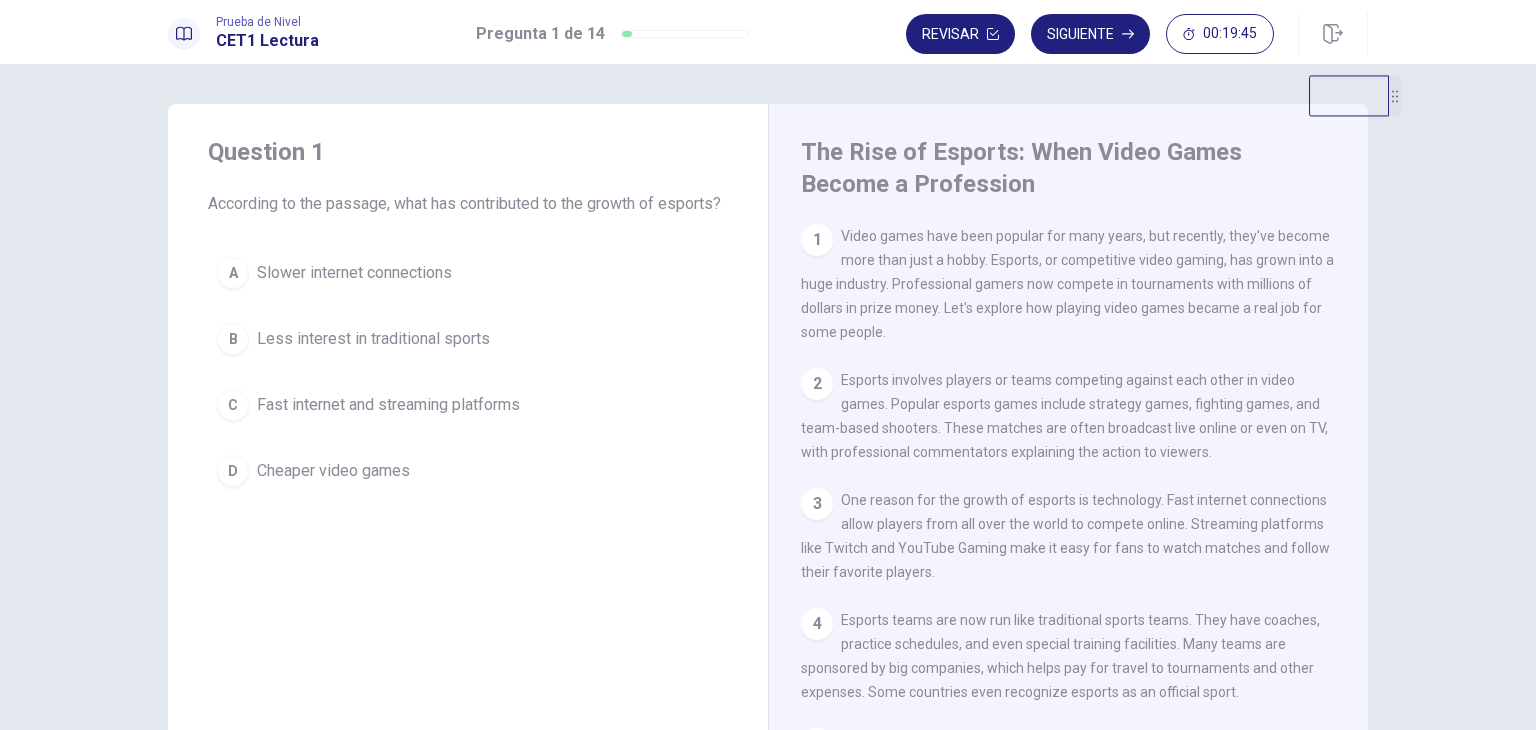 drag, startPoint x: 1312, startPoint y: 141, endPoint x: 1407, endPoint y: 59, distance: 125.49502 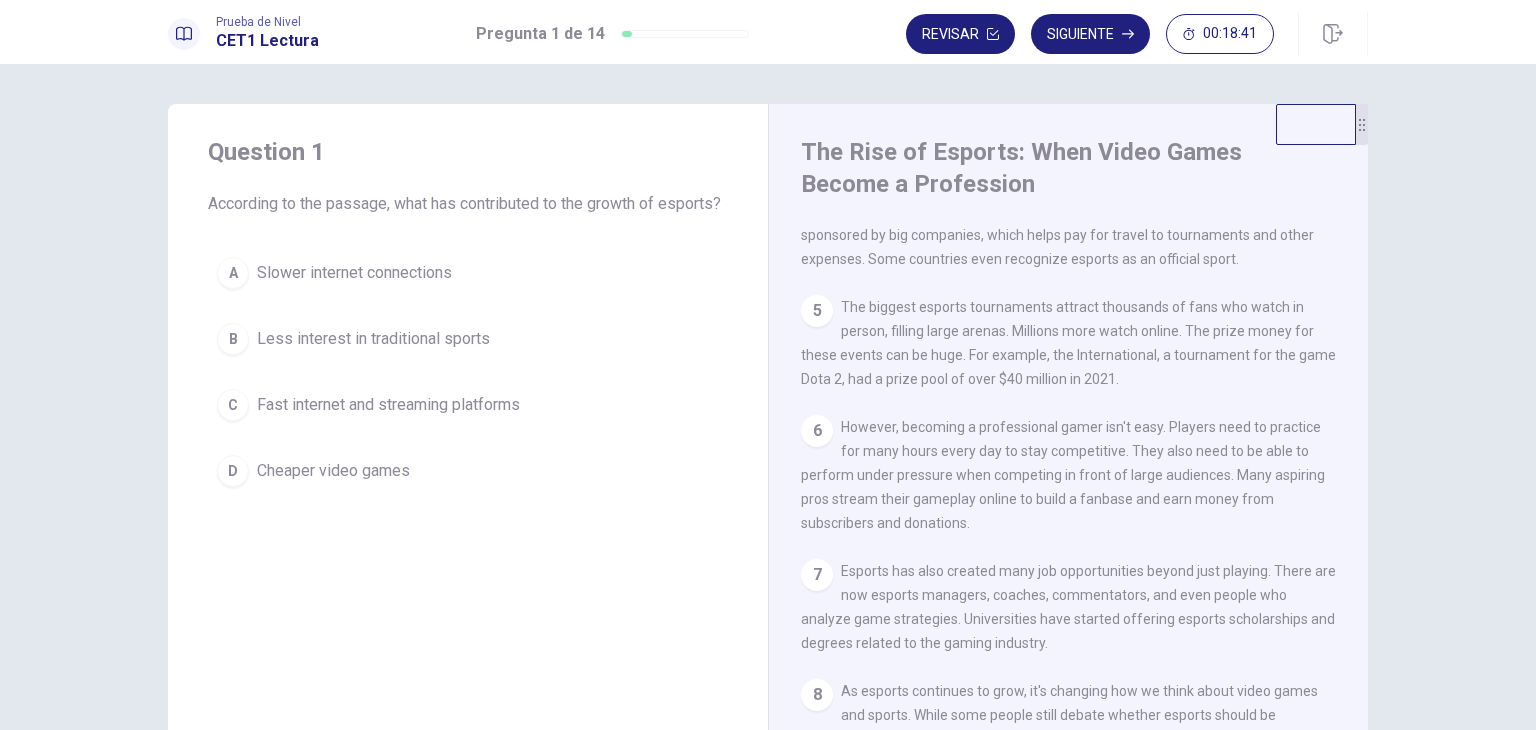 scroll, scrollTop: 460, scrollLeft: 0, axis: vertical 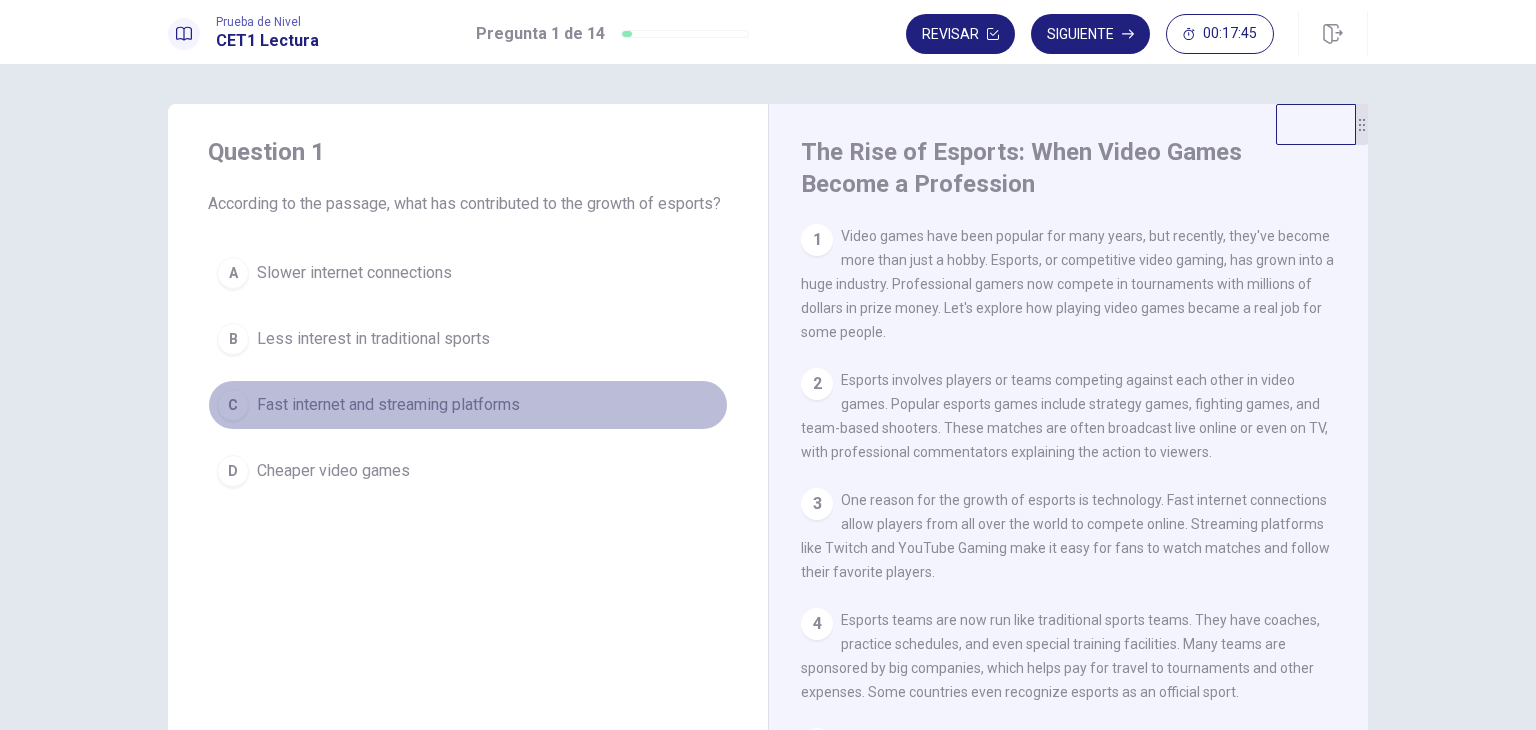 click on "Fast internet and streaming platforms" at bounding box center (388, 405) 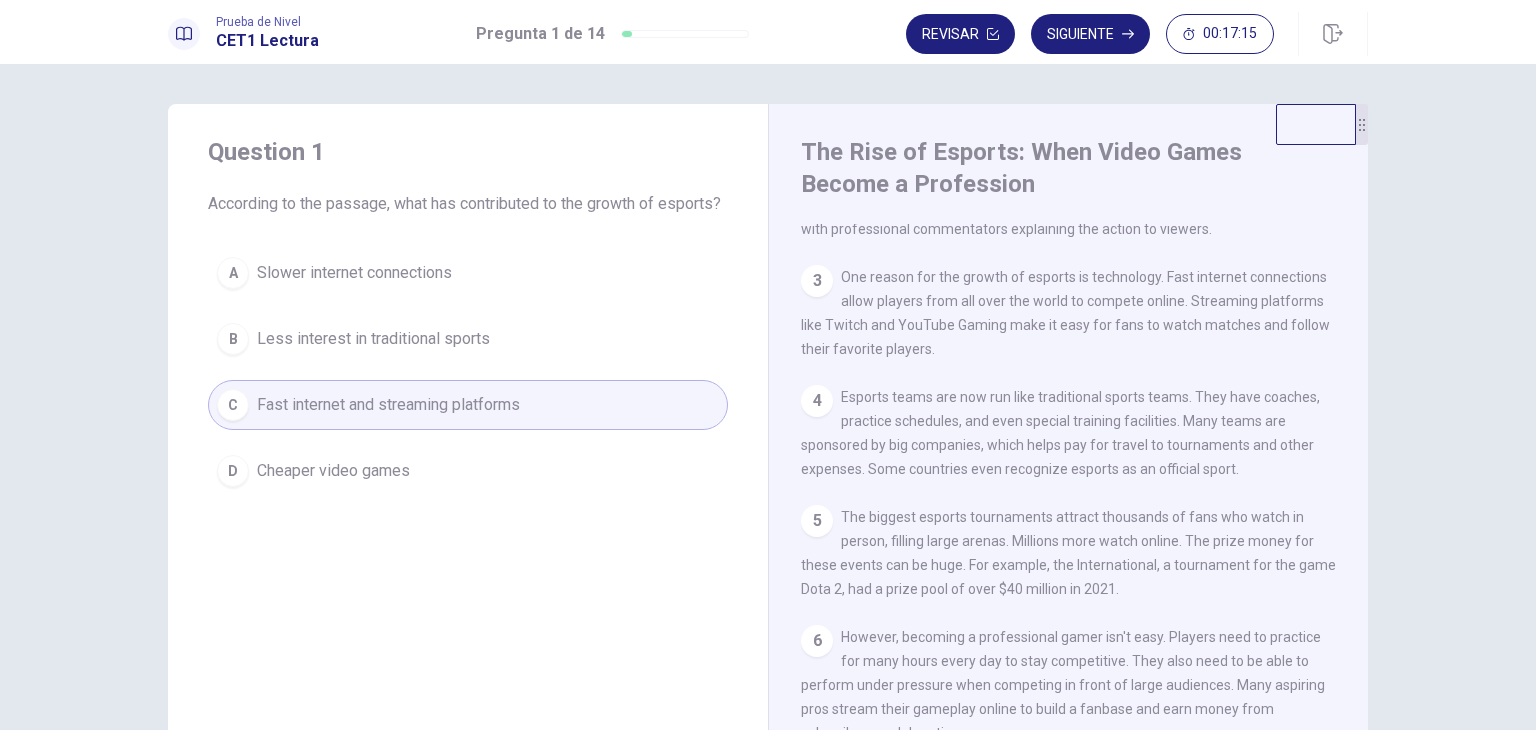 scroll, scrollTop: 242, scrollLeft: 0, axis: vertical 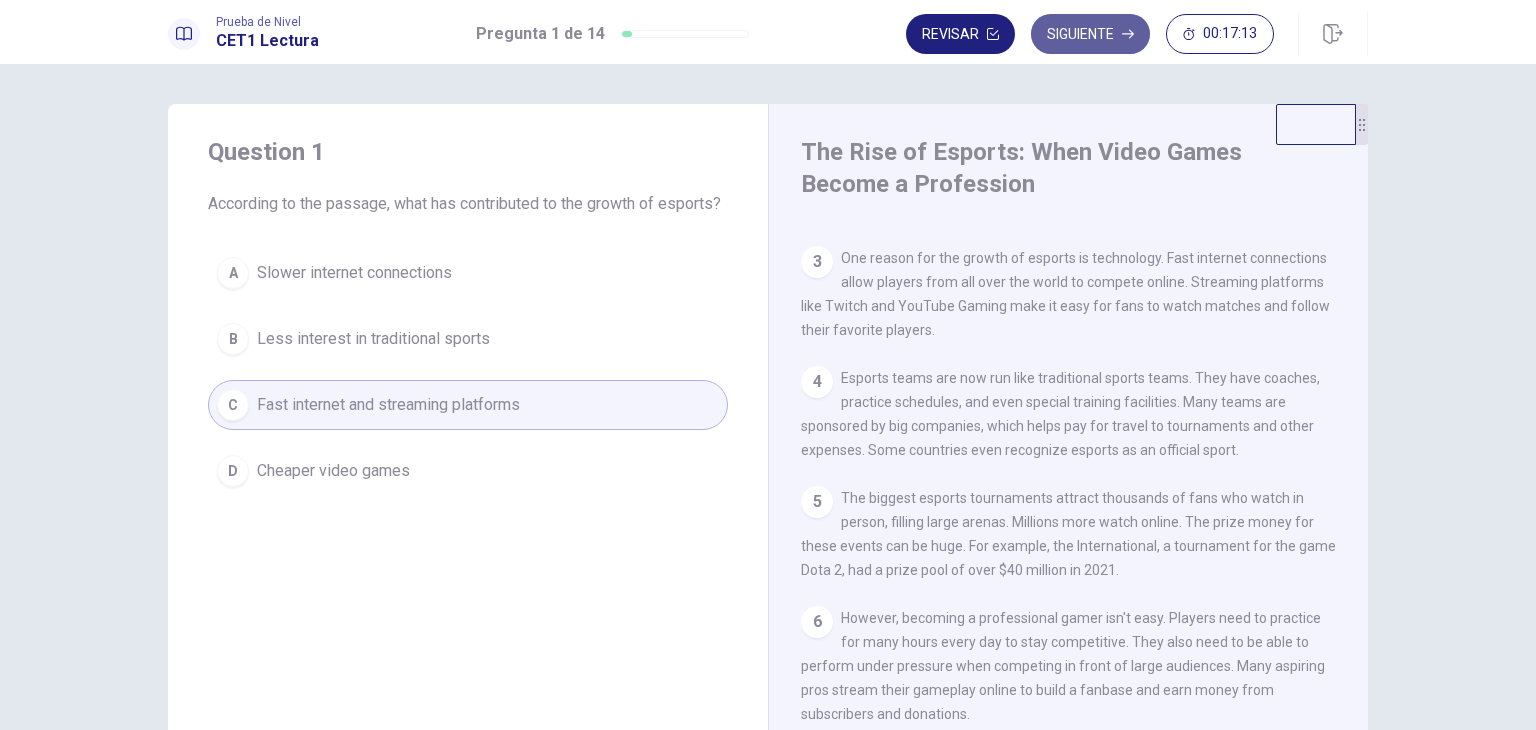 click on "Siguiente" at bounding box center [1090, 34] 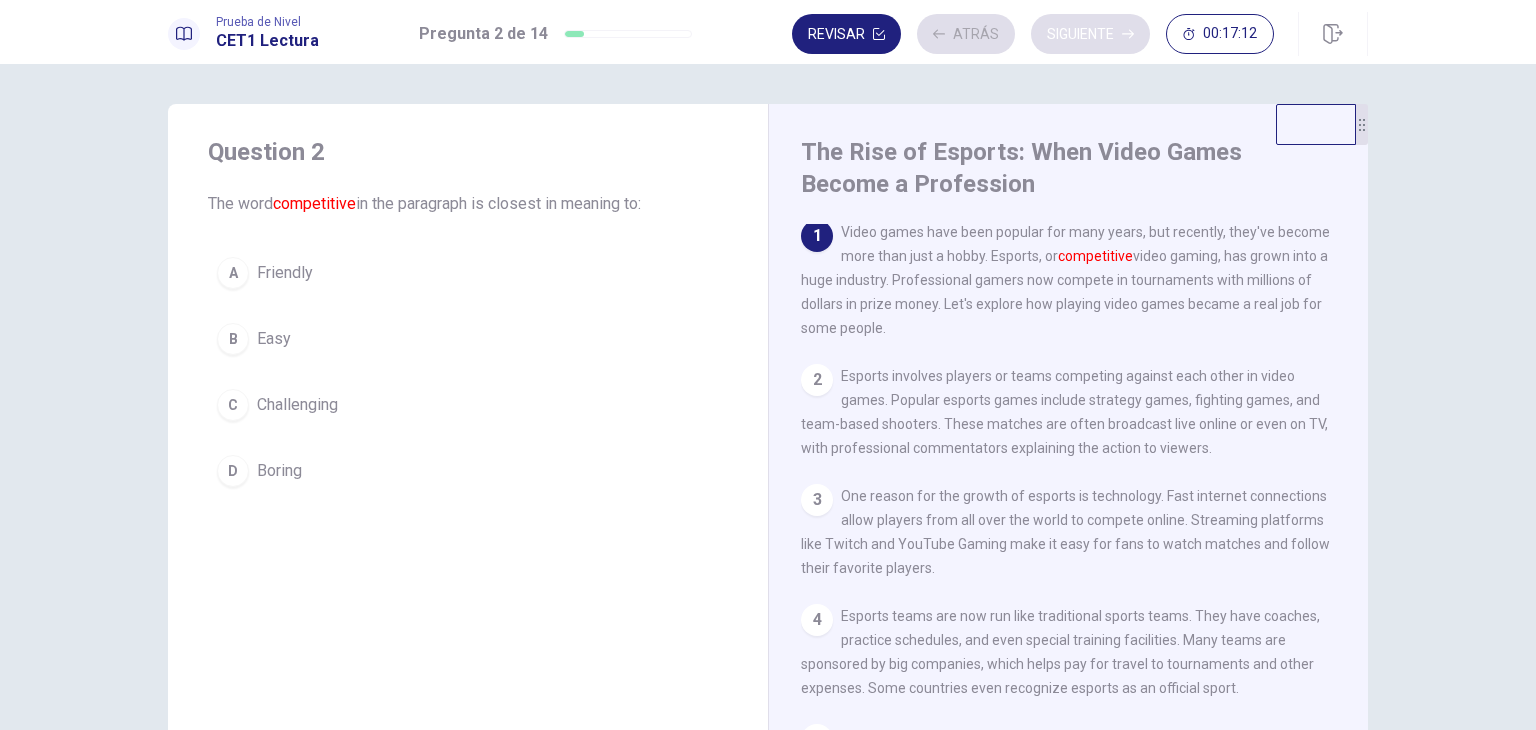 scroll, scrollTop: 0, scrollLeft: 0, axis: both 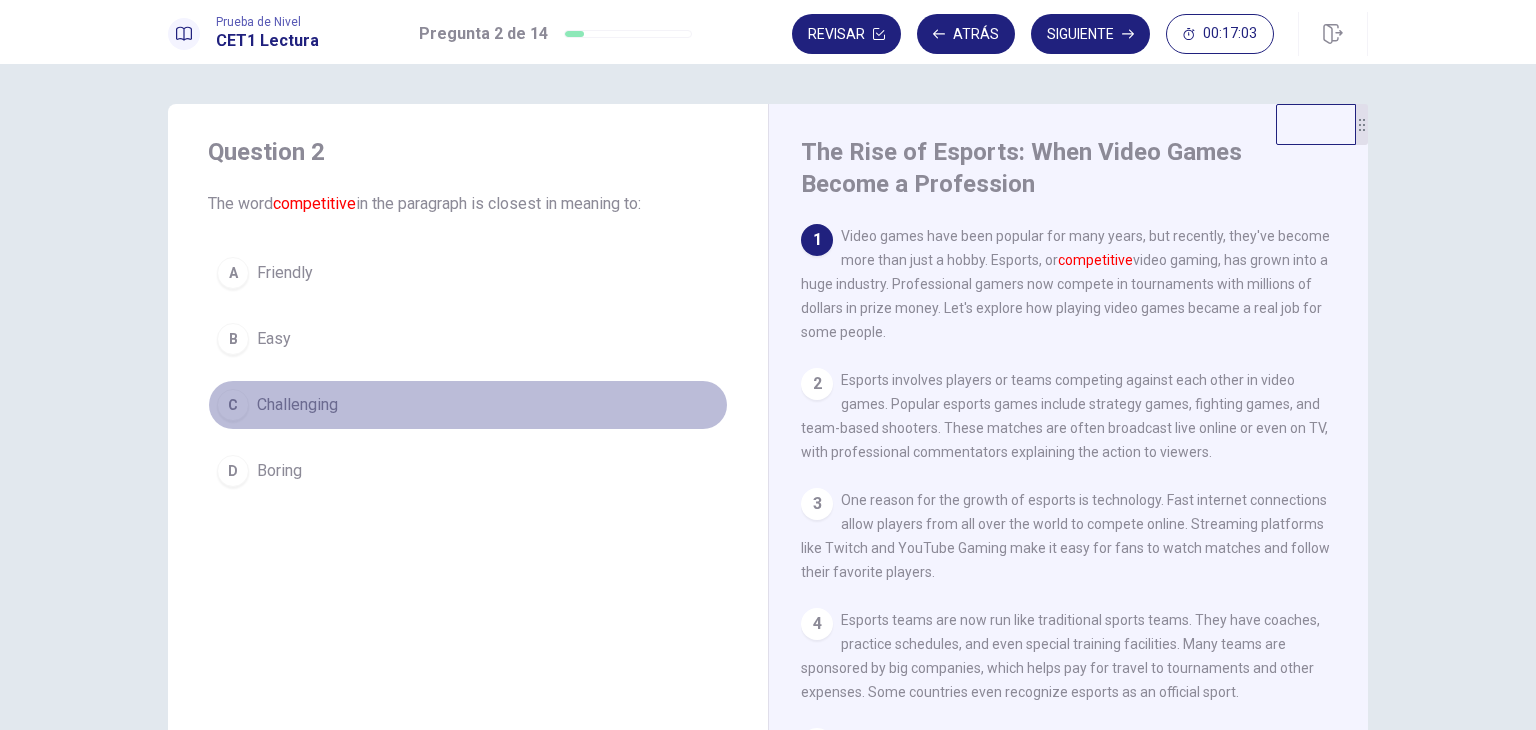 click on "Challenging" at bounding box center (297, 405) 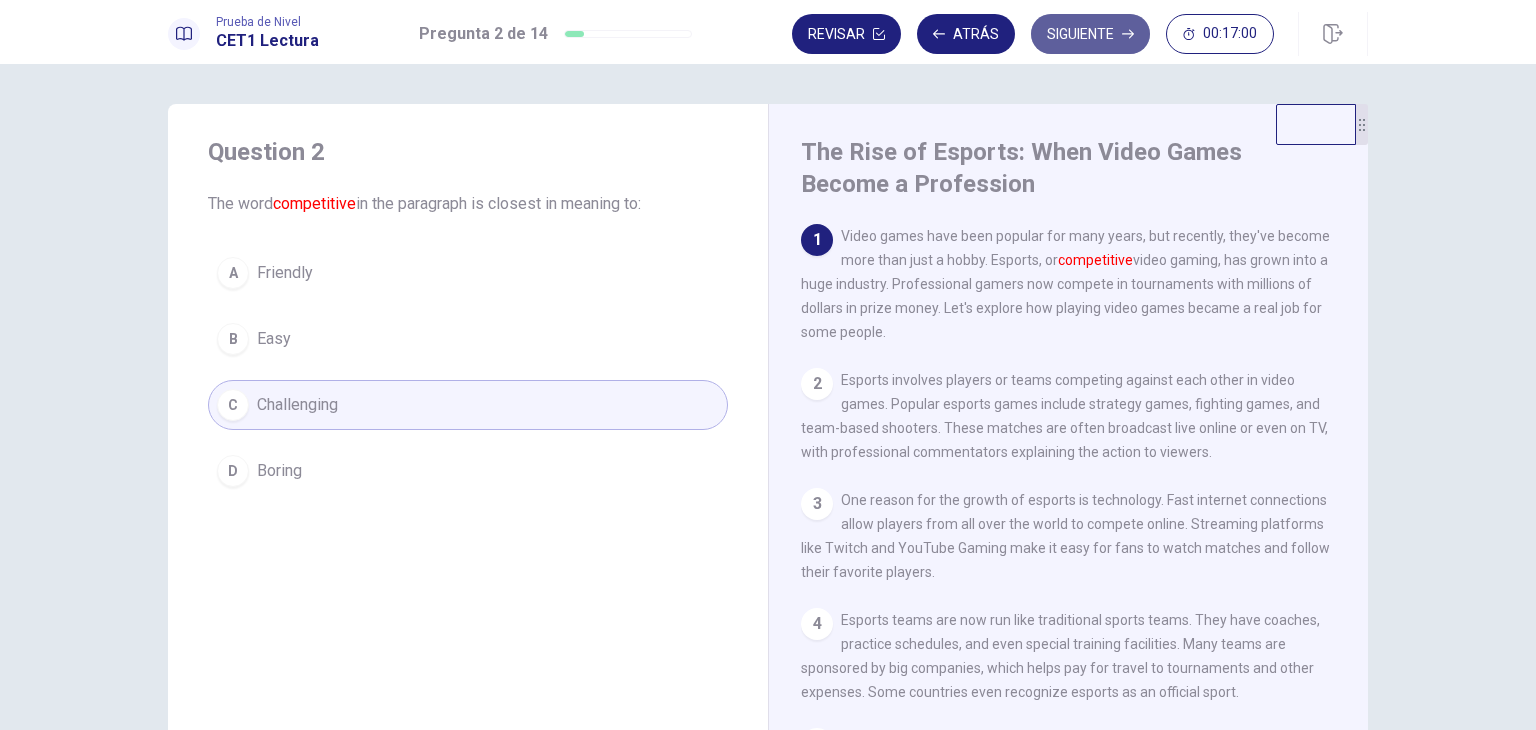 click on "Siguiente" at bounding box center [1090, 34] 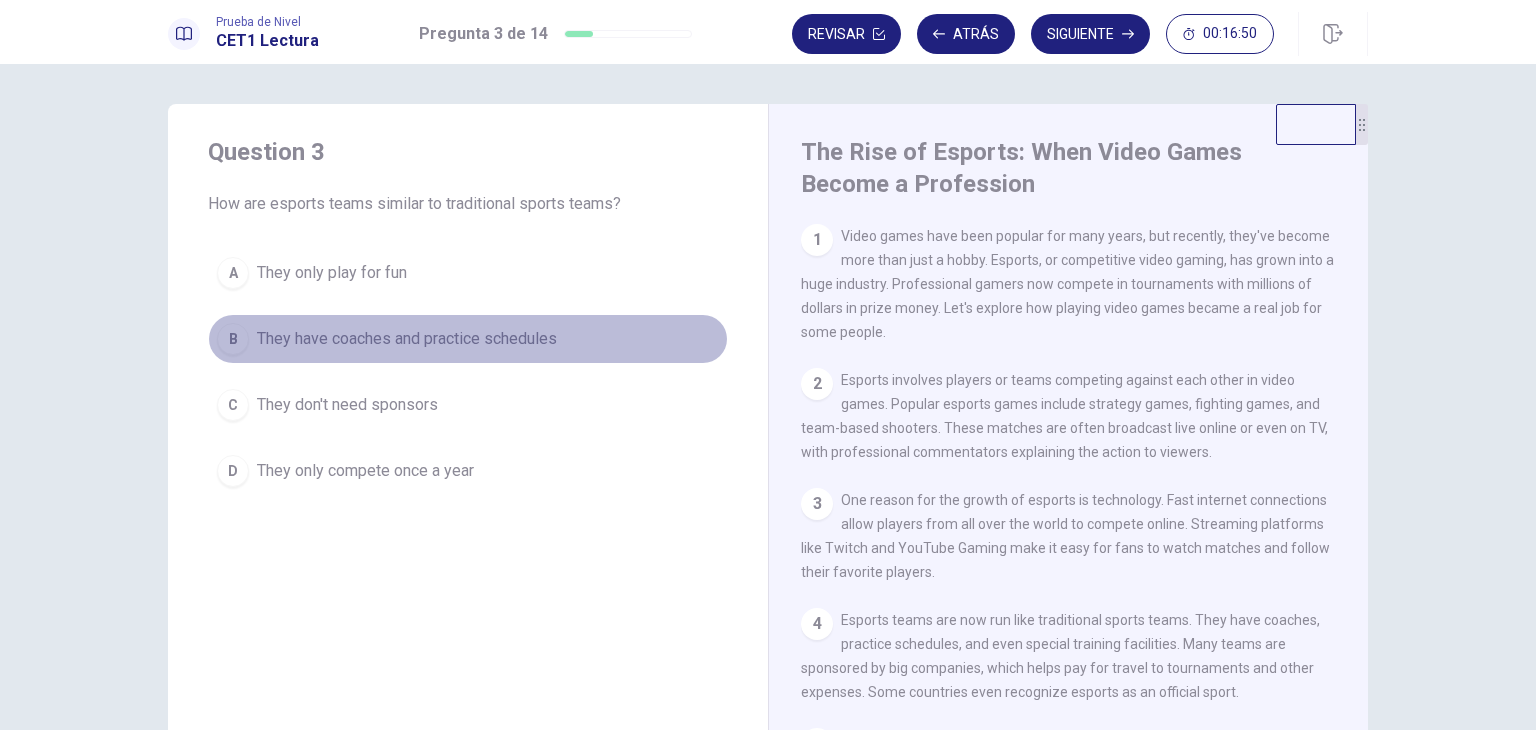 click on "They have coaches and practice schedules" at bounding box center [407, 339] 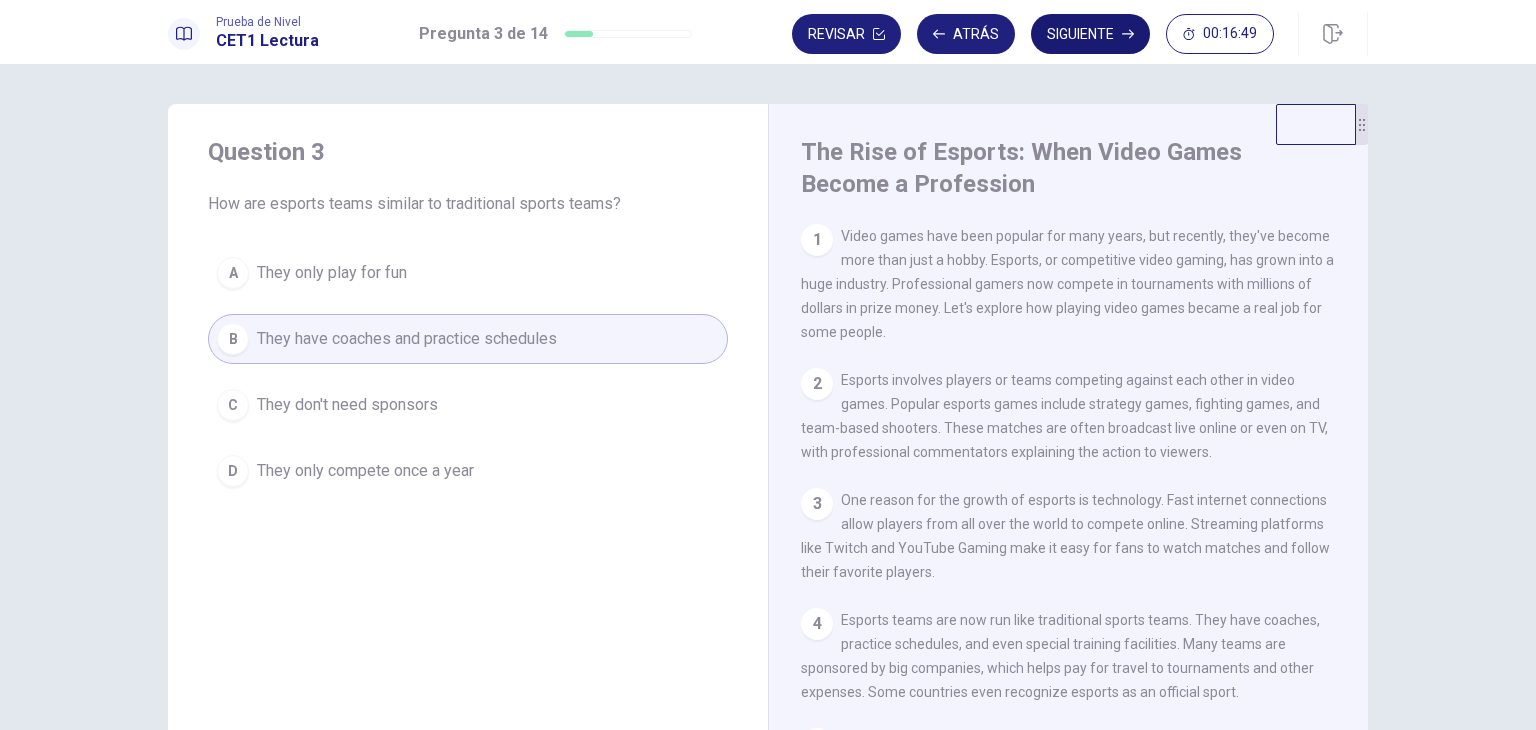 click on "Siguiente" at bounding box center (1090, 34) 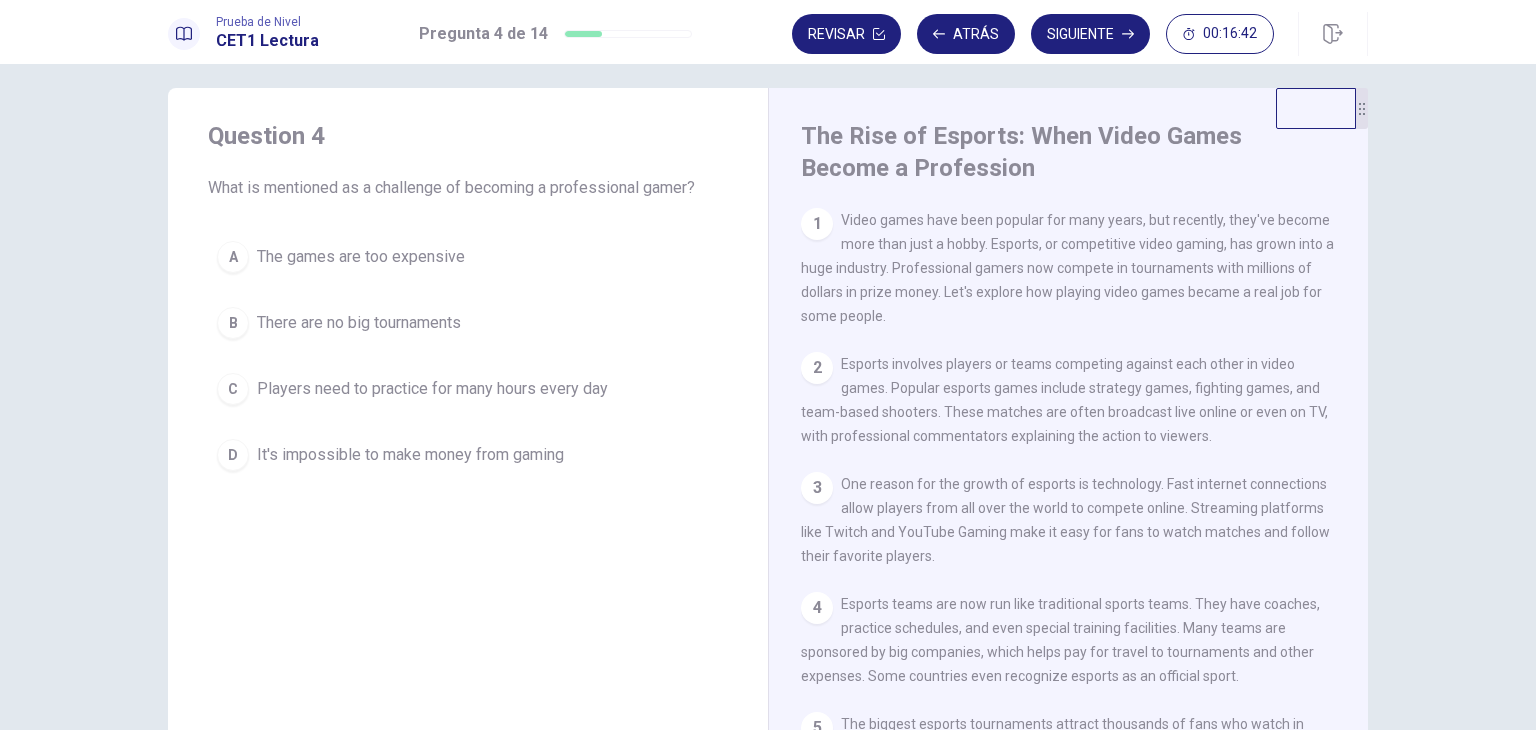 scroll, scrollTop: 12, scrollLeft: 0, axis: vertical 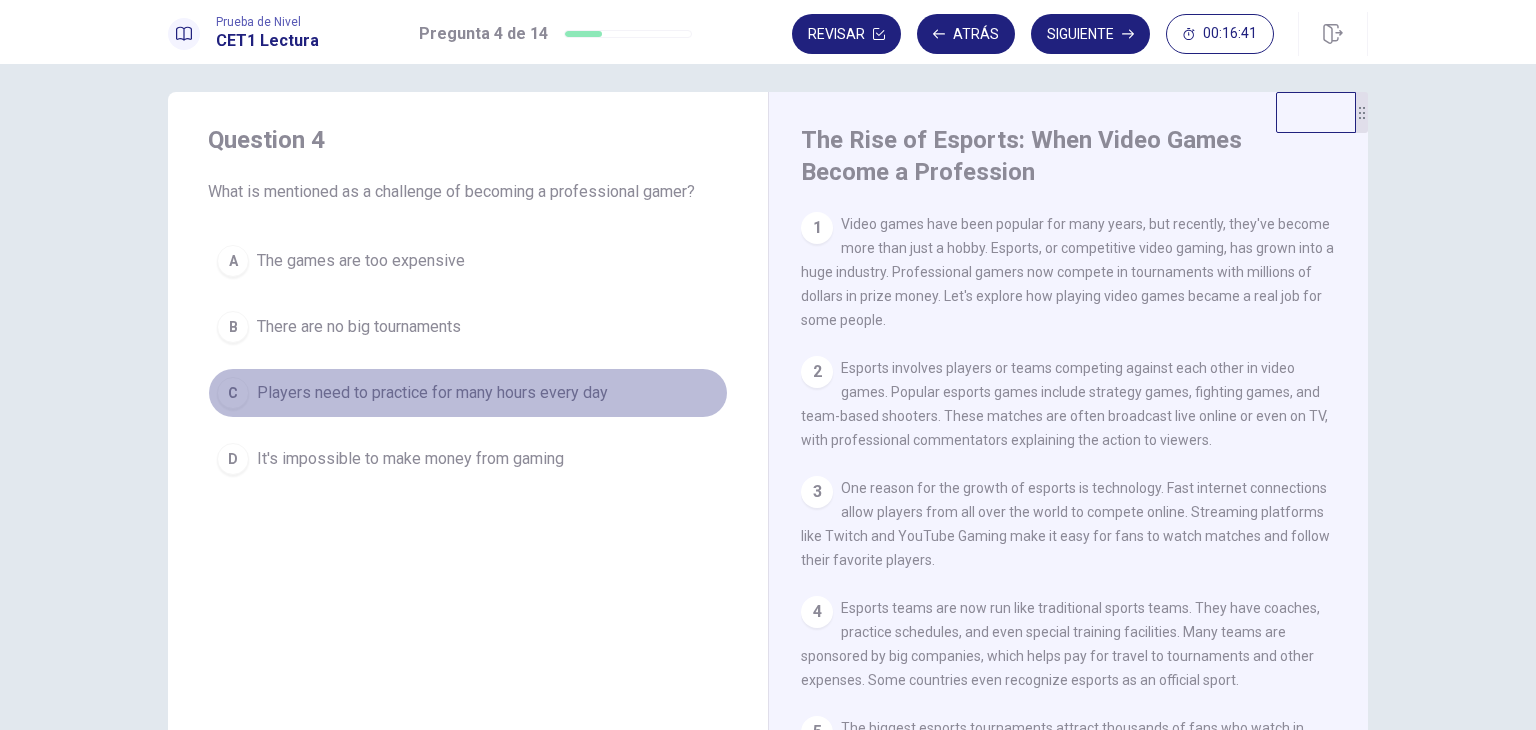 click on "Players need to practice for many hours every day" at bounding box center [432, 393] 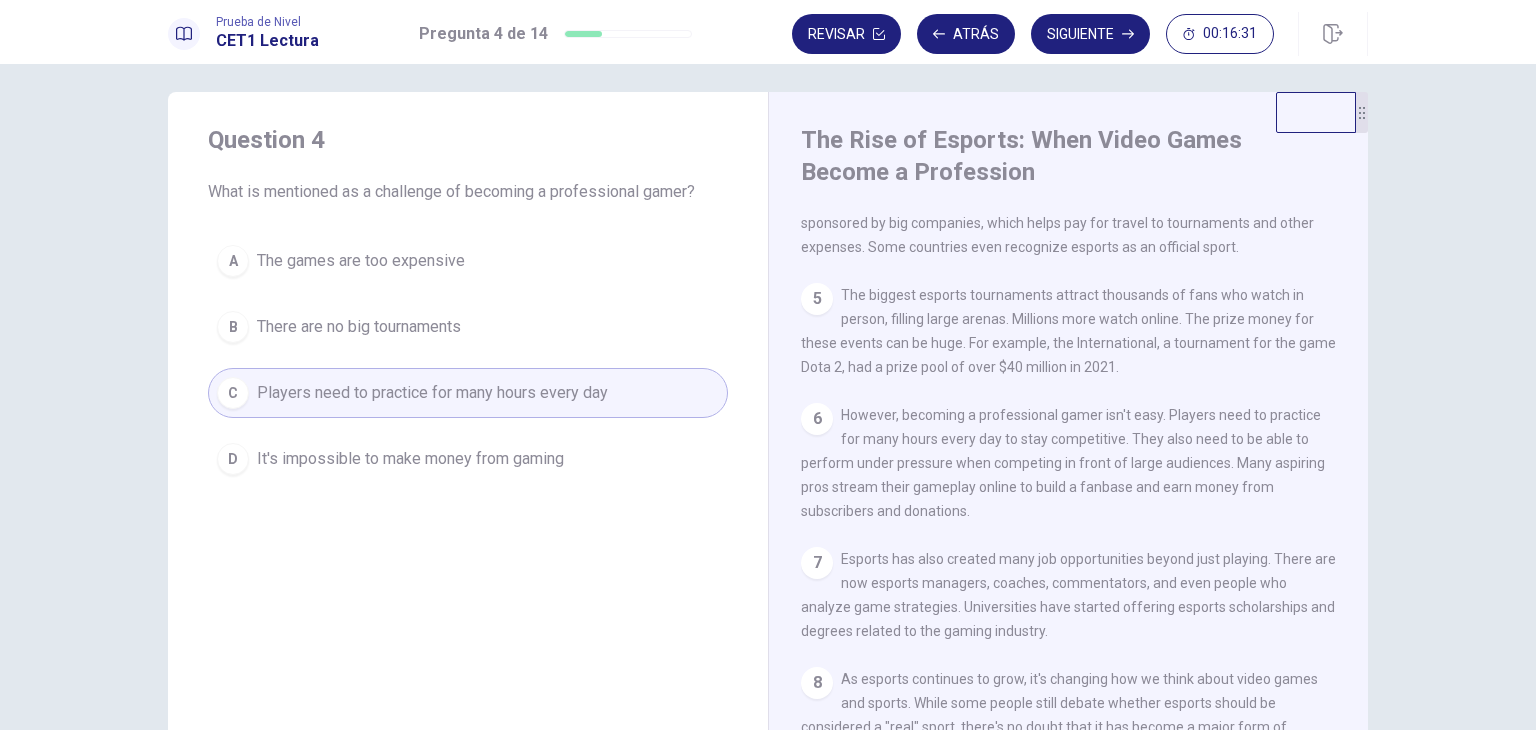 scroll, scrollTop: 460, scrollLeft: 0, axis: vertical 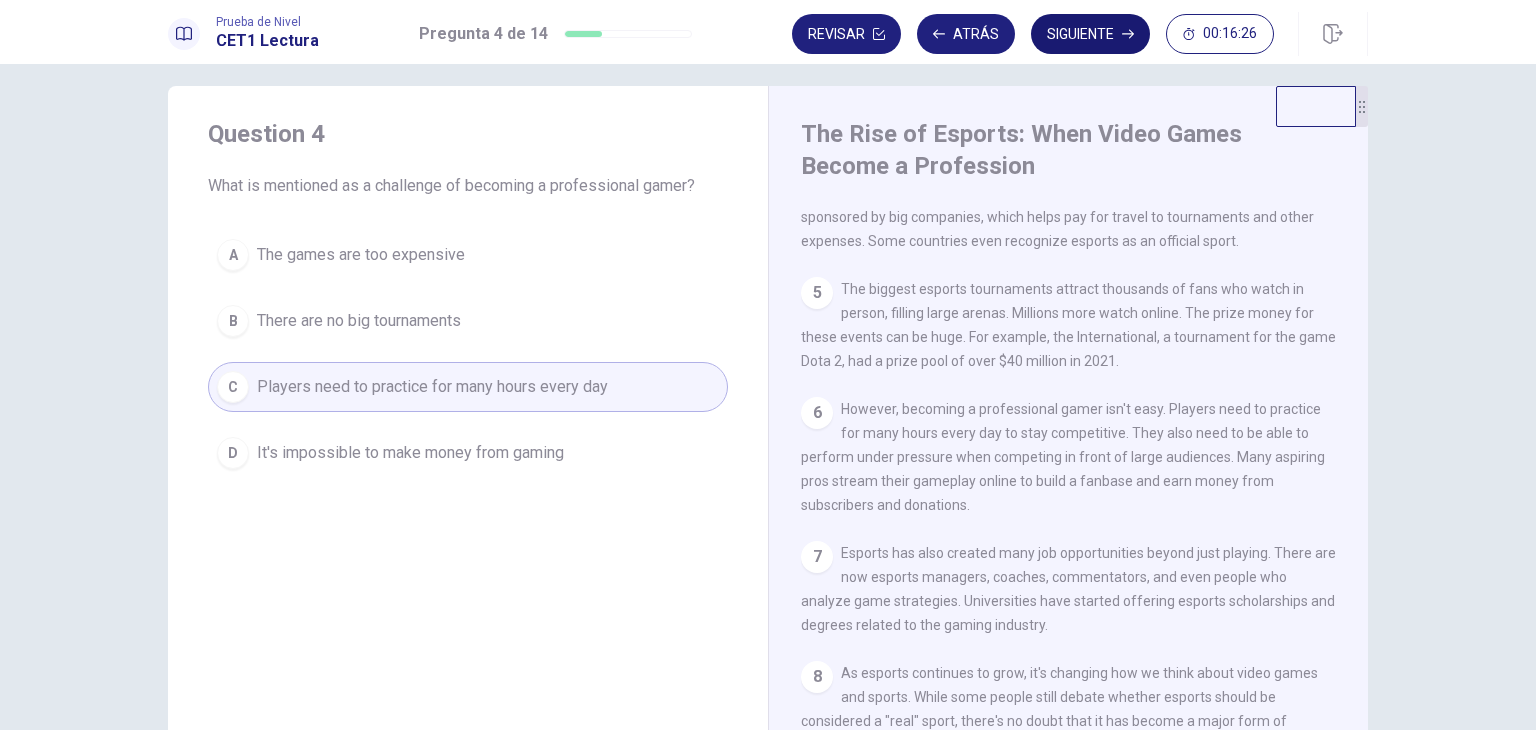 click on "Siguiente" at bounding box center (1090, 34) 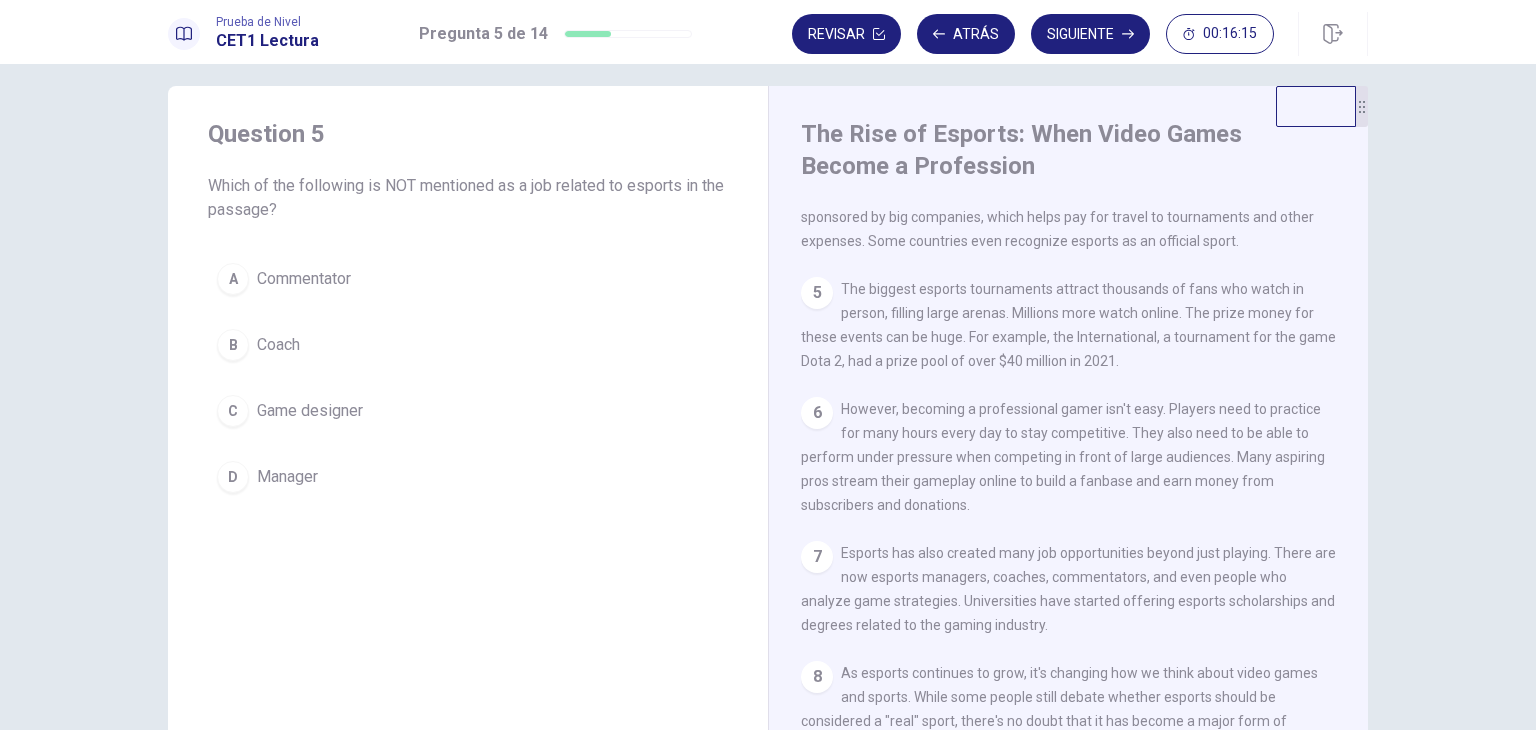 click on "Game designer" at bounding box center (310, 411) 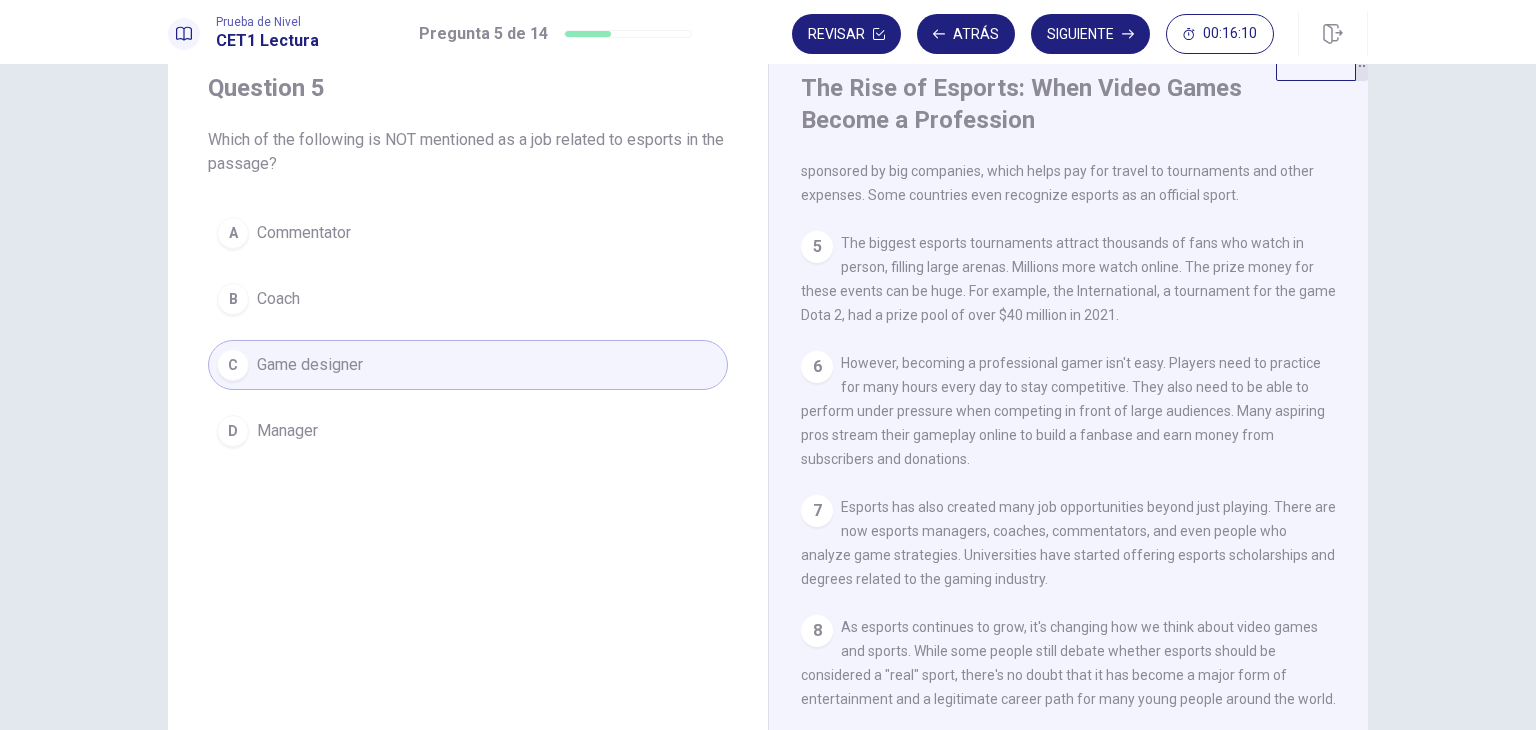 scroll, scrollTop: 64, scrollLeft: 0, axis: vertical 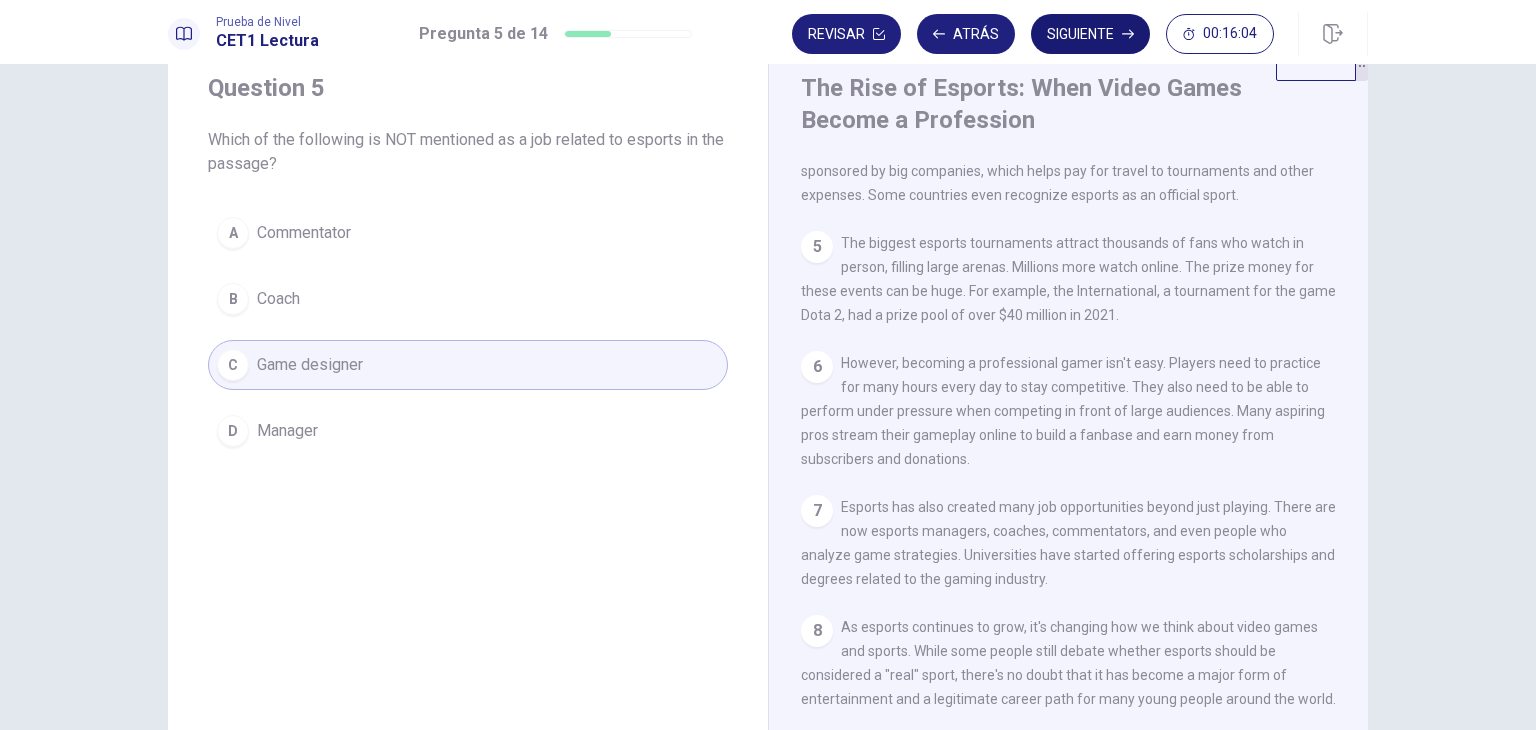 click on "Siguiente" at bounding box center (1090, 34) 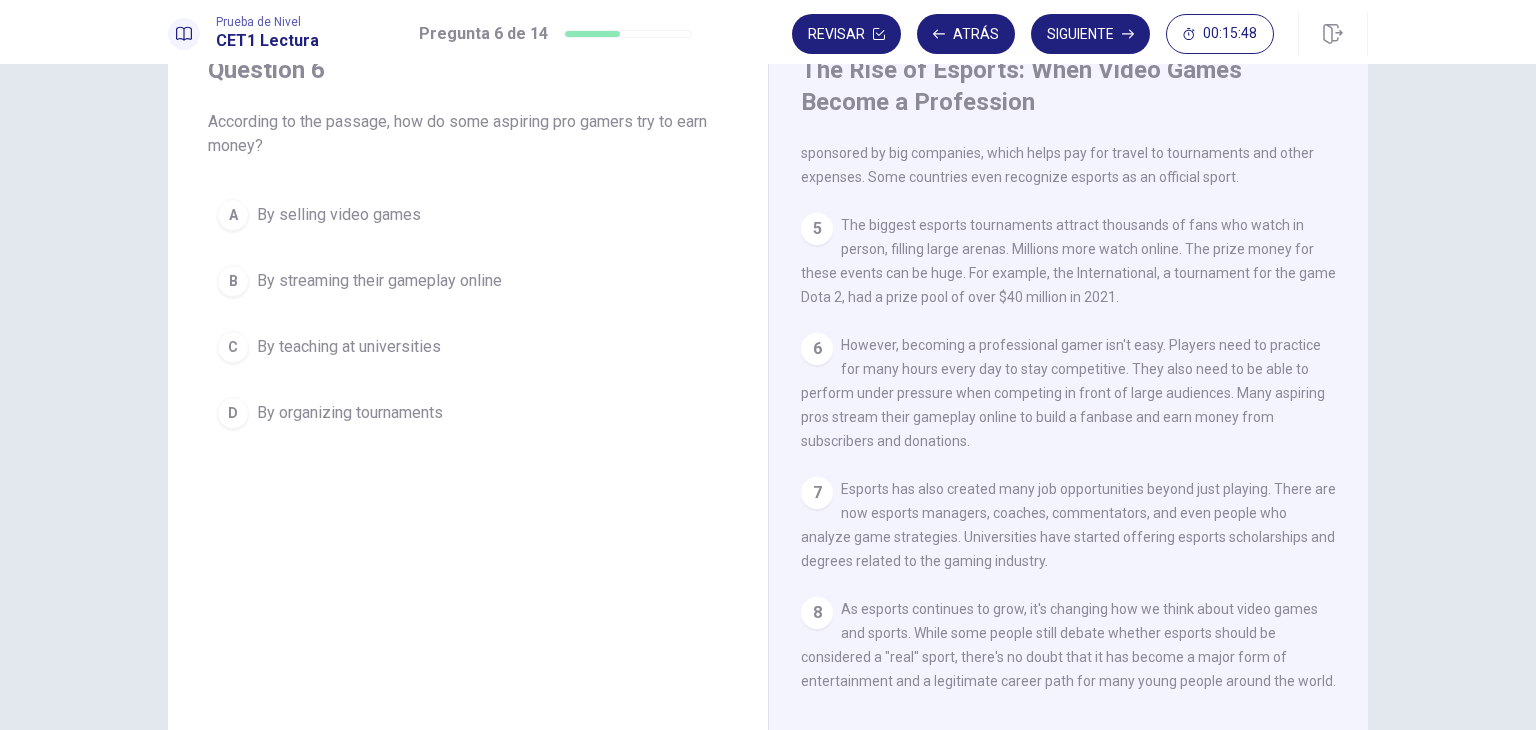 scroll, scrollTop: 80, scrollLeft: 0, axis: vertical 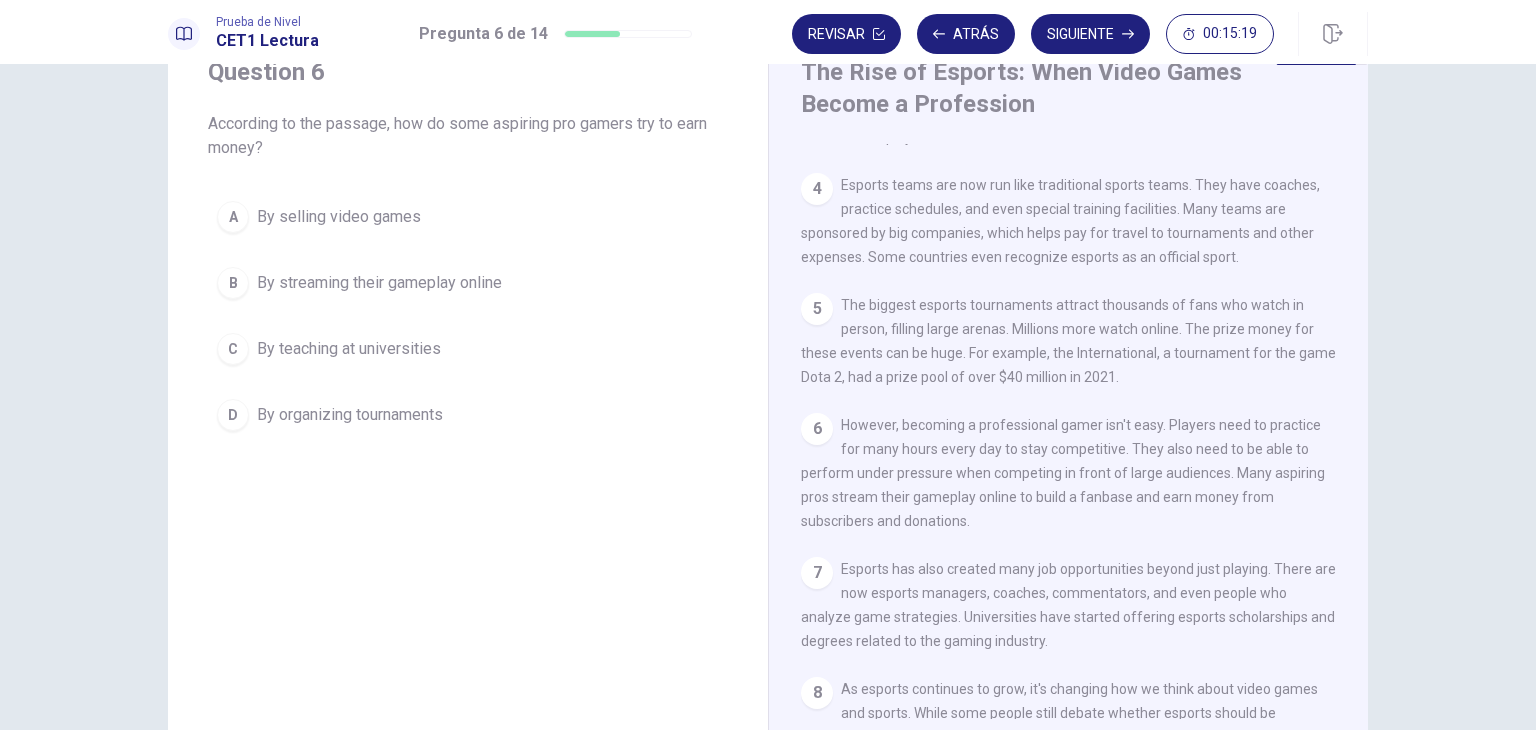 click on "By streaming their gameplay online" at bounding box center [379, 283] 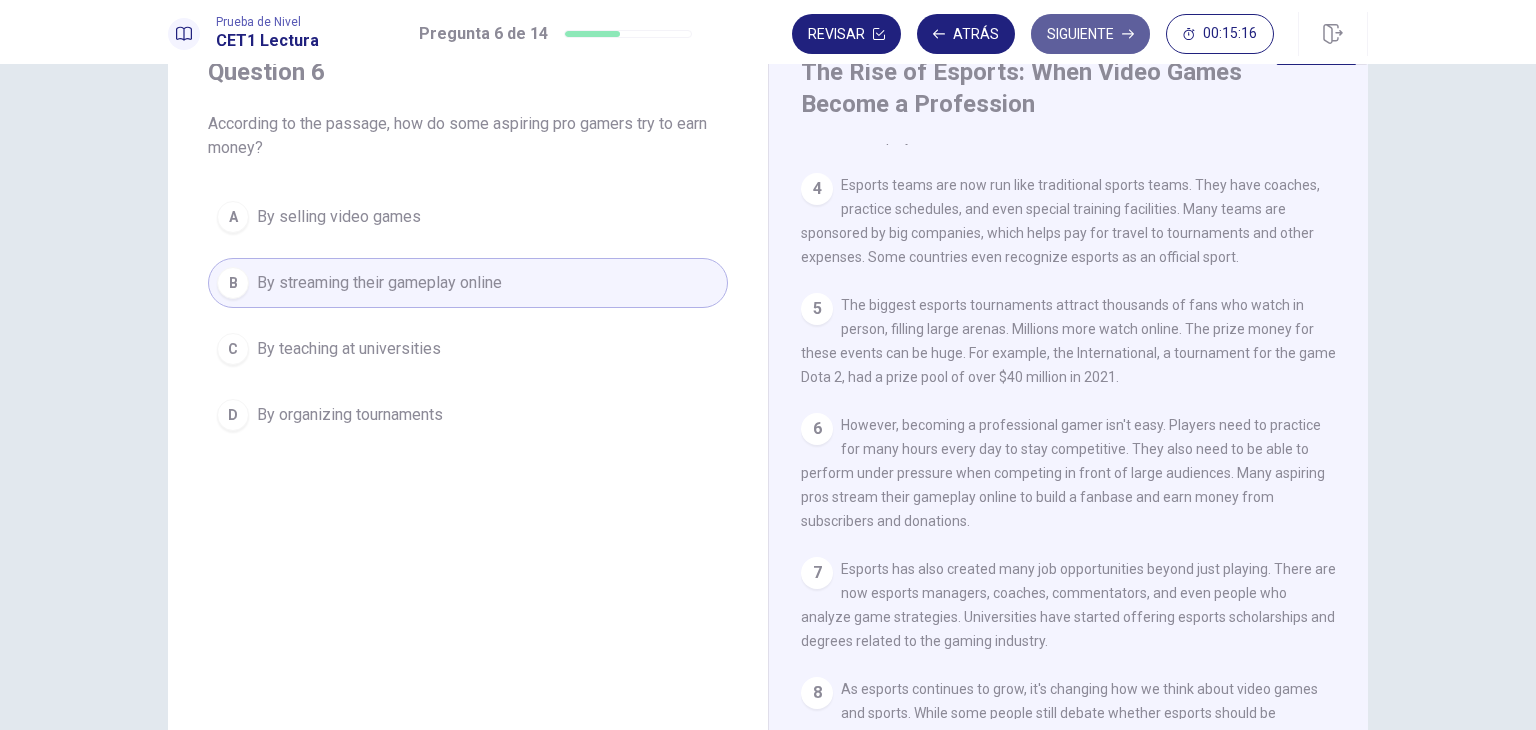 click on "Siguiente" at bounding box center [1090, 34] 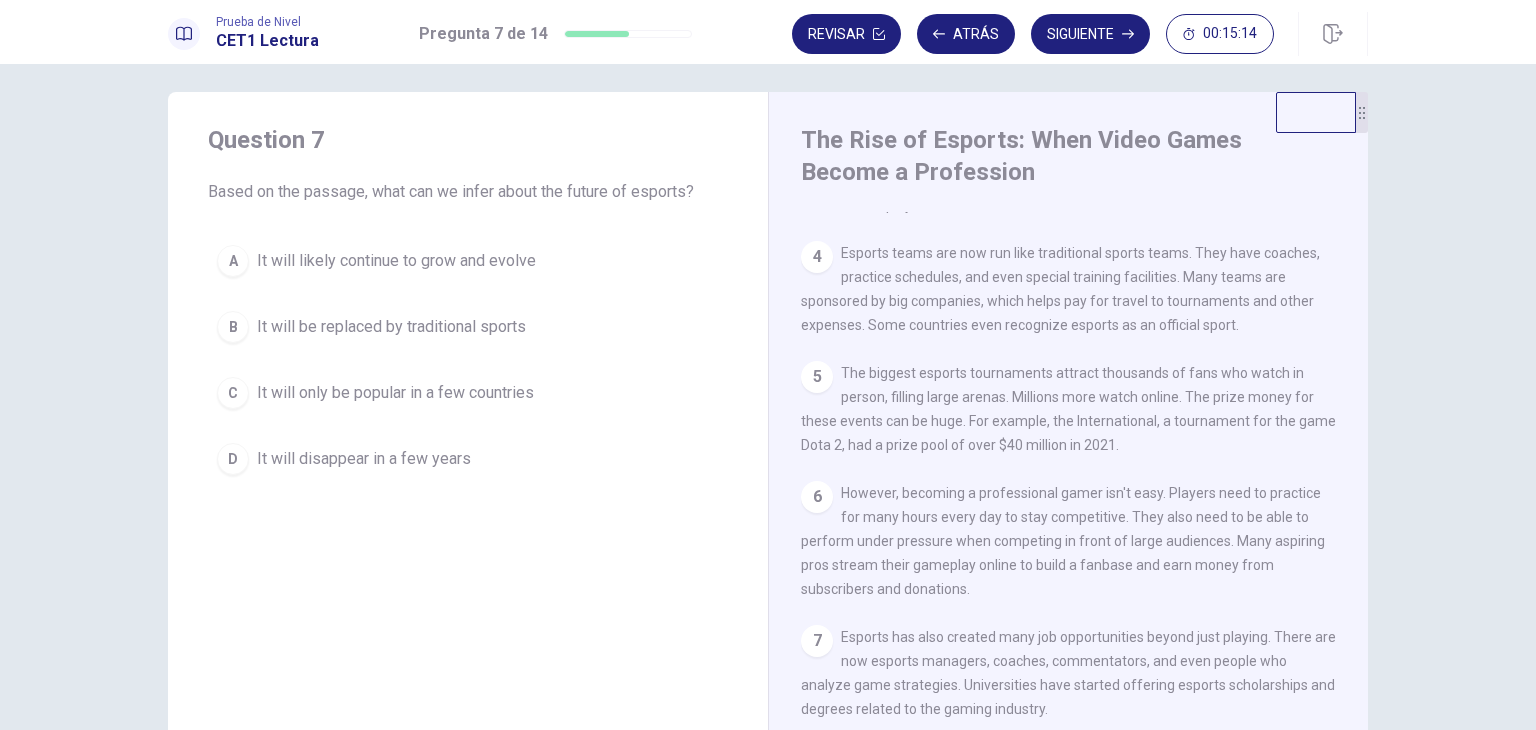 scroll, scrollTop: 14, scrollLeft: 0, axis: vertical 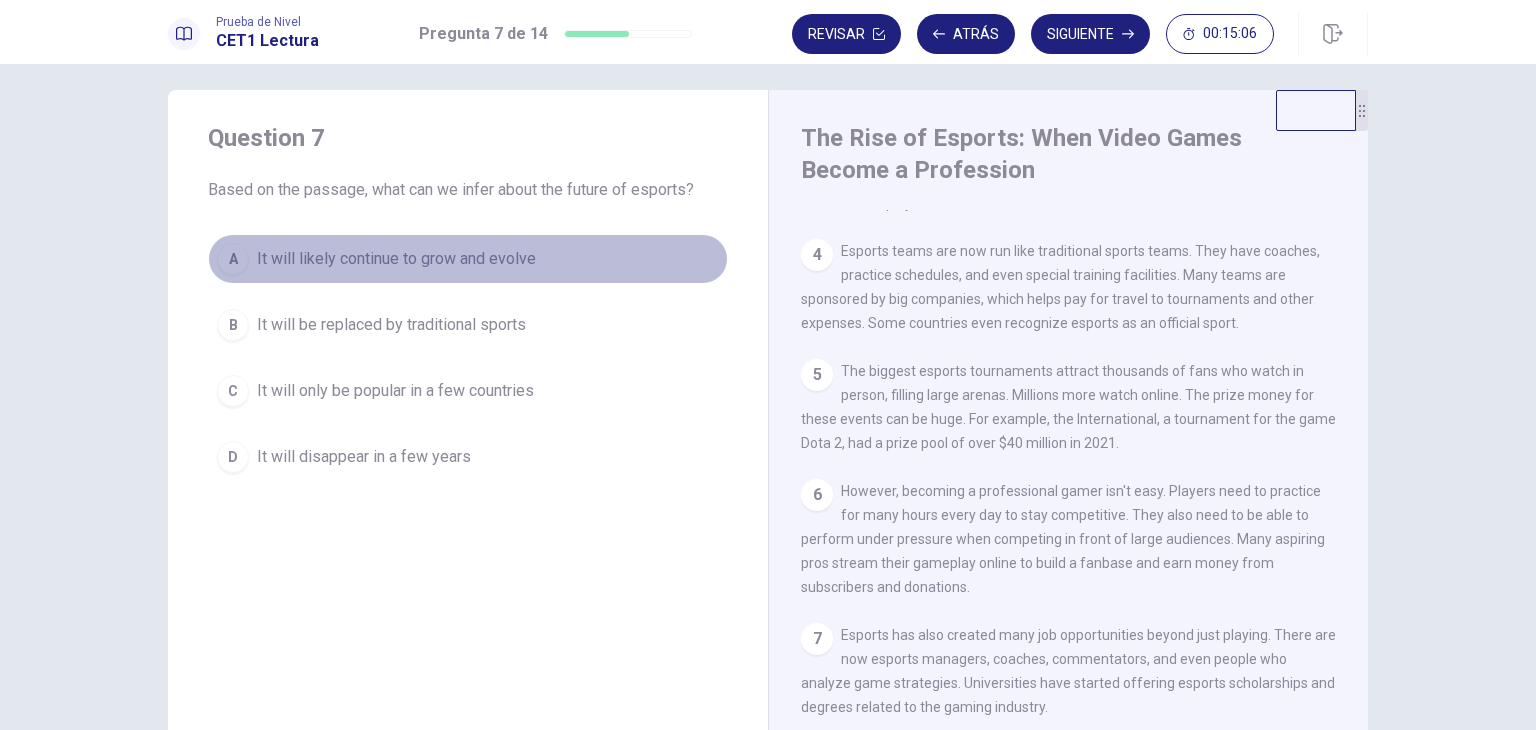 click on "It will likely continue to grow and evolve" at bounding box center [396, 259] 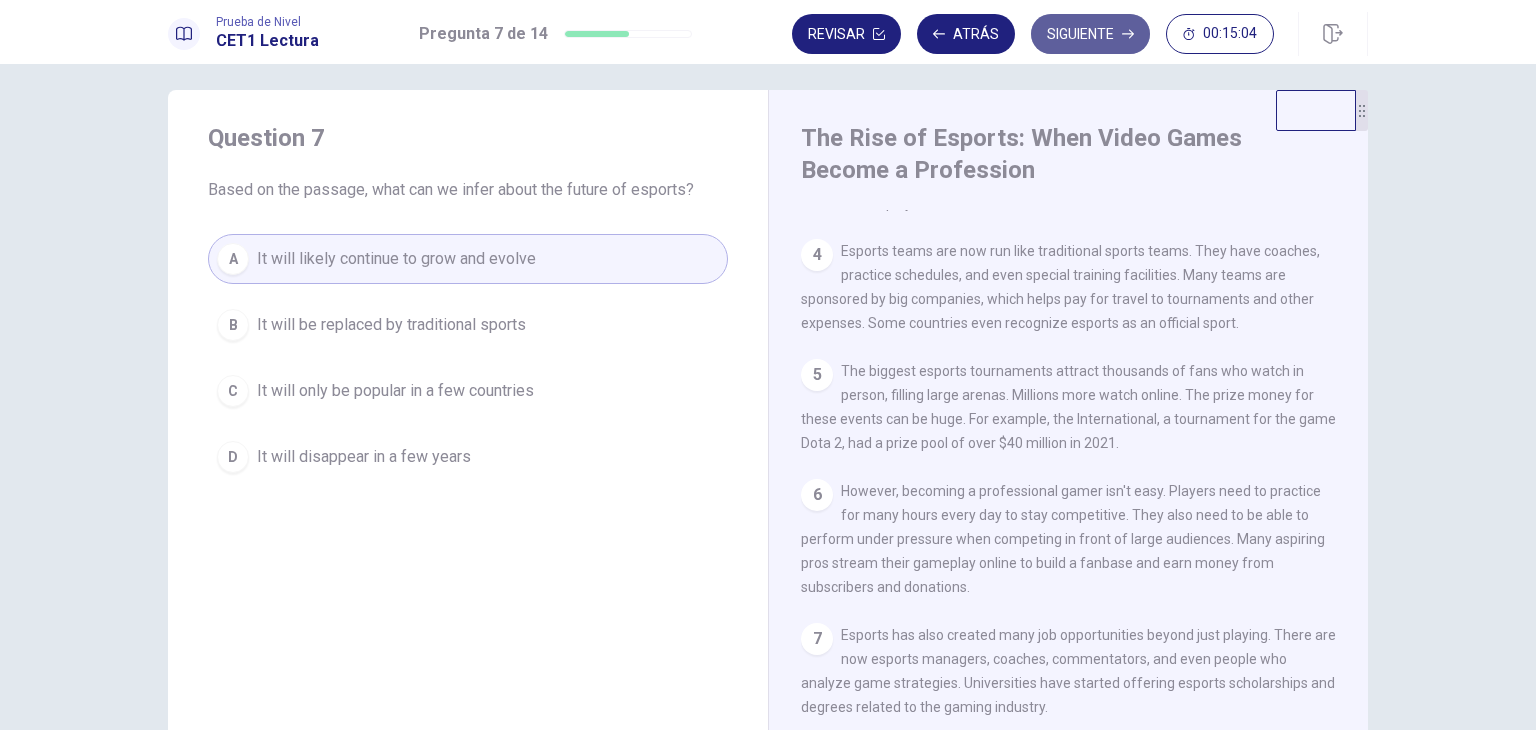 click on "Siguiente" at bounding box center [1090, 34] 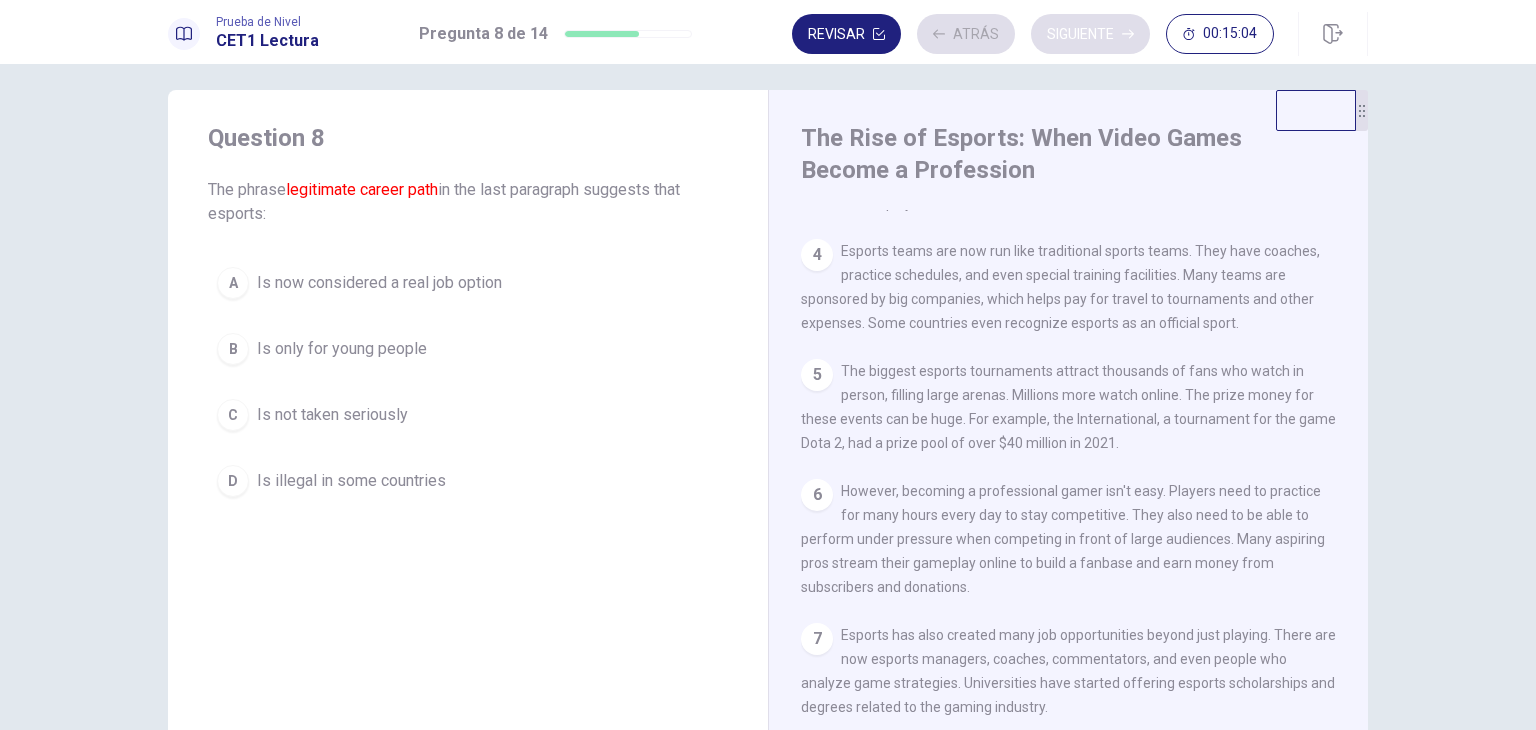 scroll, scrollTop: 460, scrollLeft: 0, axis: vertical 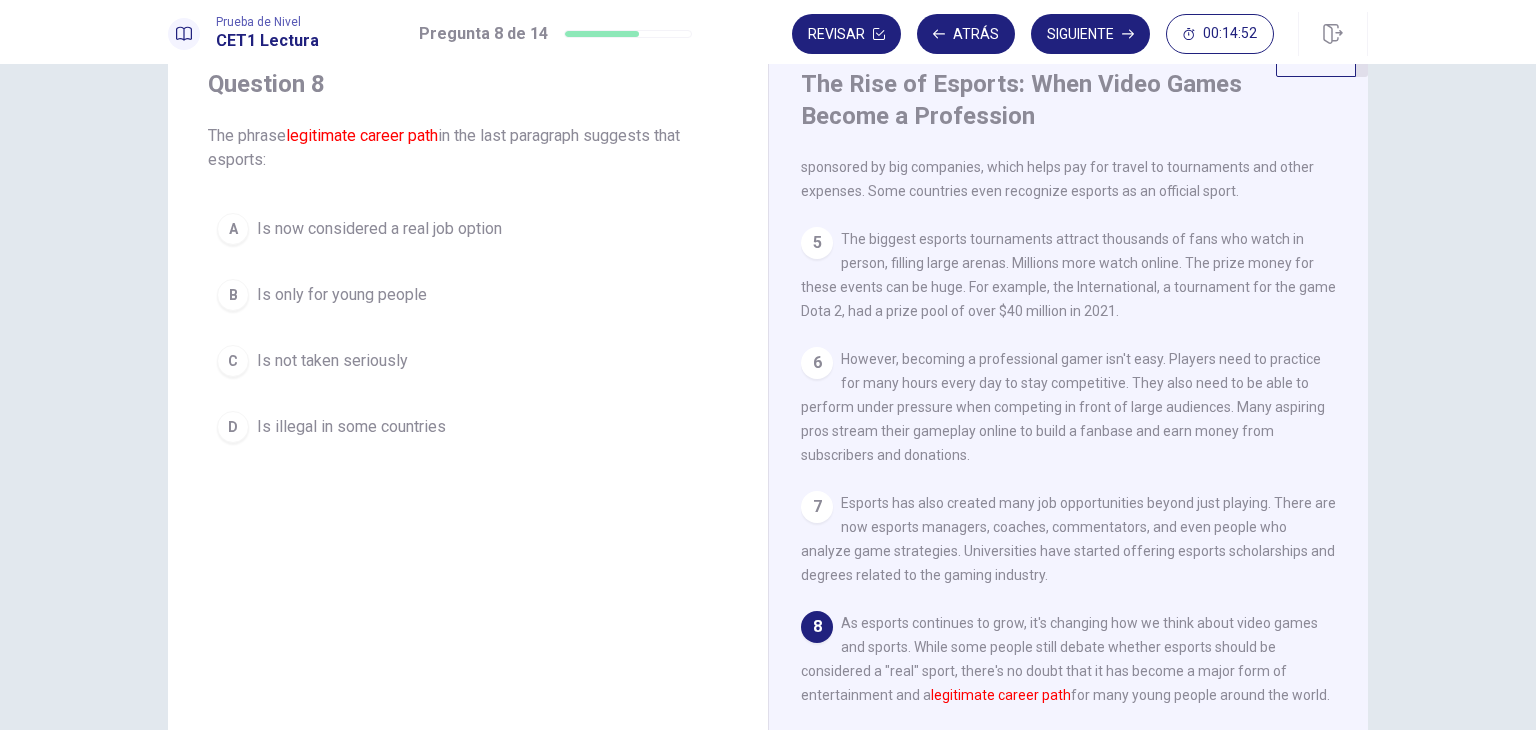 click on "Is now considered a real job option" at bounding box center (379, 229) 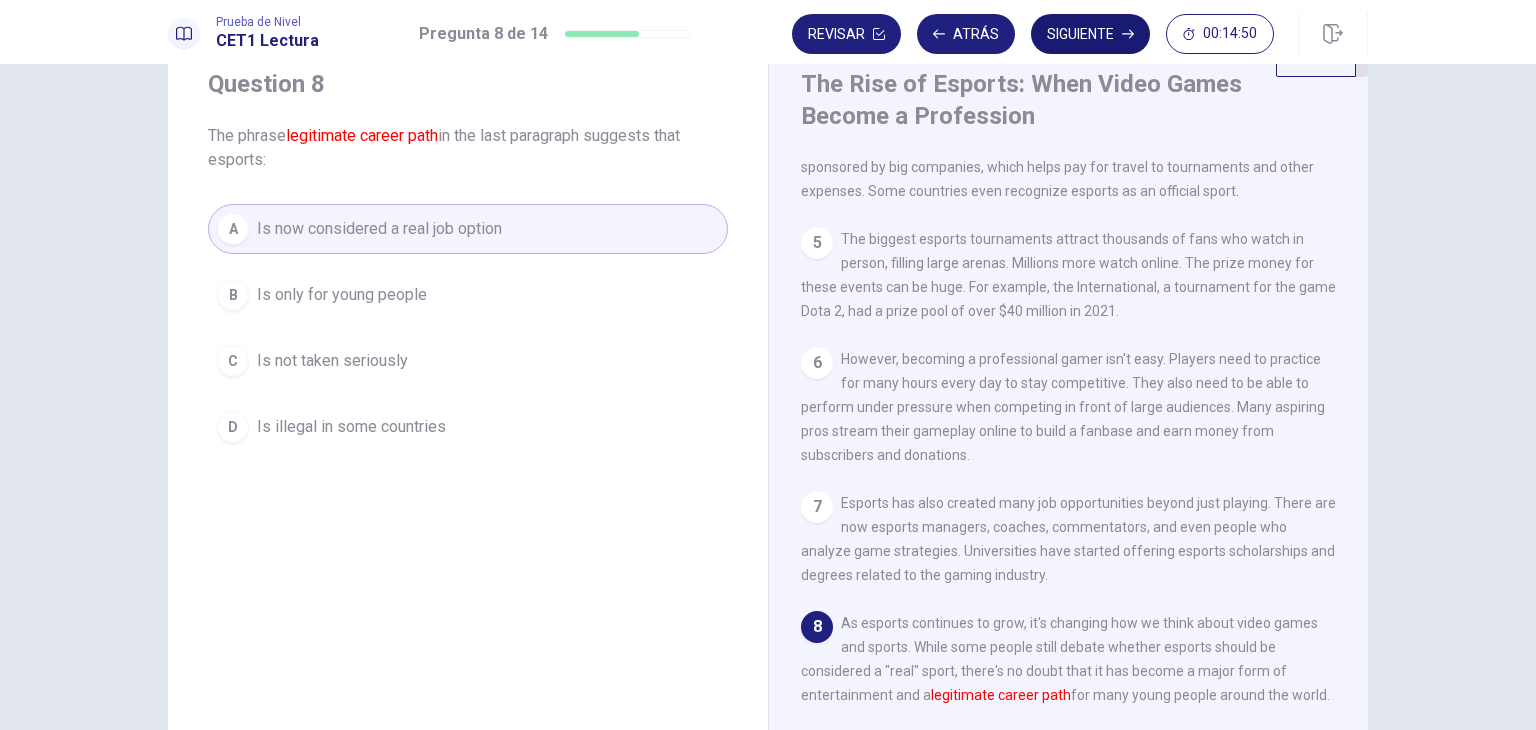 click on "Siguiente" at bounding box center (1090, 34) 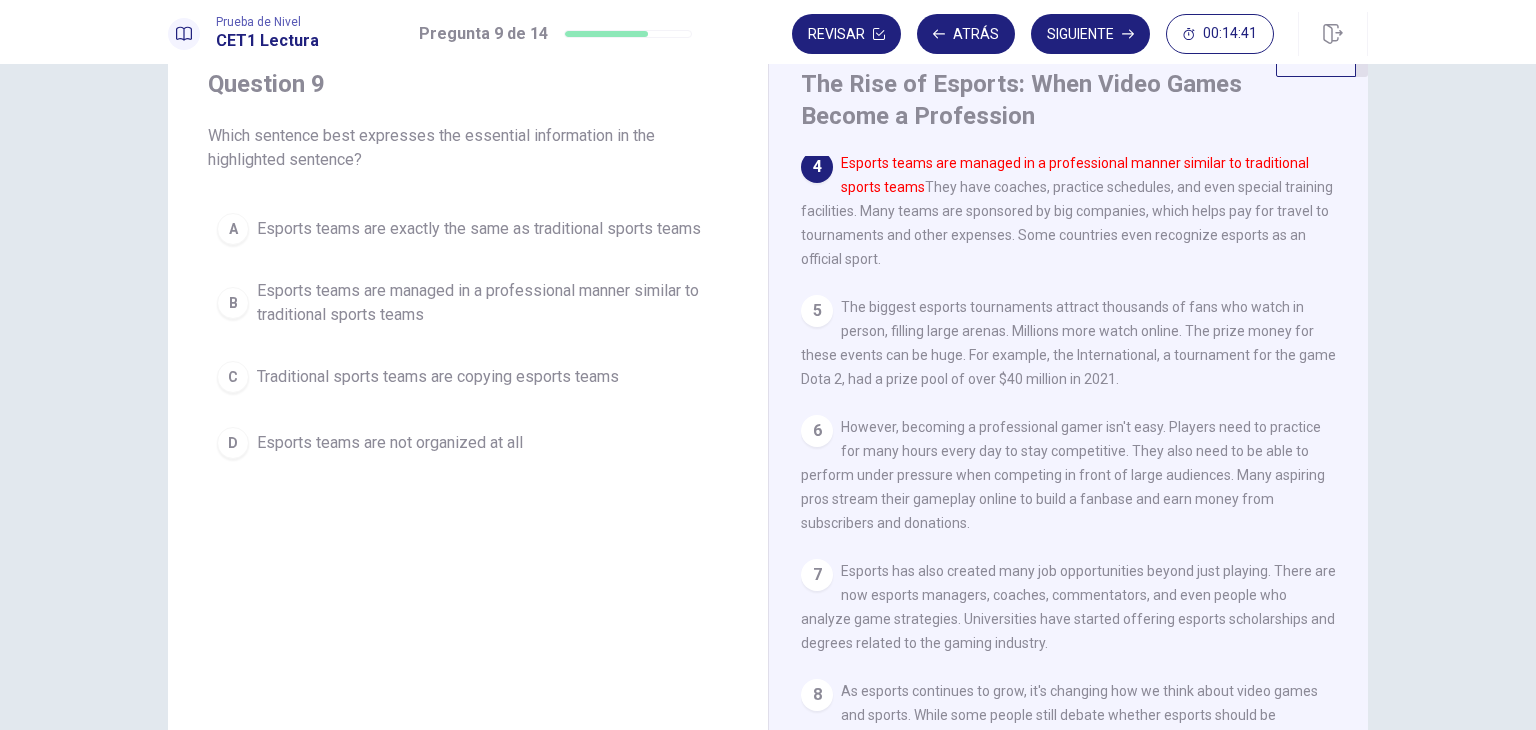 scroll, scrollTop: 388, scrollLeft: 0, axis: vertical 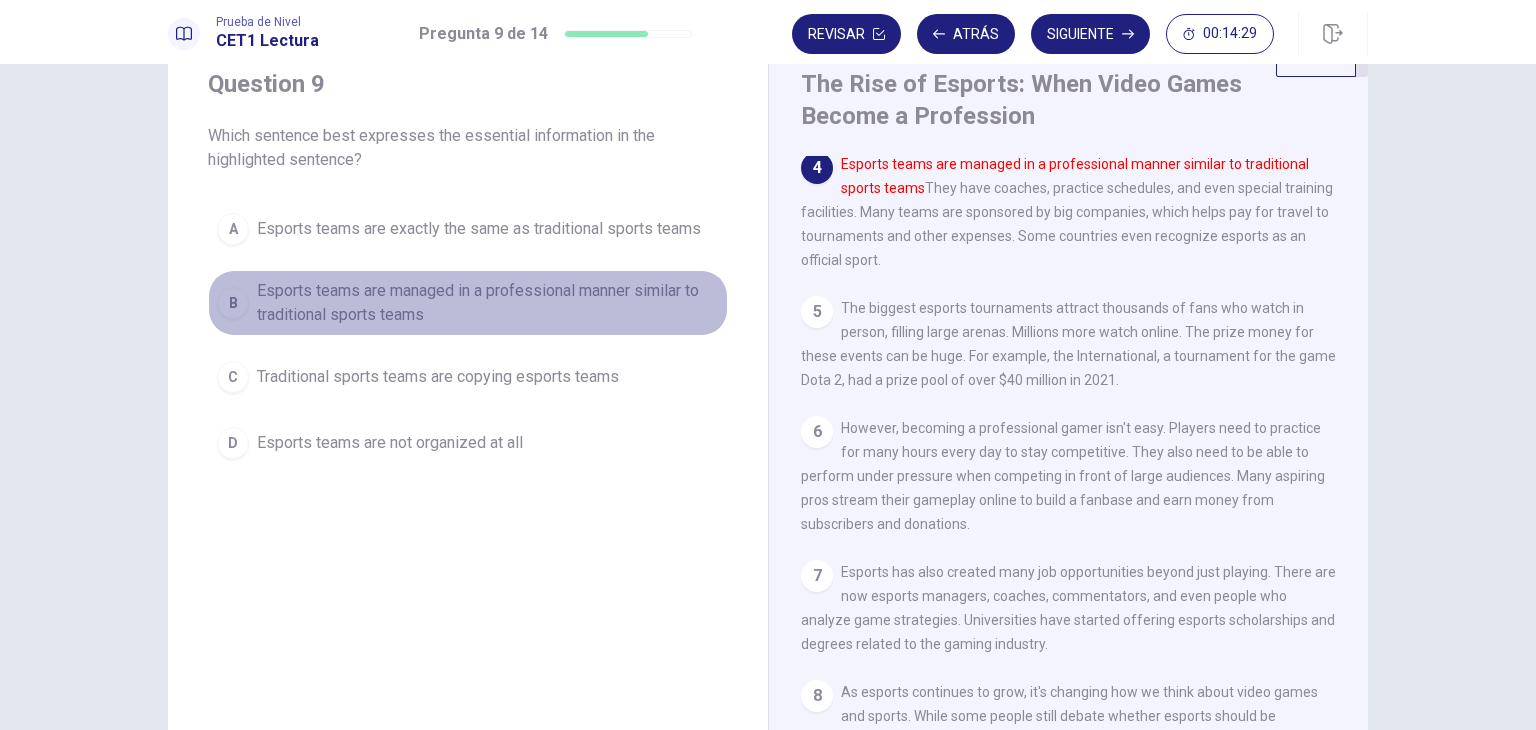 click on "Esports teams are managed in a professional manner similar to traditional sports teams" at bounding box center [488, 303] 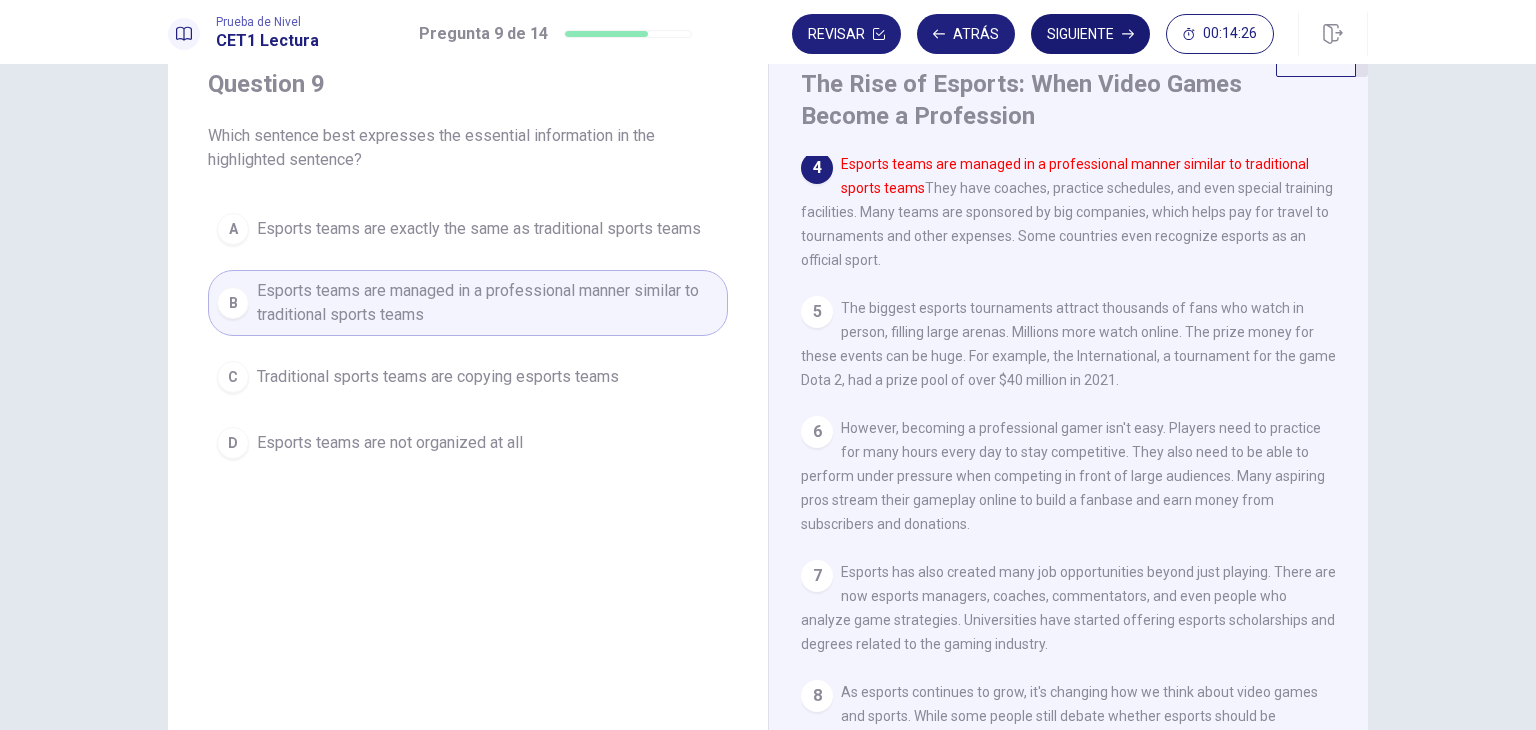 click on "Siguiente" at bounding box center (1090, 34) 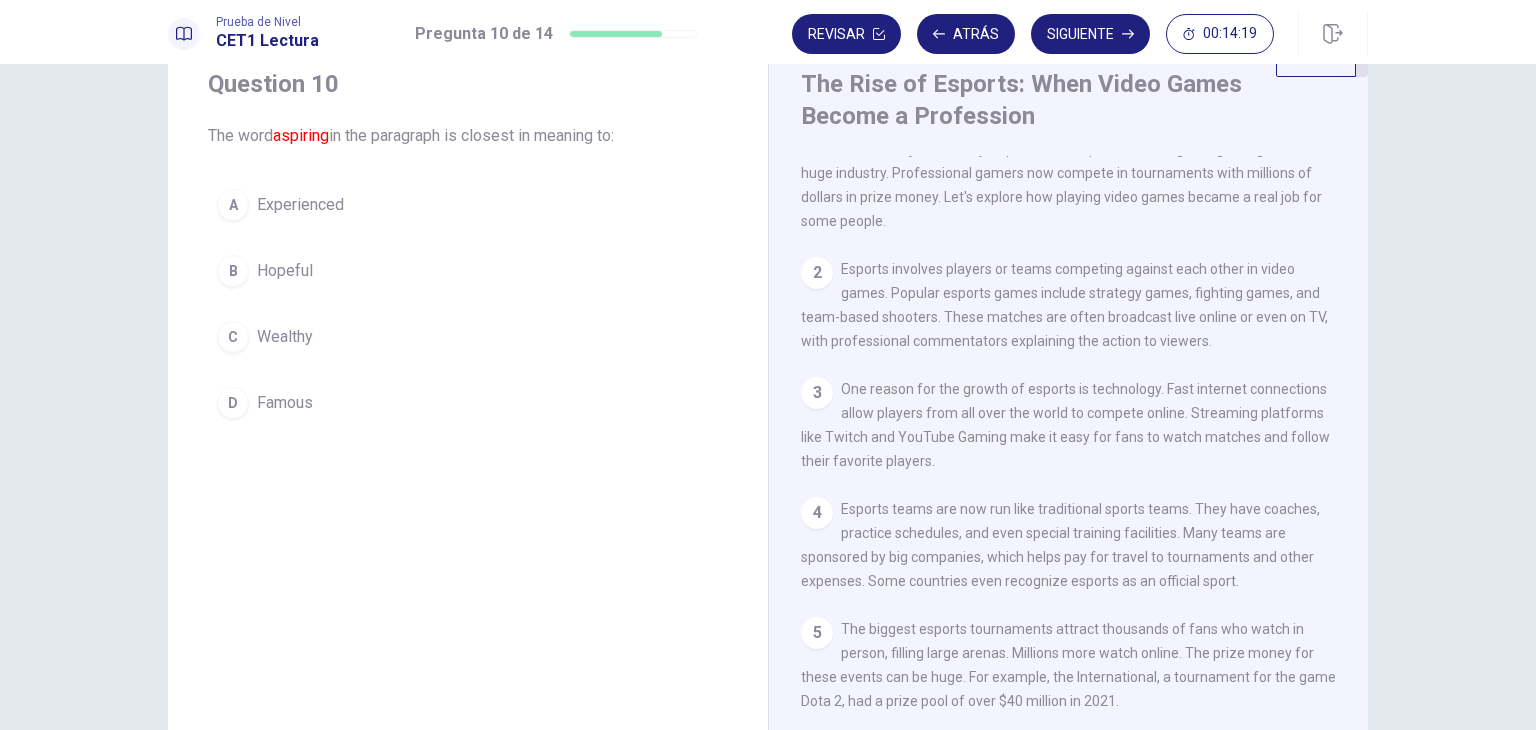scroll, scrollTop: 0, scrollLeft: 0, axis: both 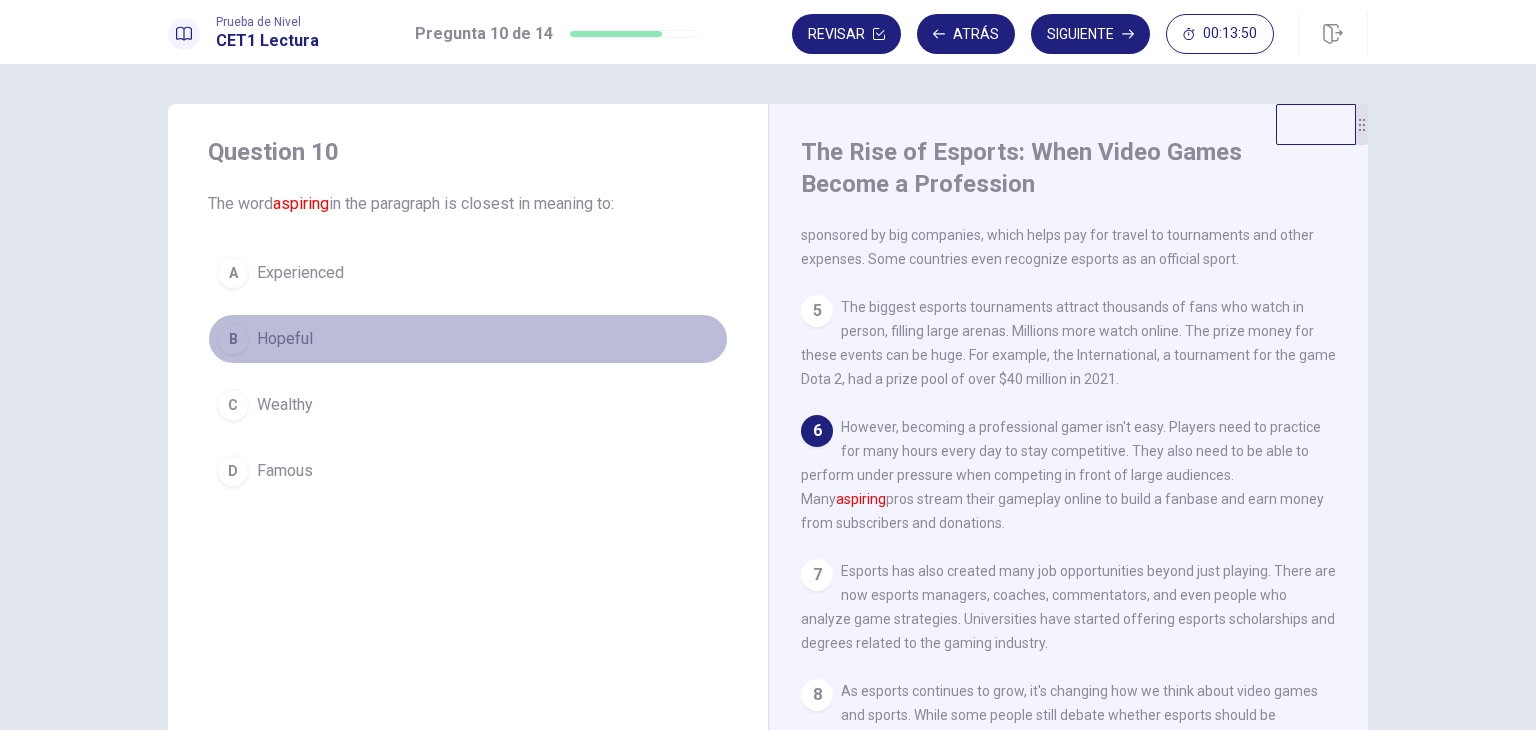 click on "Hopeful" at bounding box center [285, 339] 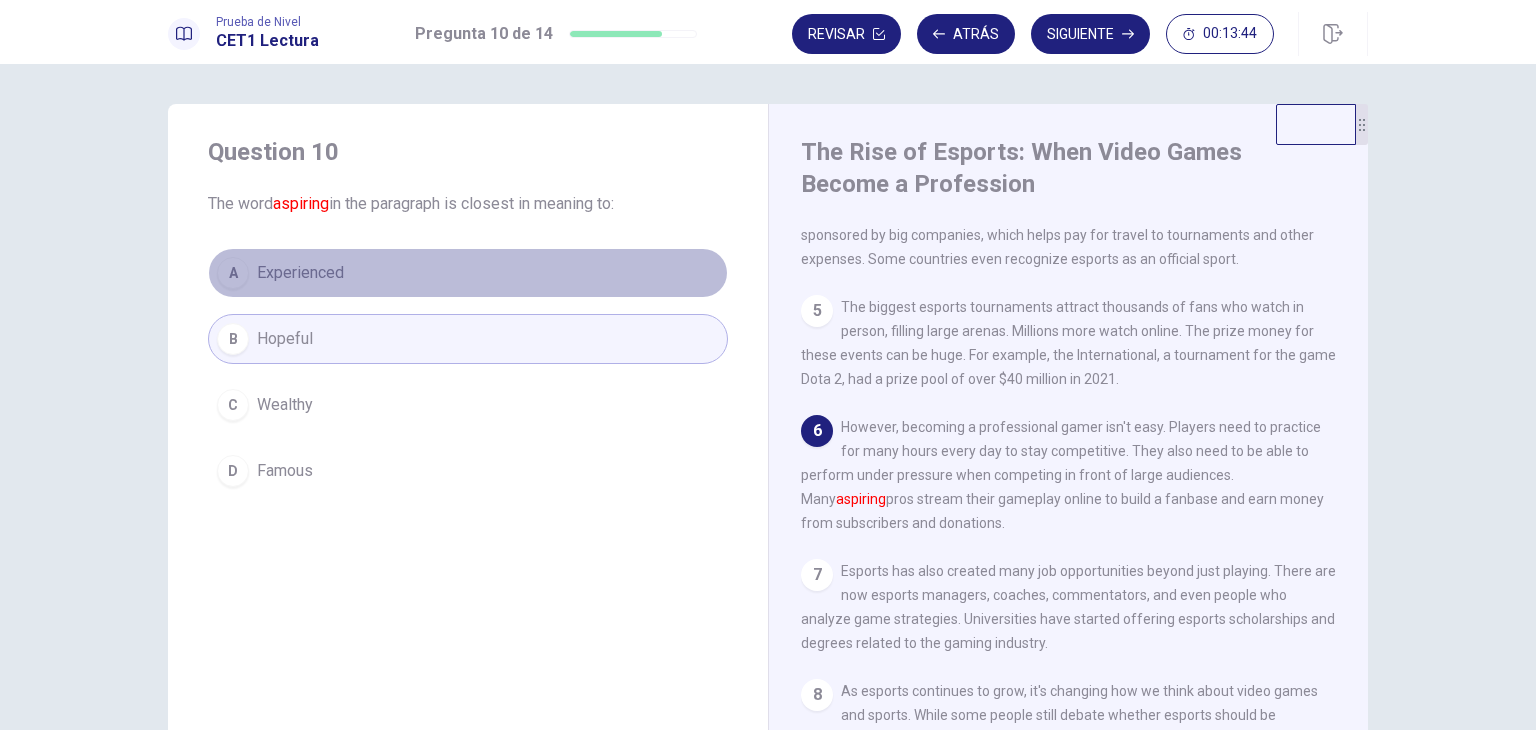 click on "Experienced" at bounding box center [300, 273] 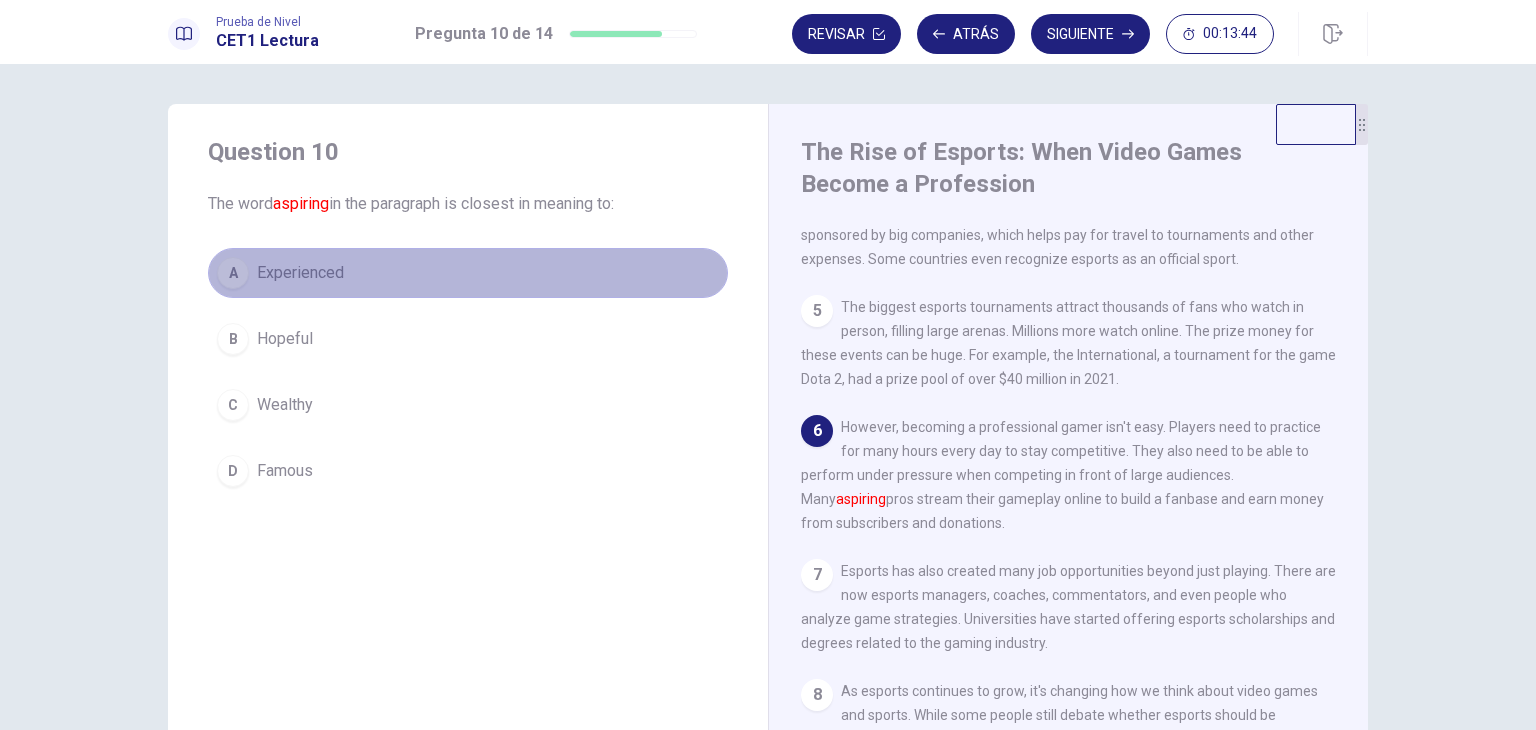 click on "Experienced" at bounding box center [300, 273] 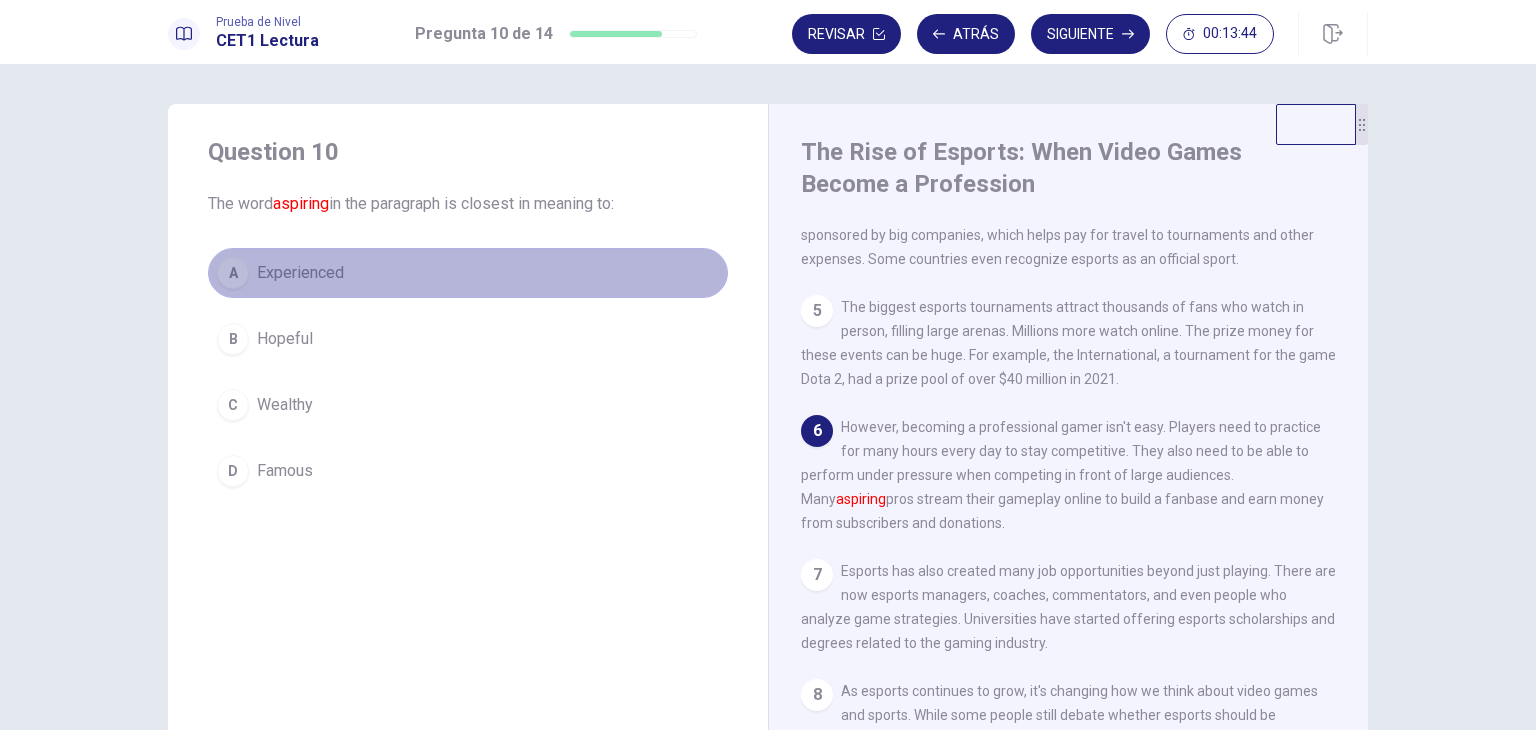 click on "Experienced" at bounding box center [300, 273] 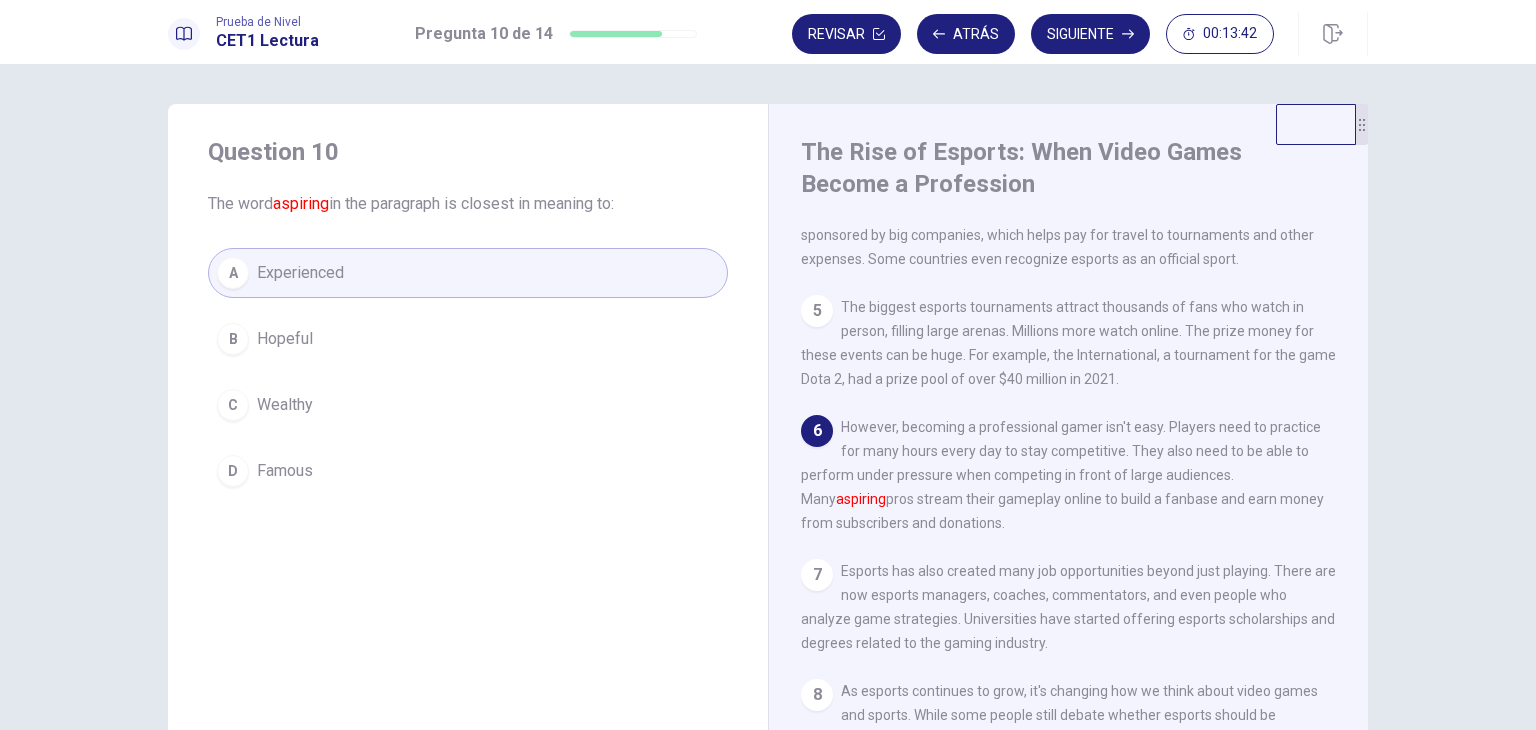 click on "Hopeful" at bounding box center [285, 339] 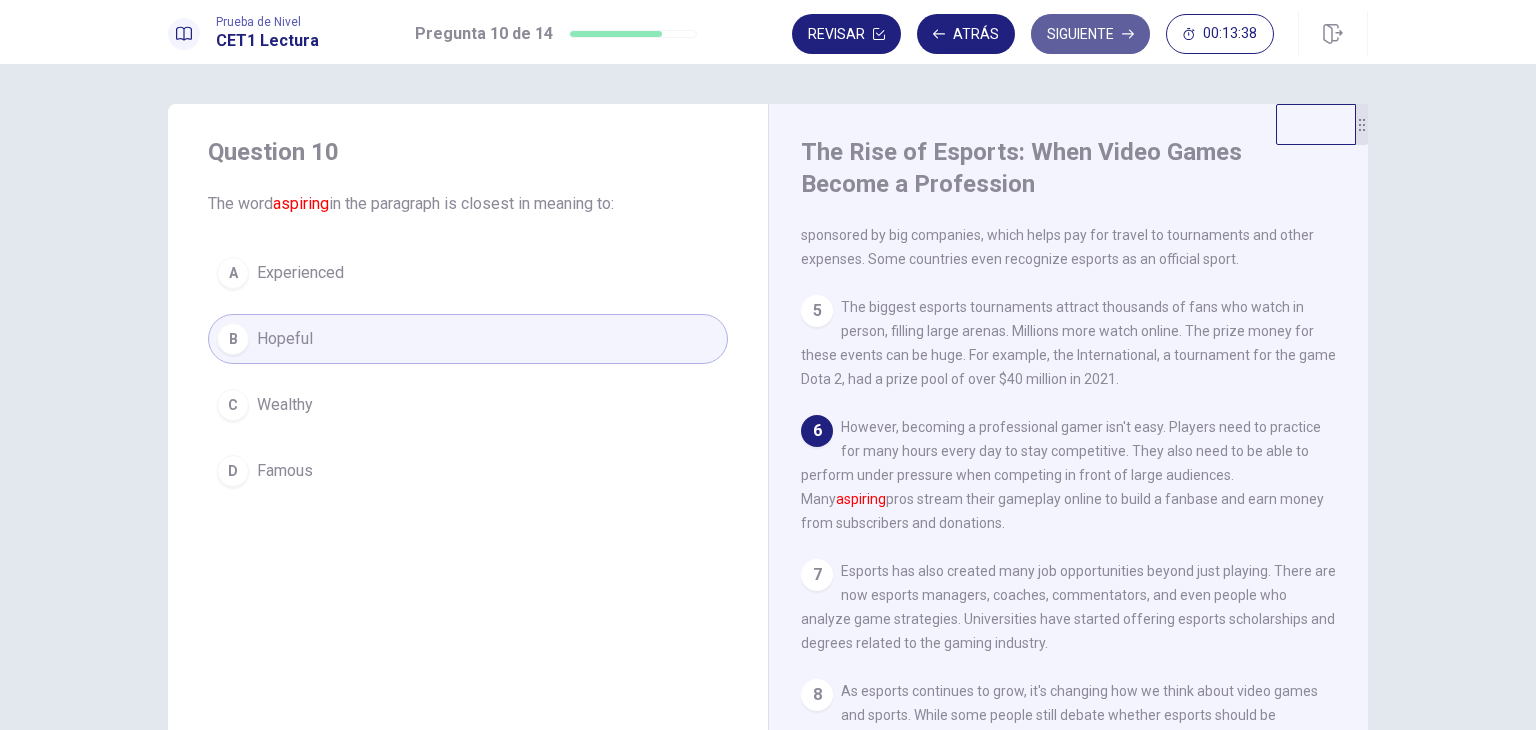 click on "Siguiente" at bounding box center (1090, 34) 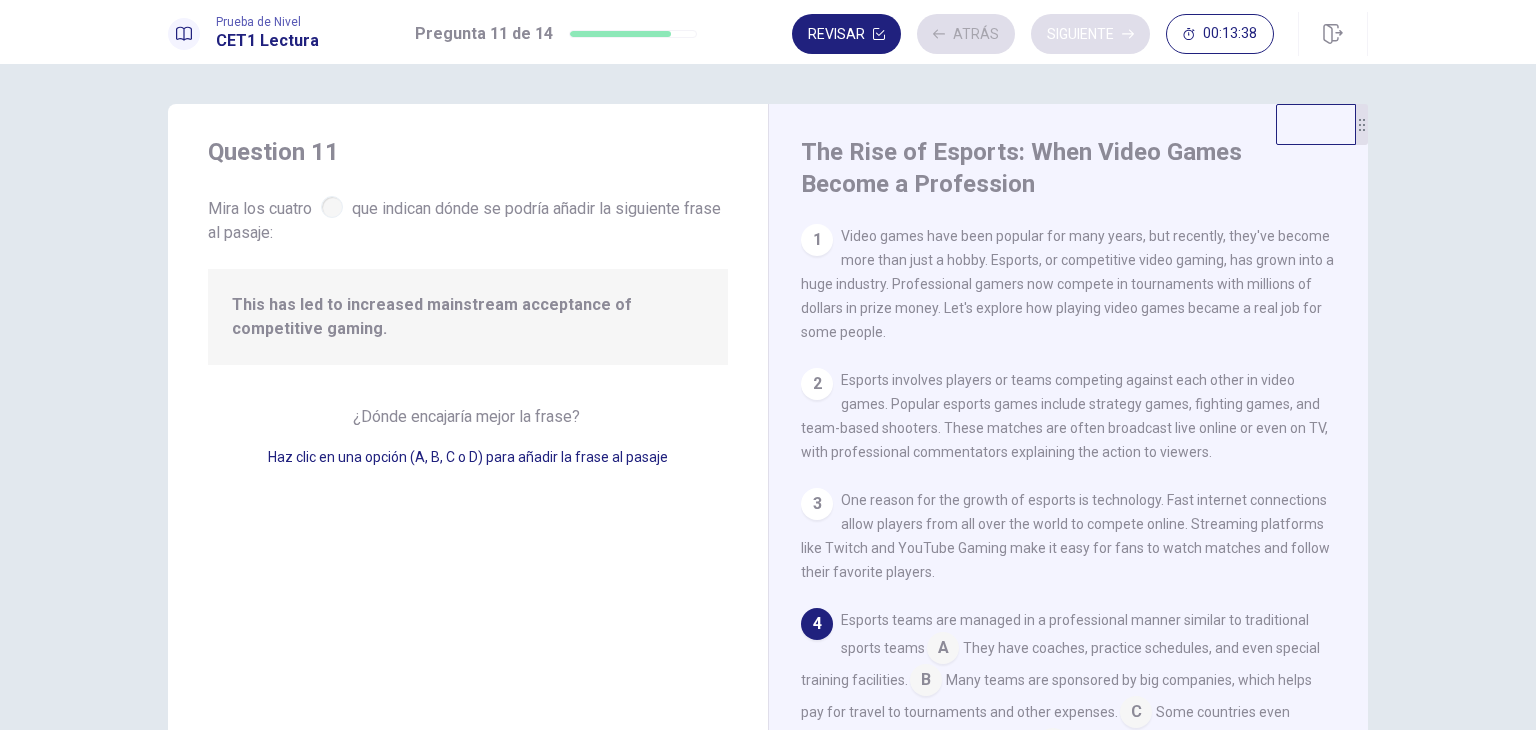 scroll, scrollTop: 171, scrollLeft: 0, axis: vertical 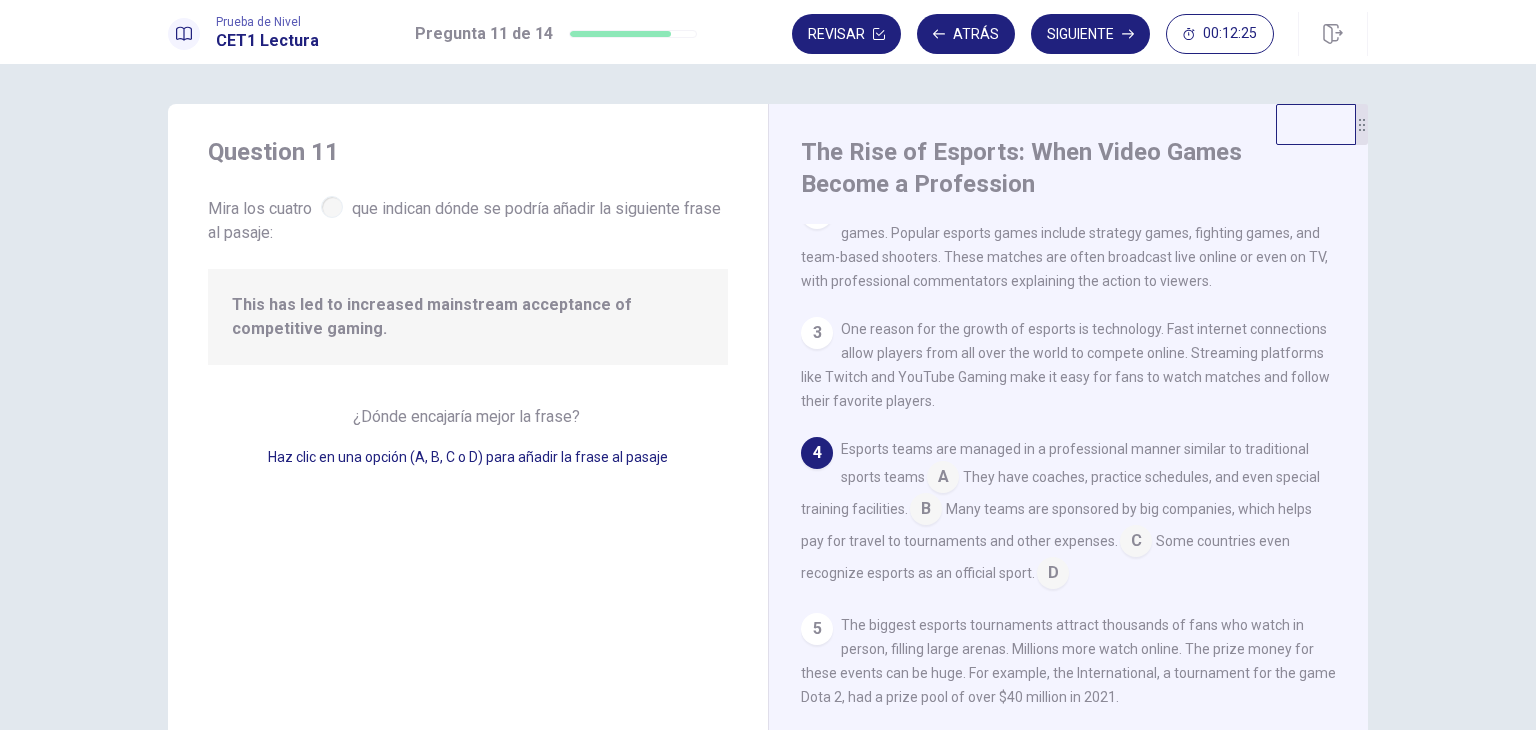 click at bounding box center [1053, 575] 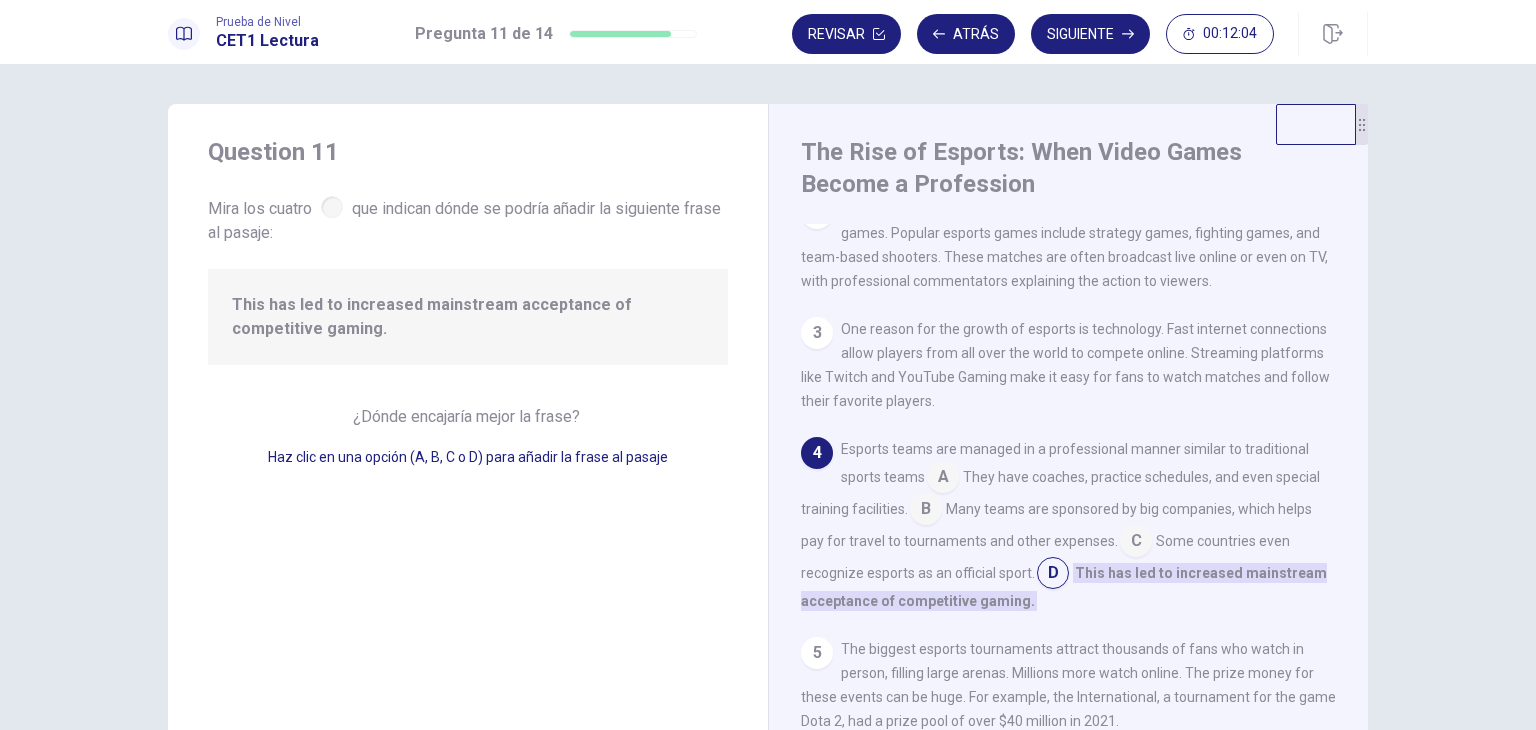 click at bounding box center (1136, 543) 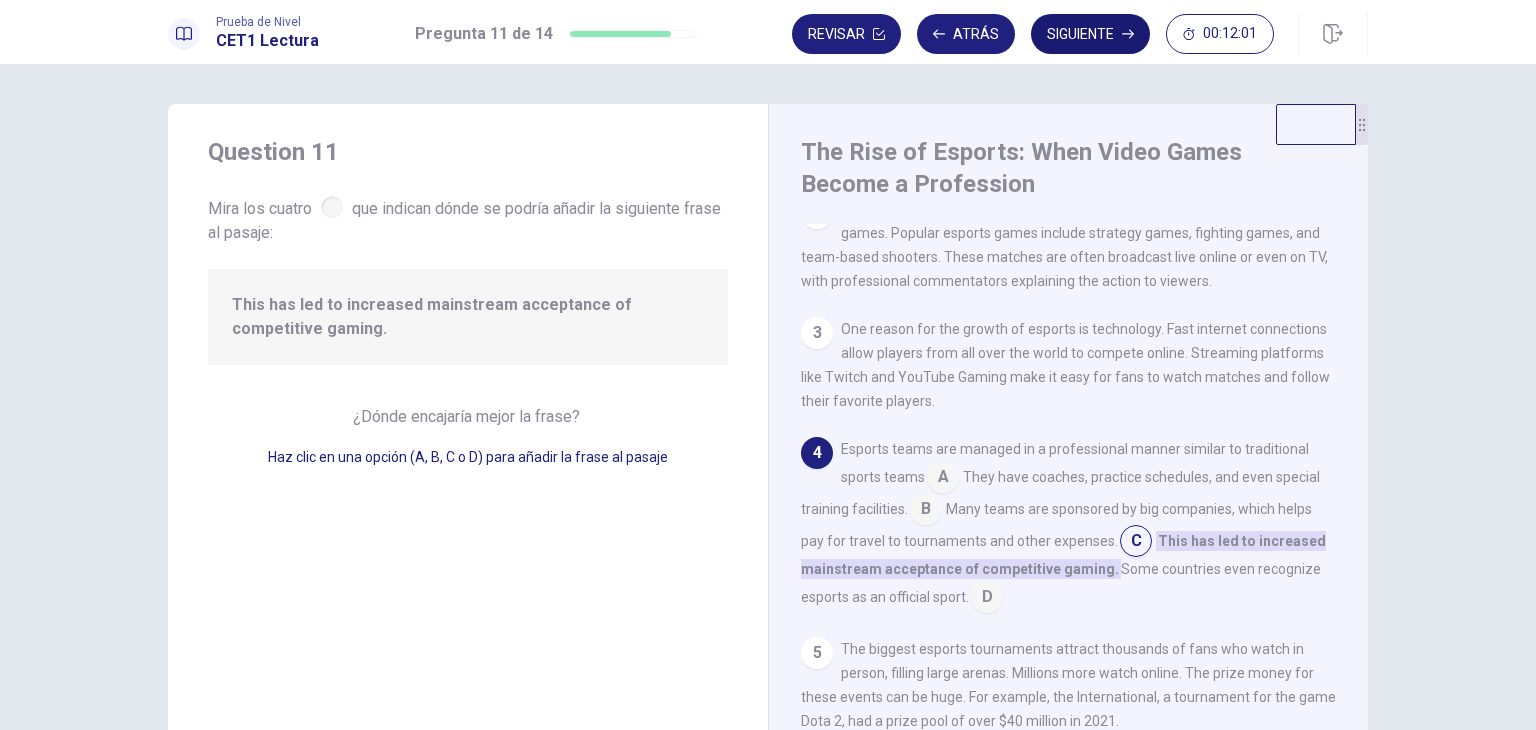 click on "Siguiente" at bounding box center [1090, 34] 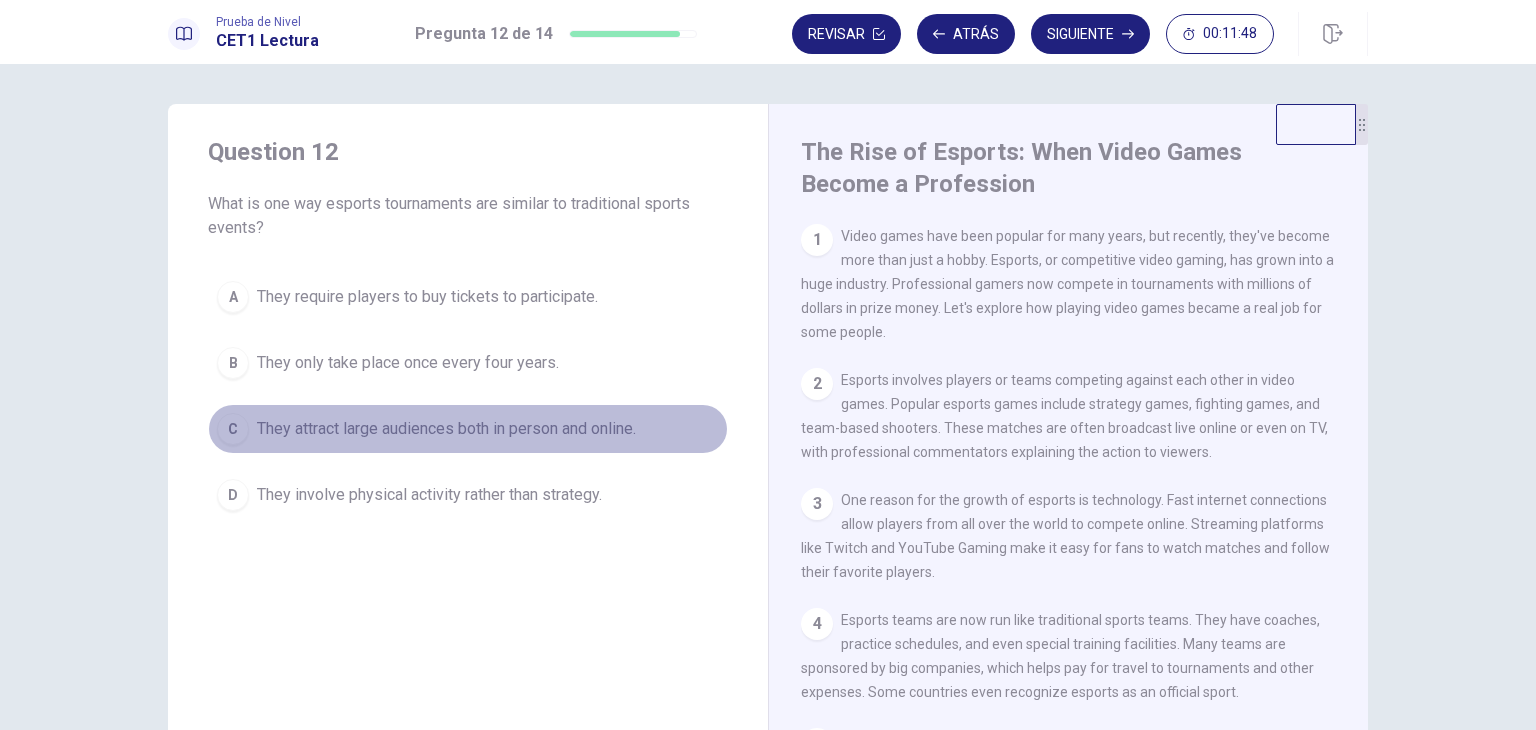 click on "They attract large audiences both in person and online." at bounding box center [446, 429] 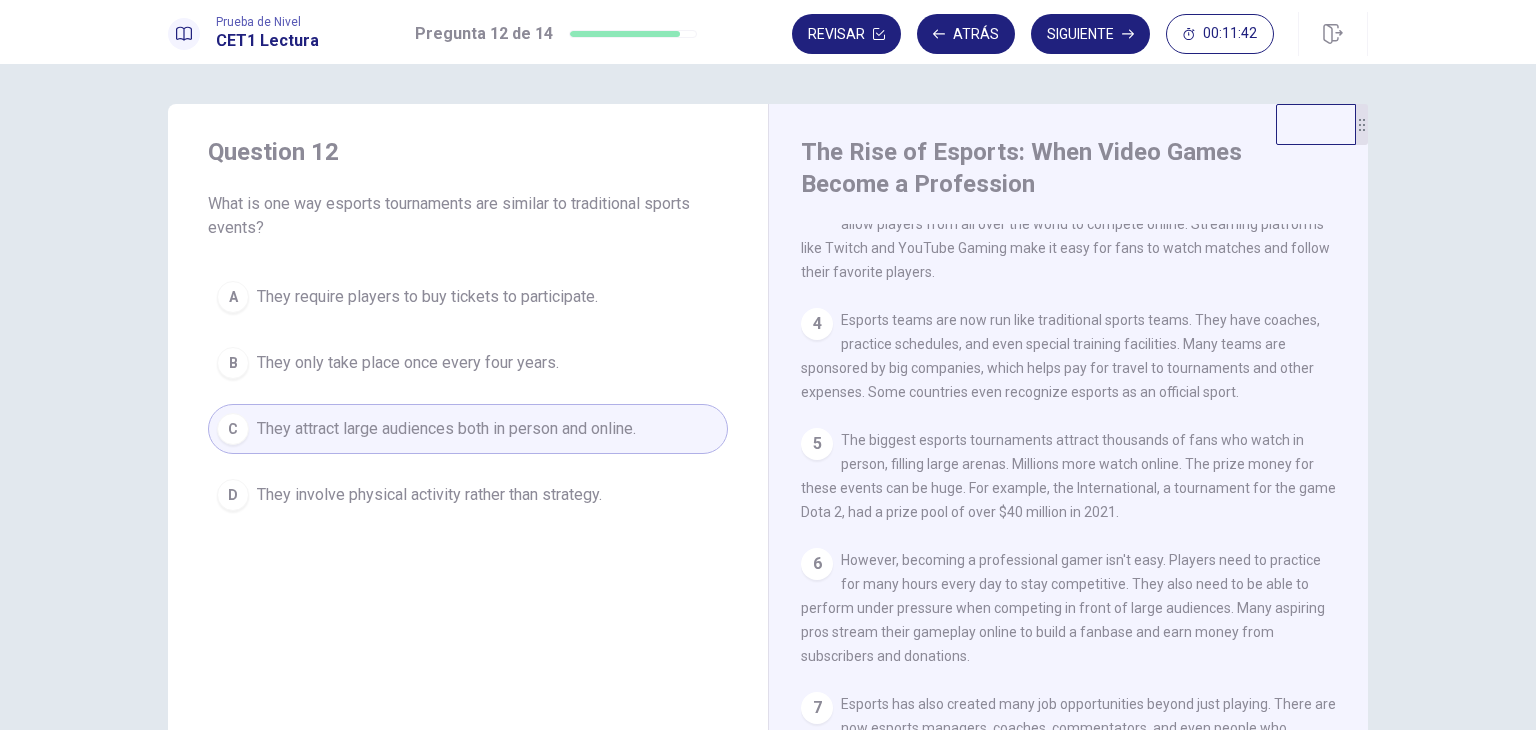 scroll, scrollTop: 299, scrollLeft: 0, axis: vertical 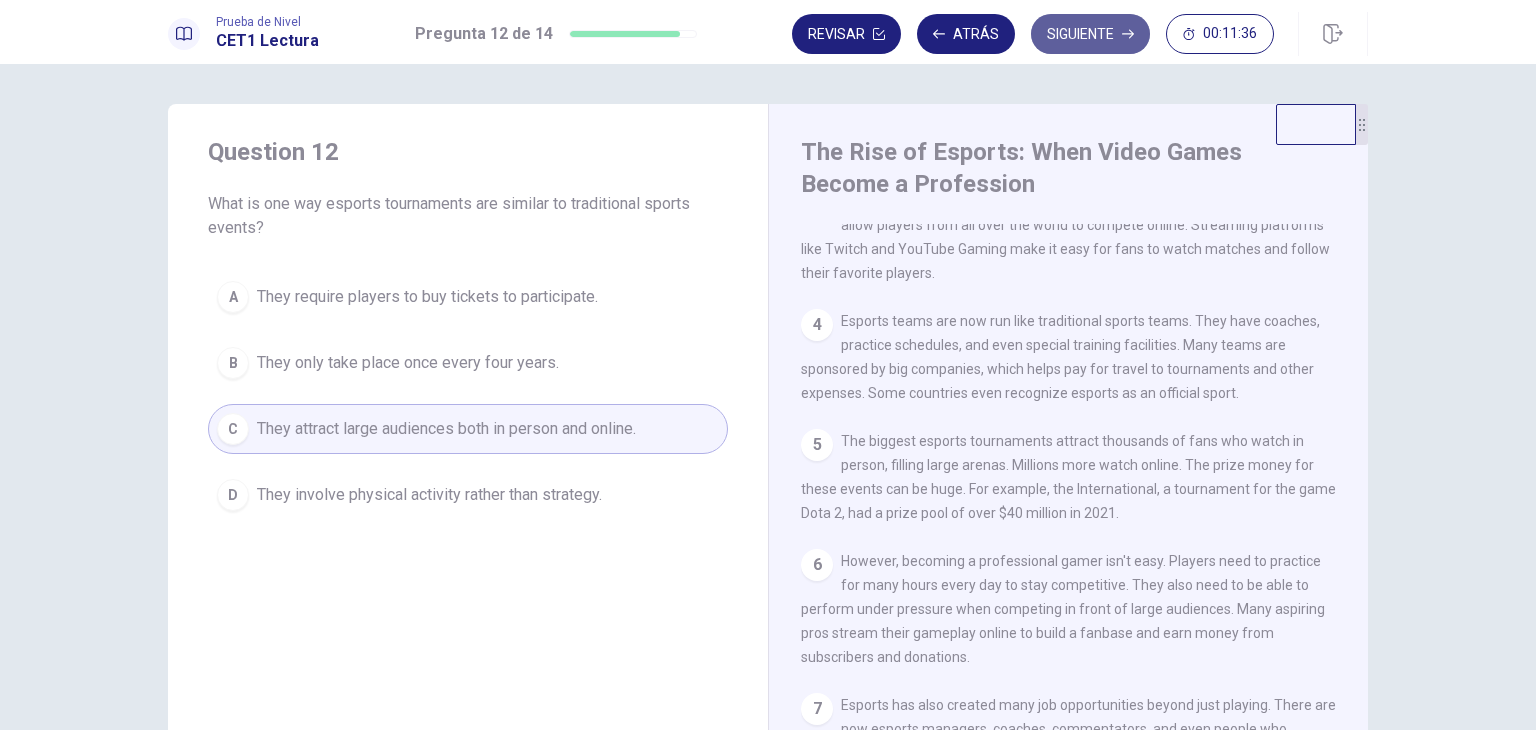 click on "Siguiente" at bounding box center [1090, 34] 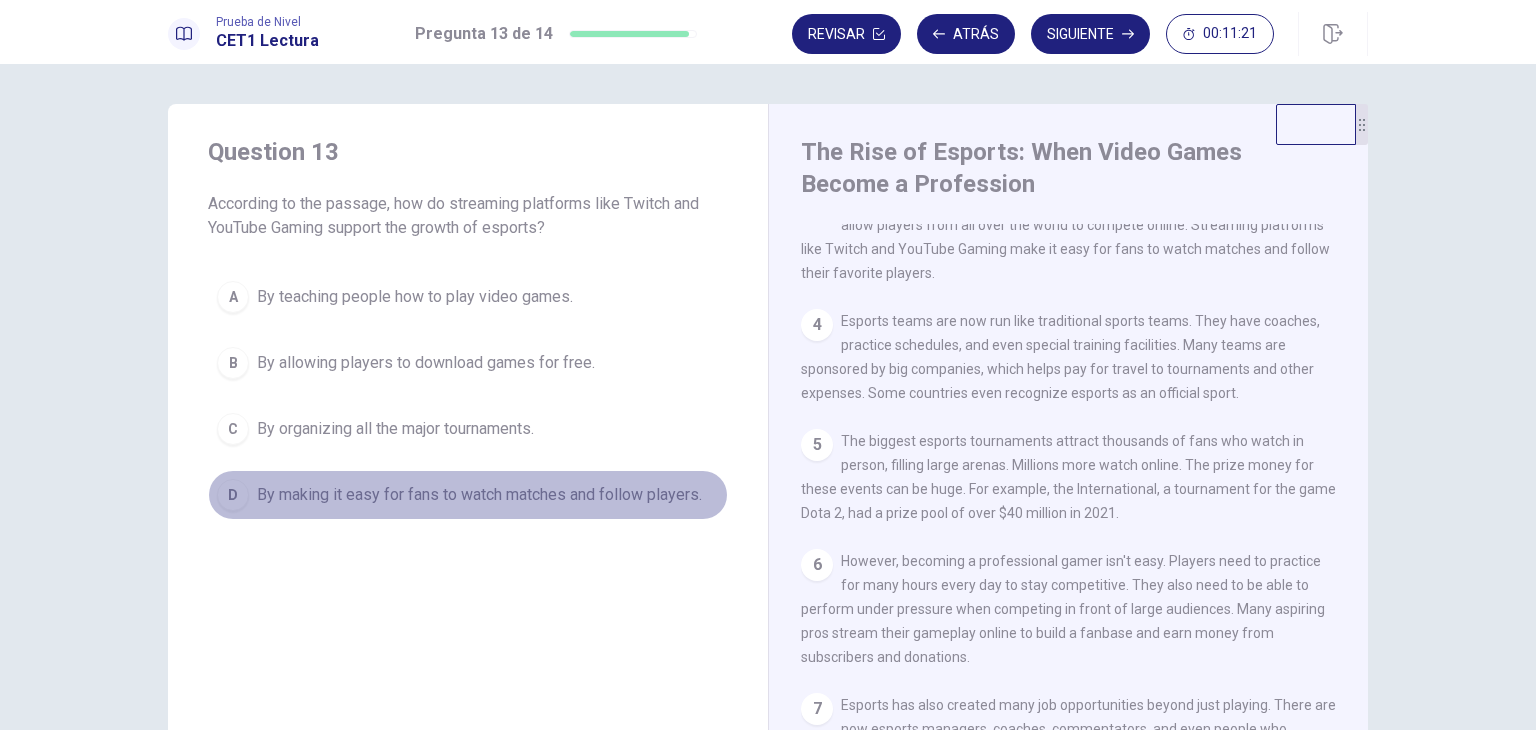 click on "By making it easy for fans to watch matches and follow players." at bounding box center [479, 495] 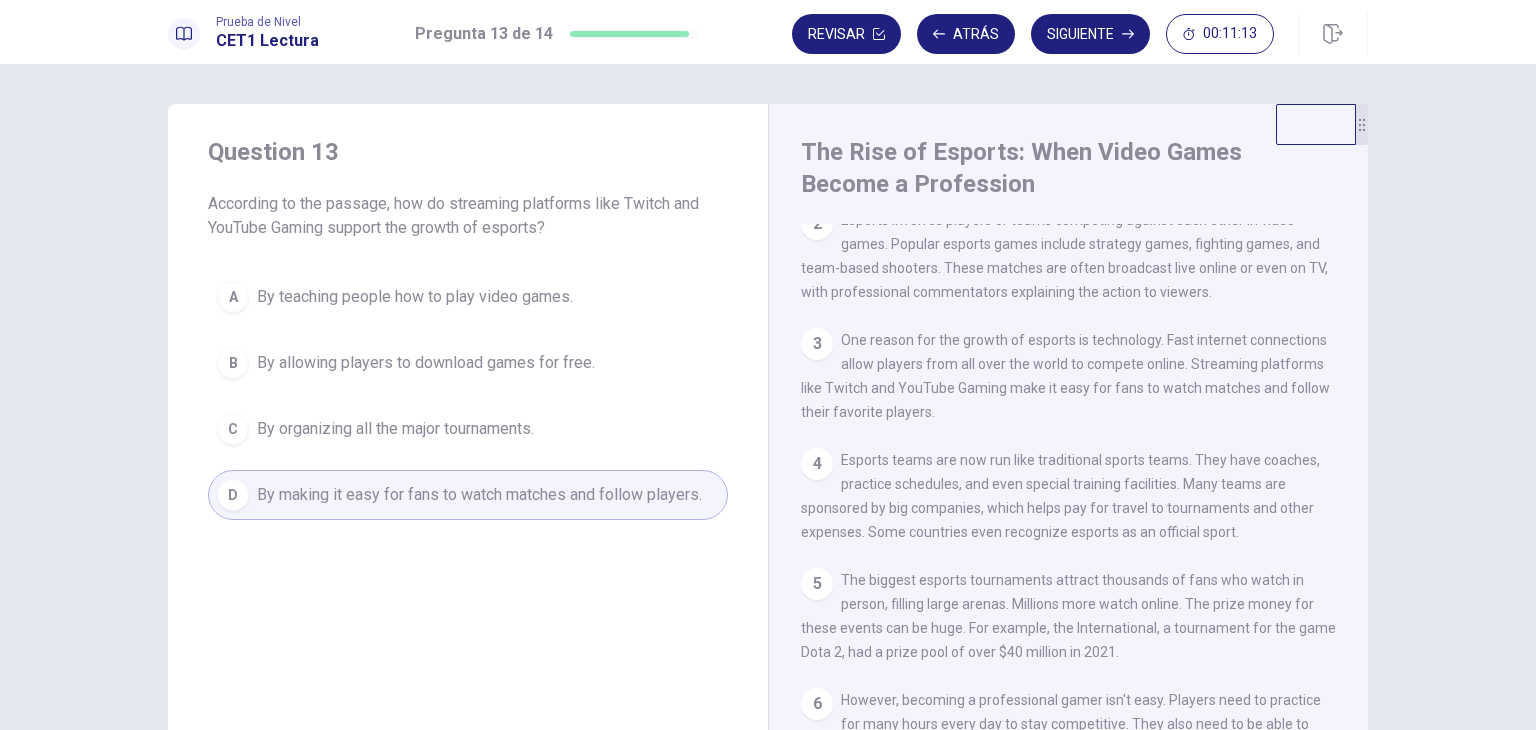 scroll, scrollTop: 166, scrollLeft: 0, axis: vertical 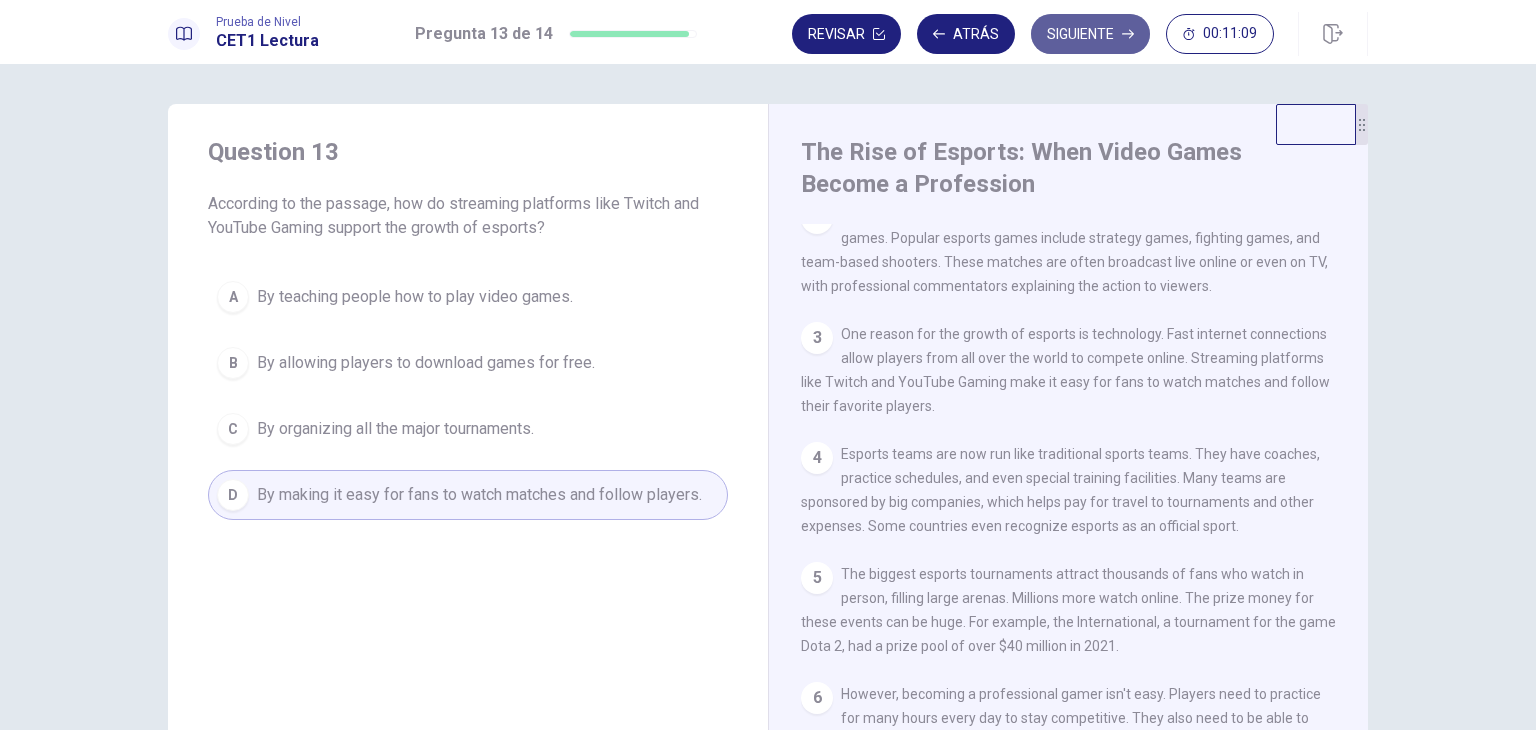 click on "Siguiente" at bounding box center [1090, 34] 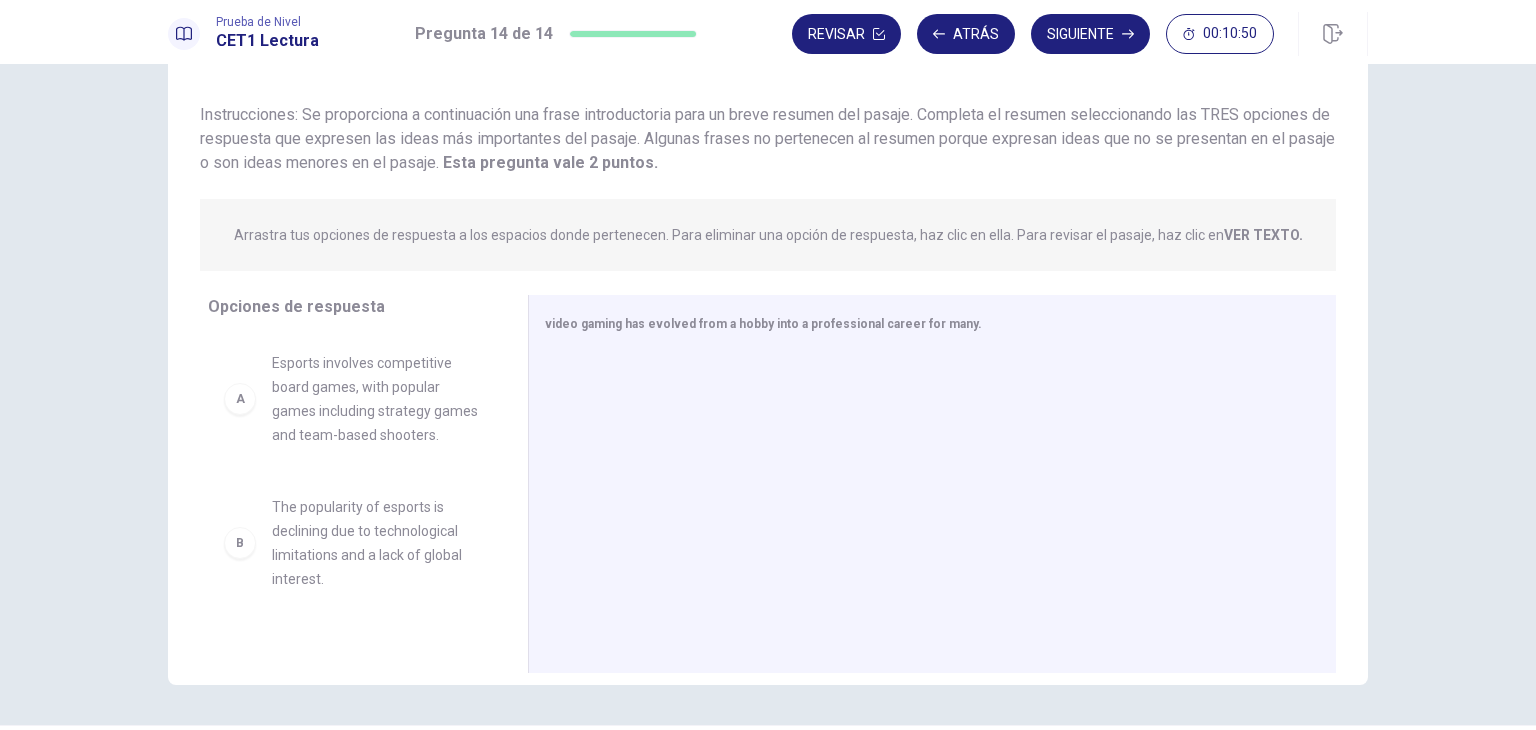 scroll, scrollTop: 130, scrollLeft: 0, axis: vertical 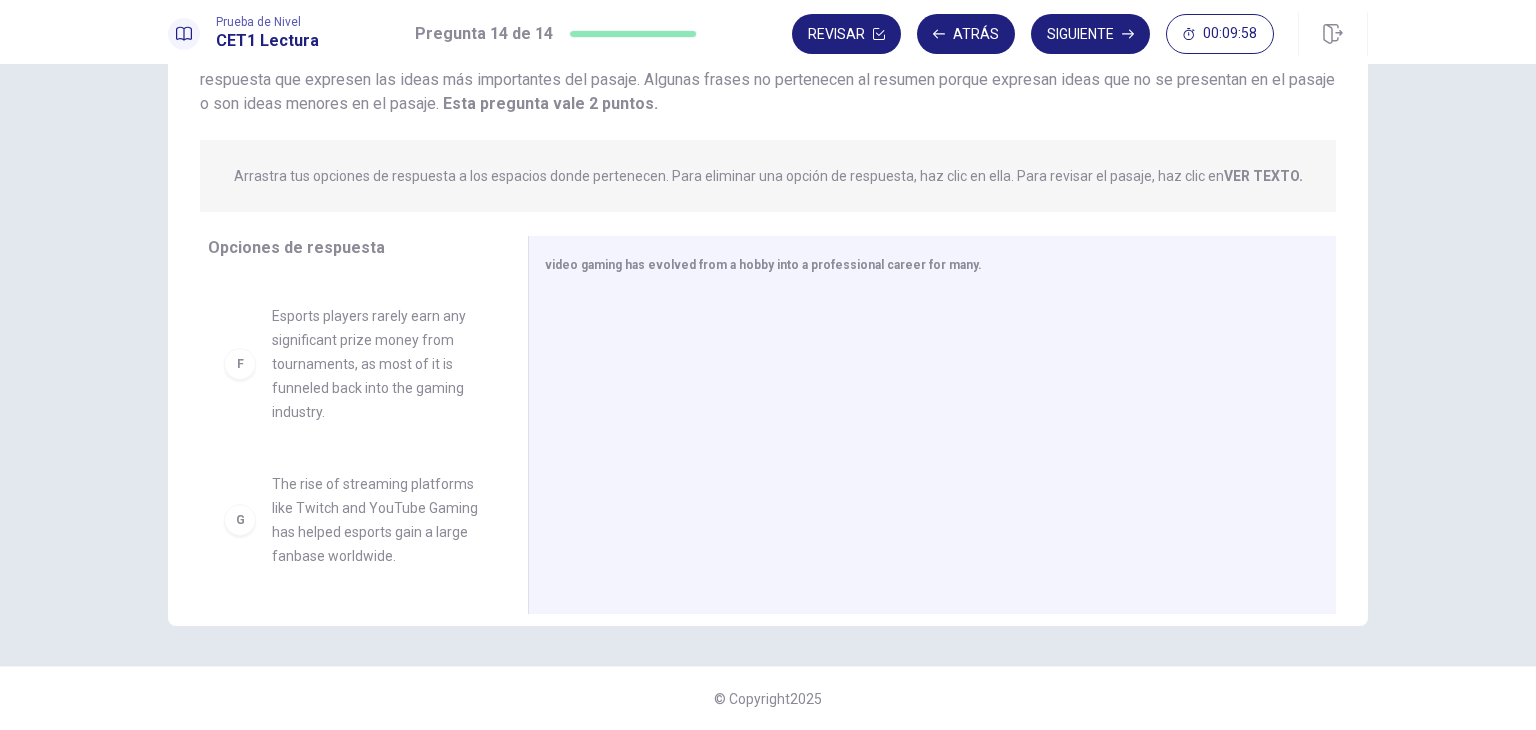 click on "The rise of streaming platforms like Twitch and YouTube Gaming has helped esports gain a large fanbase worldwide." at bounding box center (376, 520) 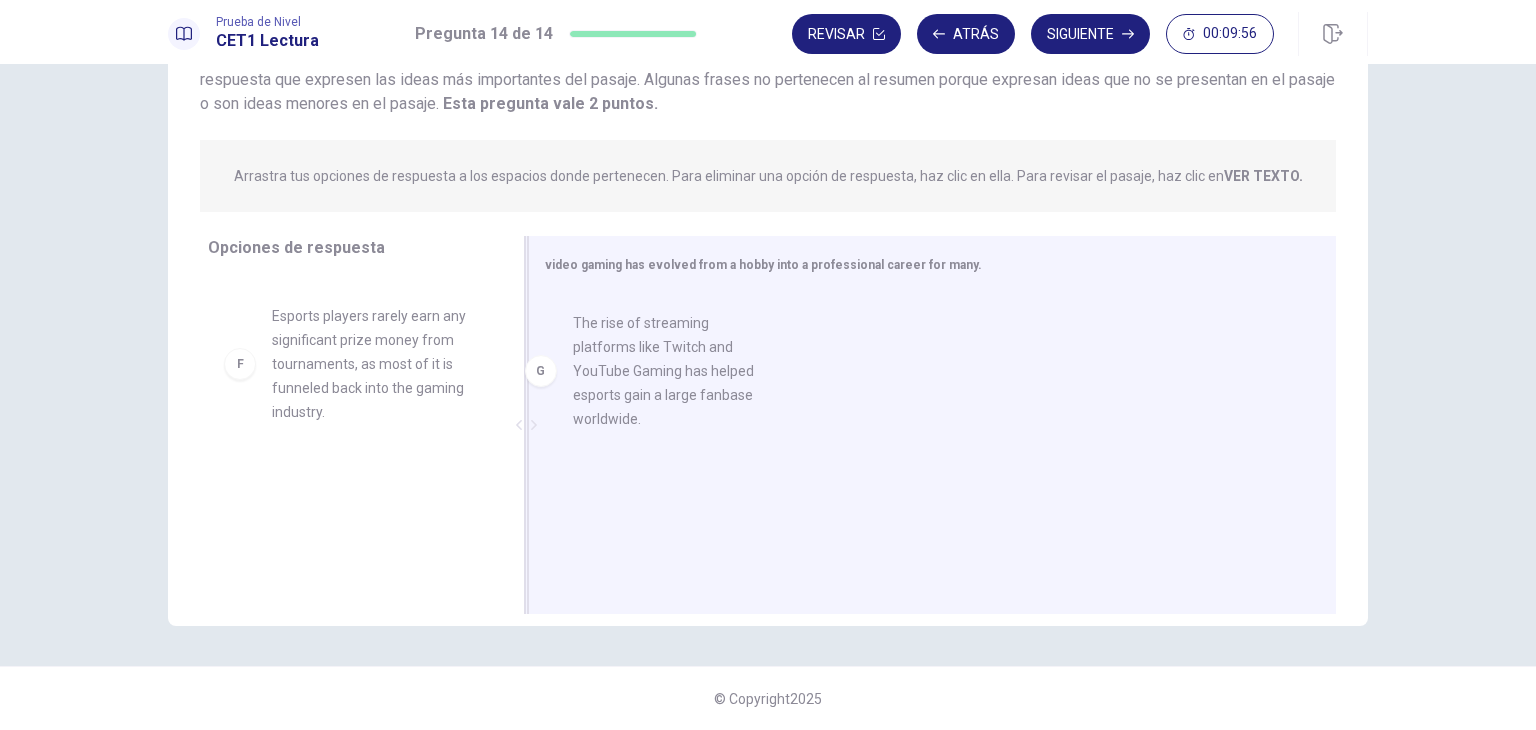 drag, startPoint x: 363, startPoint y: 509, endPoint x: 682, endPoint y: 349, distance: 356.87674 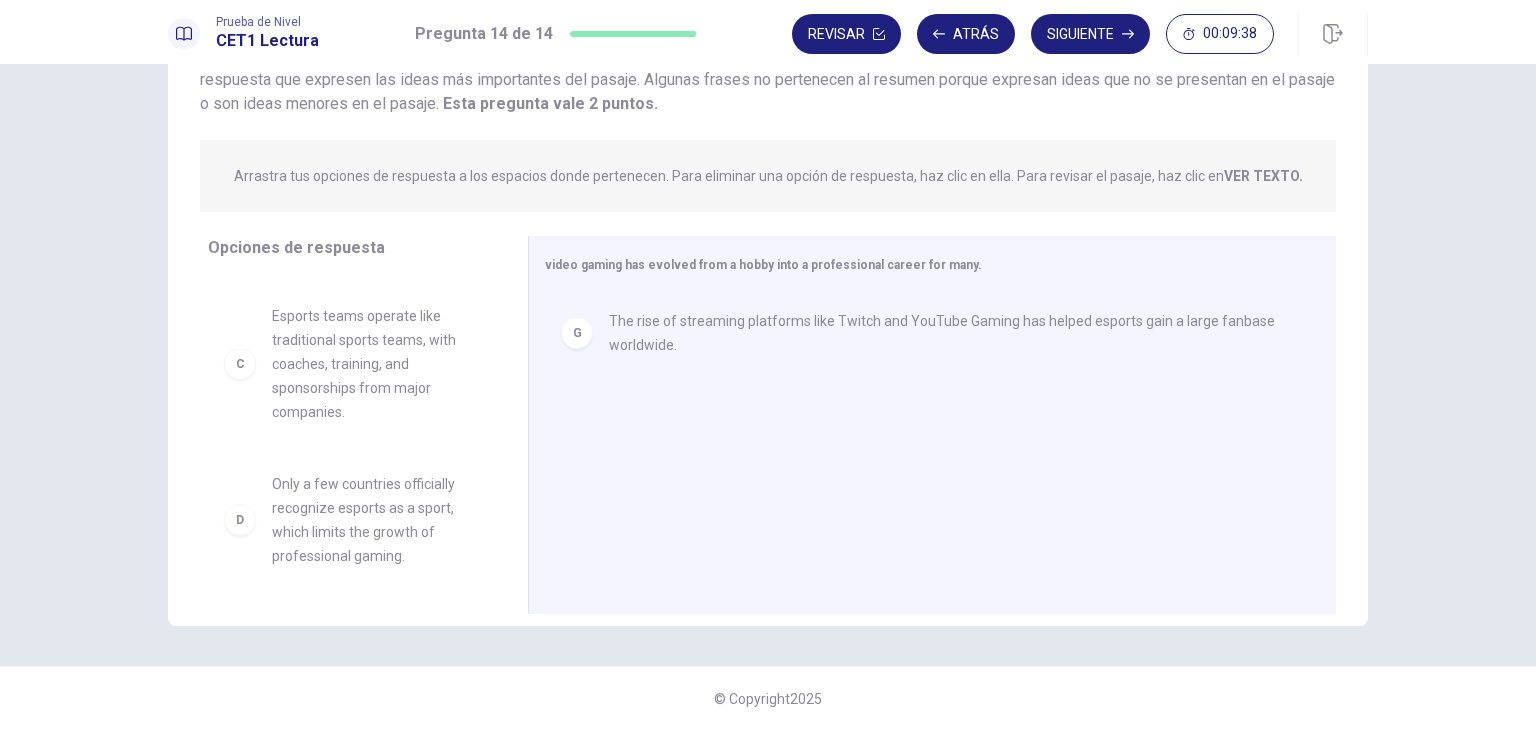 scroll, scrollTop: 276, scrollLeft: 0, axis: vertical 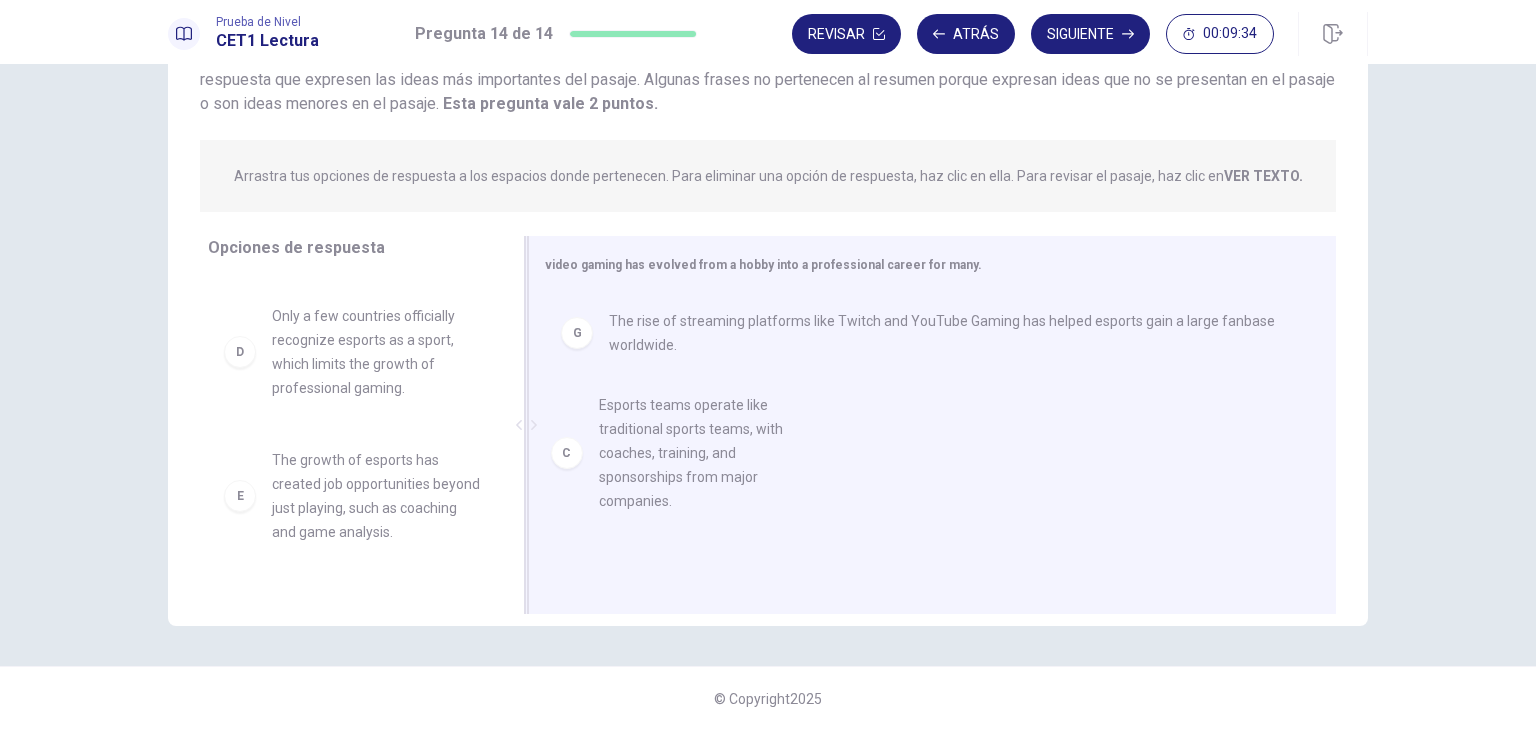 drag, startPoint x: 354, startPoint y: 378, endPoint x: 695, endPoint y: 445, distance: 347.51978 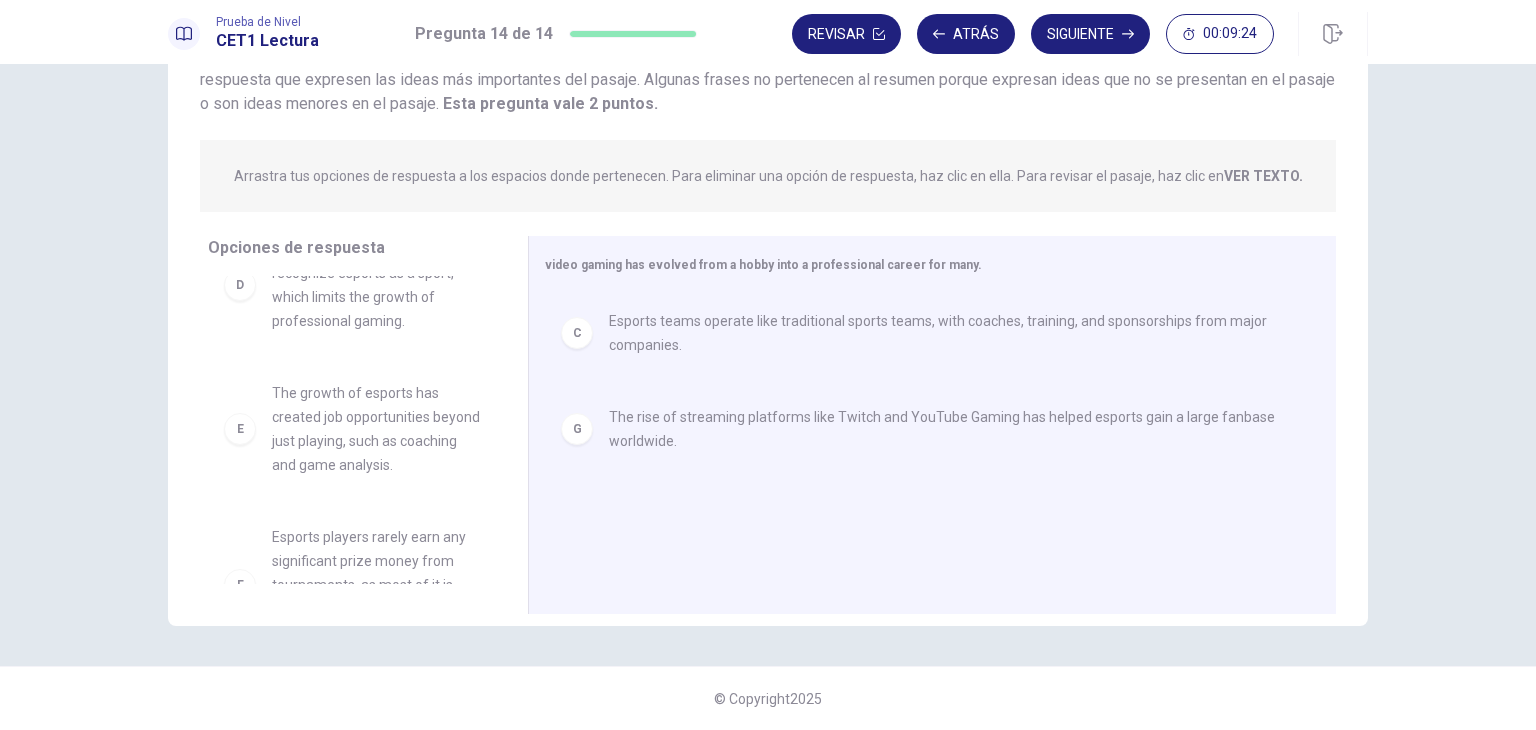 scroll, scrollTop: 348, scrollLeft: 0, axis: vertical 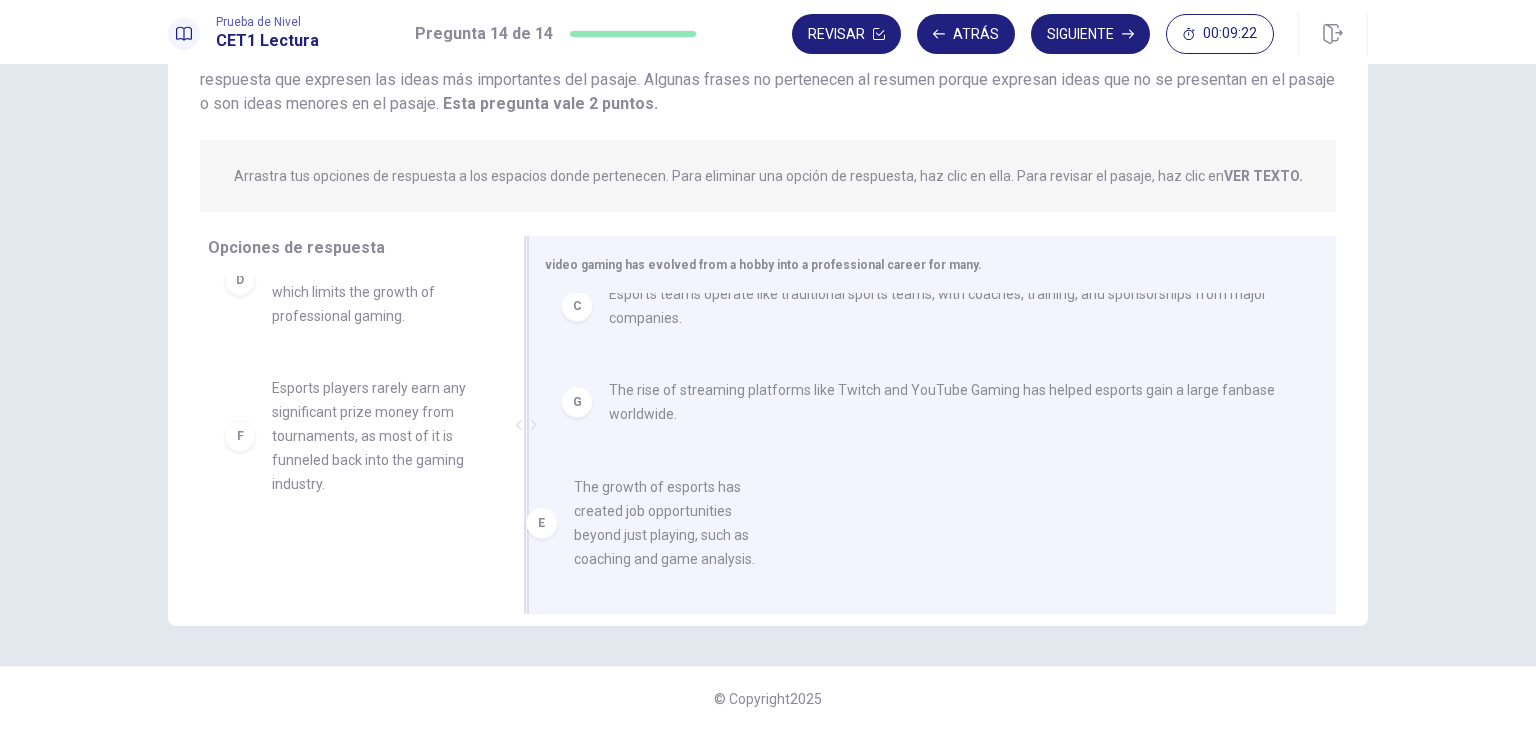 drag, startPoint x: 364, startPoint y: 430, endPoint x: 672, endPoint y: 514, distance: 319.2491 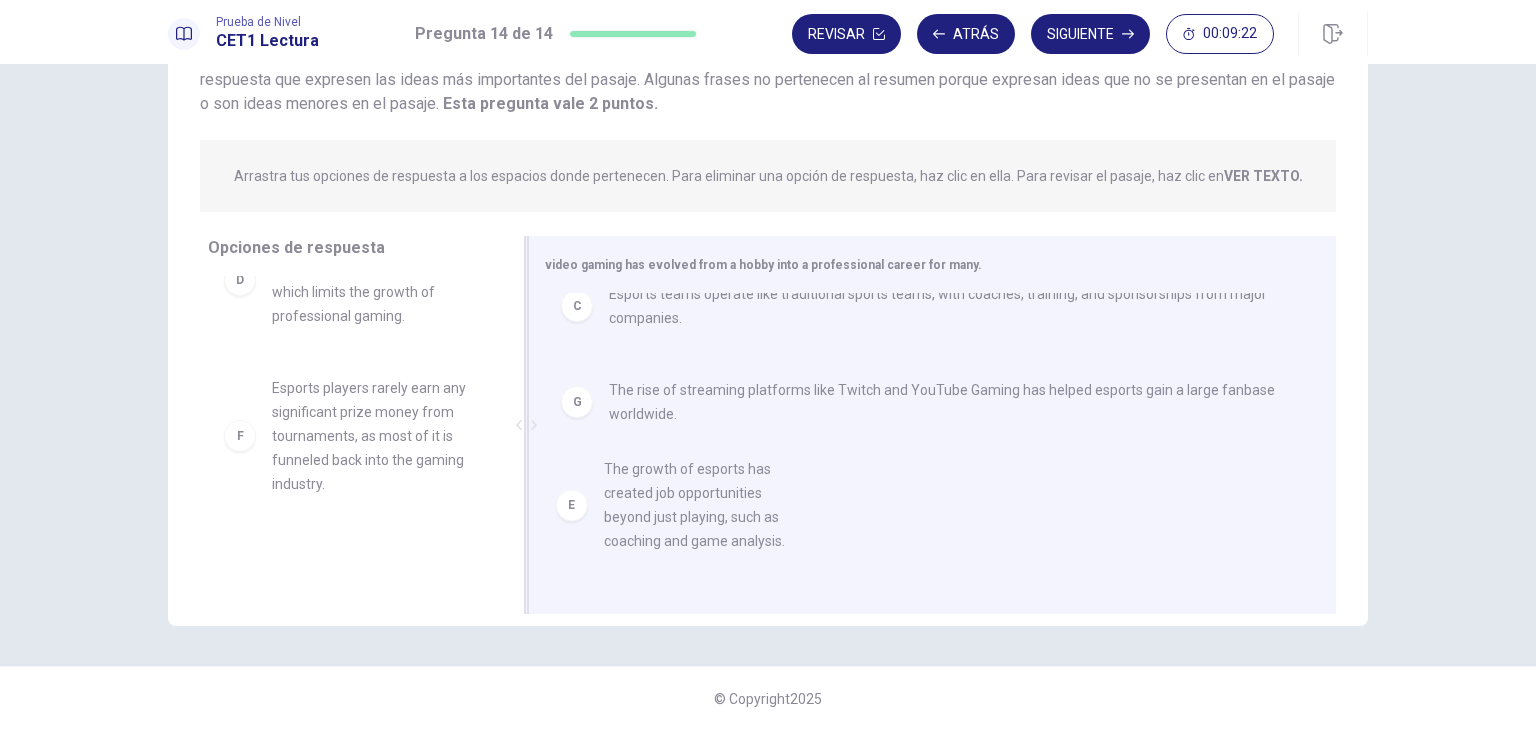 scroll, scrollTop: 4, scrollLeft: 0, axis: vertical 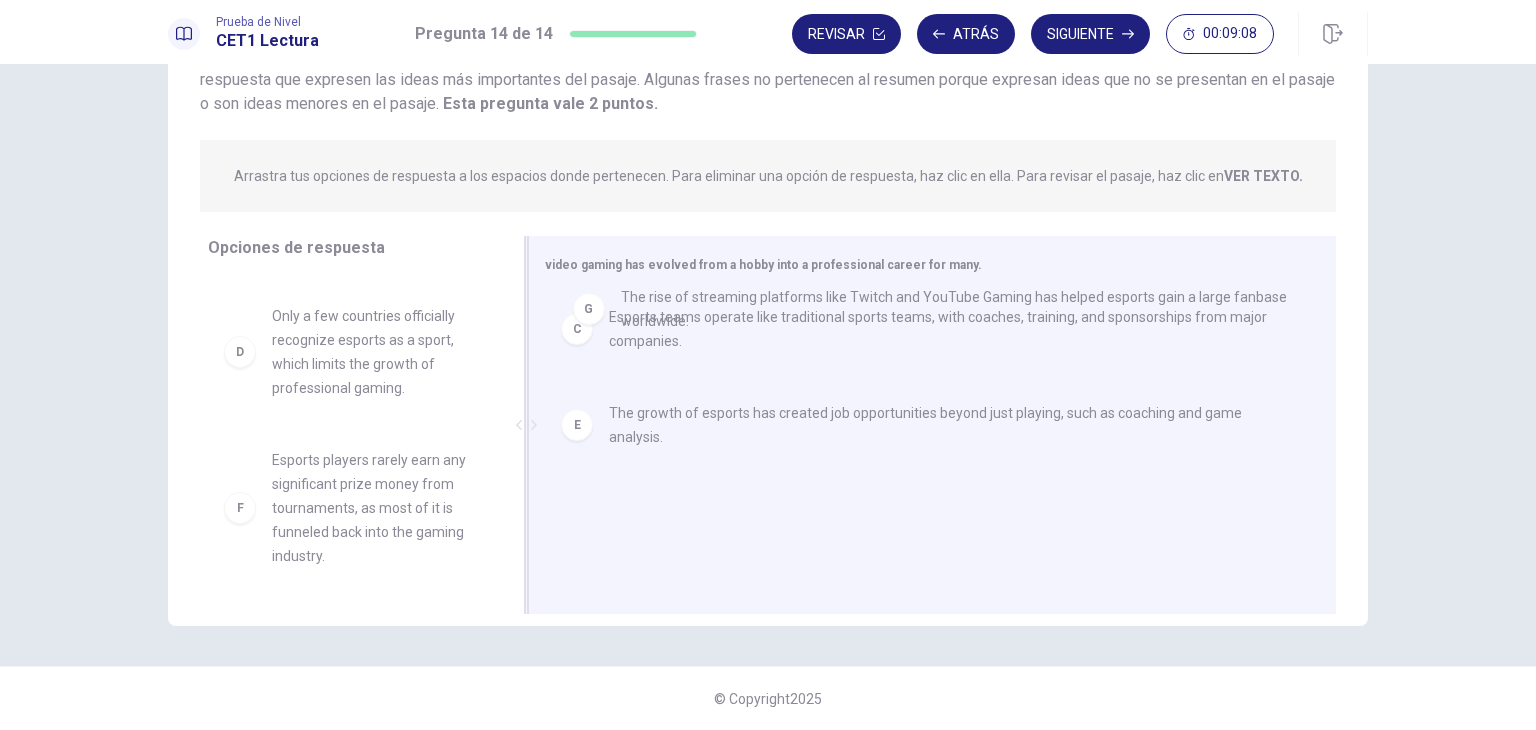 drag, startPoint x: 666, startPoint y: 510, endPoint x: 681, endPoint y: 301, distance: 209.53758 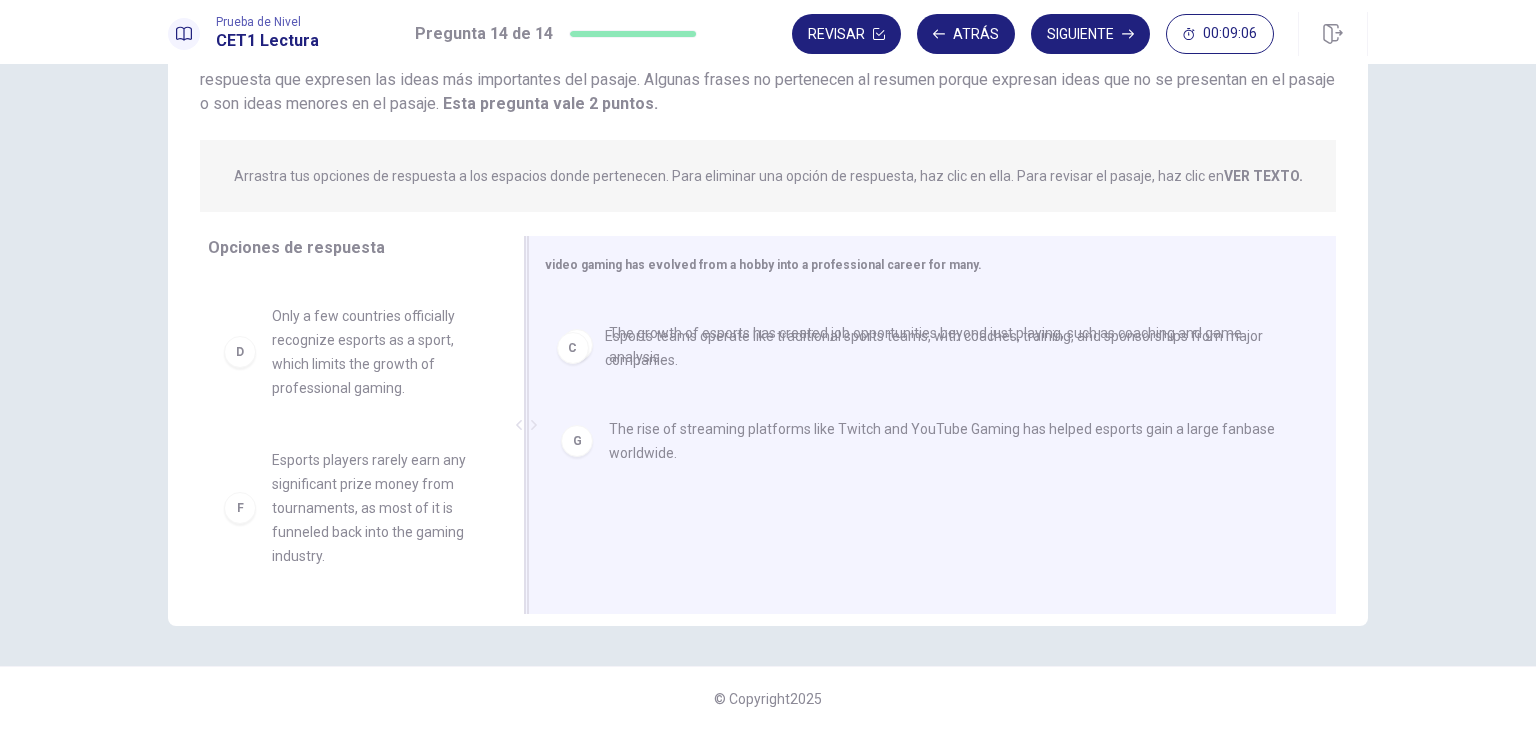 scroll, scrollTop: 3, scrollLeft: 0, axis: vertical 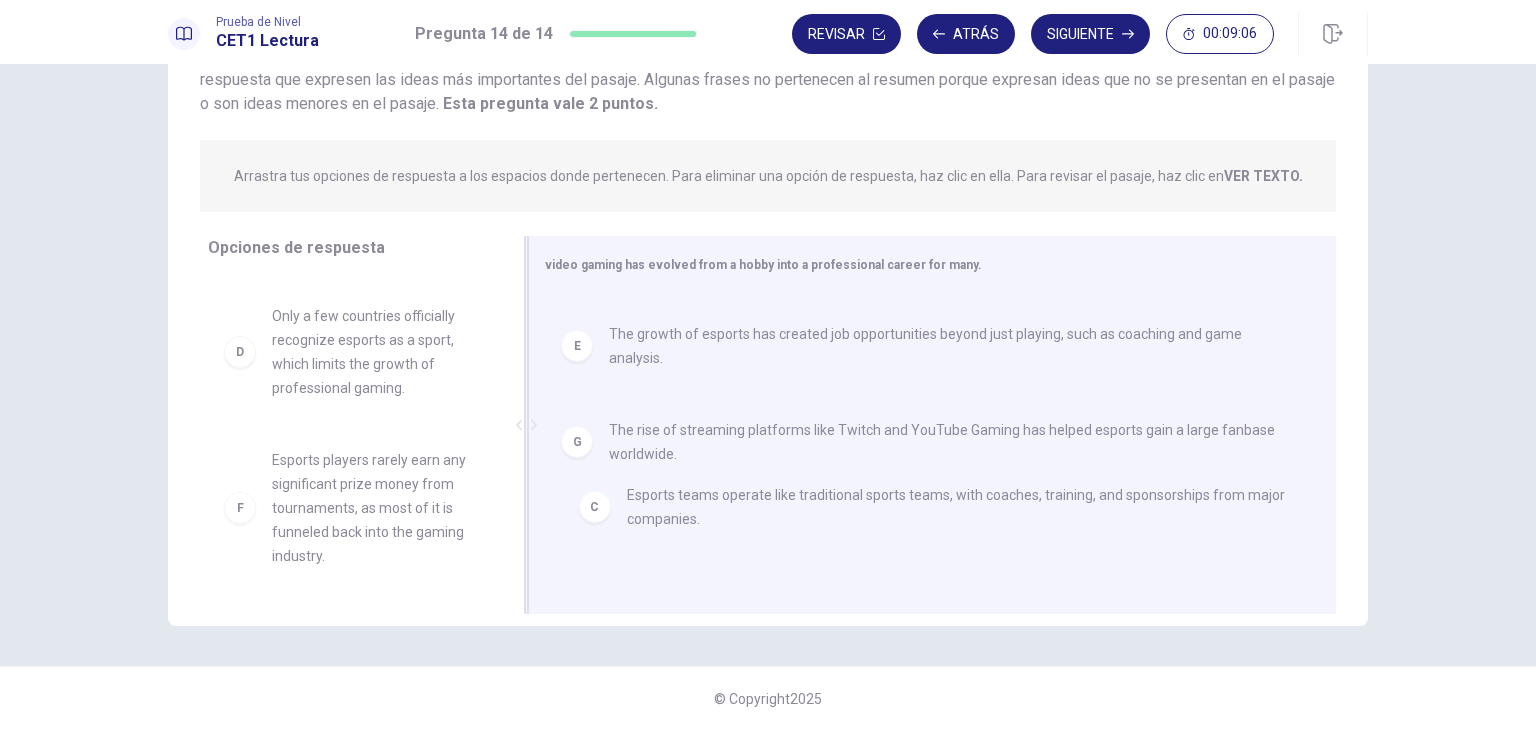 drag, startPoint x: 652, startPoint y: 320, endPoint x: 675, endPoint y: 501, distance: 182.45547 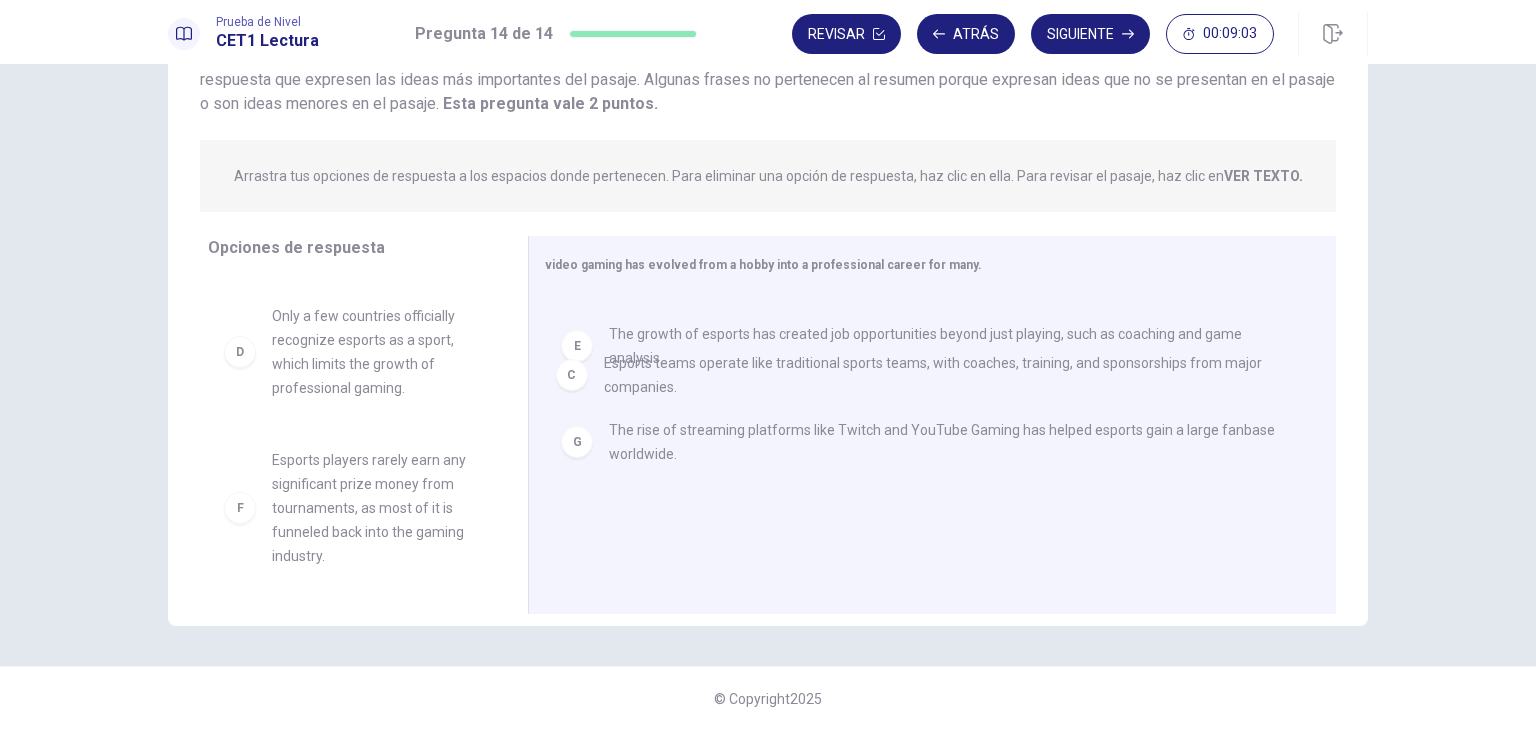 scroll, scrollTop: 2, scrollLeft: 0, axis: vertical 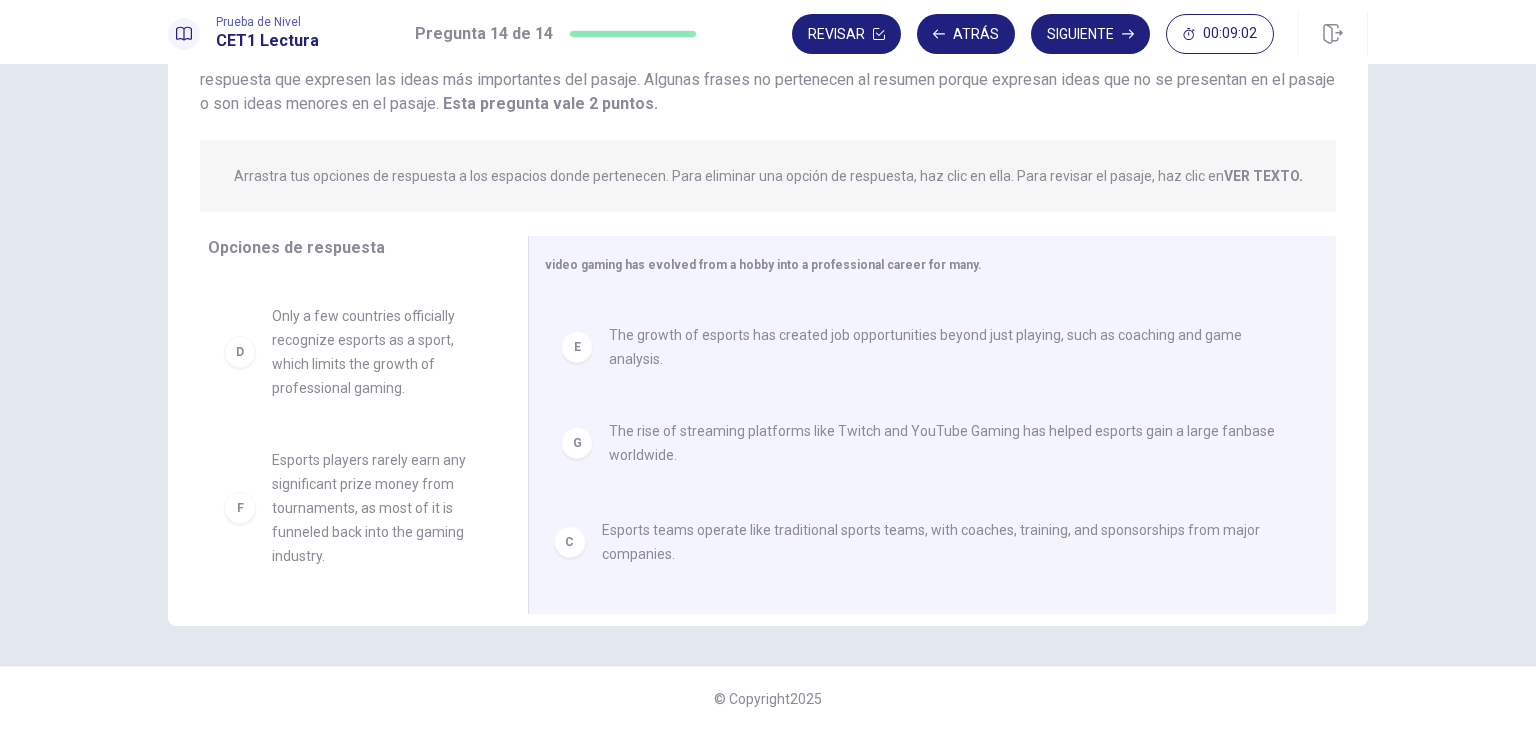 drag, startPoint x: 676, startPoint y: 329, endPoint x: 671, endPoint y: 557, distance: 228.05482 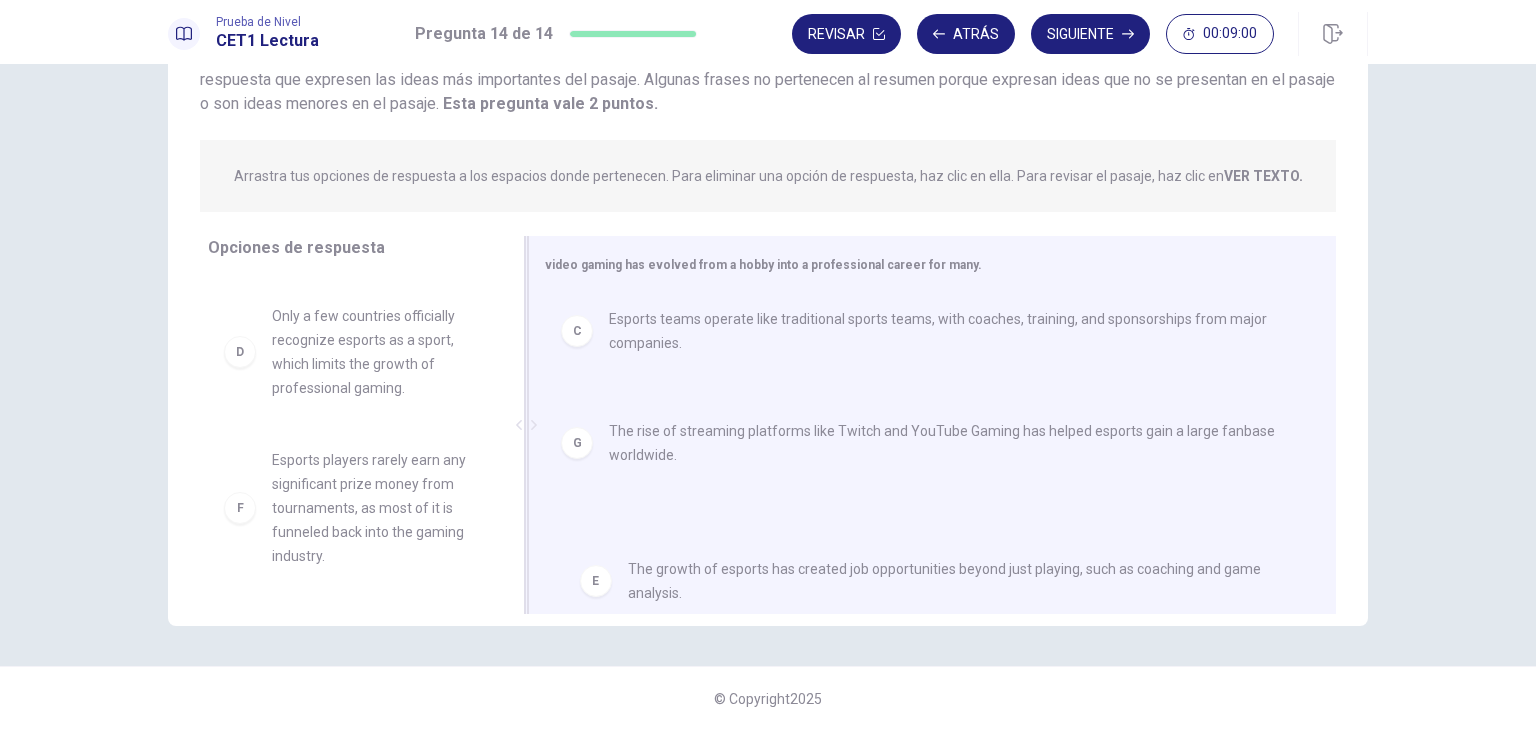 drag, startPoint x: 624, startPoint y: 437, endPoint x: 648, endPoint y: 604, distance: 168.71574 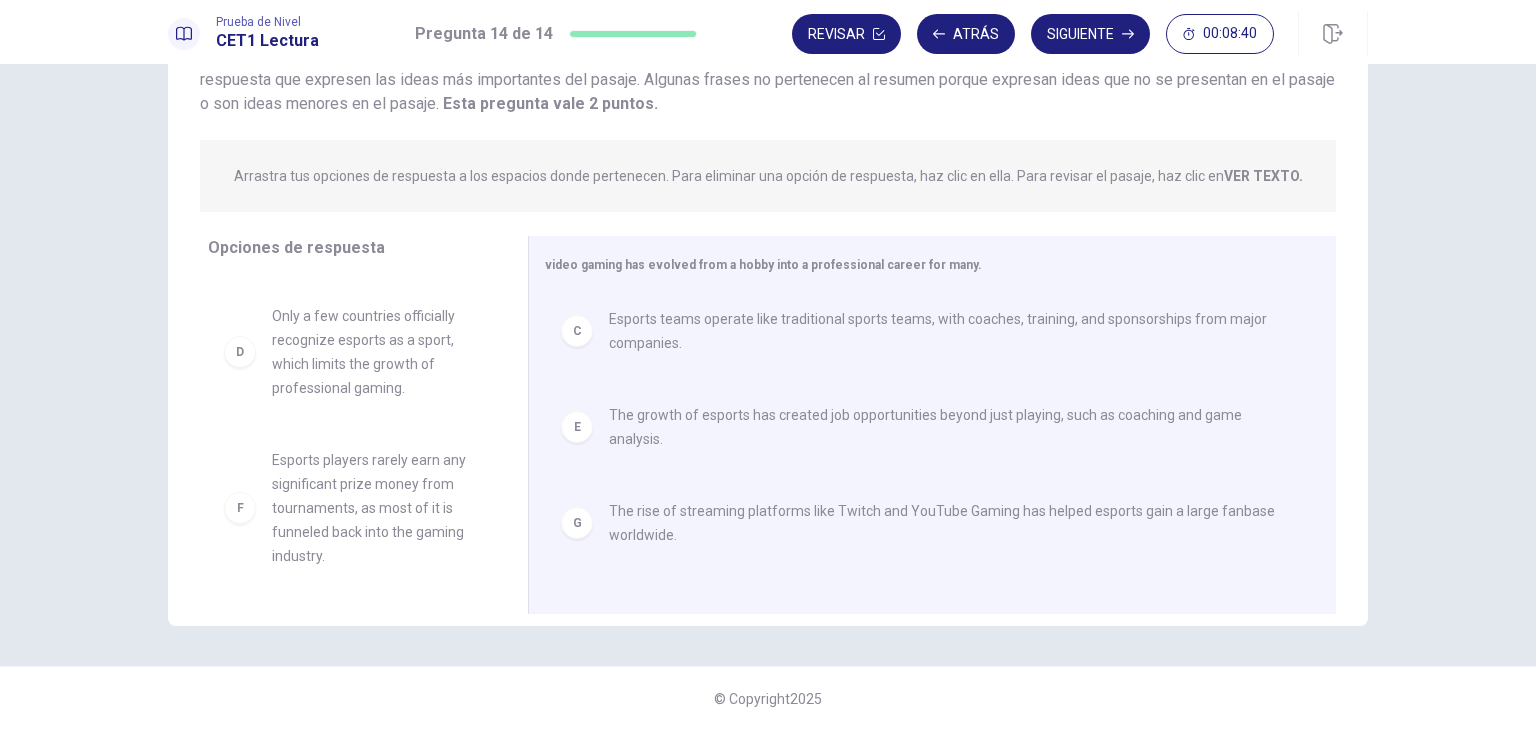 click on "Esports teams operate like traditional sports teams, with coaches, training, and sponsorships from major companies." at bounding box center (948, 331) 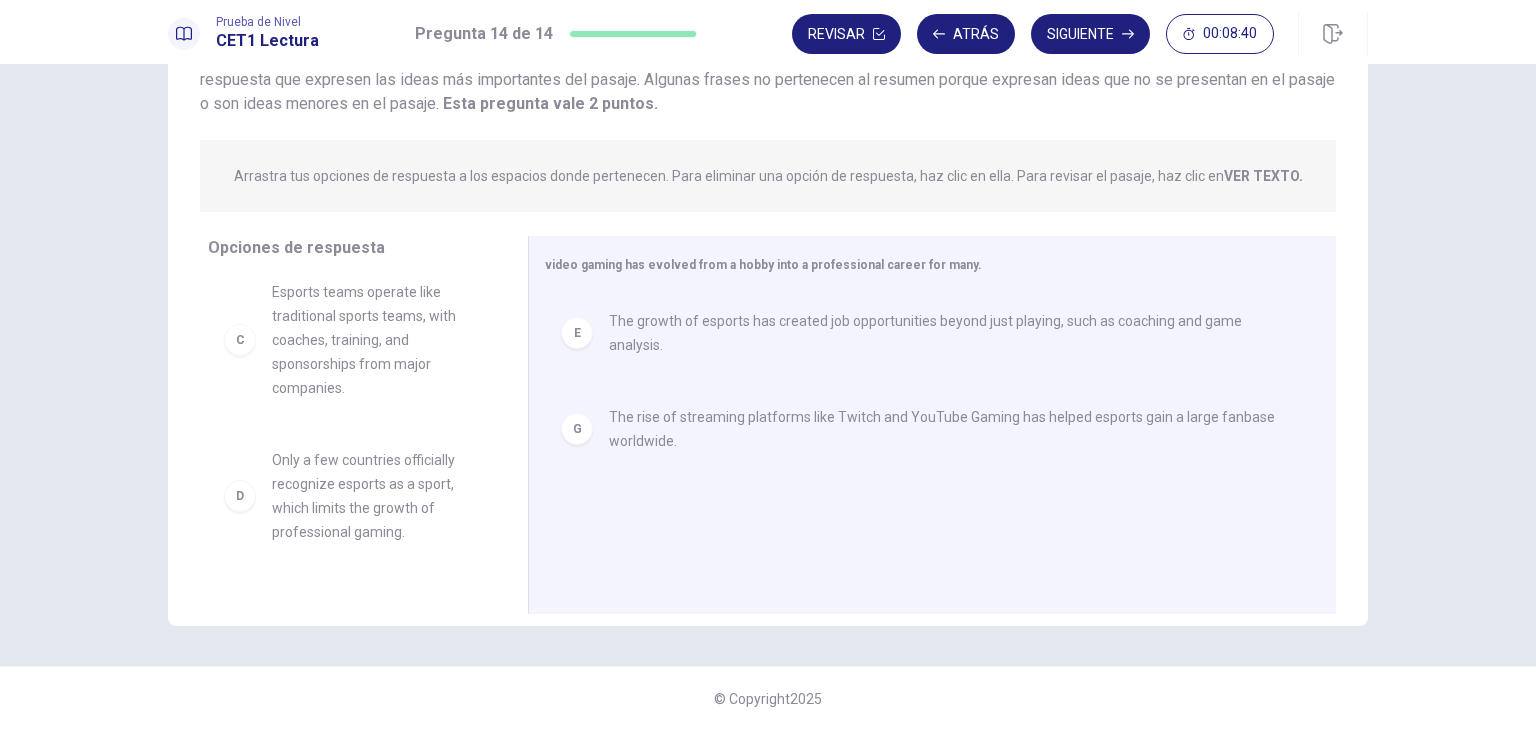 scroll, scrollTop: 0, scrollLeft: 0, axis: both 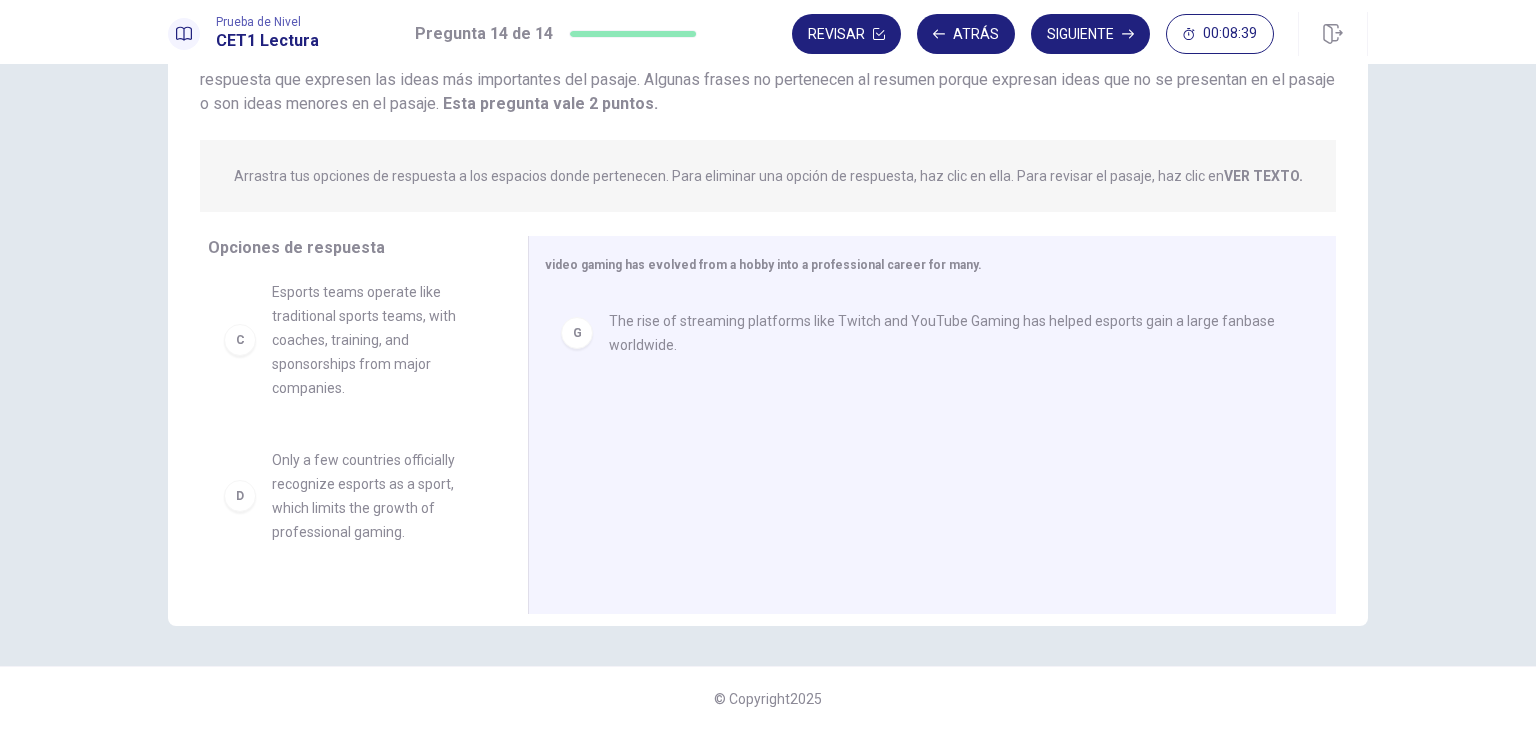 click on "The rise of streaming platforms like Twitch and YouTube Gaming has helped esports gain a large fanbase worldwide." at bounding box center [948, 333] 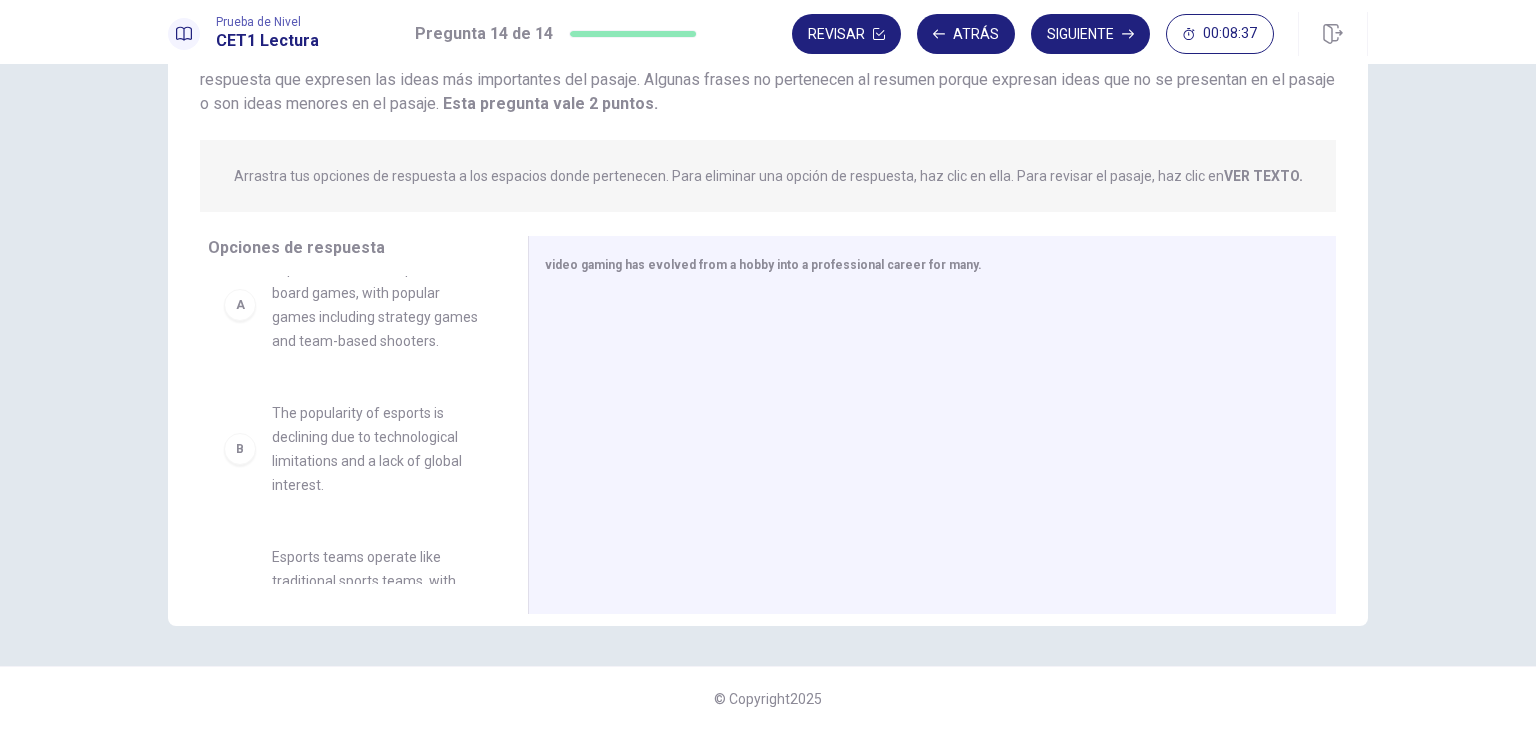 scroll, scrollTop: 0, scrollLeft: 0, axis: both 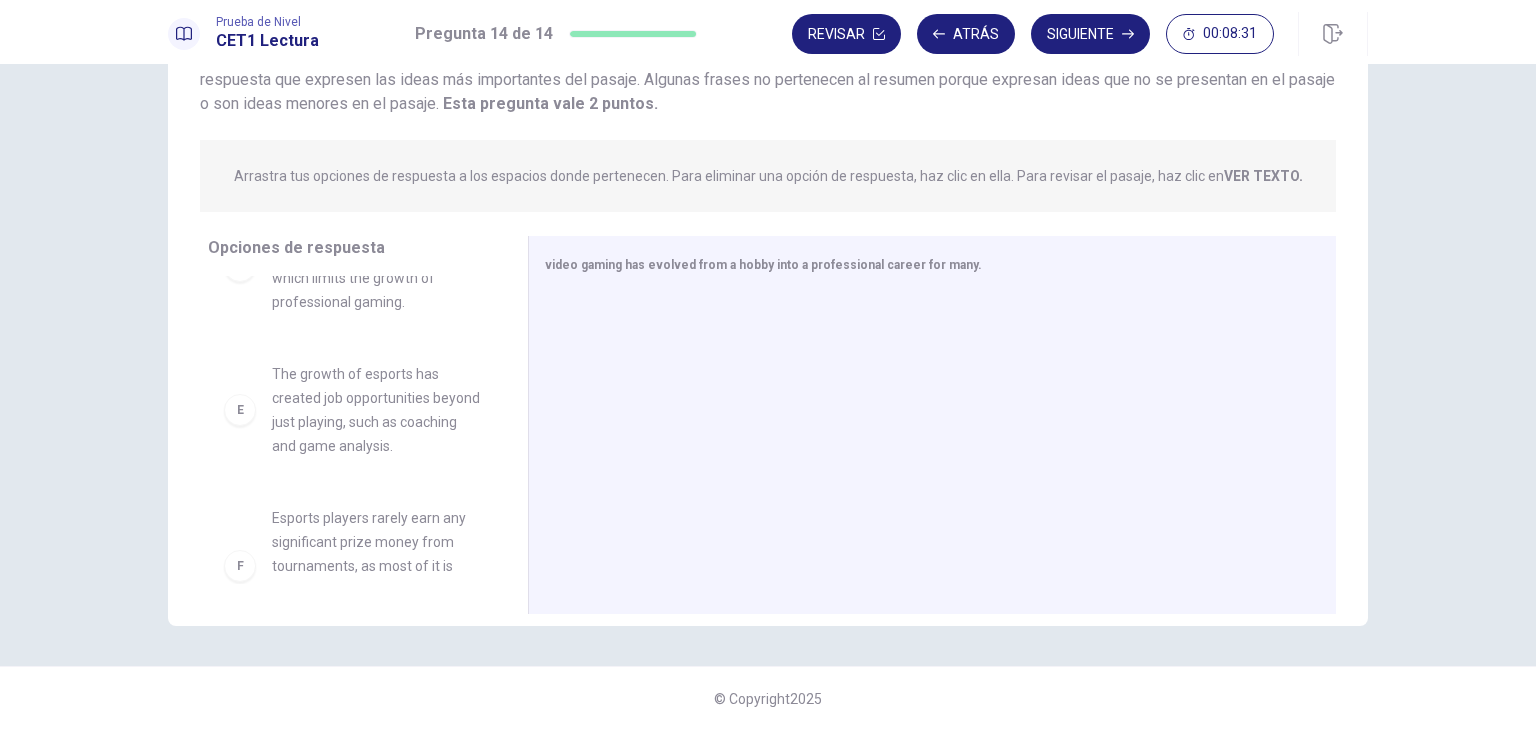 click on "The growth of esports has created job opportunities beyond just playing, such as coaching and game analysis." at bounding box center (376, 410) 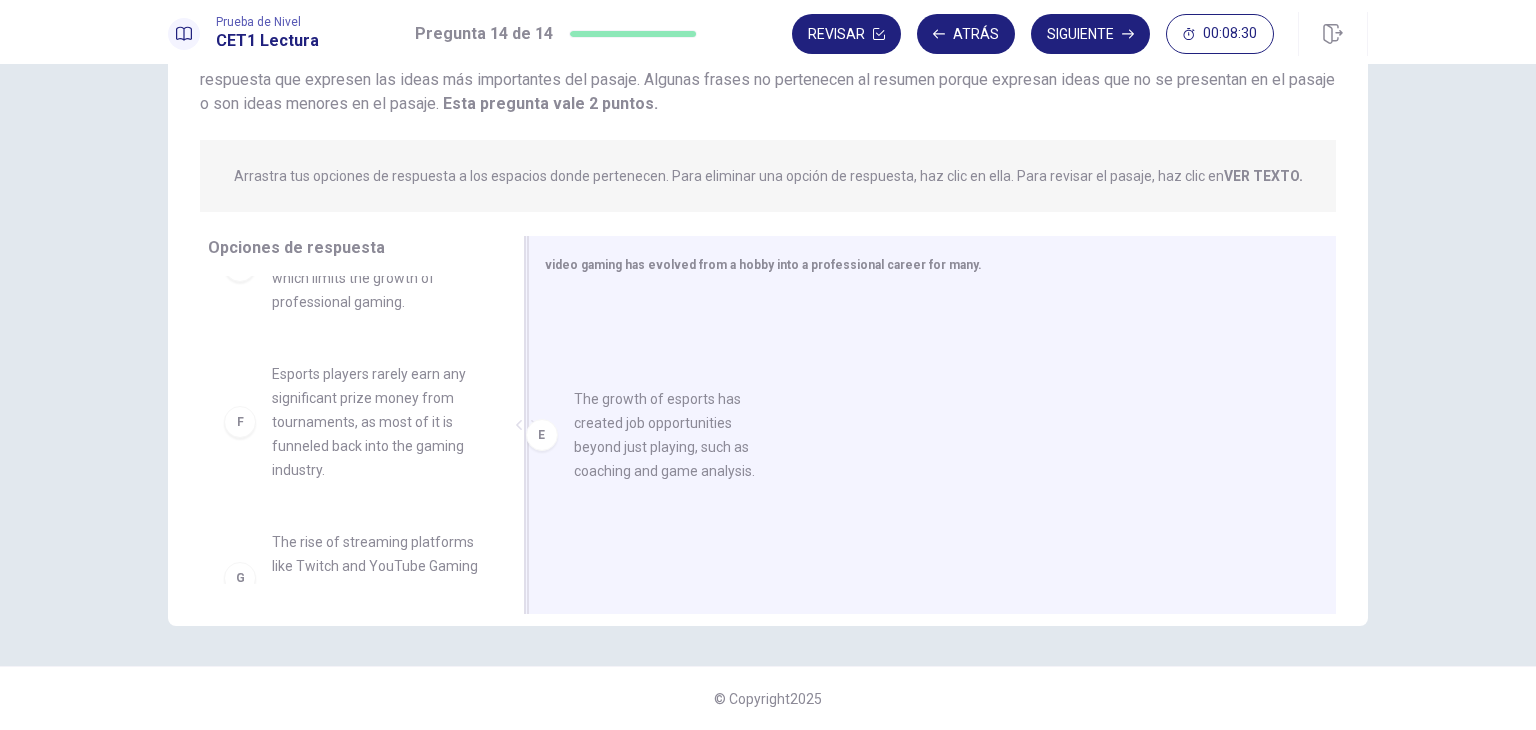 drag, startPoint x: 380, startPoint y: 426, endPoint x: 724, endPoint y: 422, distance: 344.02325 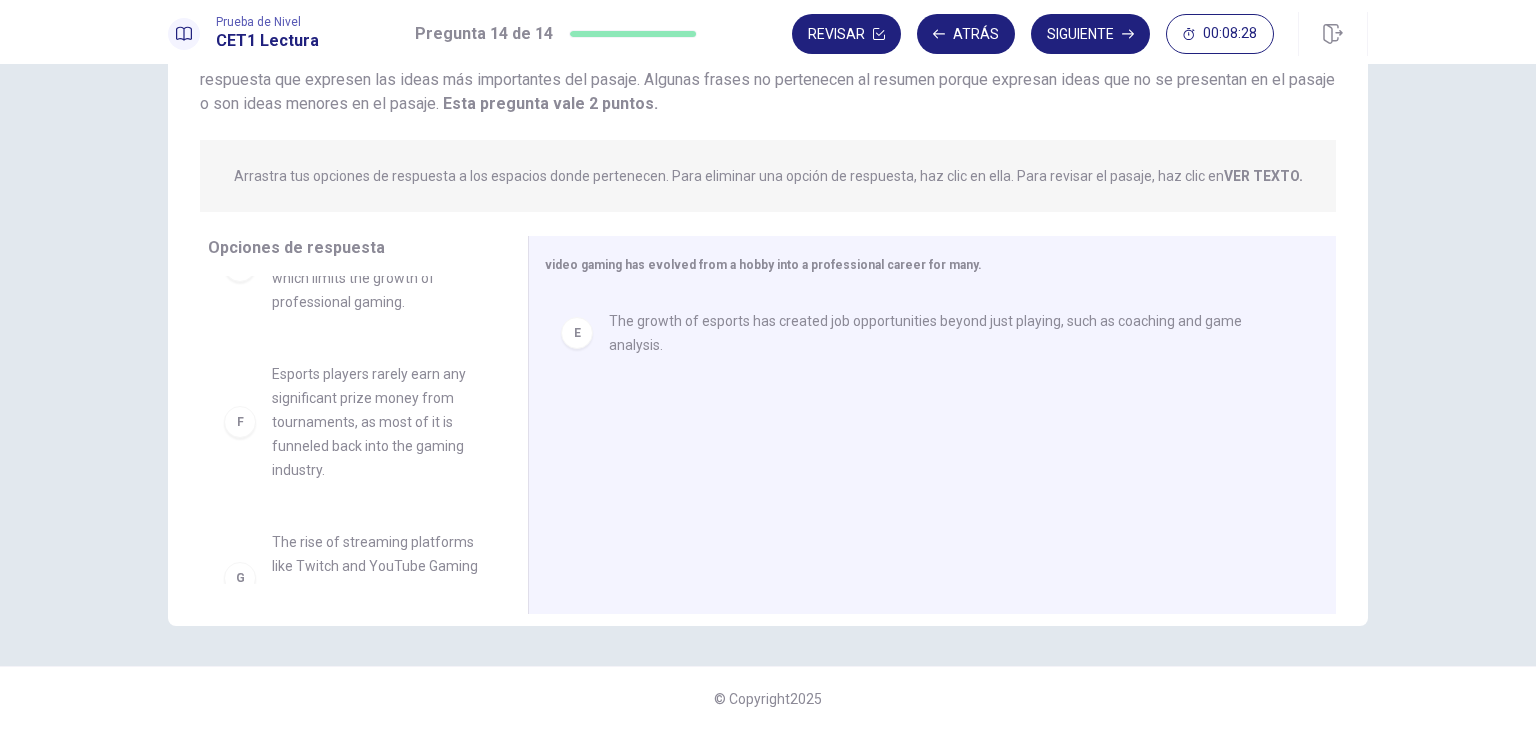 scroll, scrollTop: 612, scrollLeft: 0, axis: vertical 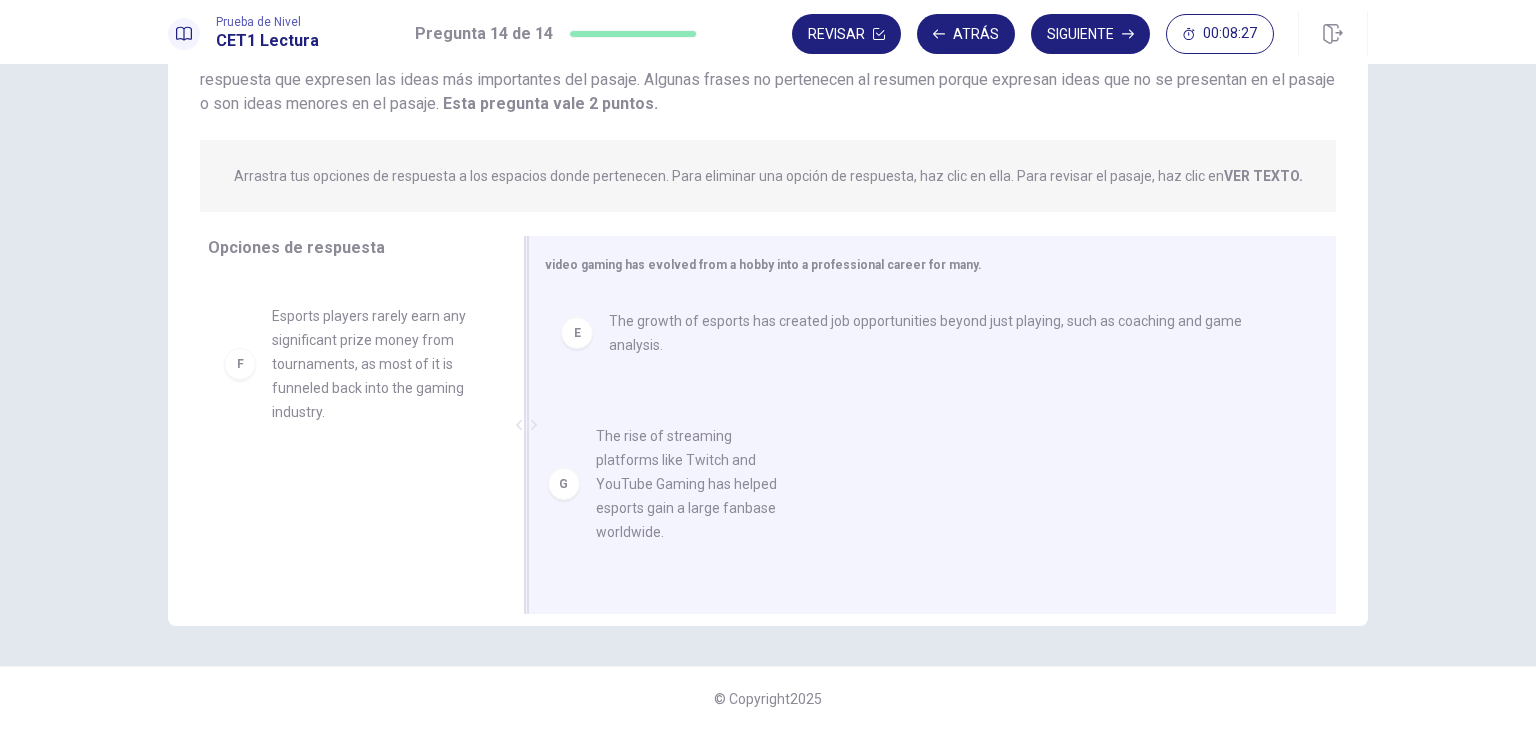 drag, startPoint x: 379, startPoint y: 515, endPoint x: 736, endPoint y: 468, distance: 360.08054 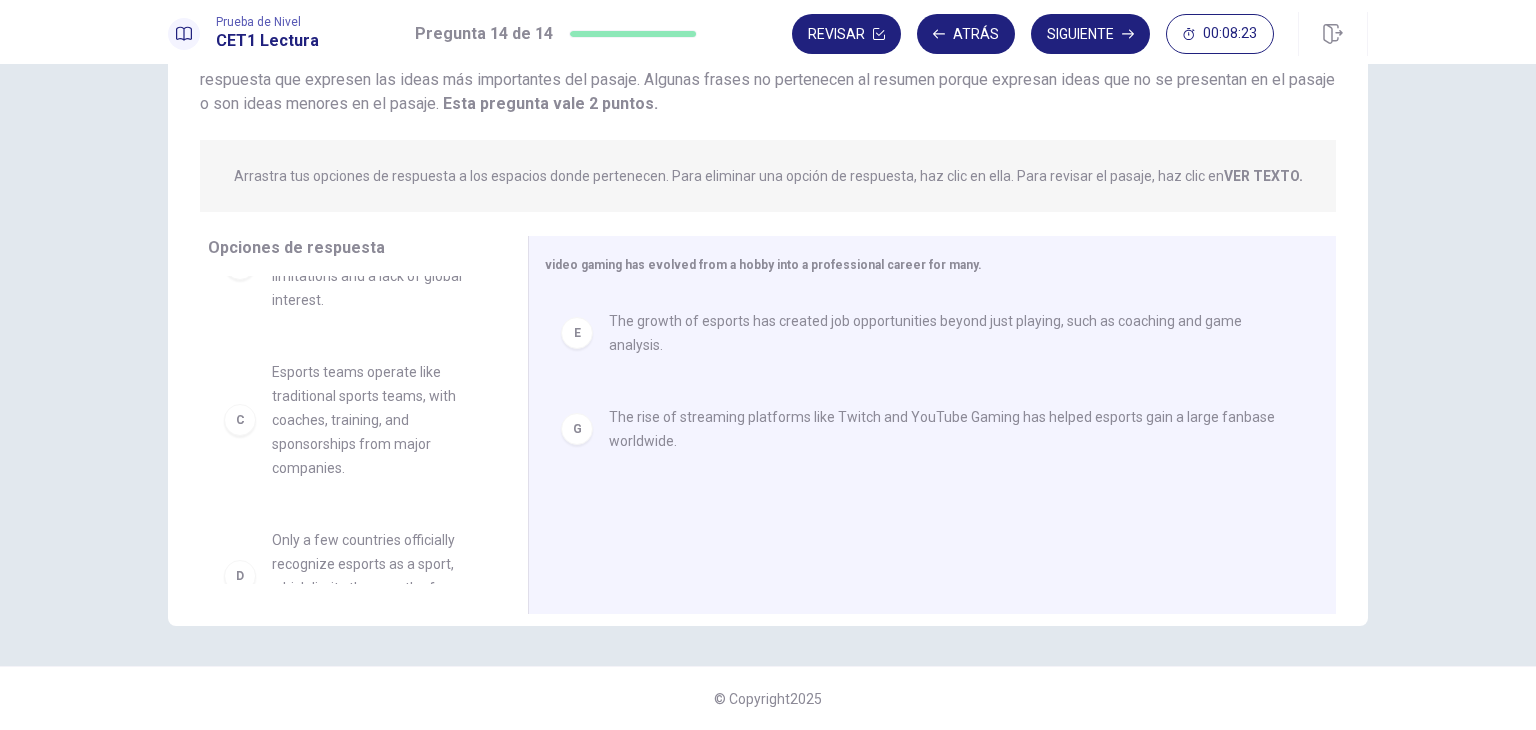 scroll, scrollTop: 239, scrollLeft: 0, axis: vertical 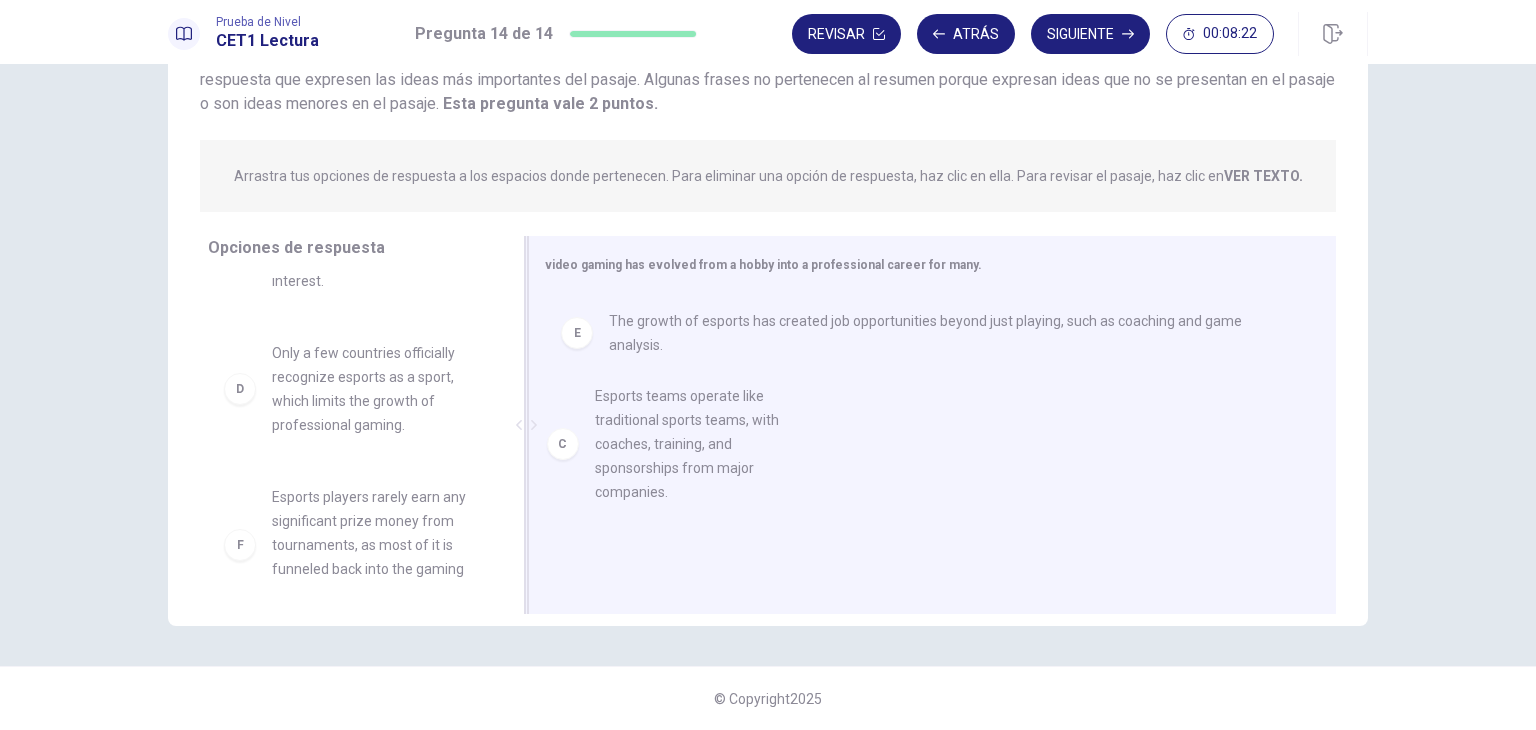 drag, startPoint x: 360, startPoint y: 420, endPoint x: 701, endPoint y: 443, distance: 341.77478 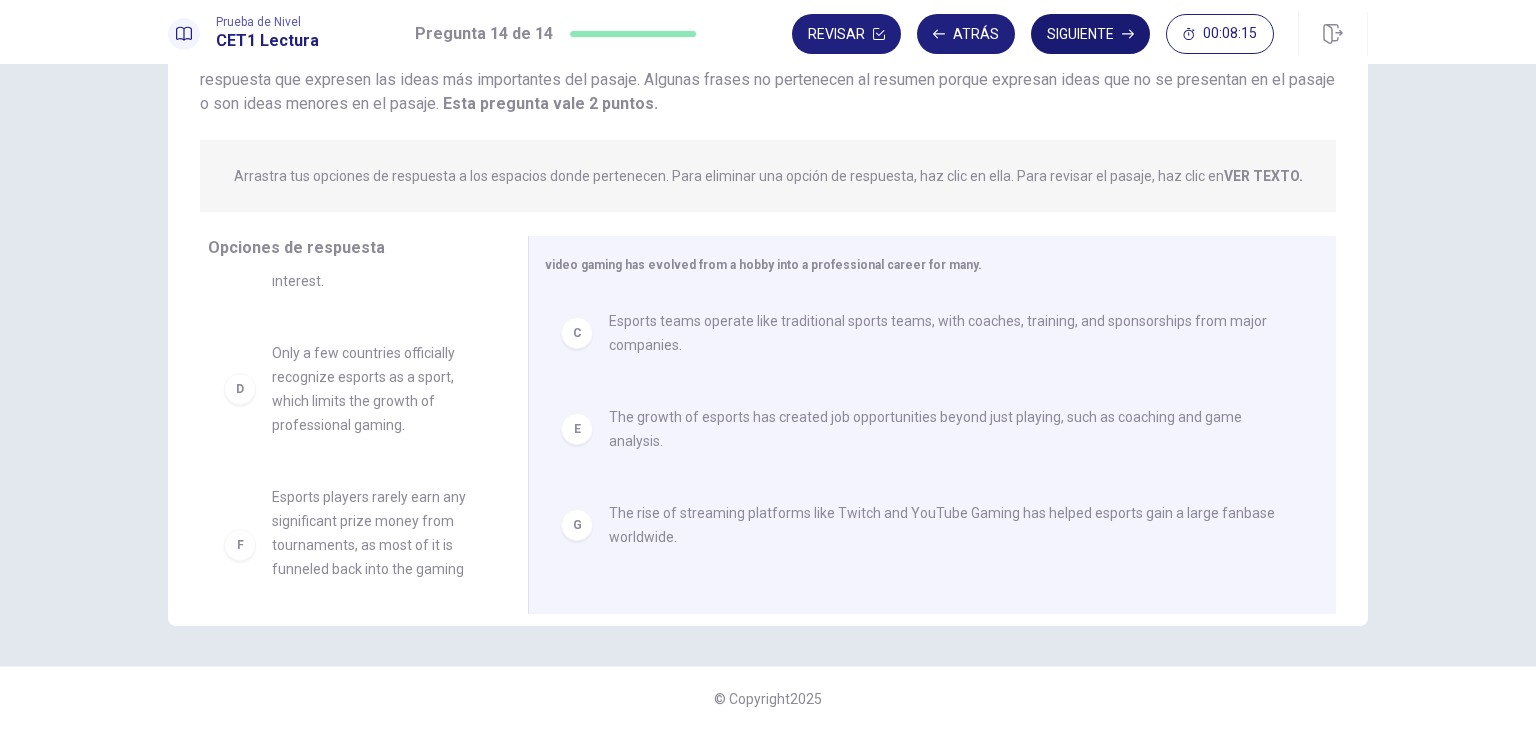click on "Siguiente" at bounding box center [1090, 34] 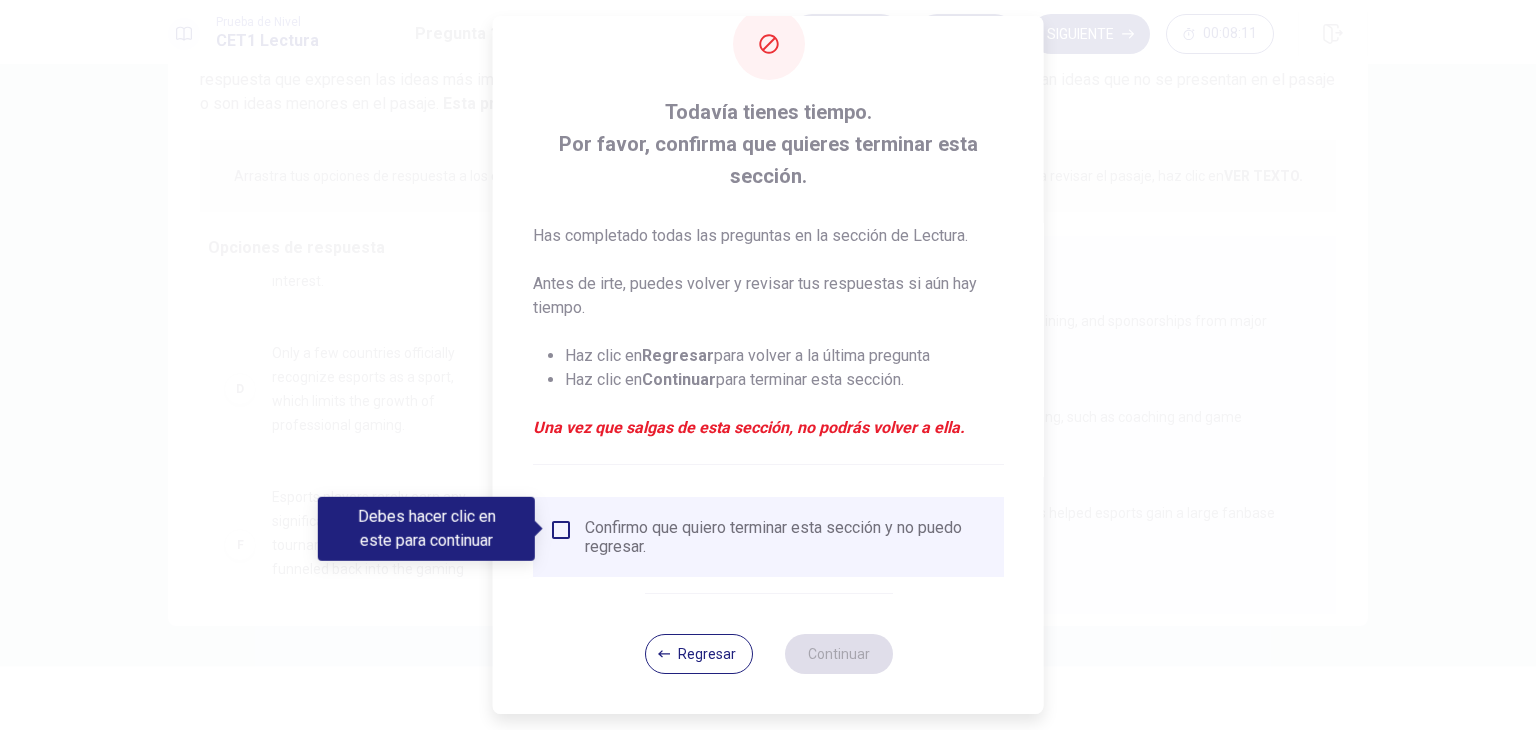 scroll, scrollTop: 48, scrollLeft: 0, axis: vertical 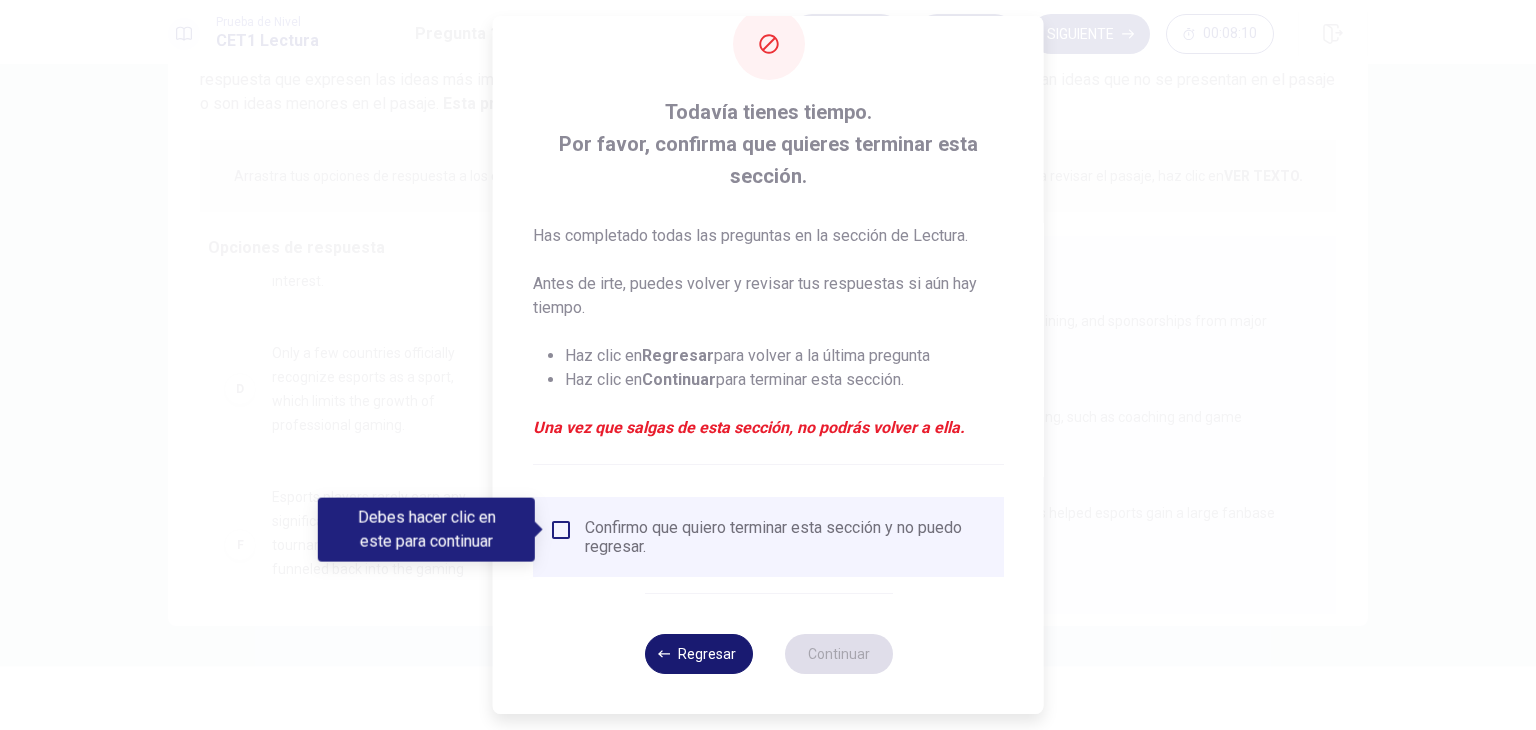 click on "Regresar" at bounding box center (698, 654) 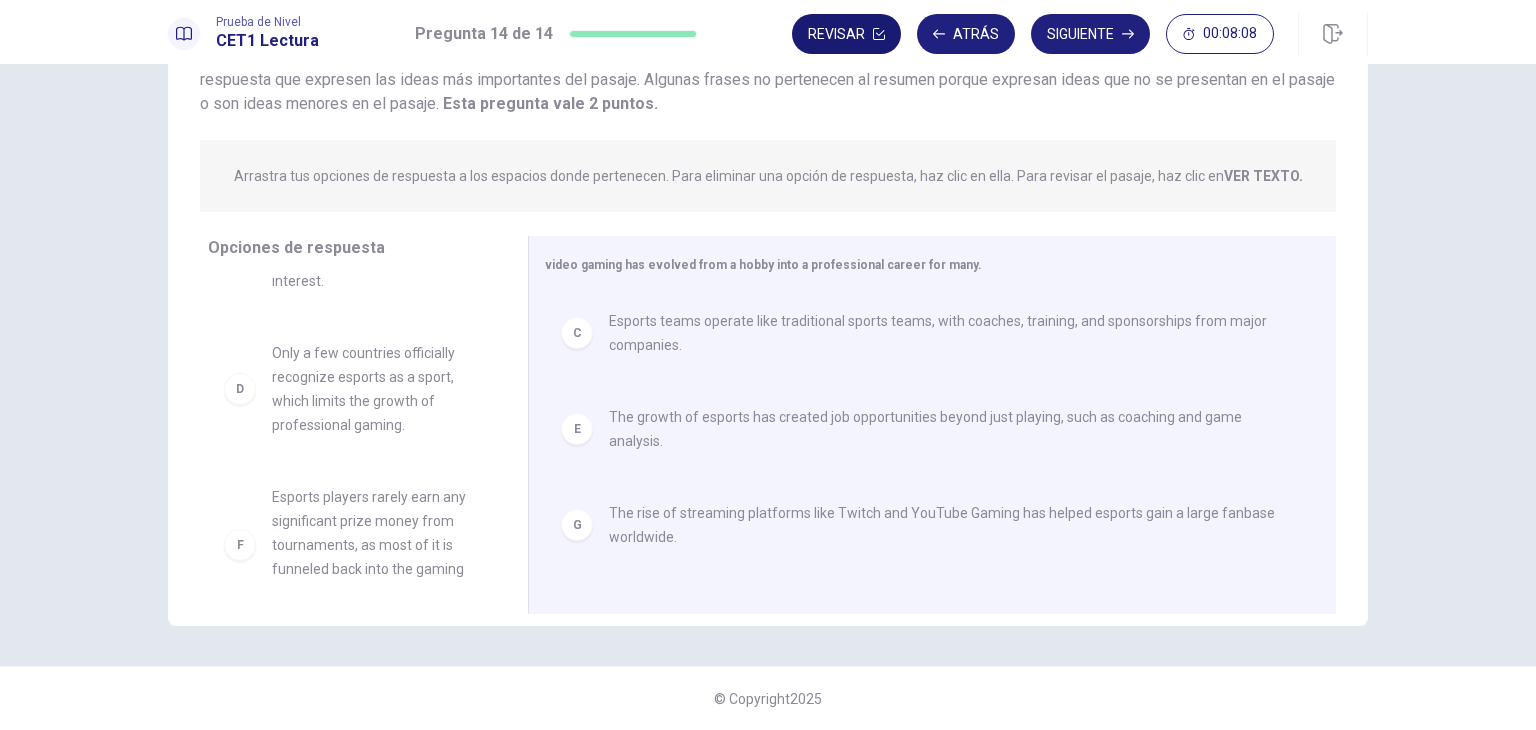 click on "Revisar" at bounding box center (846, 34) 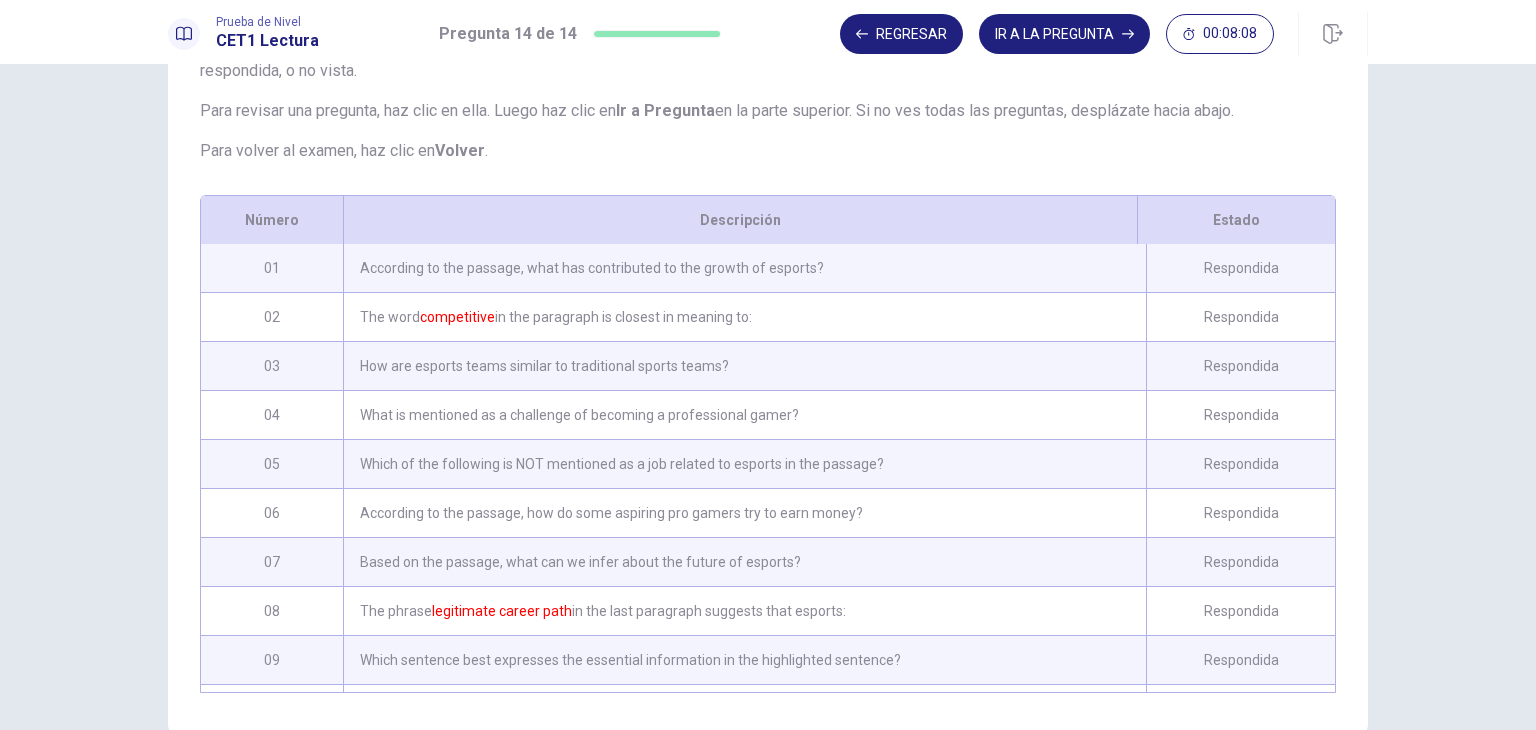 scroll, scrollTop: 276, scrollLeft: 0, axis: vertical 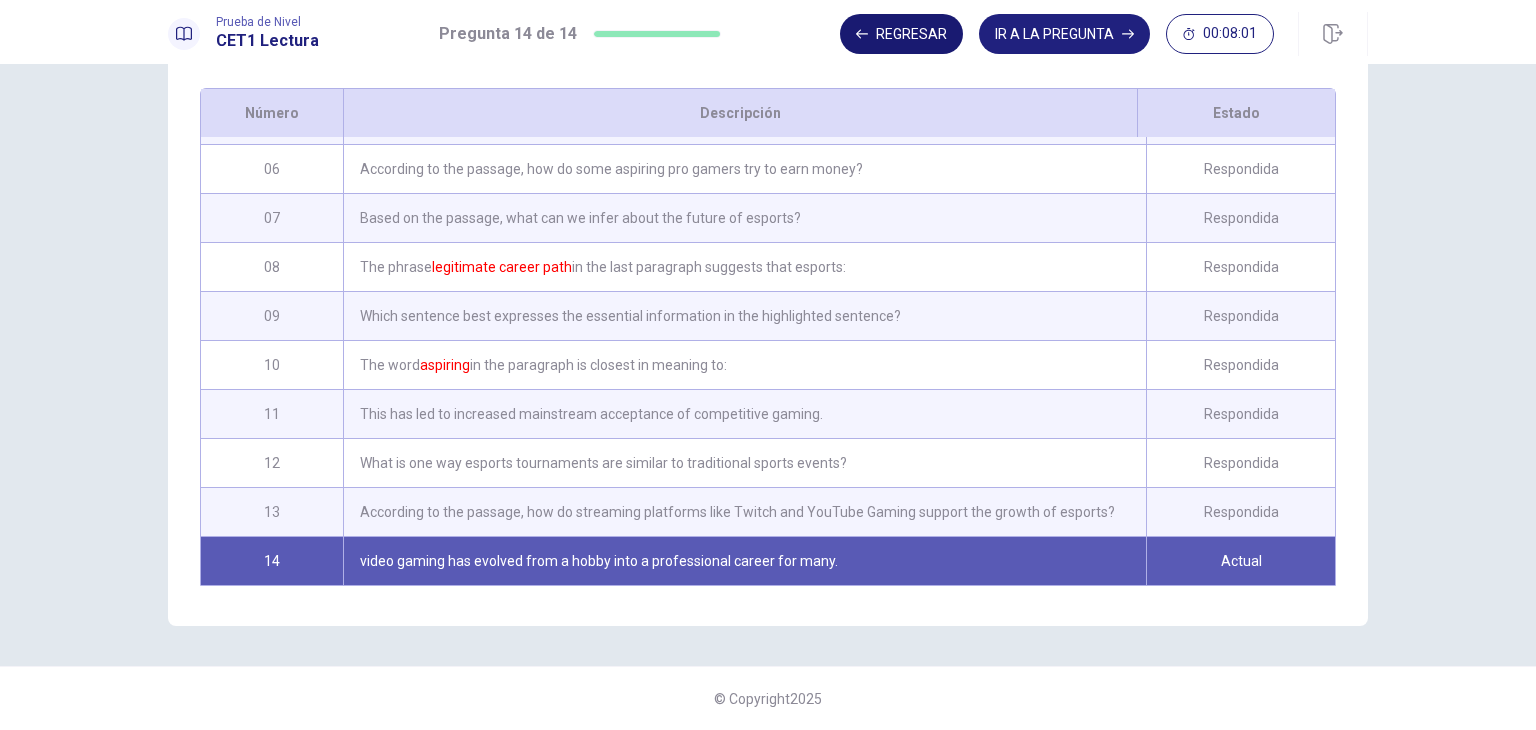 click on "Regresar" at bounding box center [901, 34] 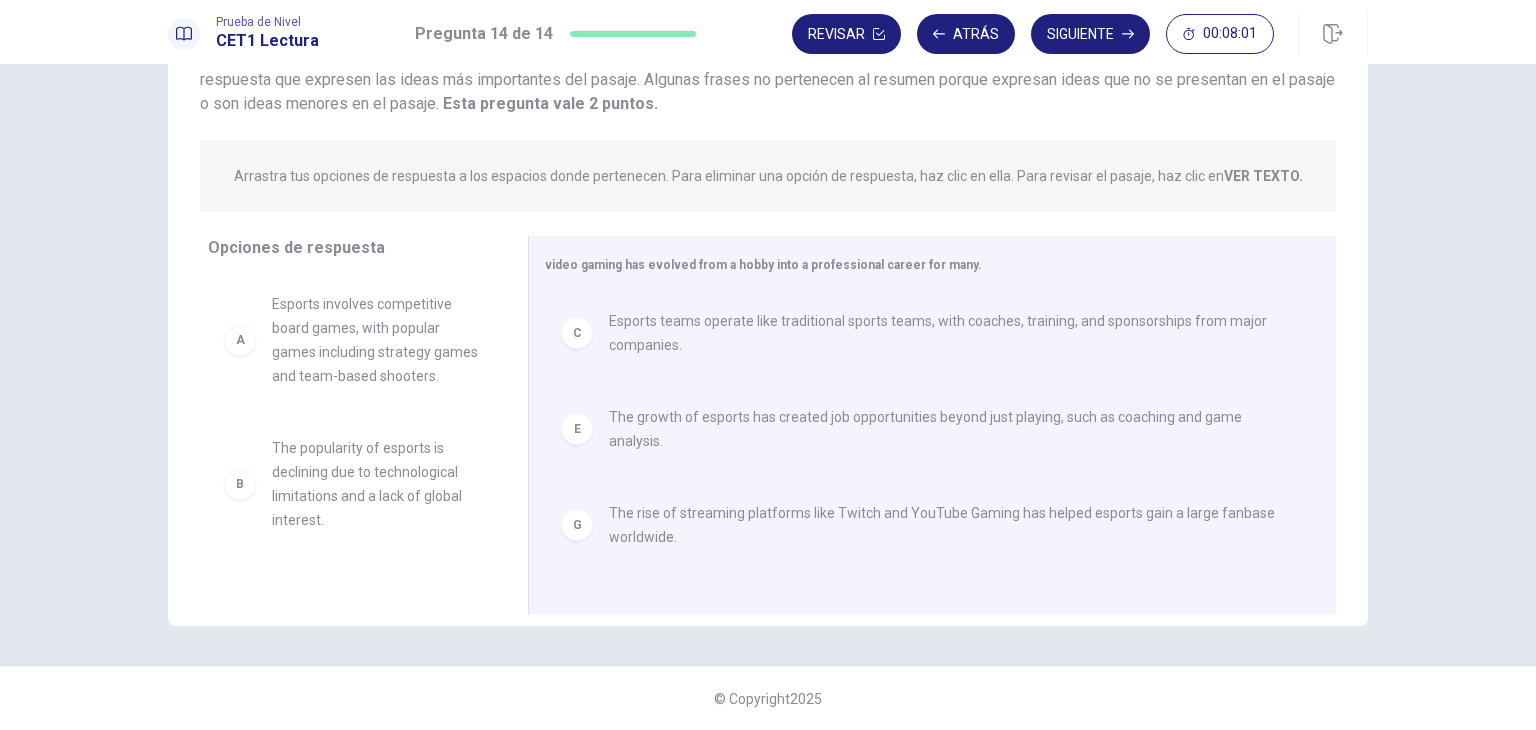 scroll, scrollTop: 173, scrollLeft: 0, axis: vertical 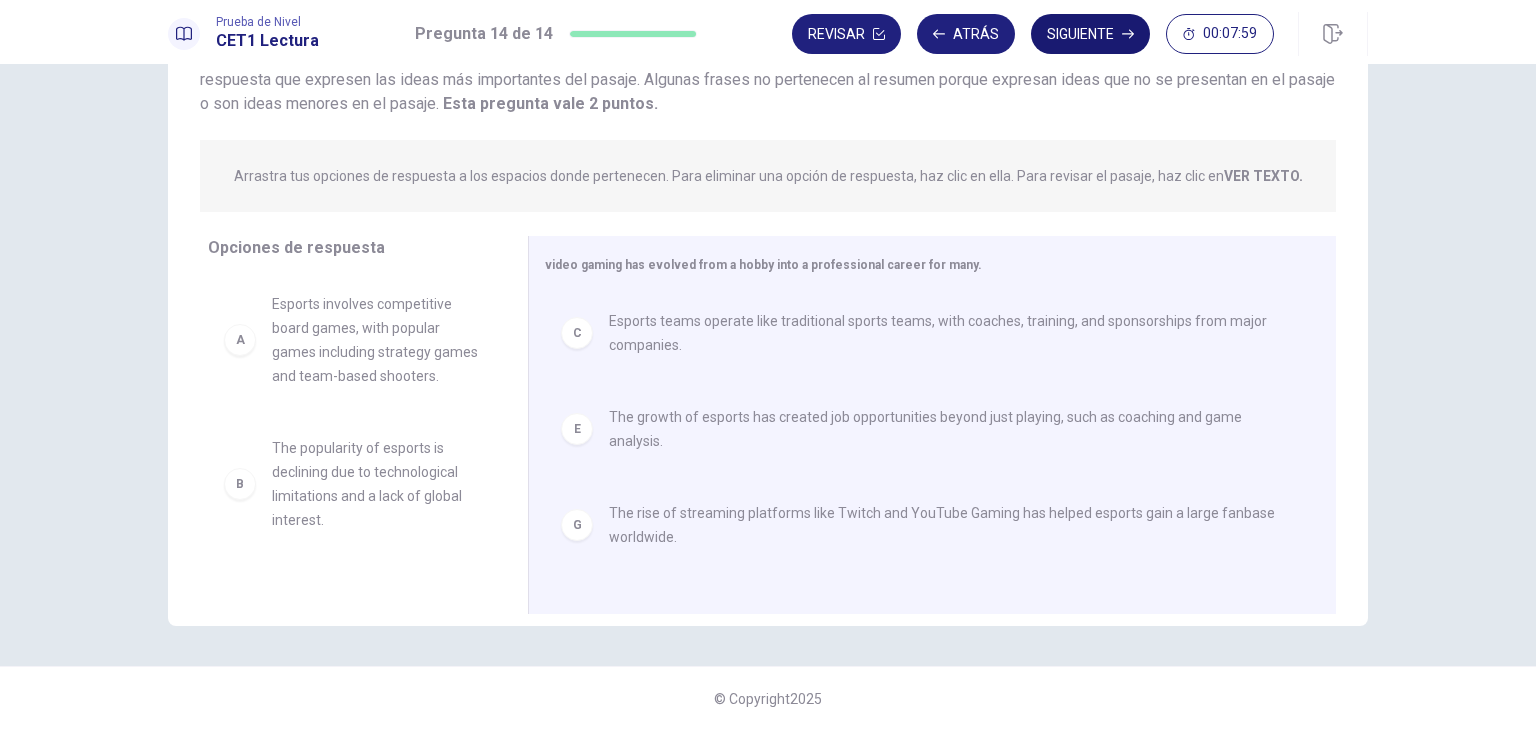 click on "Siguiente" at bounding box center [1090, 34] 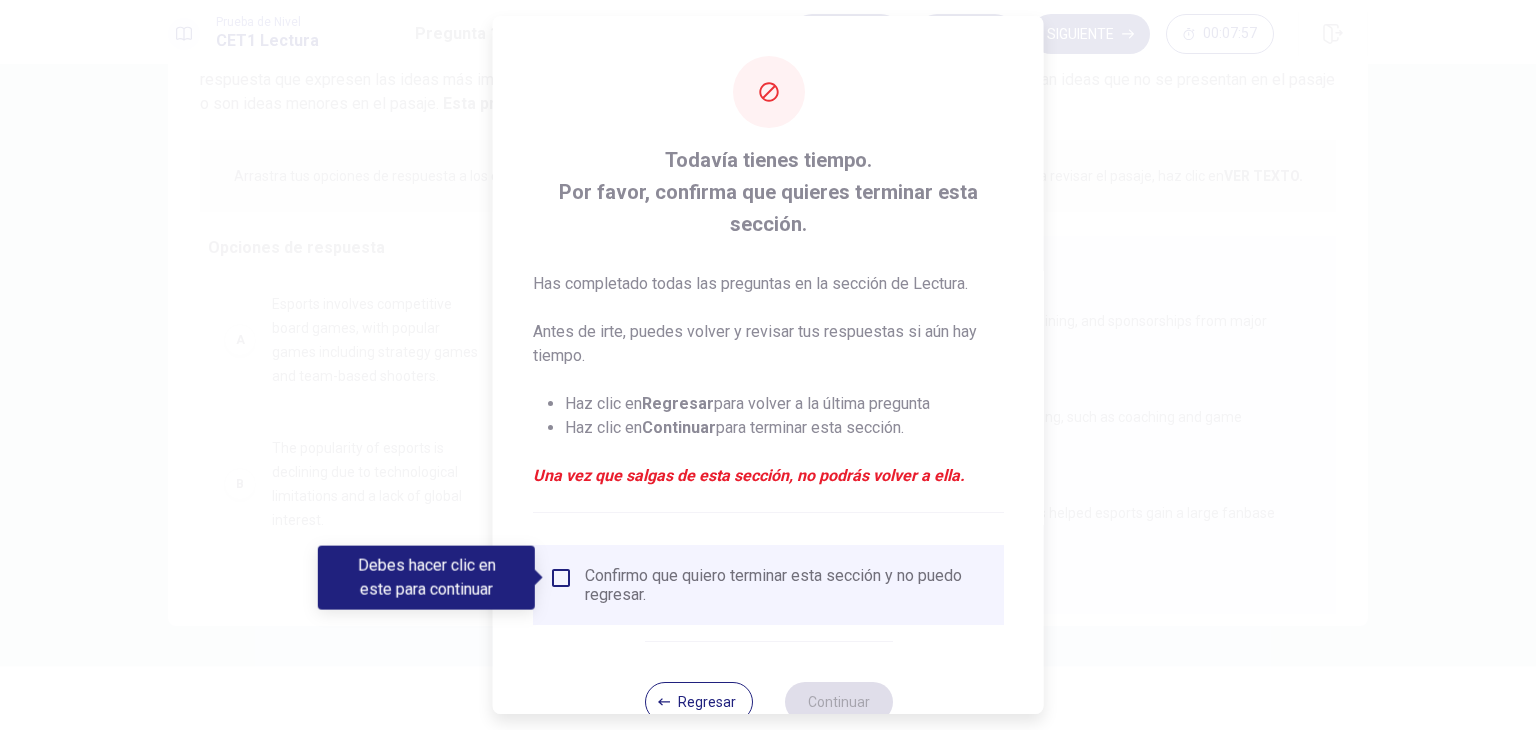 scroll, scrollTop: 48, scrollLeft: 0, axis: vertical 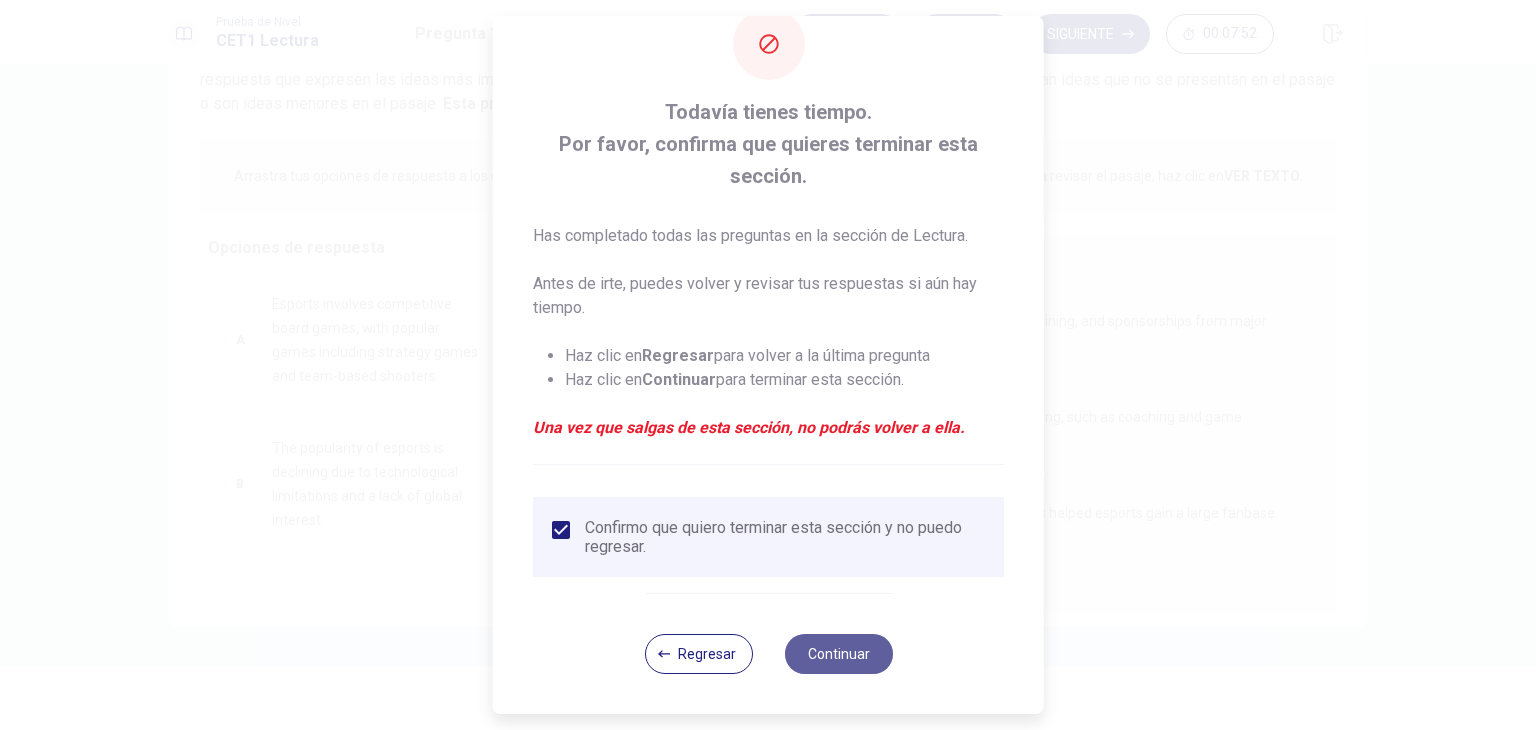 click on "Continuar" at bounding box center (838, 654) 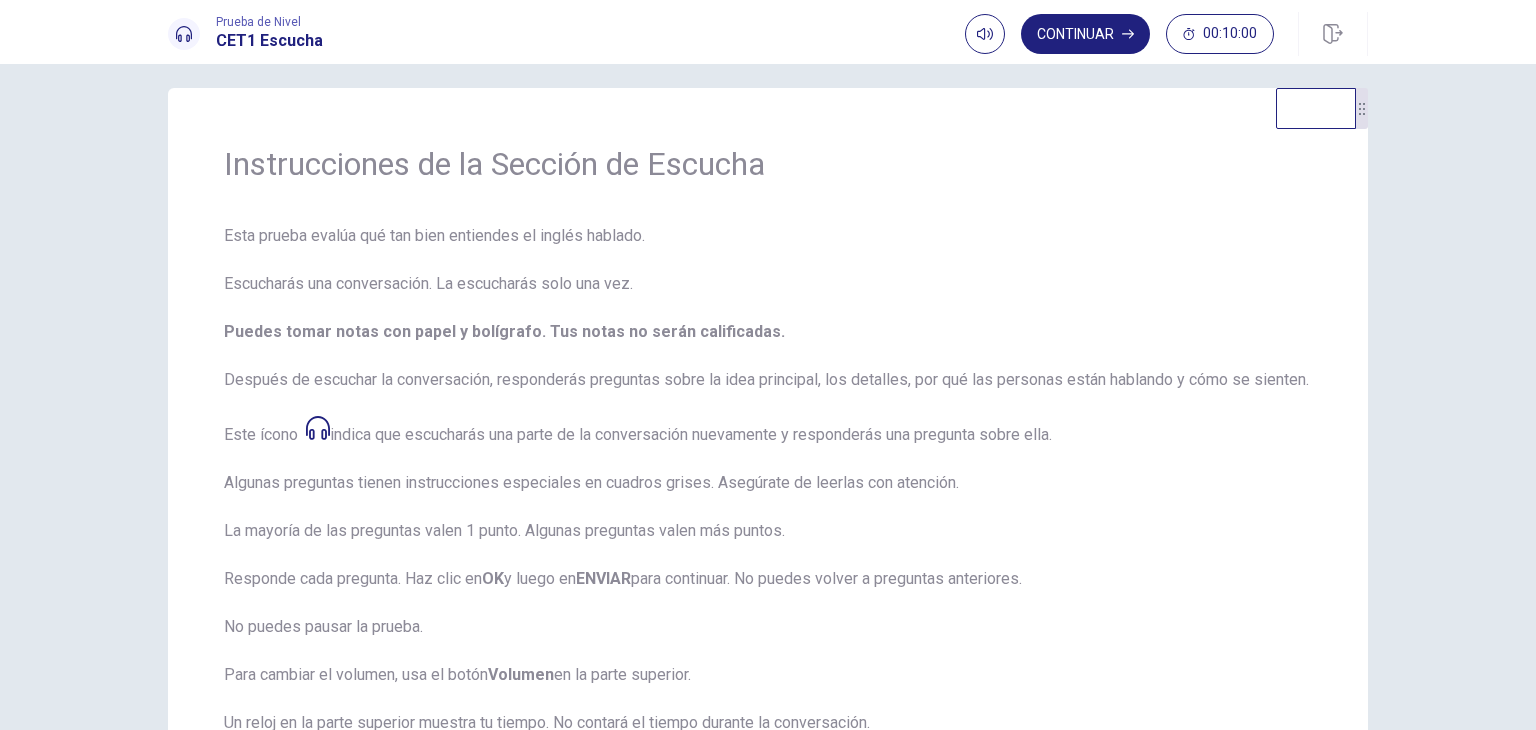 scroll, scrollTop: 0, scrollLeft: 0, axis: both 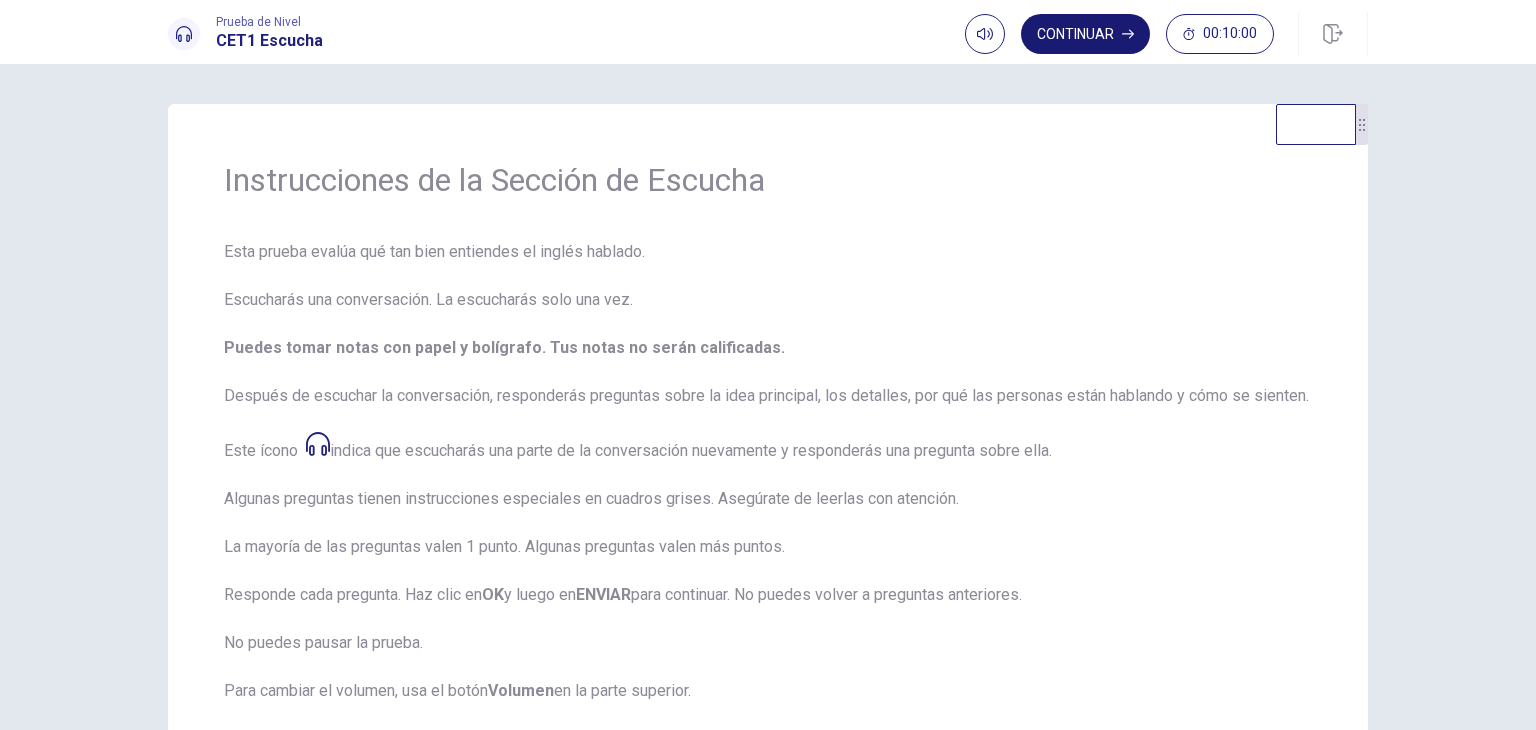 click on "Continuar" at bounding box center [1085, 34] 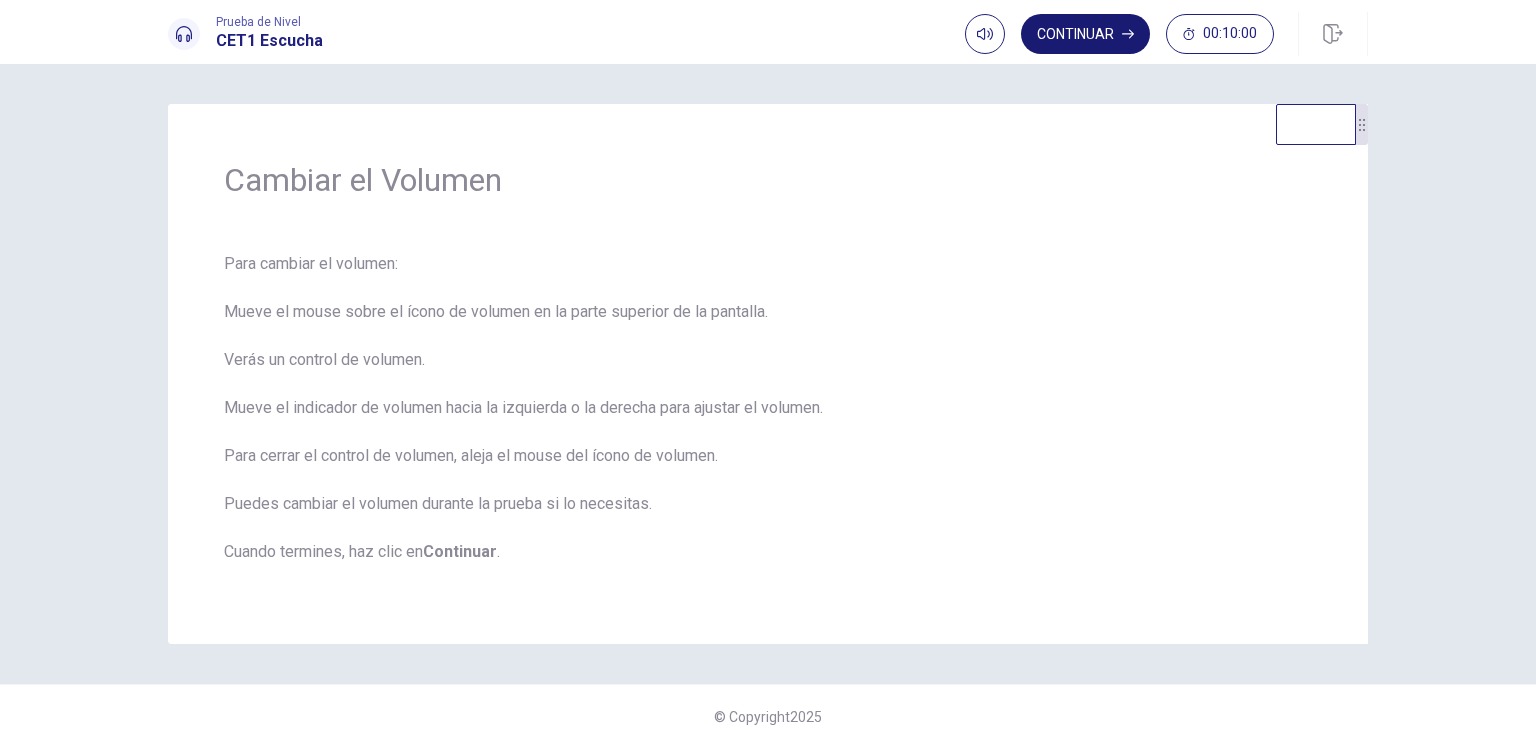 click on "Continuar" at bounding box center [1085, 34] 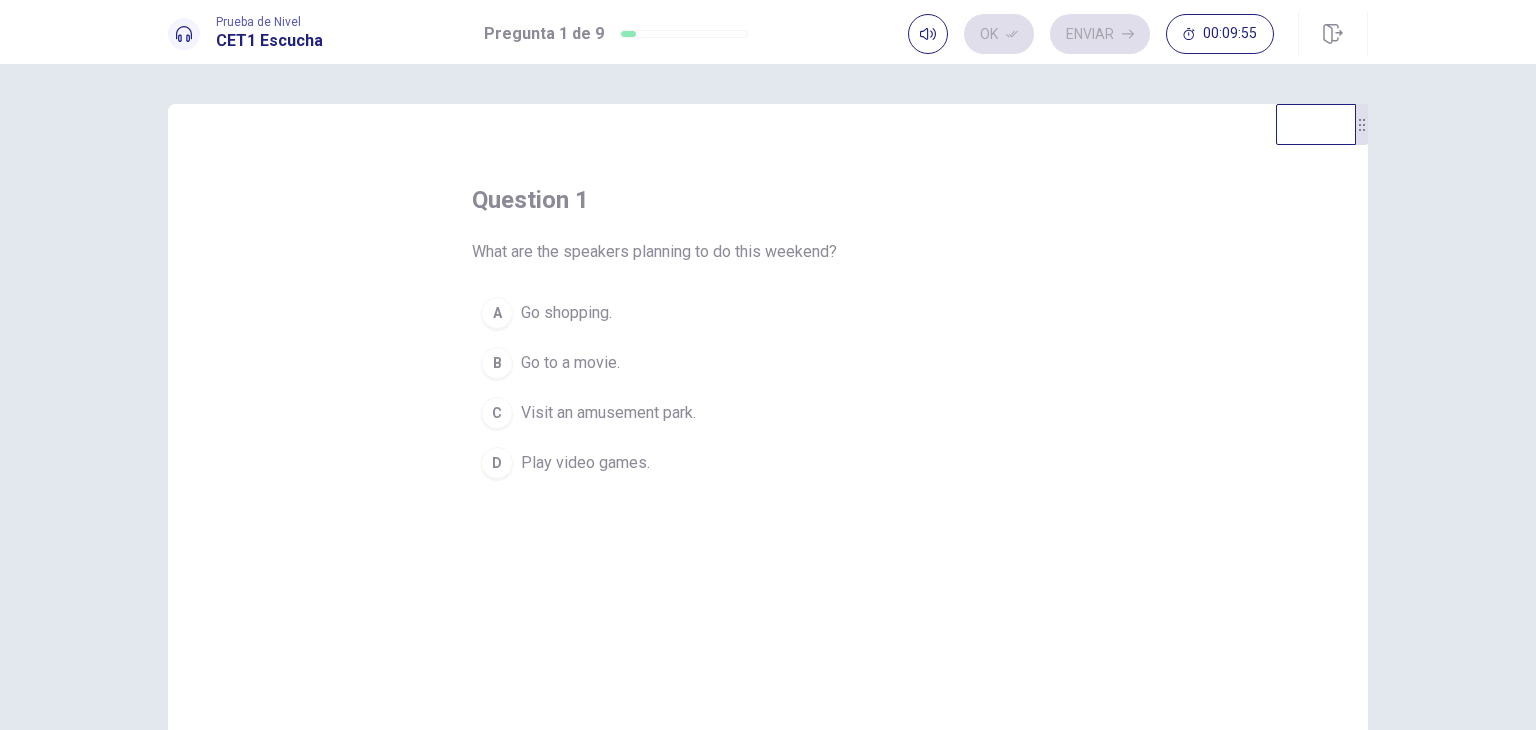 click on "Visit an amusement park." at bounding box center (608, 413) 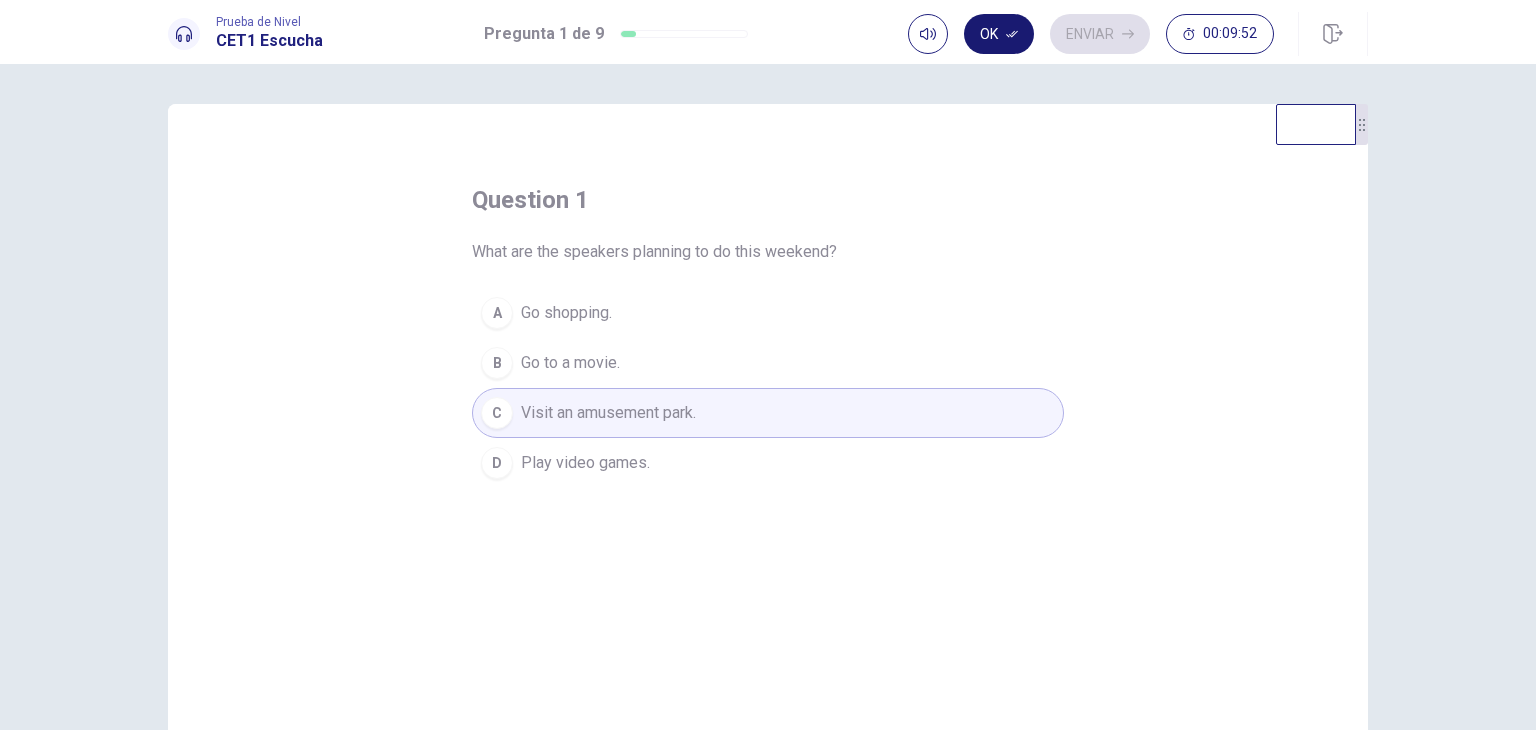 click on "Ok" at bounding box center (999, 34) 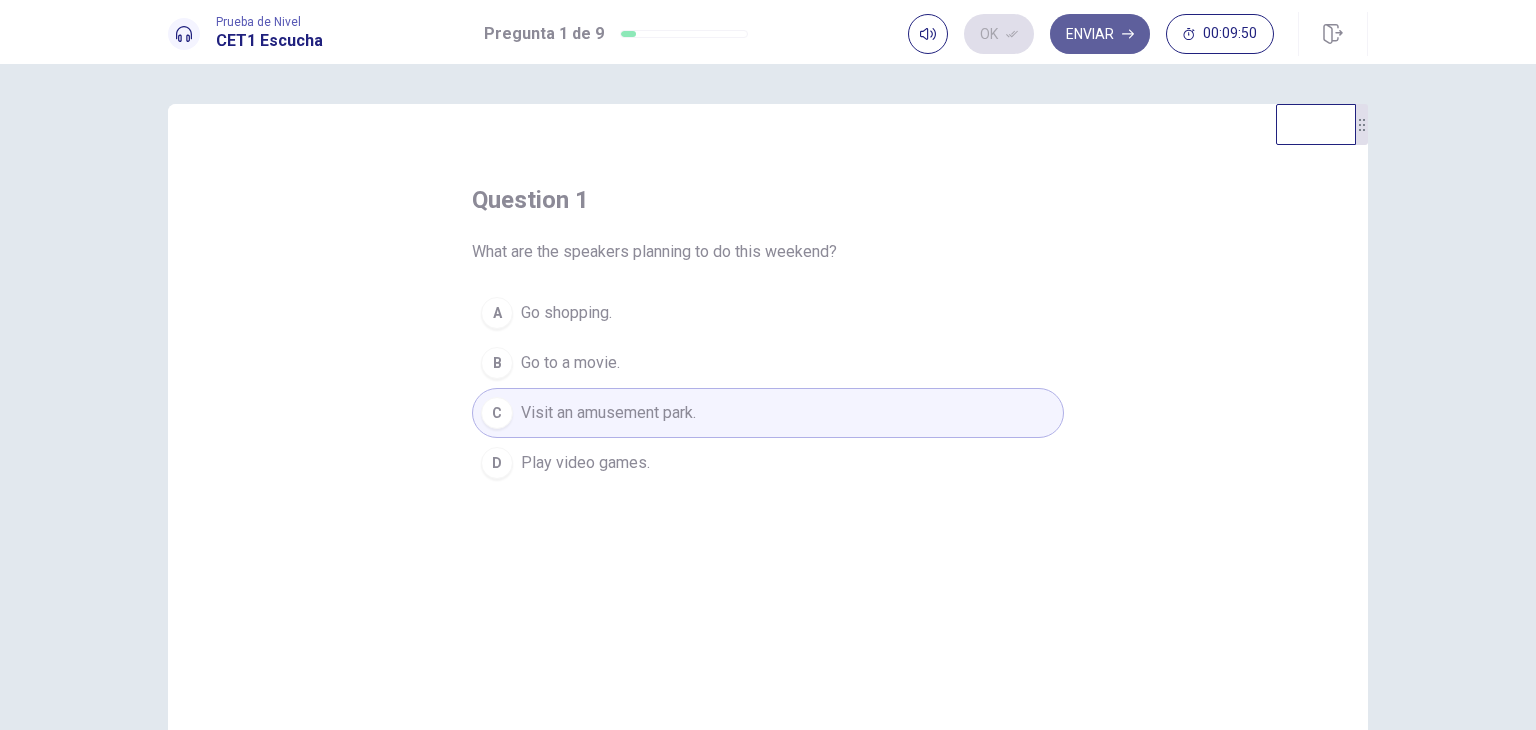 click on "Enviar" at bounding box center (1100, 34) 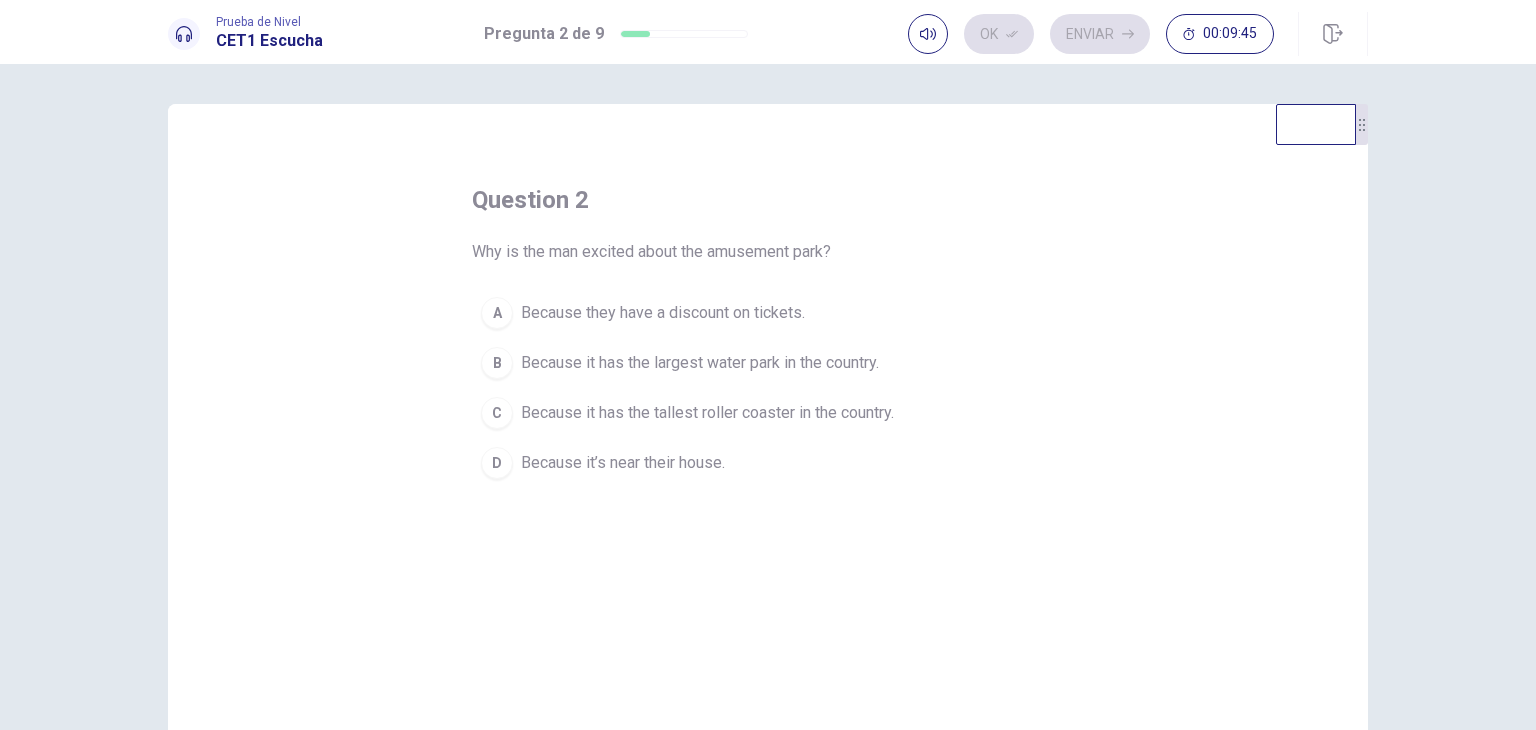 click on "Because it has the tallest roller coaster in the country." at bounding box center [707, 413] 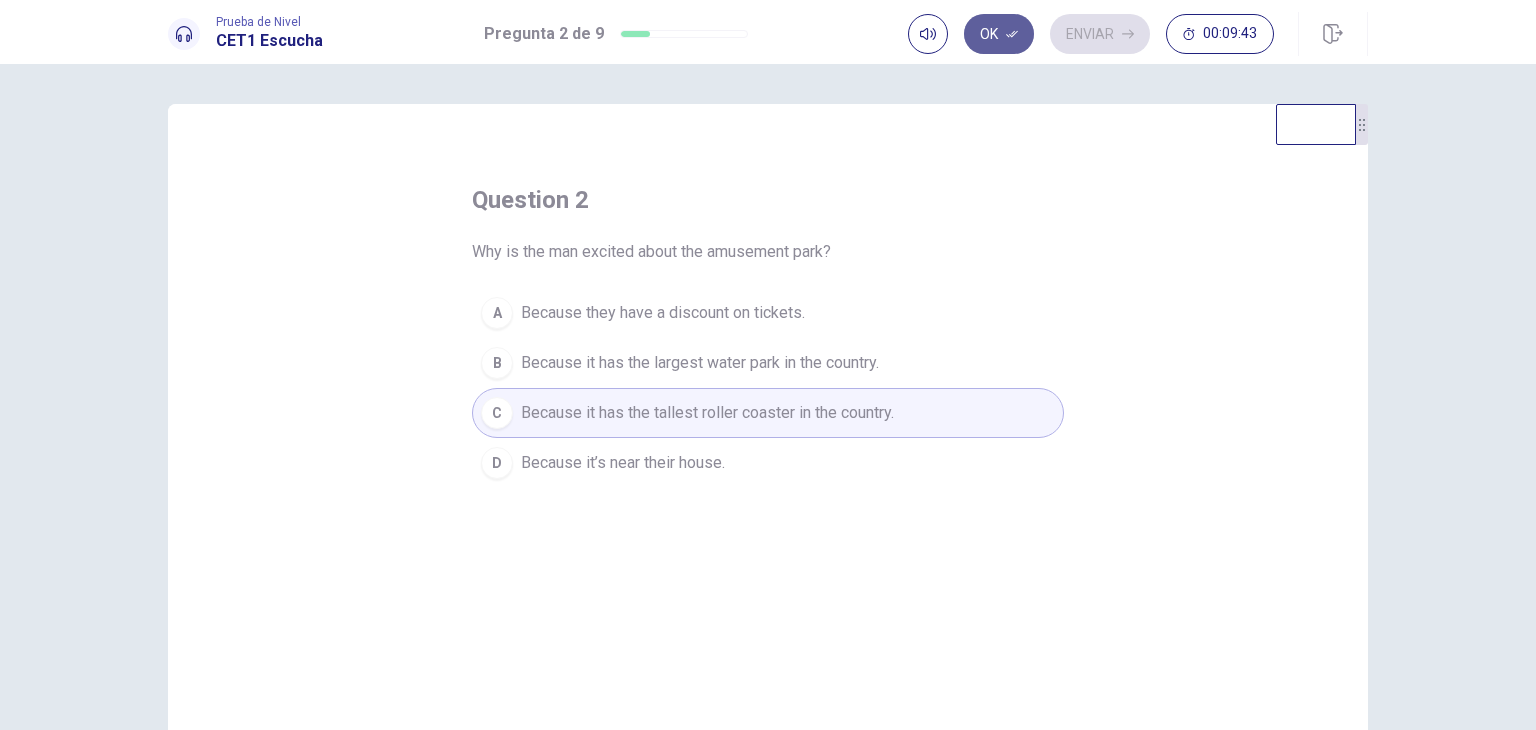 click 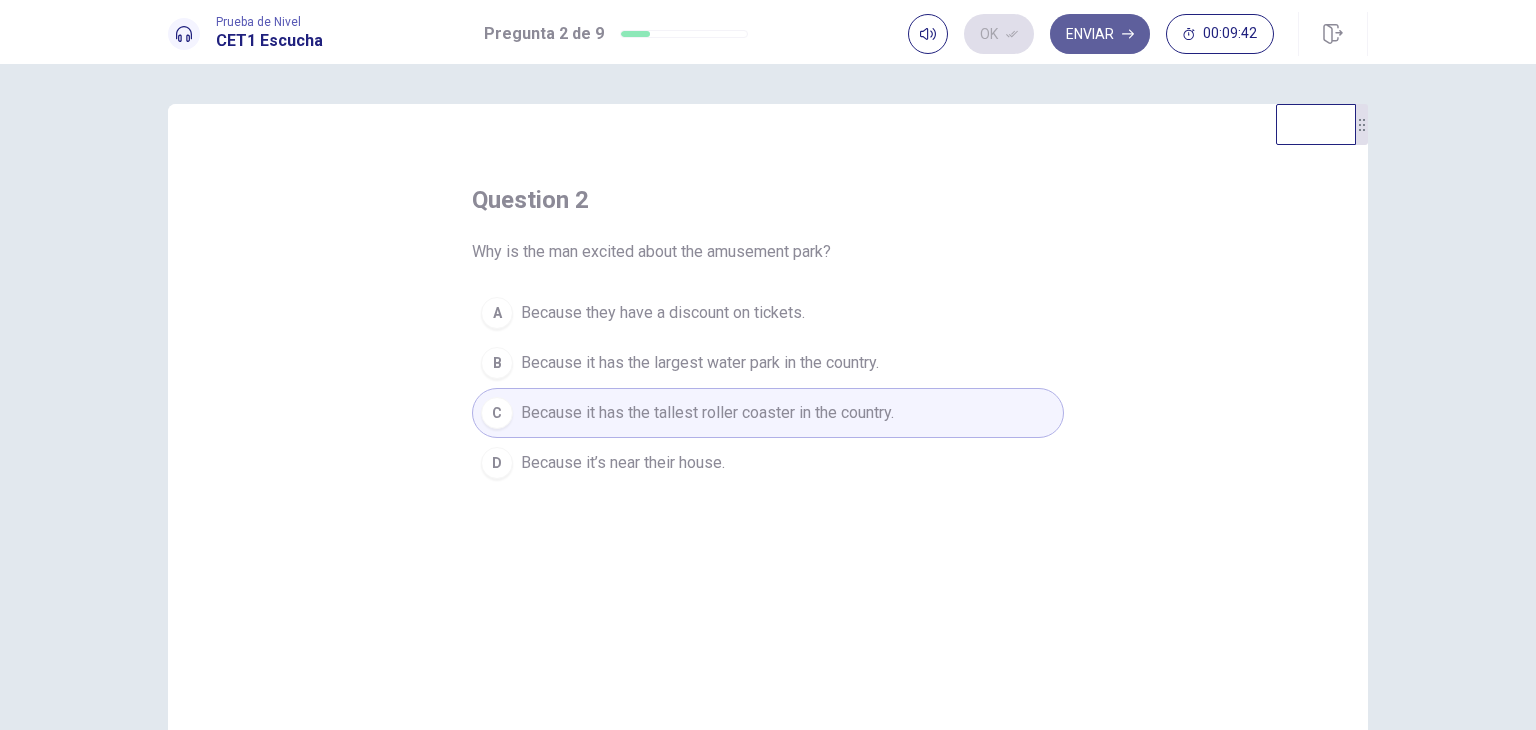 click on "Enviar" at bounding box center (1100, 34) 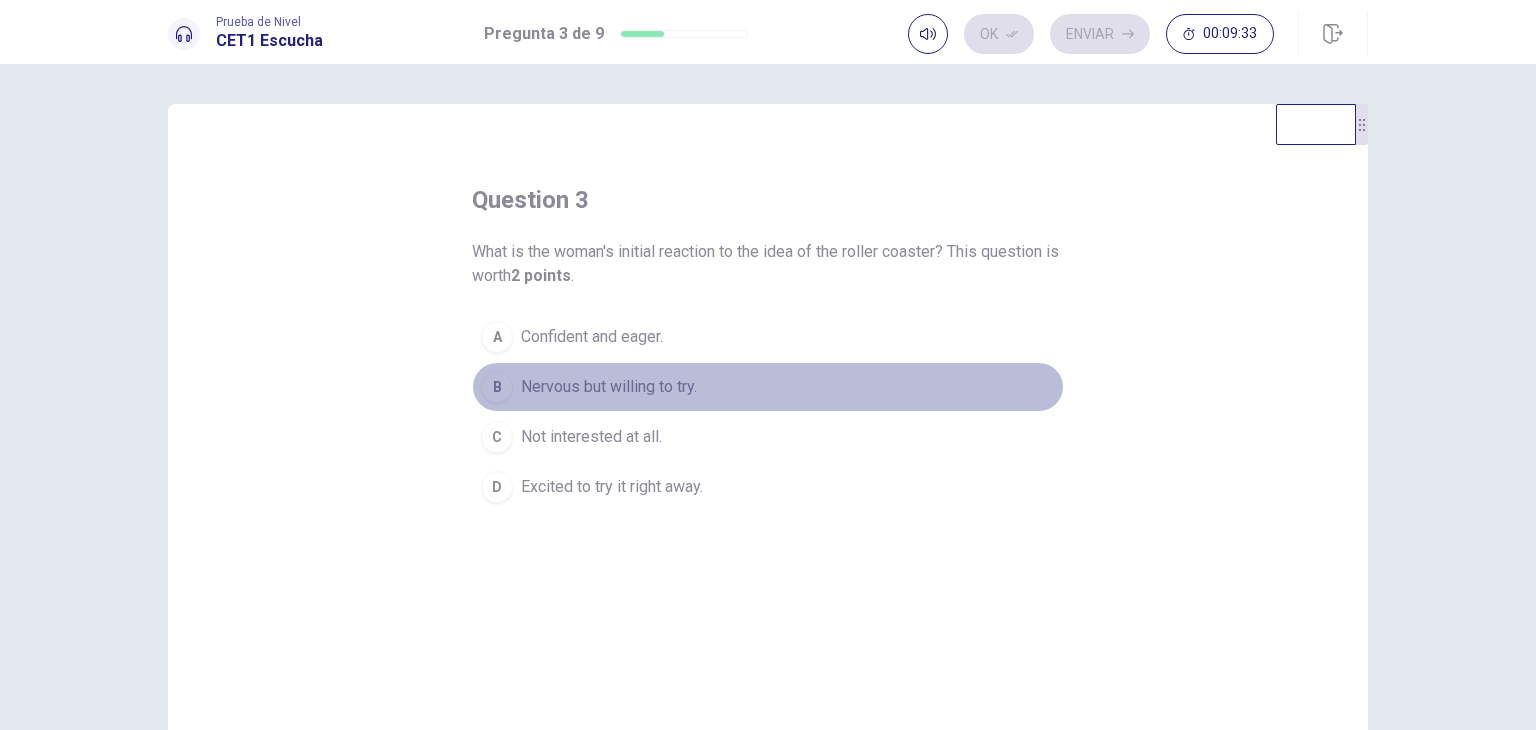 click on "Nervous but willing to try." at bounding box center [609, 387] 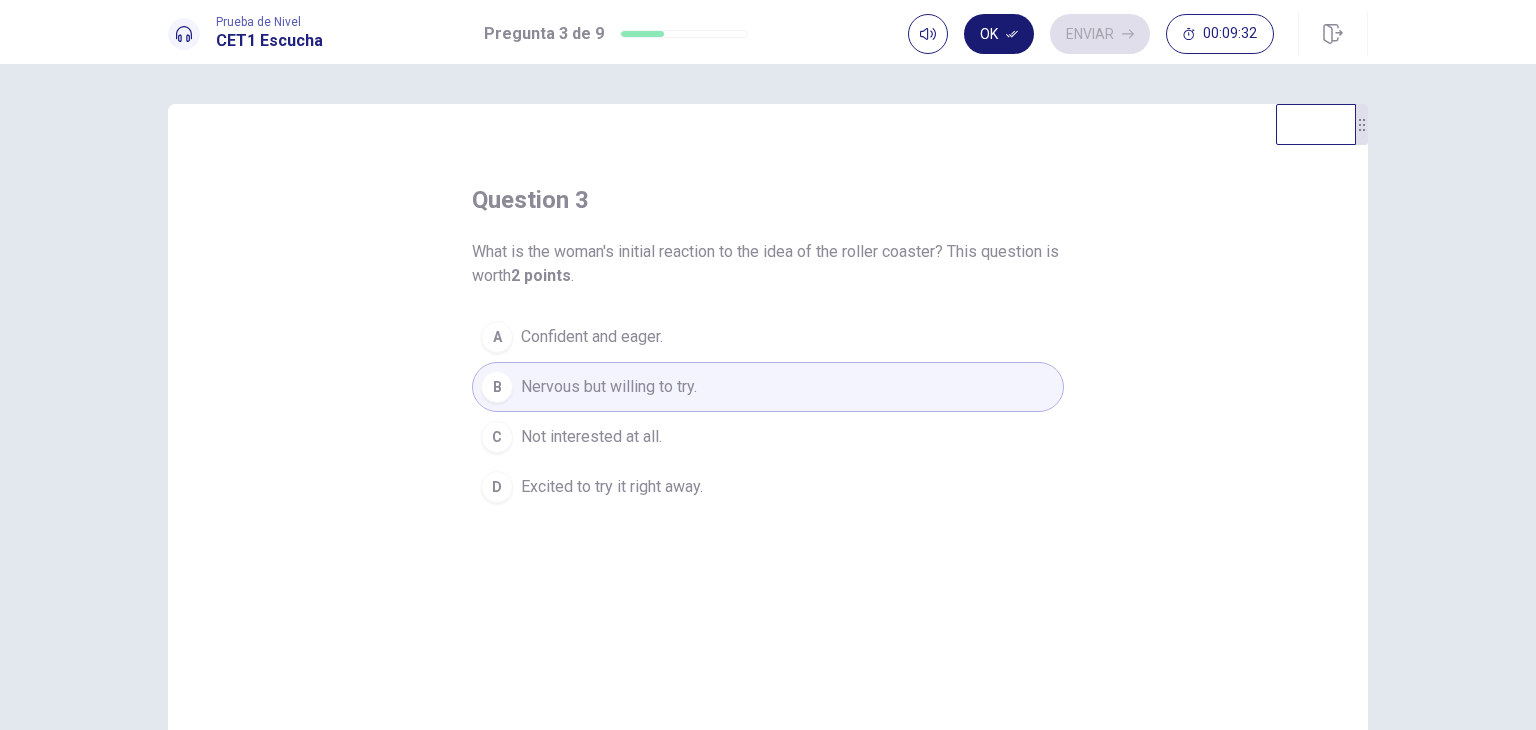 click 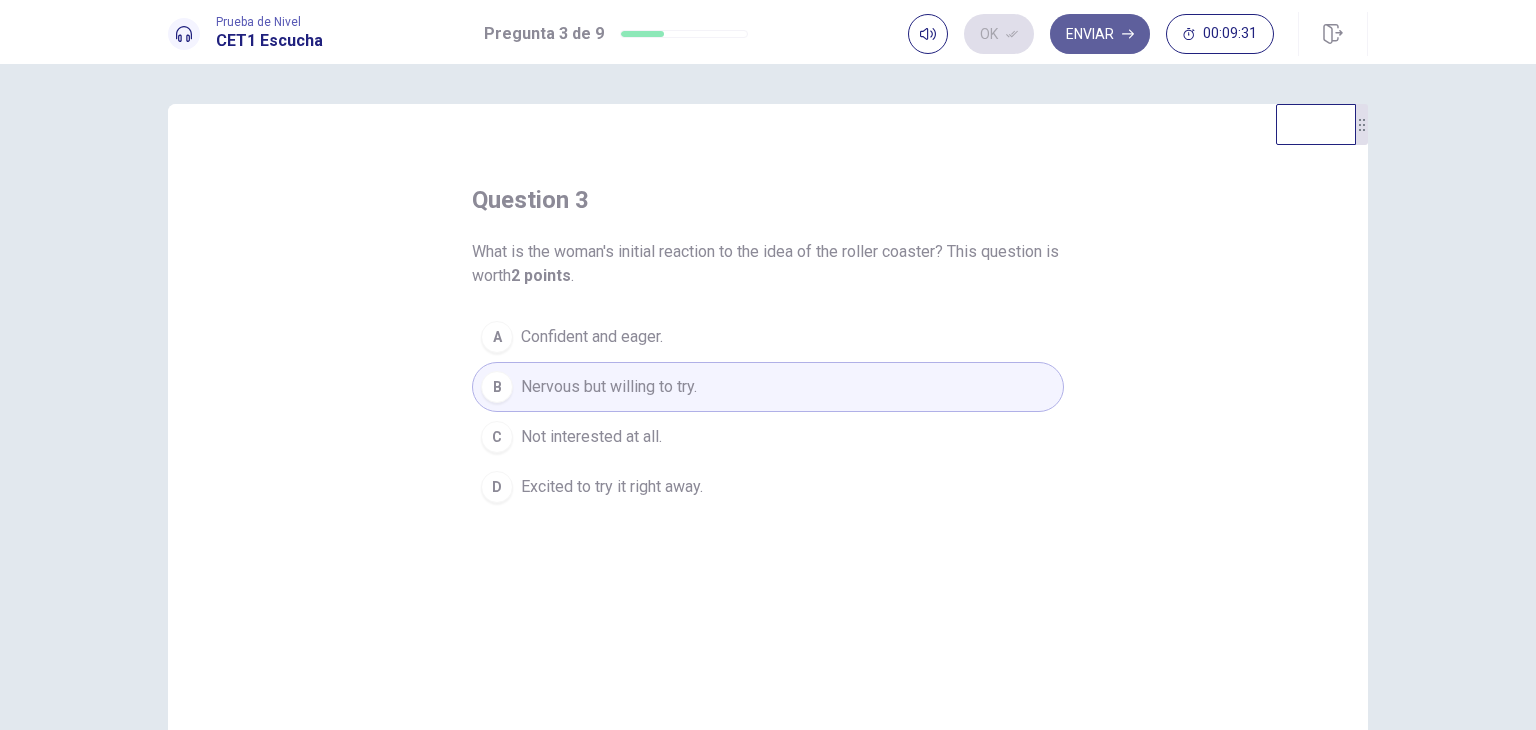 click on "Enviar" at bounding box center (1100, 34) 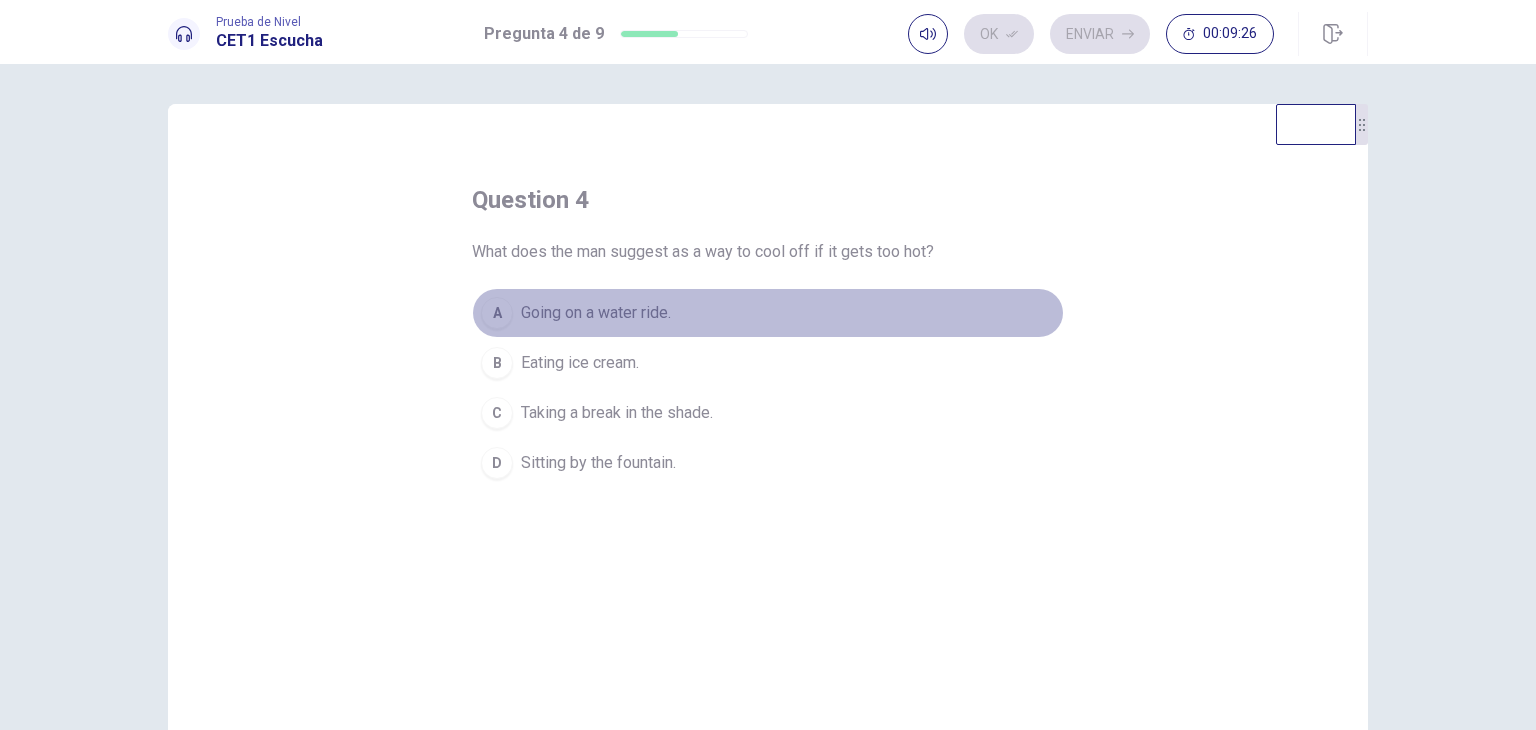 click on "Going on a water ride." at bounding box center [596, 313] 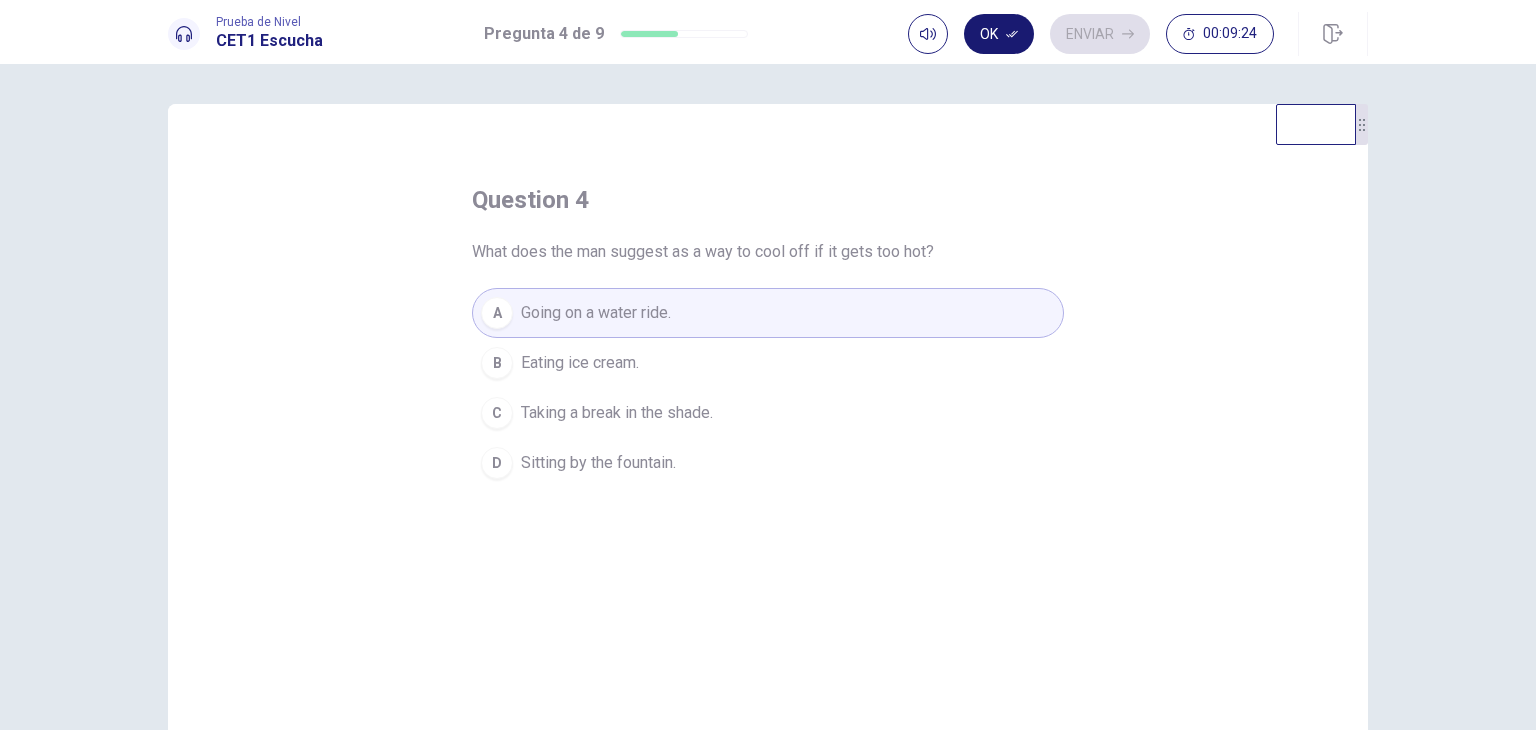 click on "Ok" at bounding box center (999, 34) 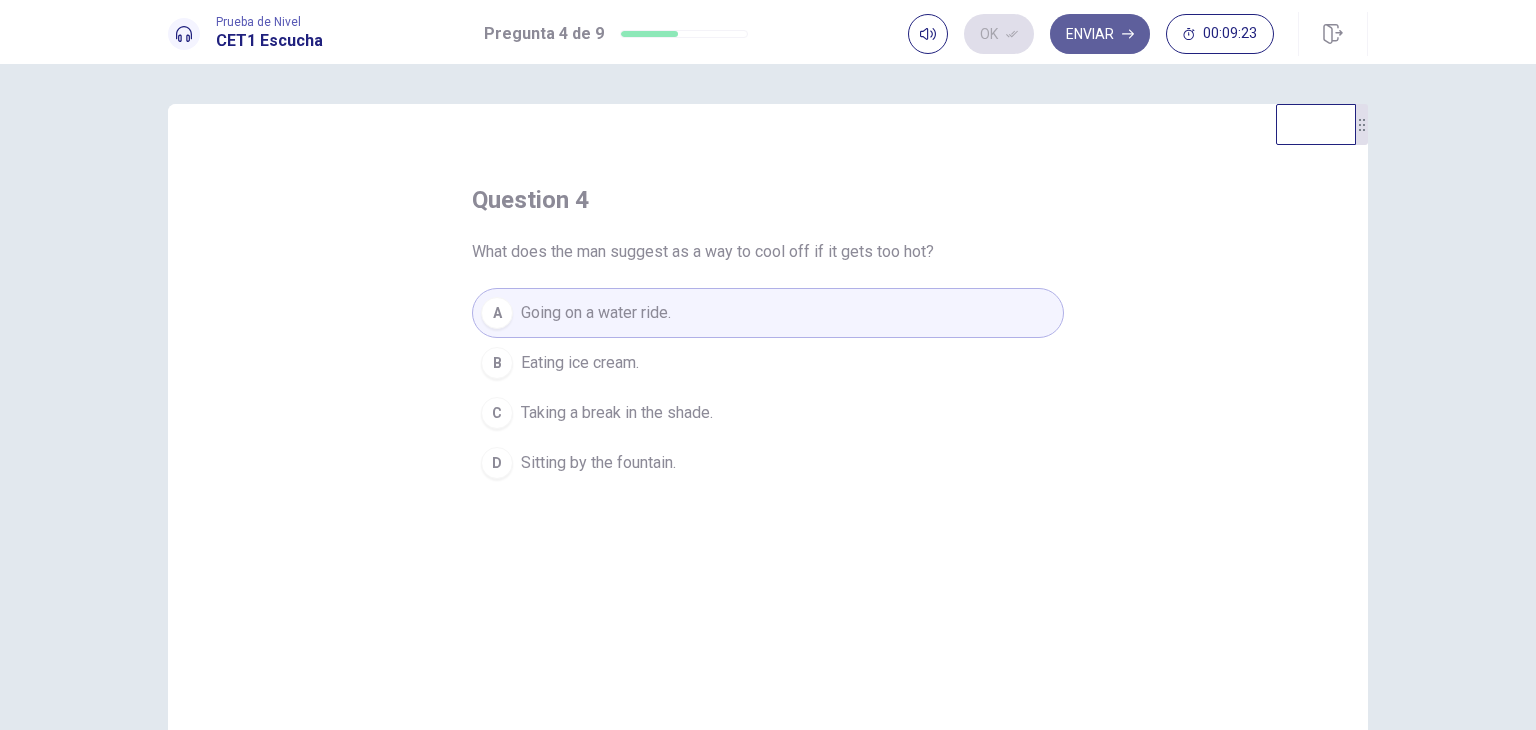 click on "Enviar" at bounding box center (1100, 34) 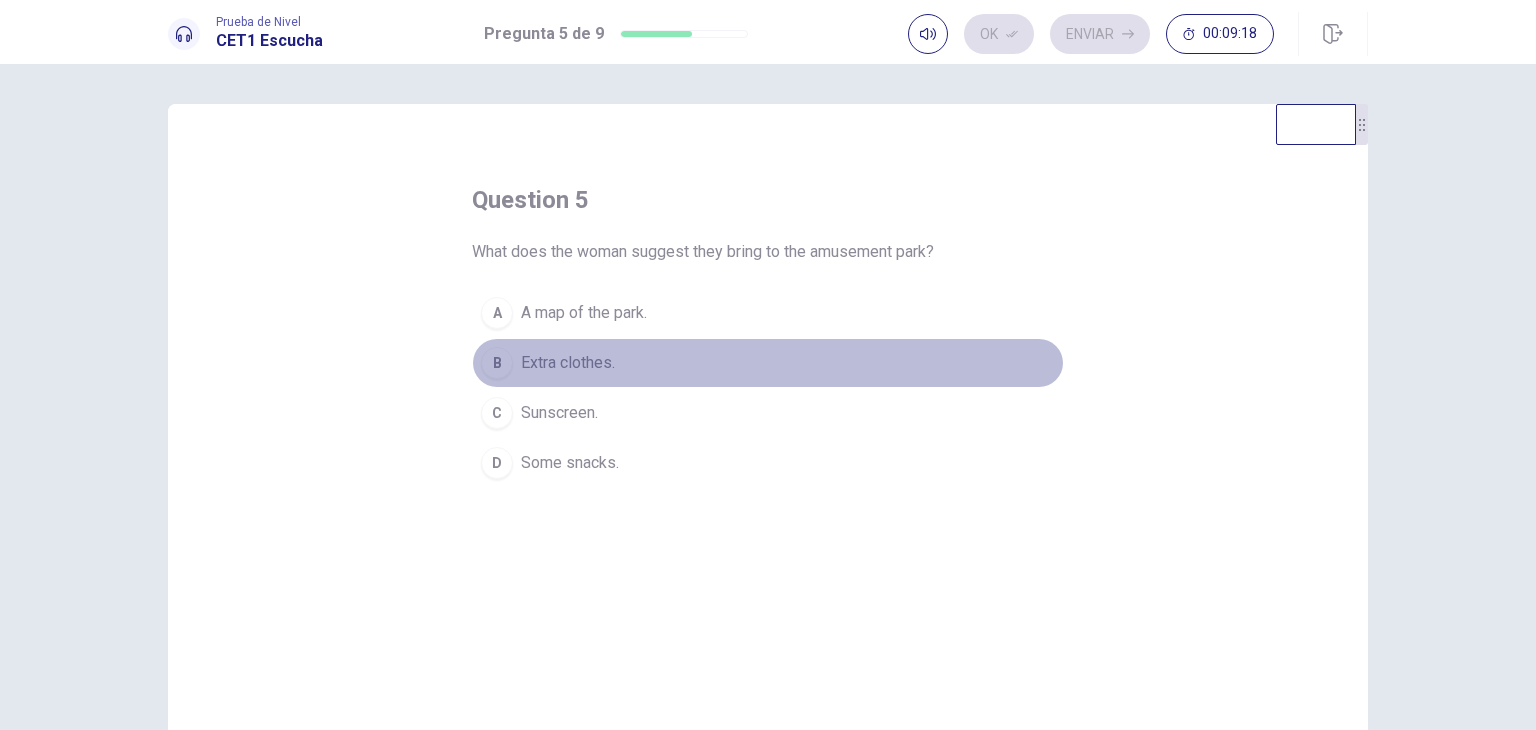 click on "Extra clothes." at bounding box center [568, 363] 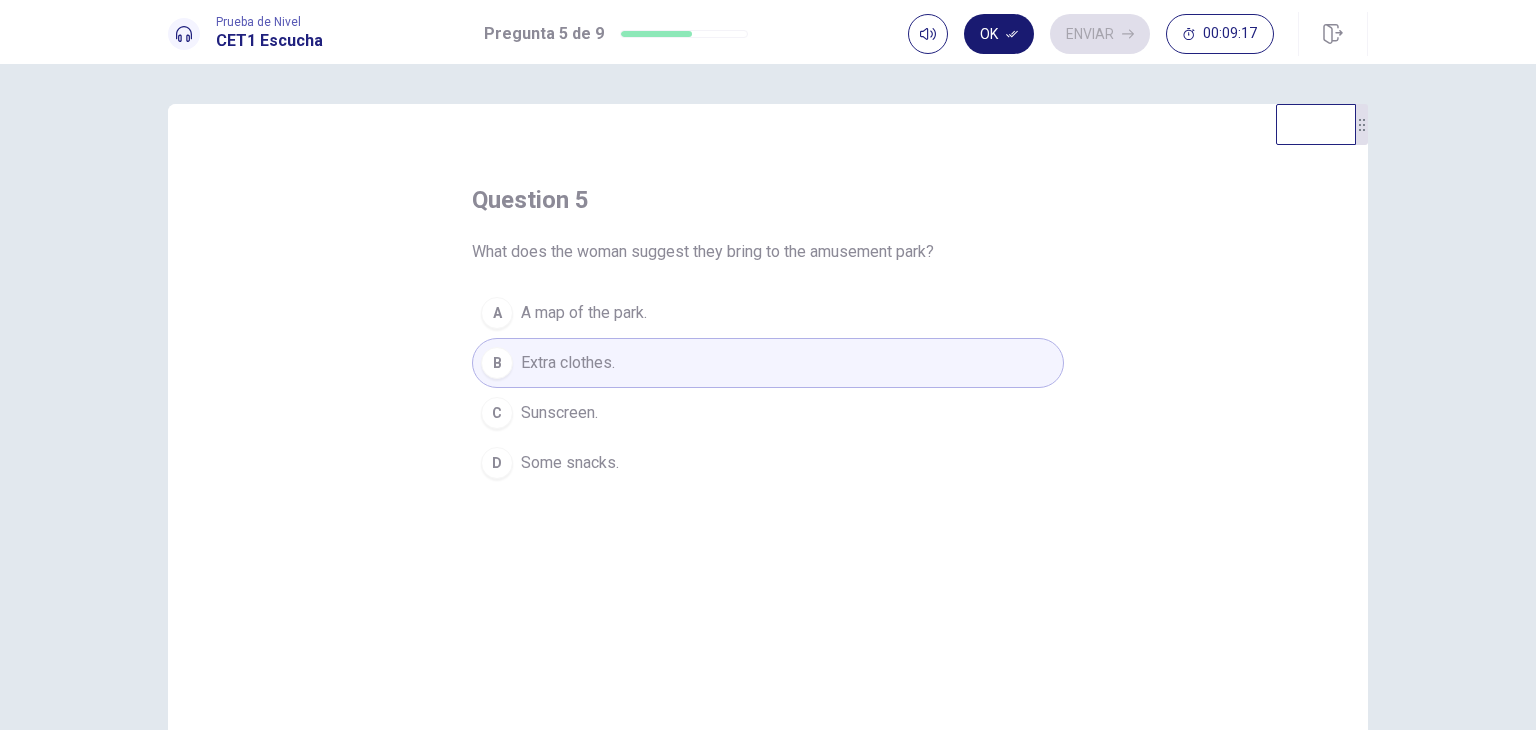 click on "Ok" at bounding box center [999, 34] 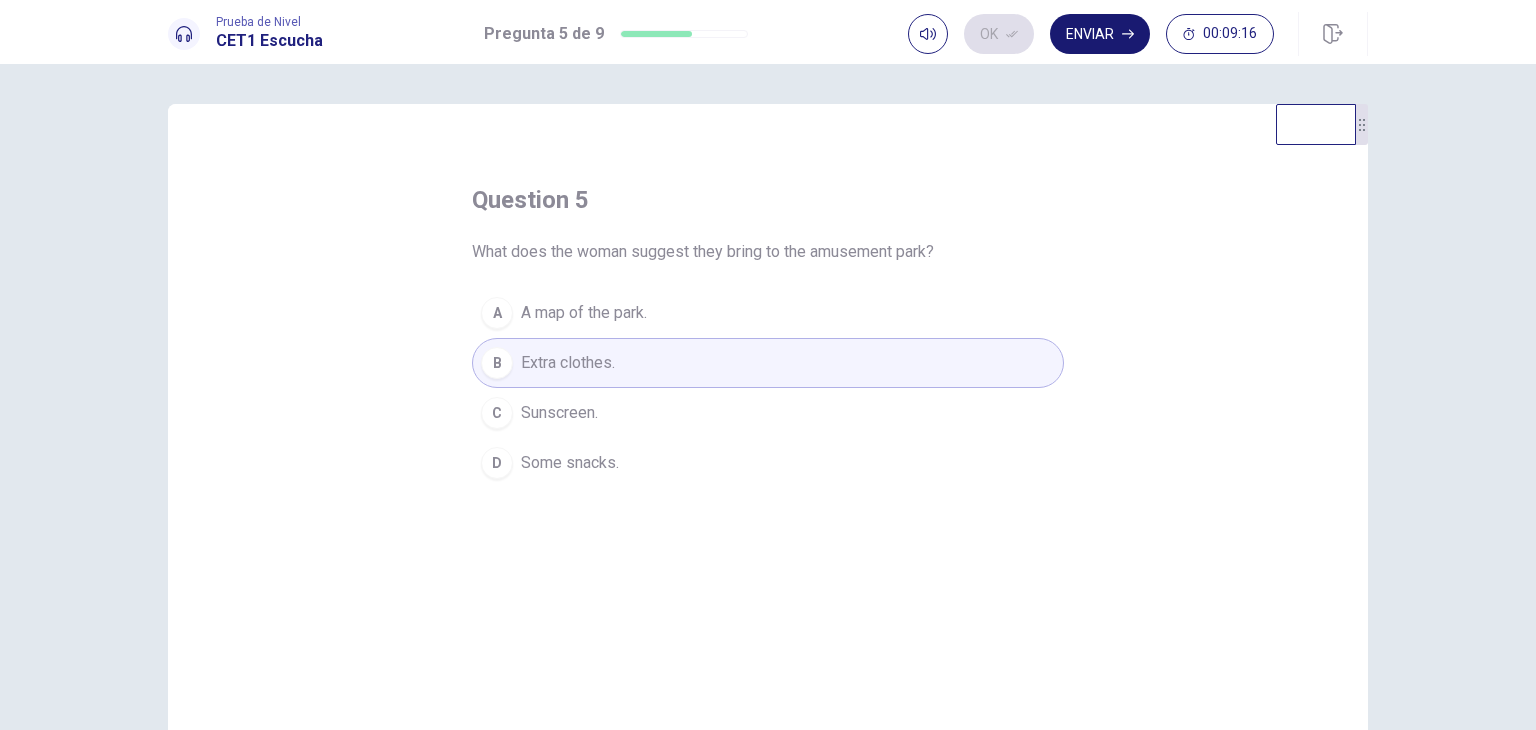 click on "Enviar" at bounding box center [1100, 34] 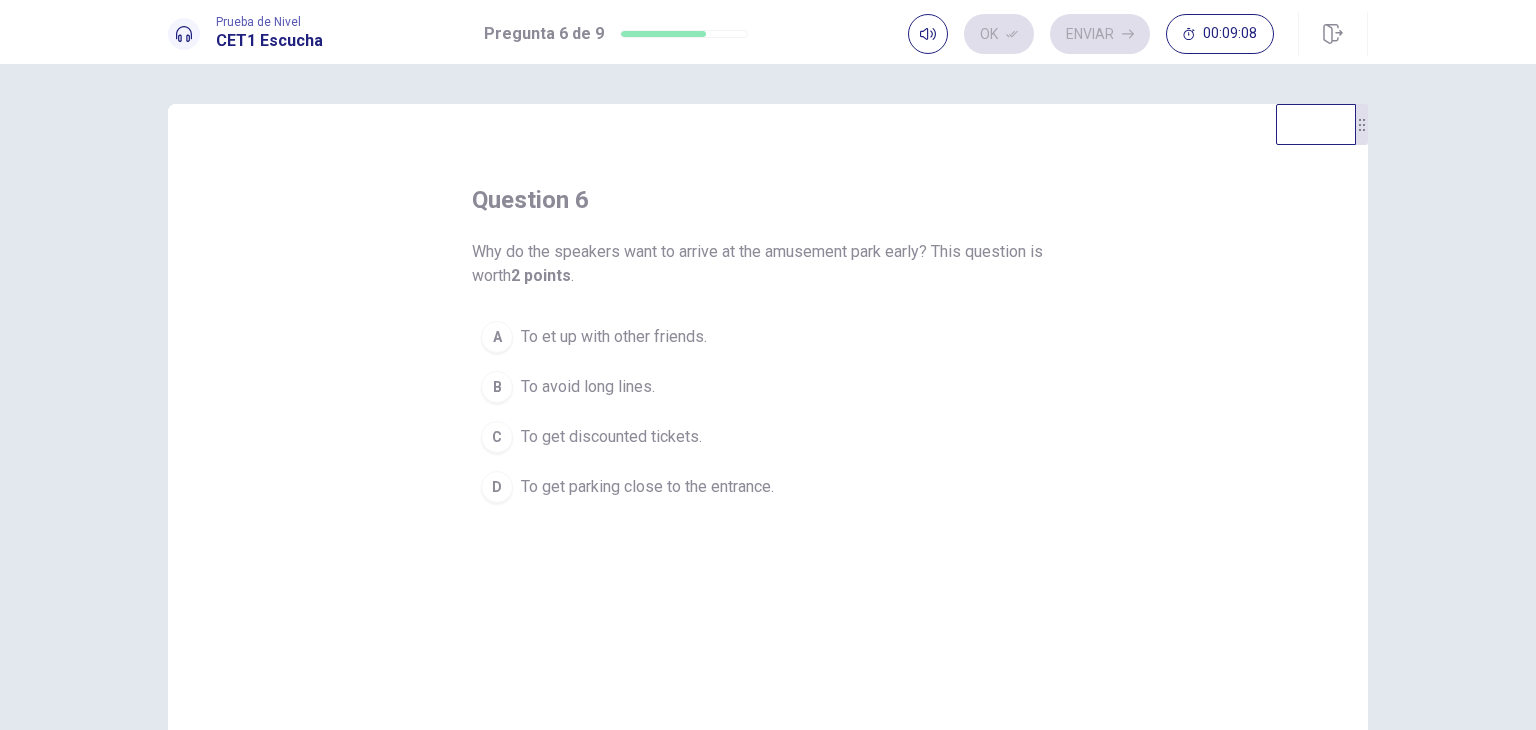 click on "To avoid long lines." at bounding box center (588, 387) 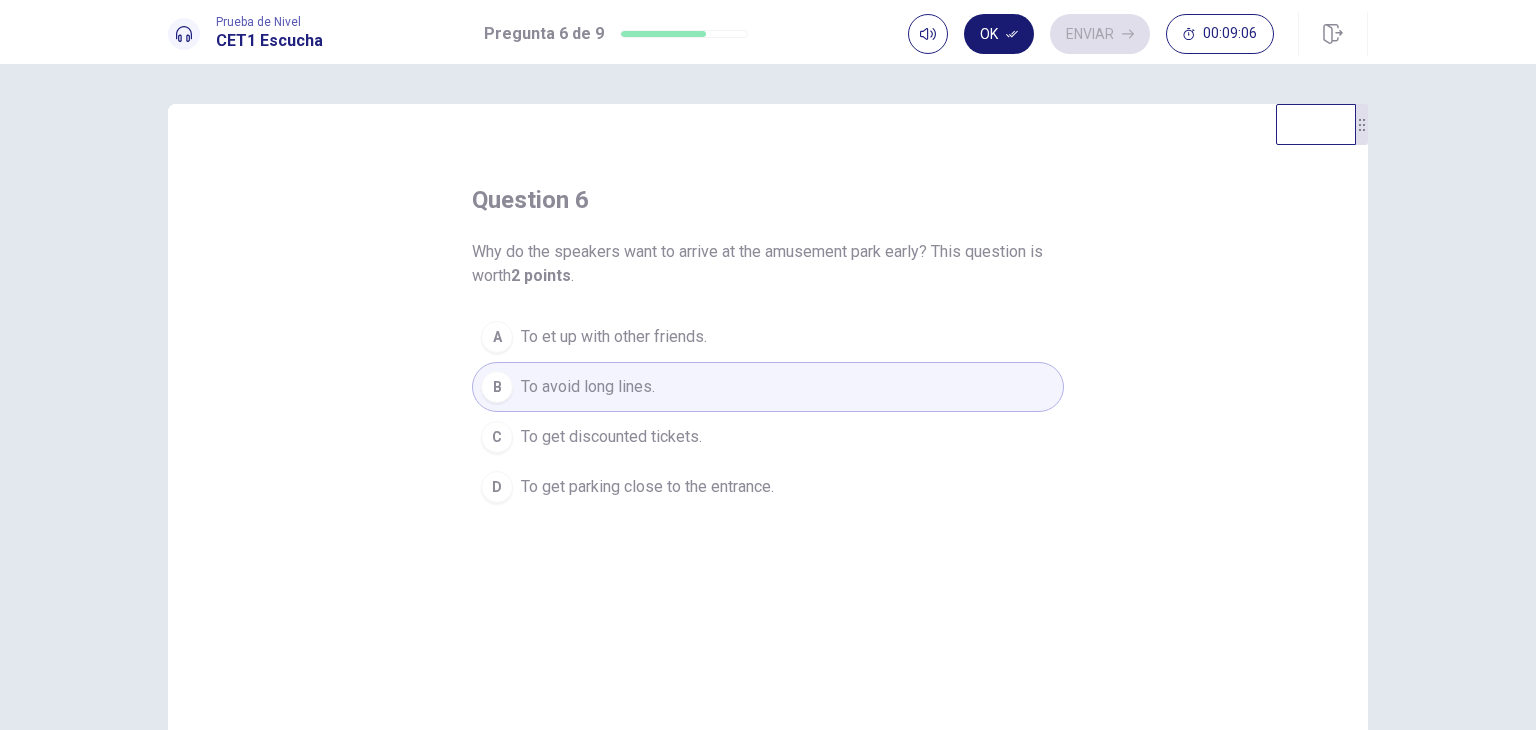 click 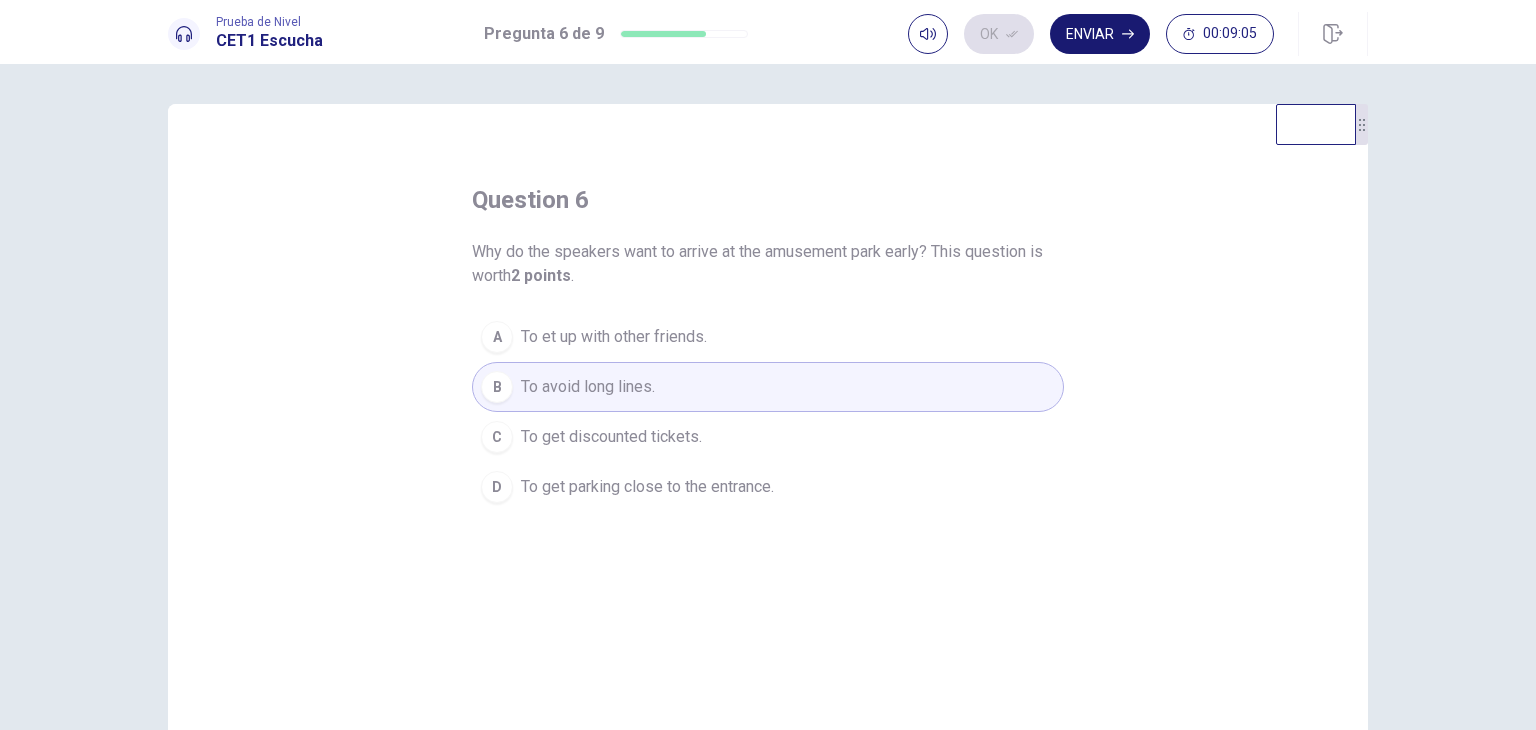 click on "Enviar" at bounding box center [1100, 34] 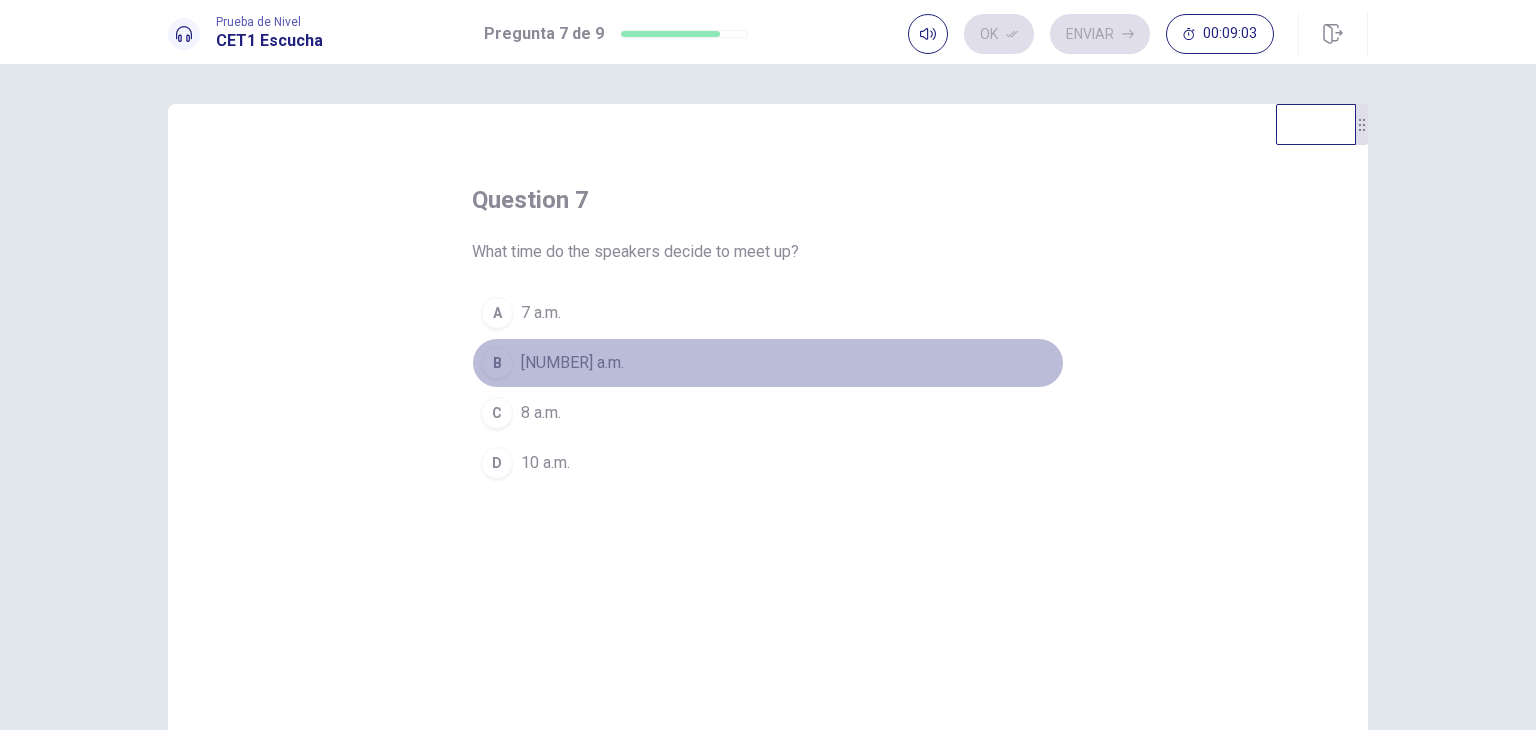 click on "[NUMBER] a.m." at bounding box center [572, 363] 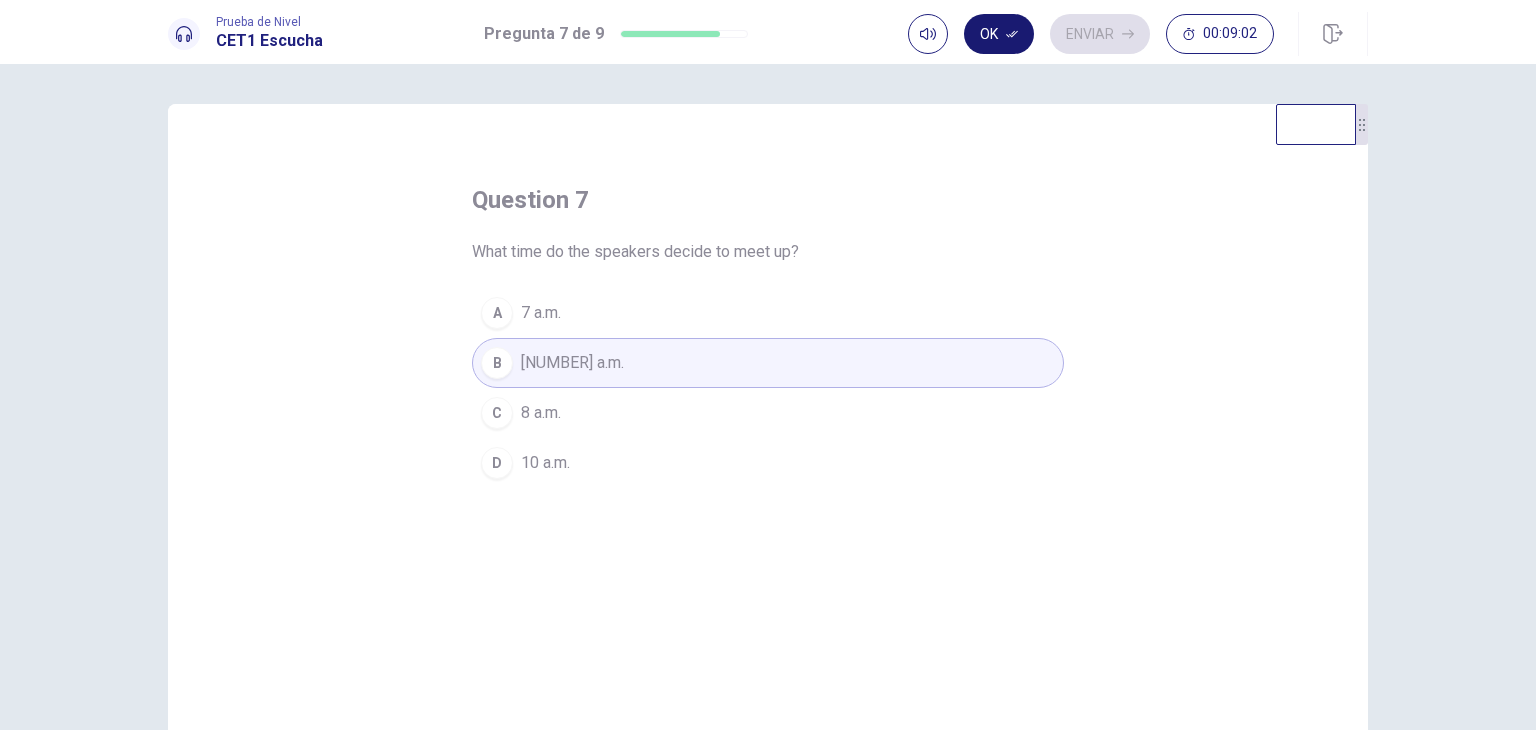 click on "Ok" at bounding box center [999, 34] 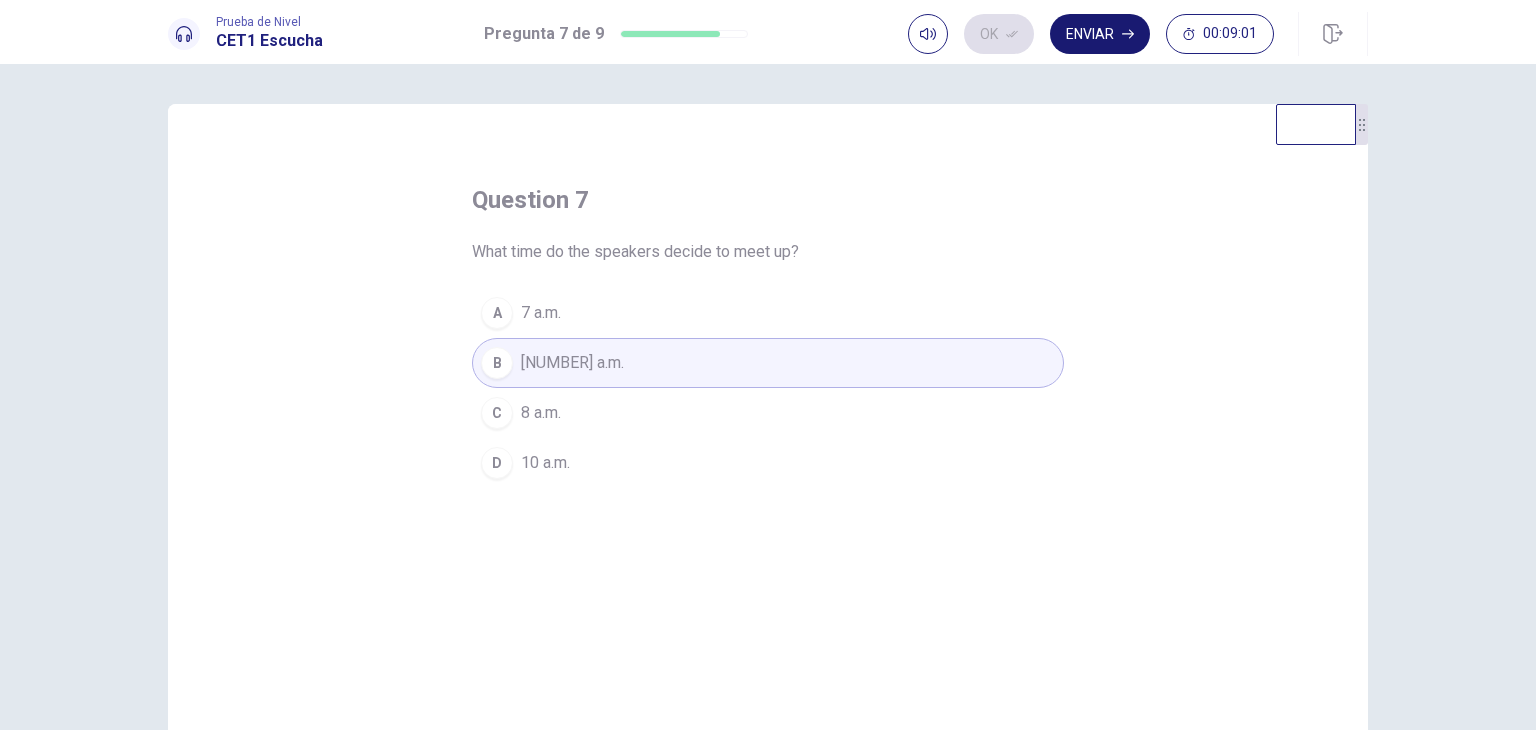 click on "Enviar" at bounding box center (1100, 34) 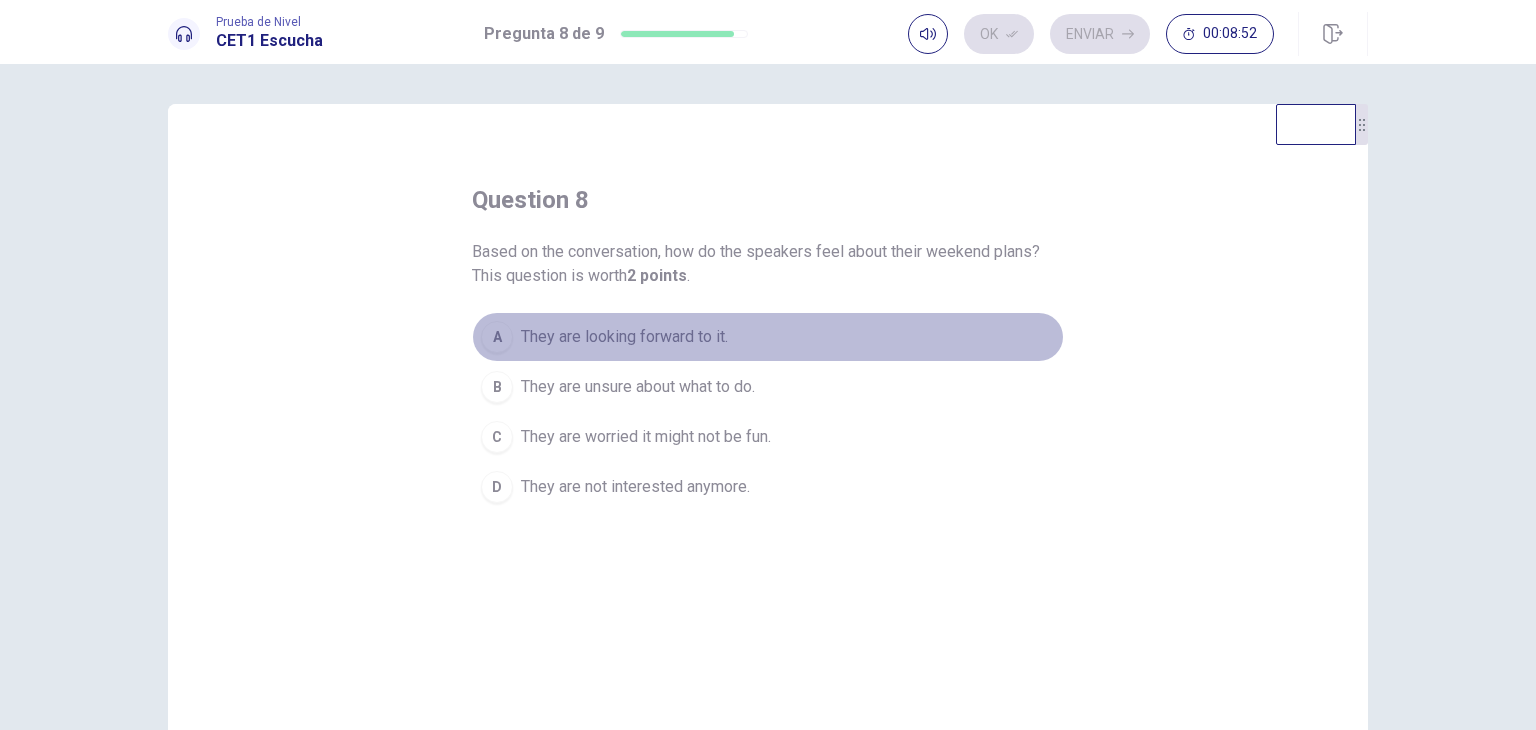 click on "They are looking forward to it." at bounding box center [624, 337] 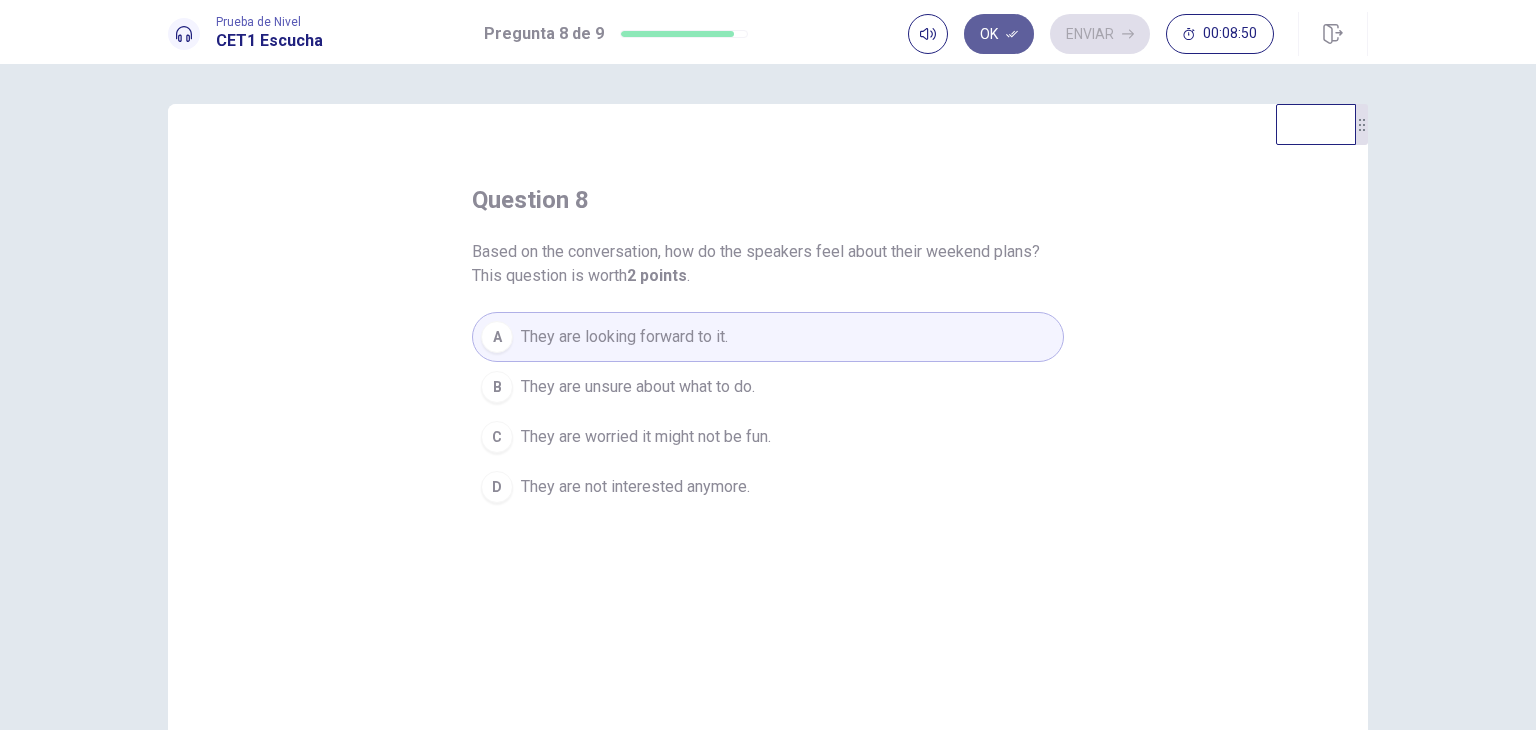 click 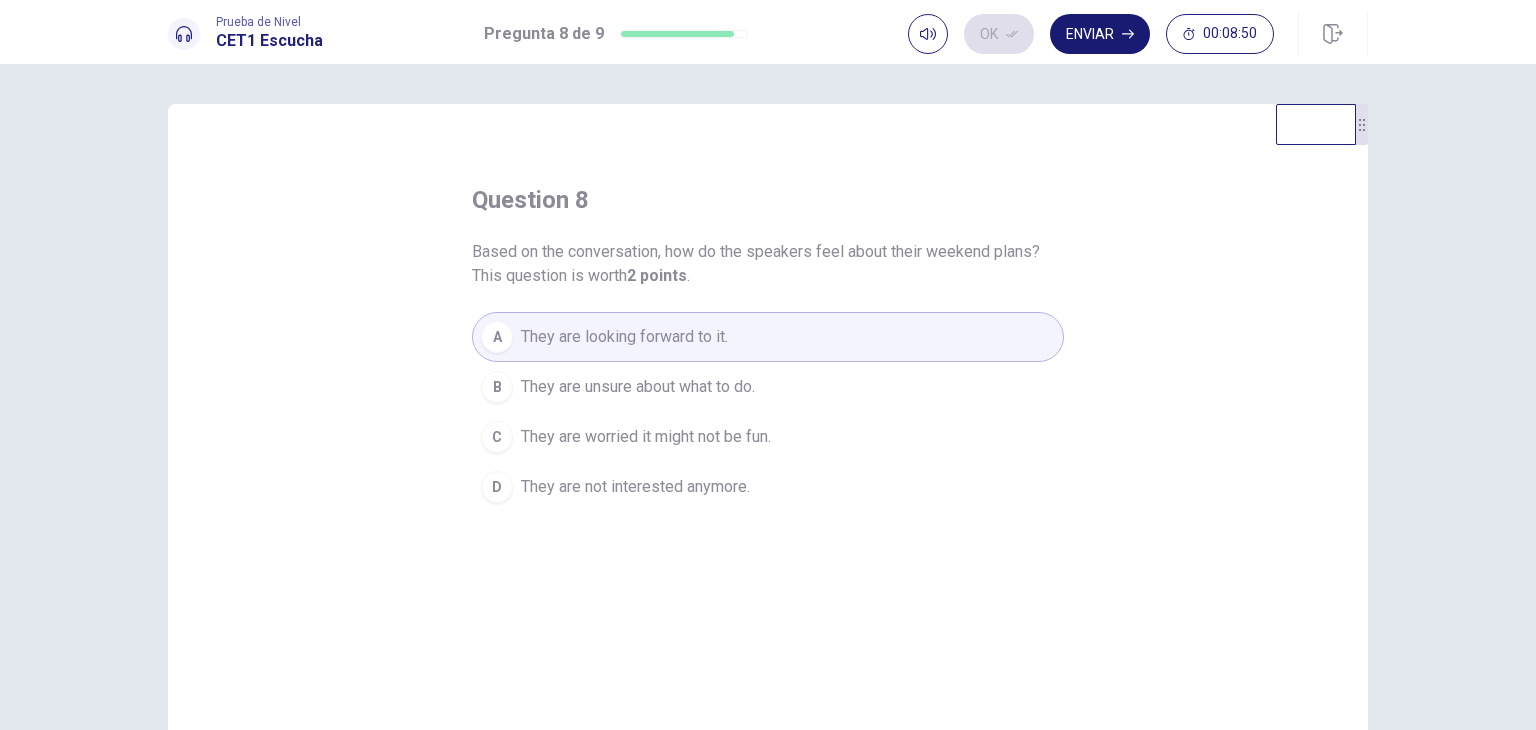 click on "Enviar" at bounding box center [1100, 34] 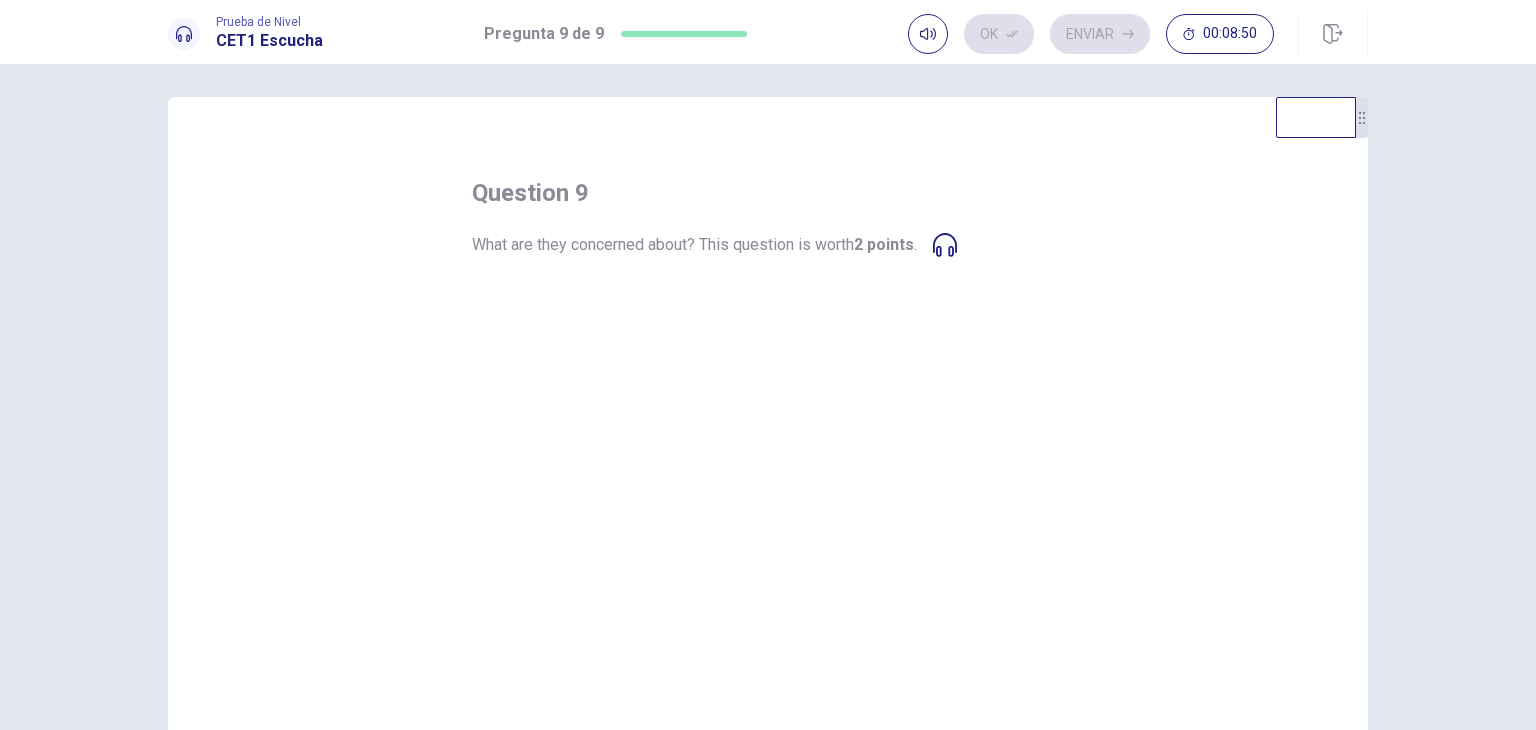 scroll, scrollTop: 0, scrollLeft: 0, axis: both 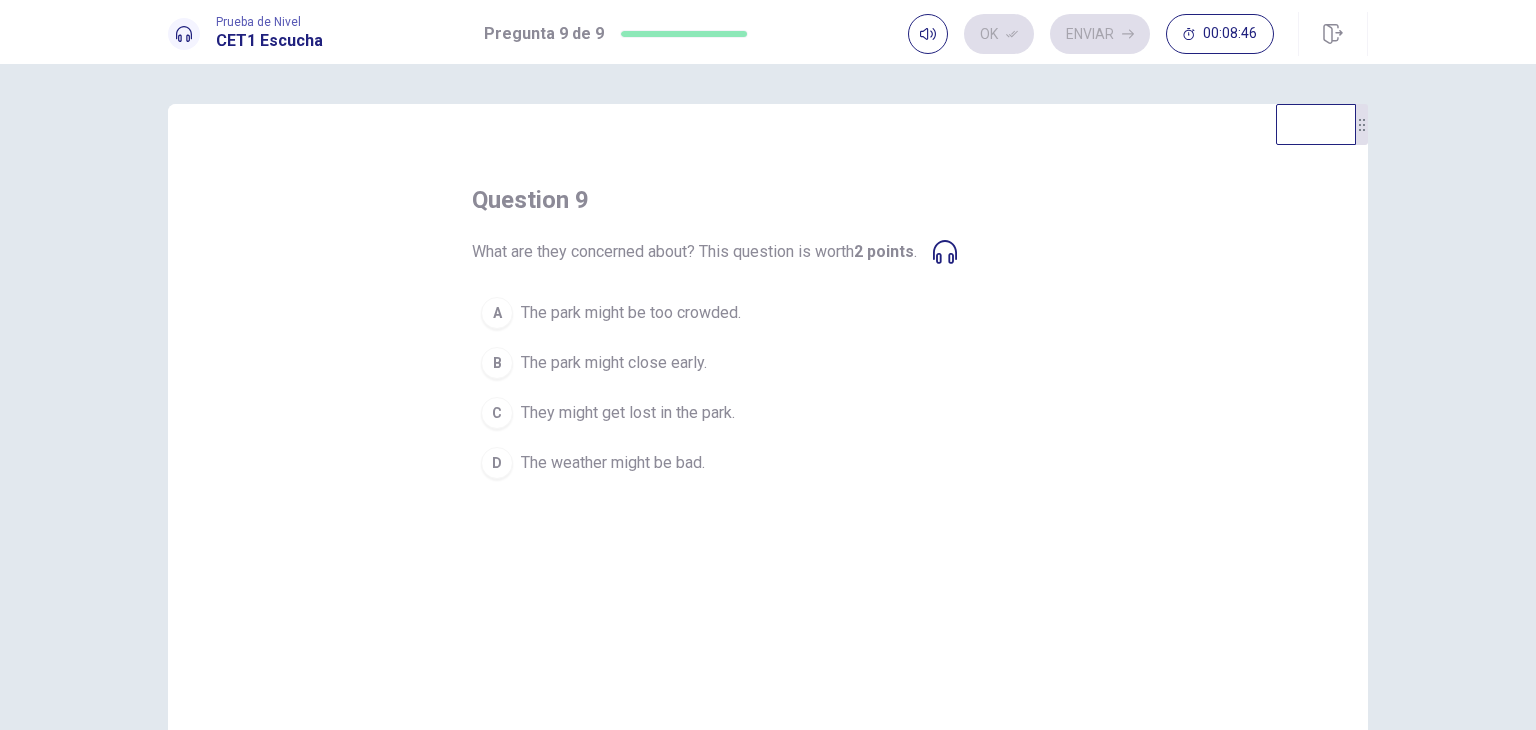 click on "The park might be too crowded." at bounding box center (631, 313) 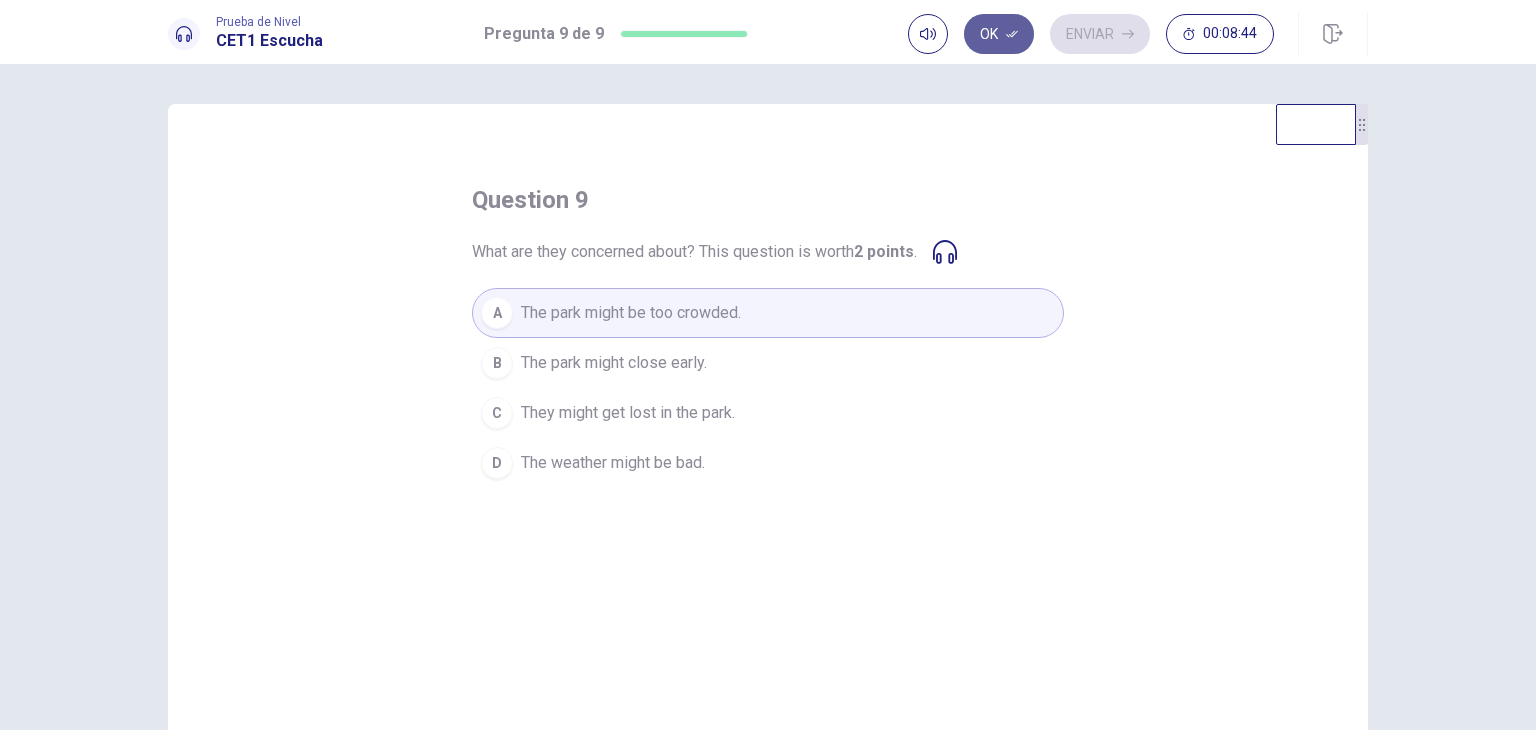 click on "Ok" at bounding box center [999, 34] 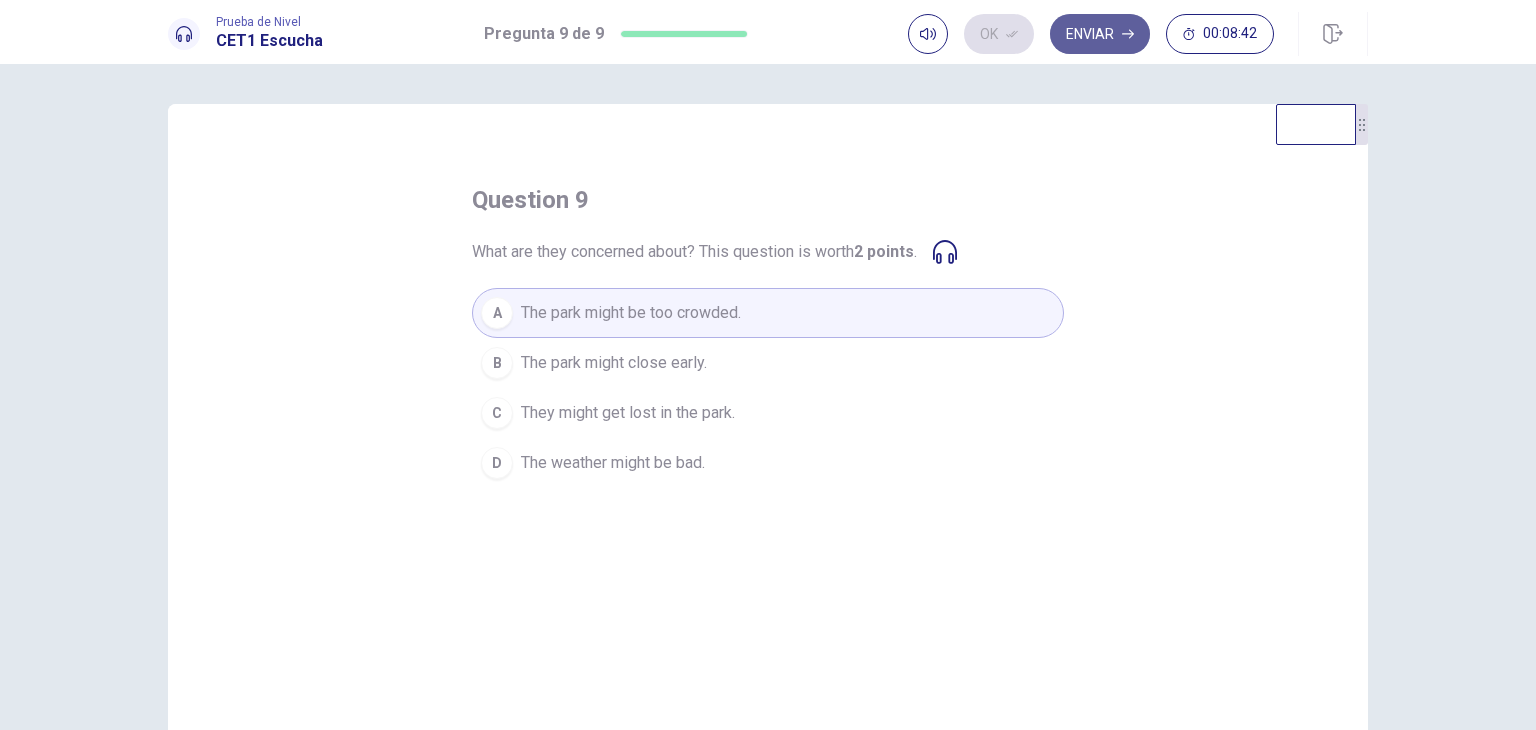 click on "Enviar" at bounding box center (1100, 34) 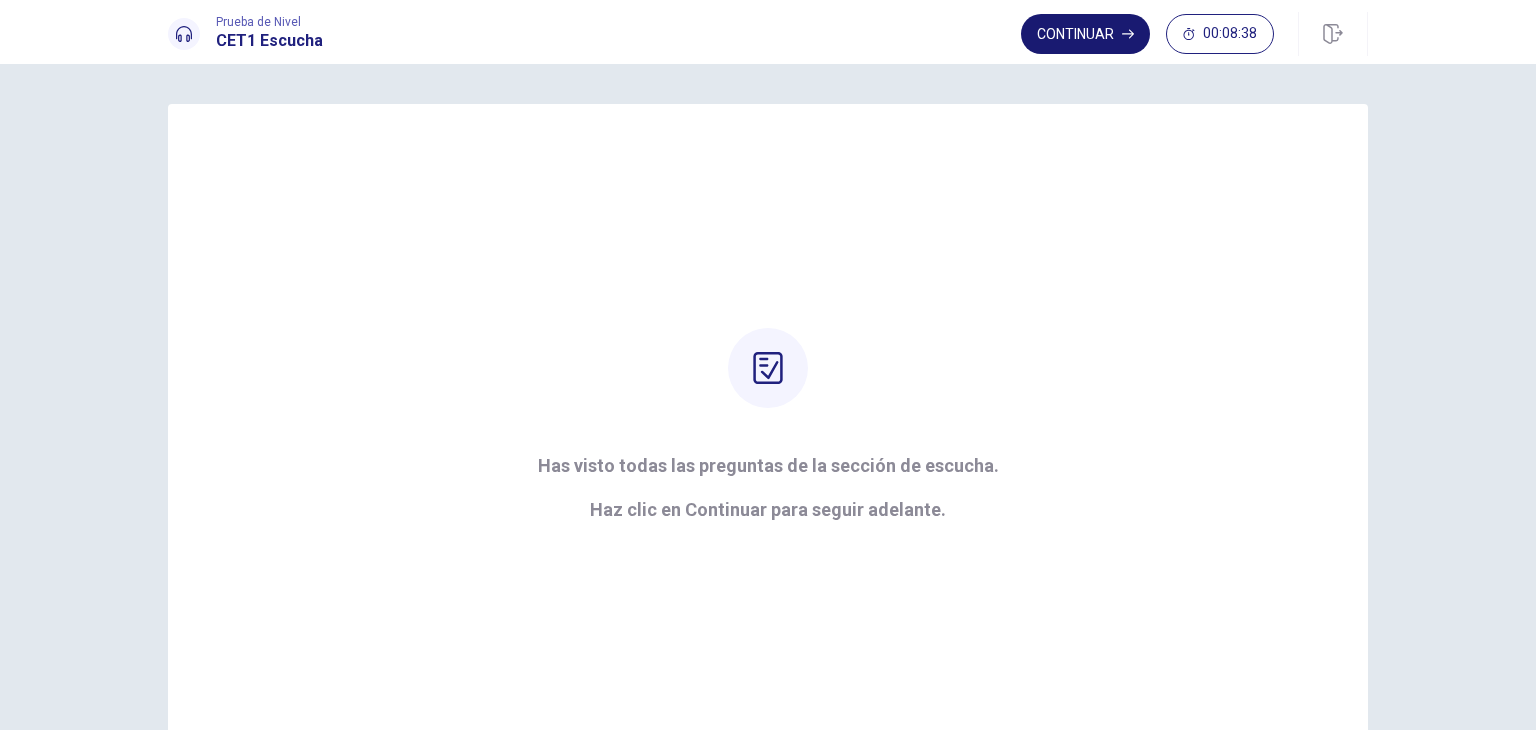 click on "Continuar" at bounding box center (1085, 34) 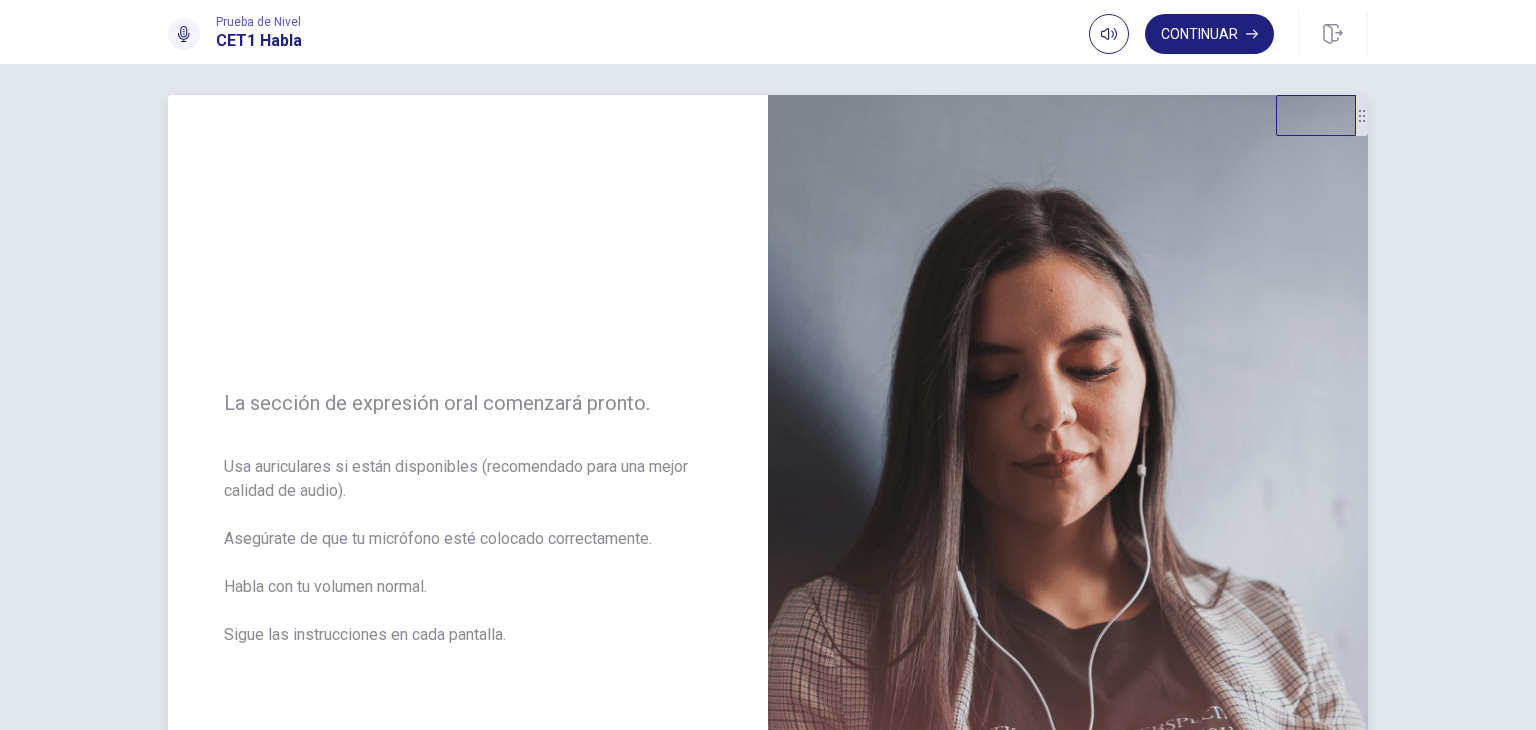scroll, scrollTop: 0, scrollLeft: 0, axis: both 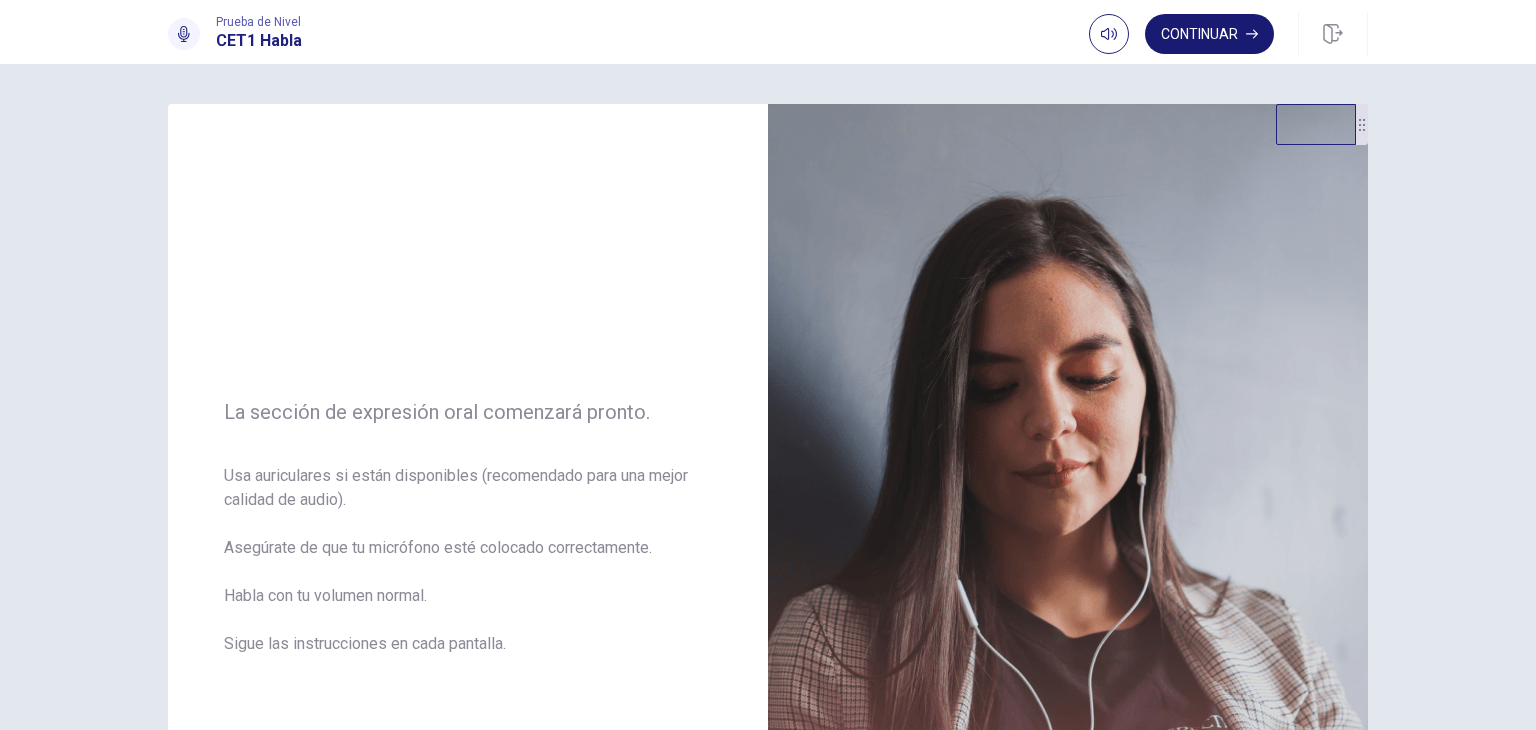 click on "Continuar" at bounding box center [1209, 34] 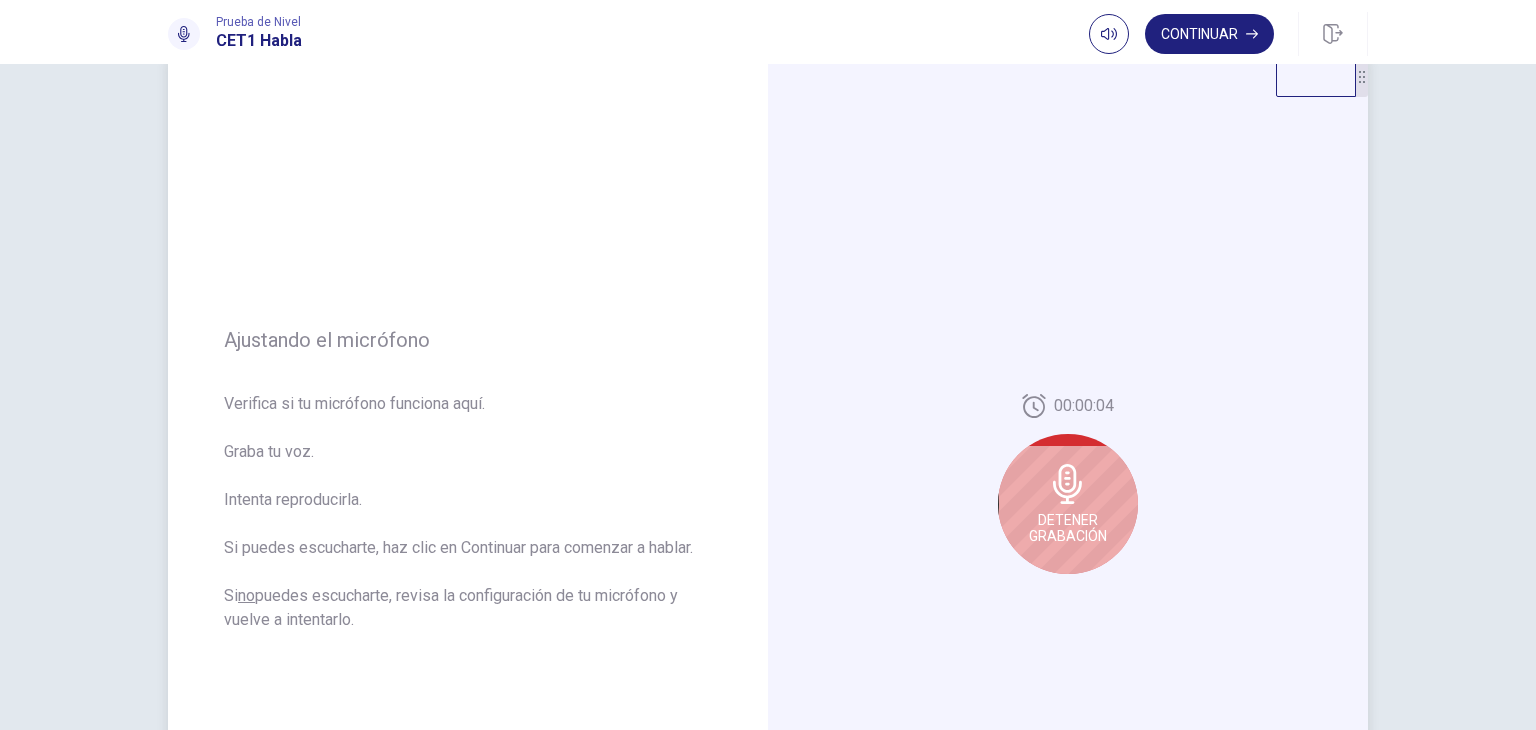 scroll, scrollTop: 60, scrollLeft: 0, axis: vertical 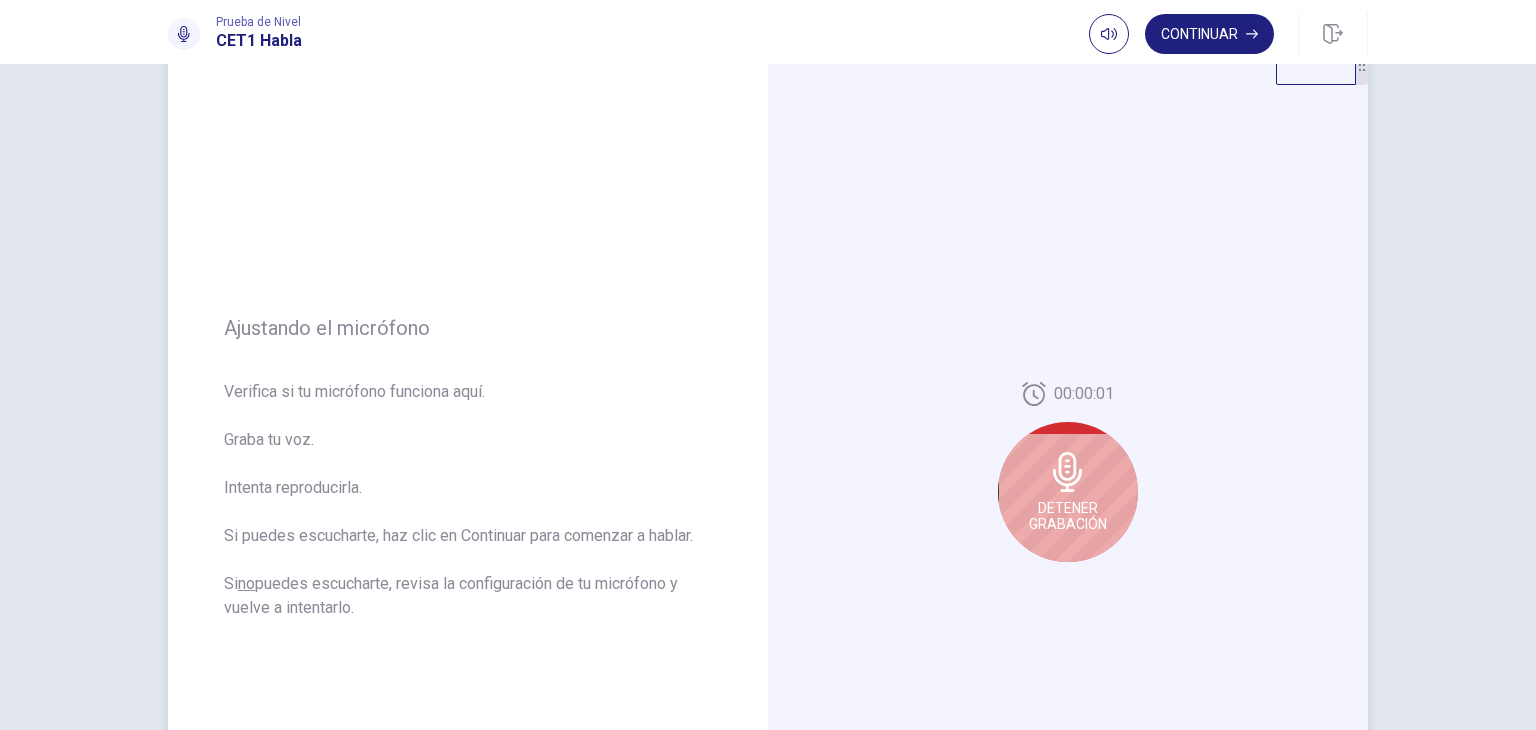 click 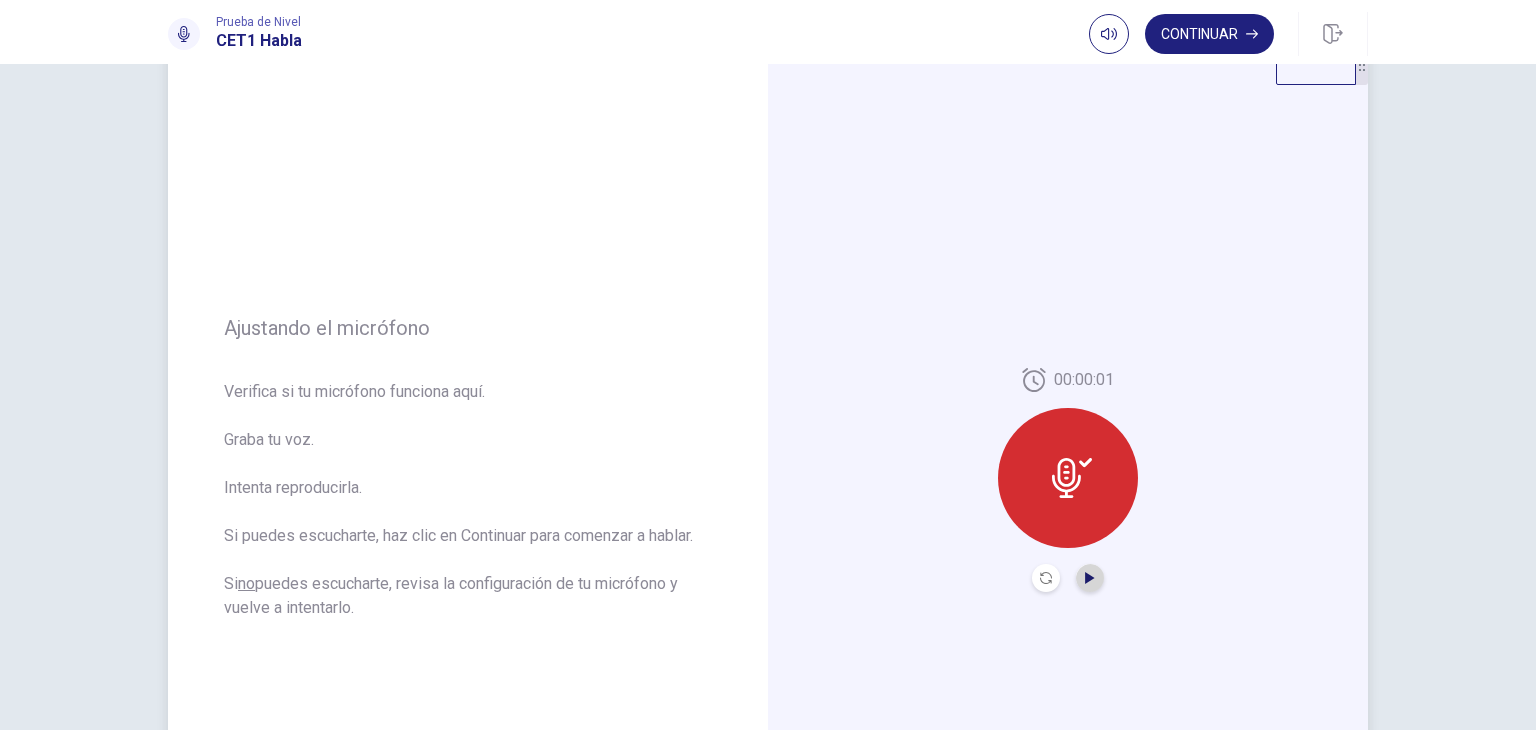 click 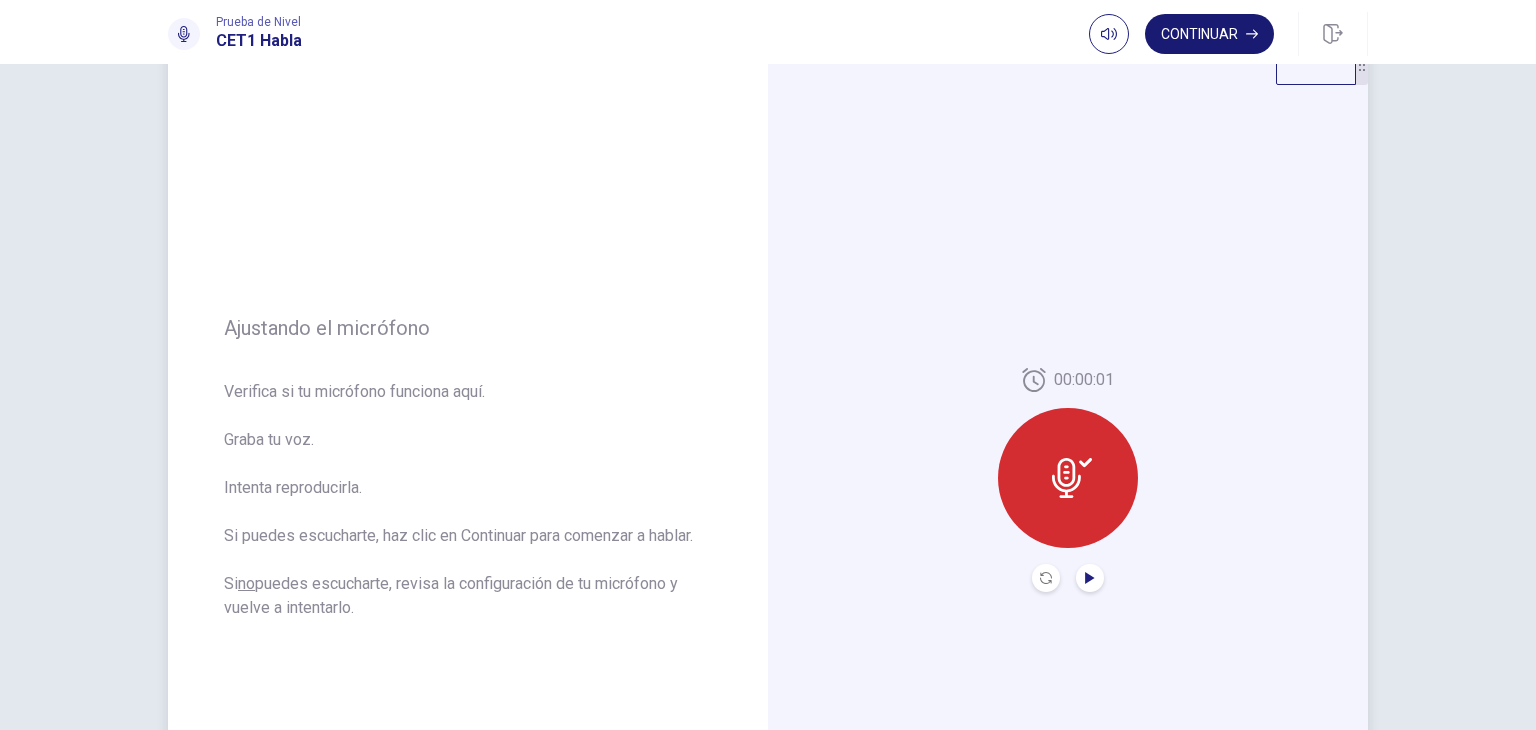 click on "Continuar" at bounding box center (1209, 34) 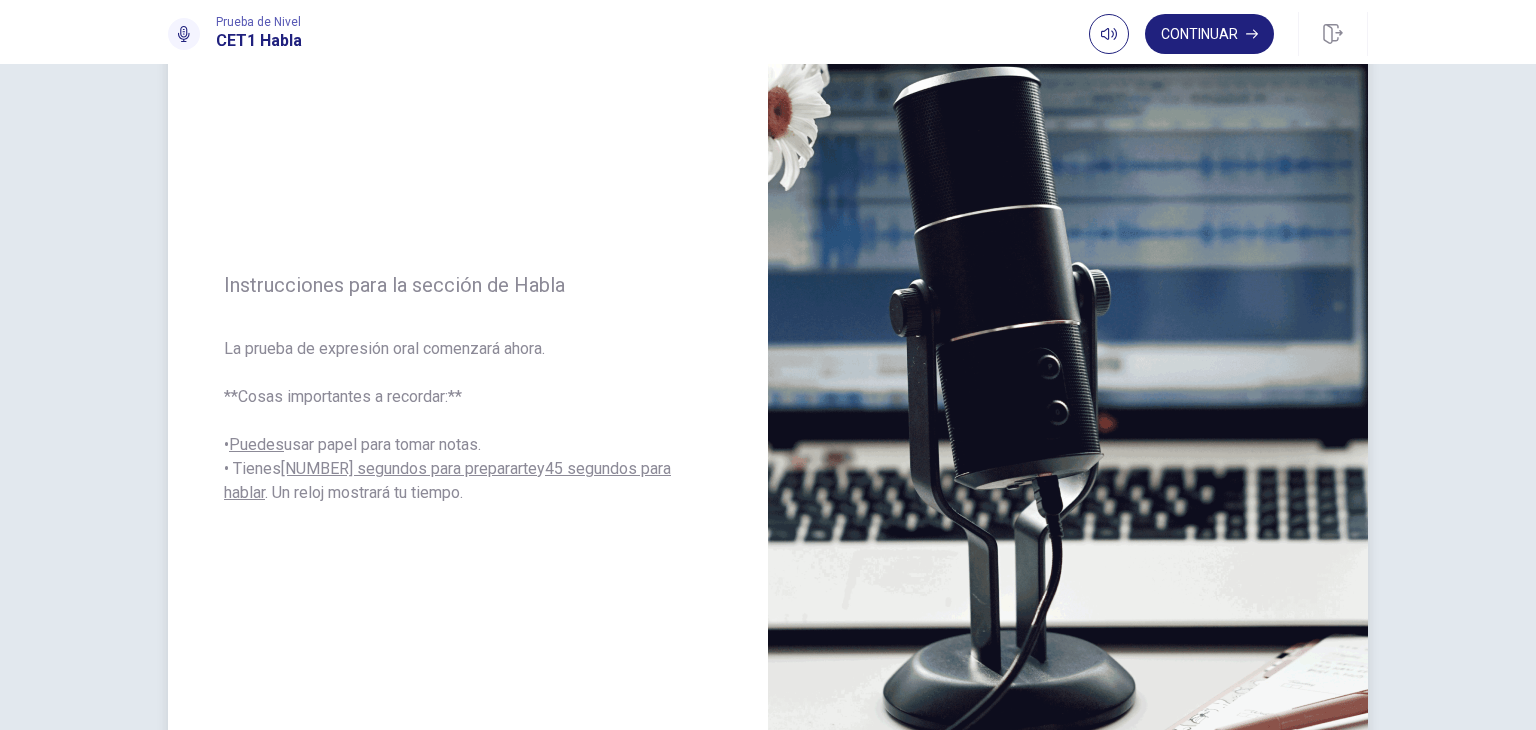 scroll, scrollTop: 152, scrollLeft: 0, axis: vertical 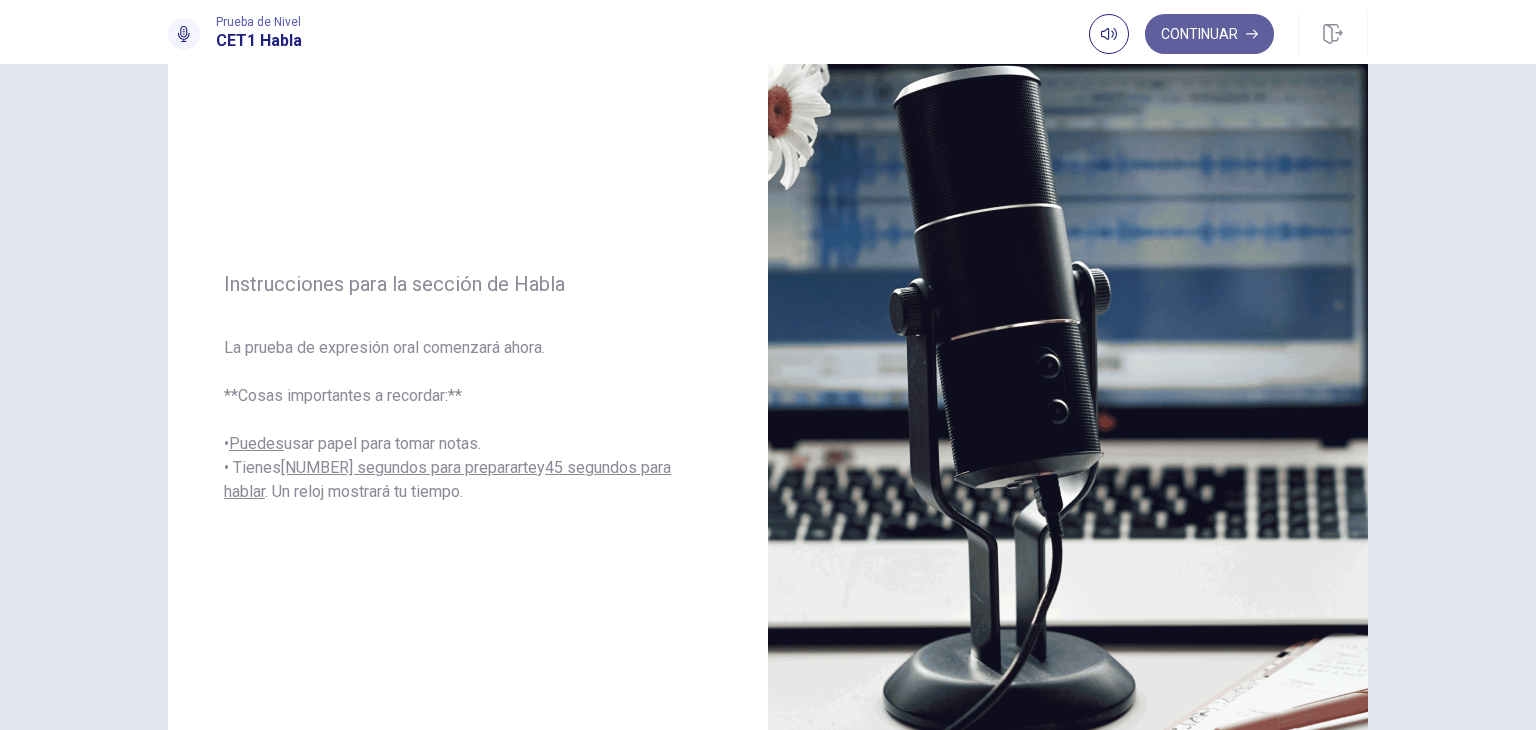 click on "Continuar" at bounding box center [1209, 34] 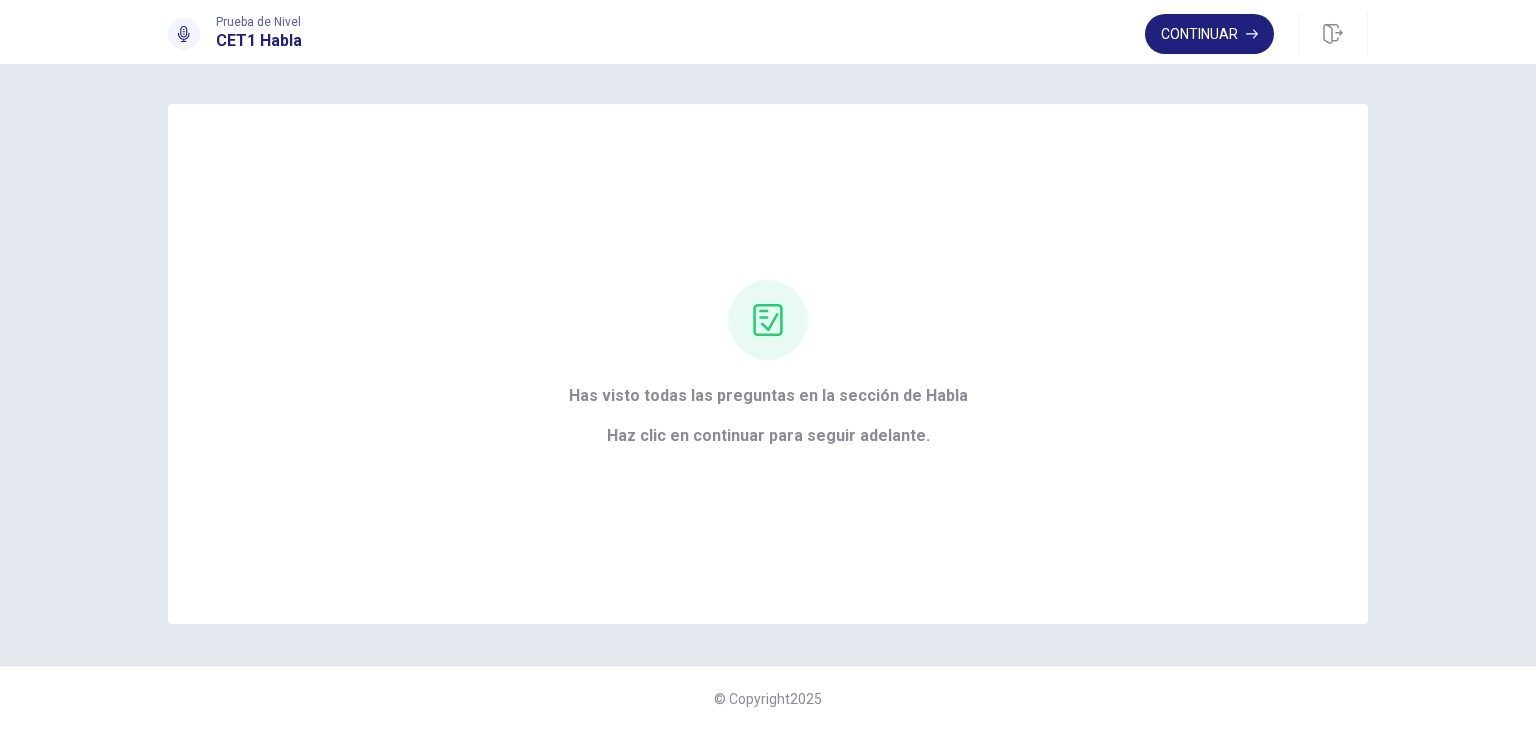 scroll, scrollTop: 0, scrollLeft: 0, axis: both 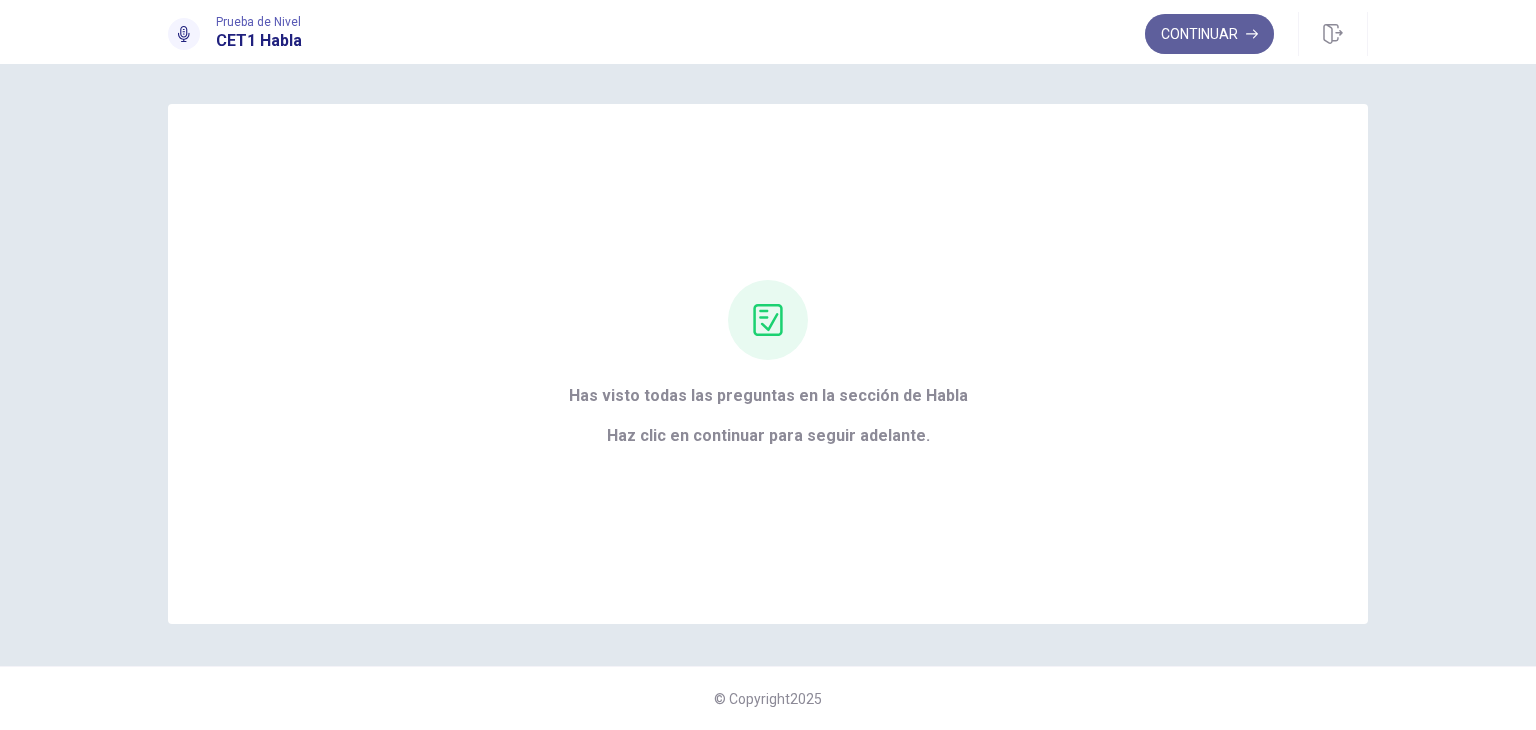 click on "Continuar" at bounding box center (1209, 34) 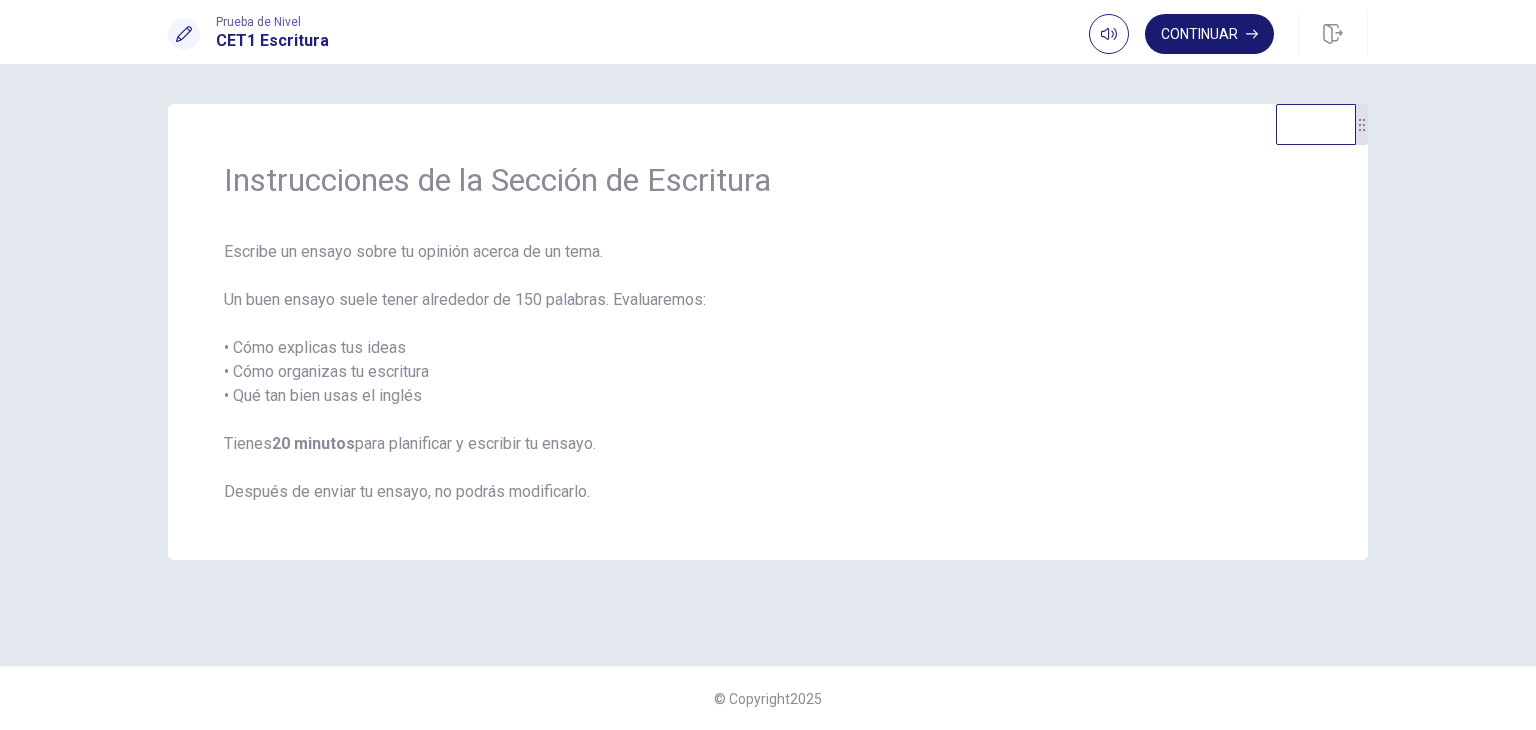click on "Continuar" at bounding box center (1209, 34) 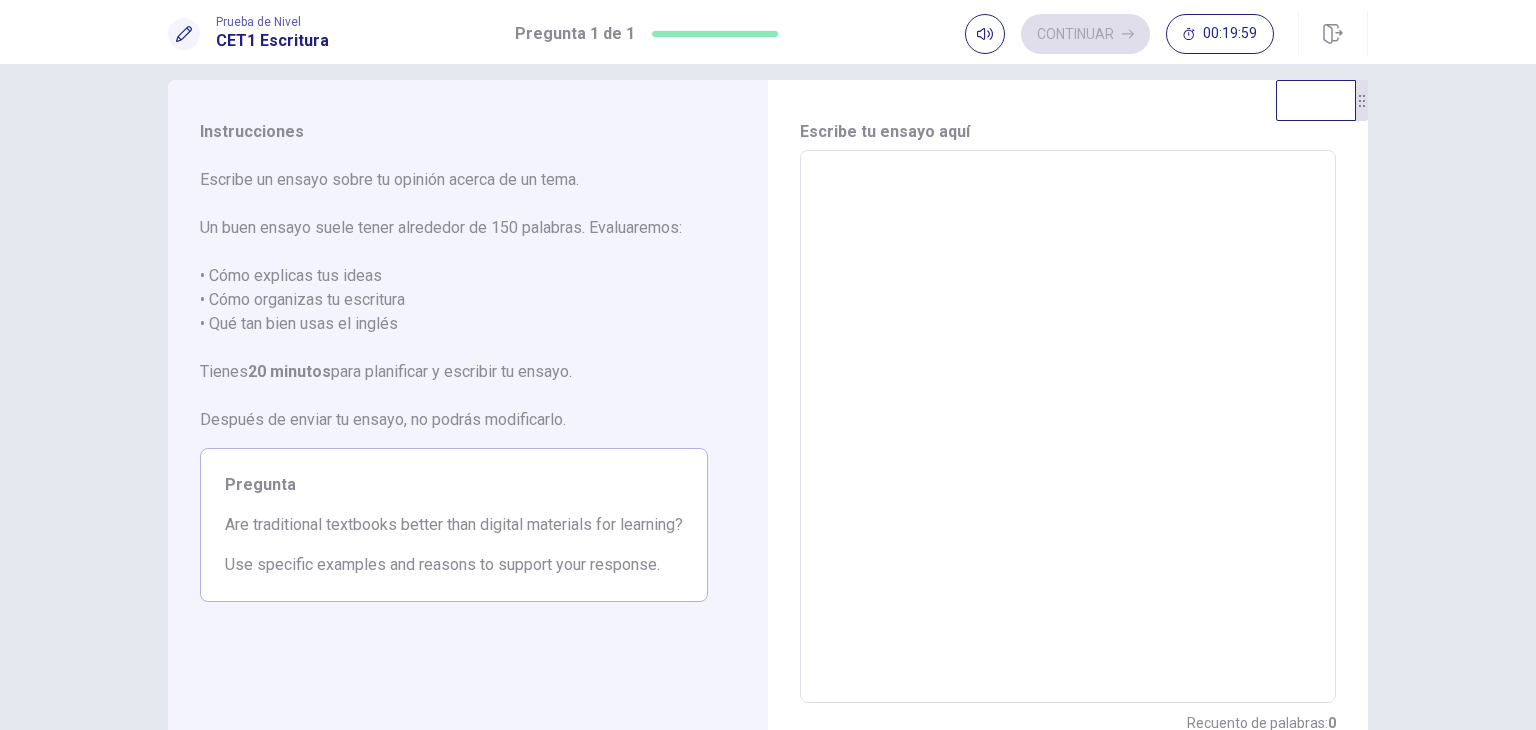 scroll, scrollTop: 14, scrollLeft: 0, axis: vertical 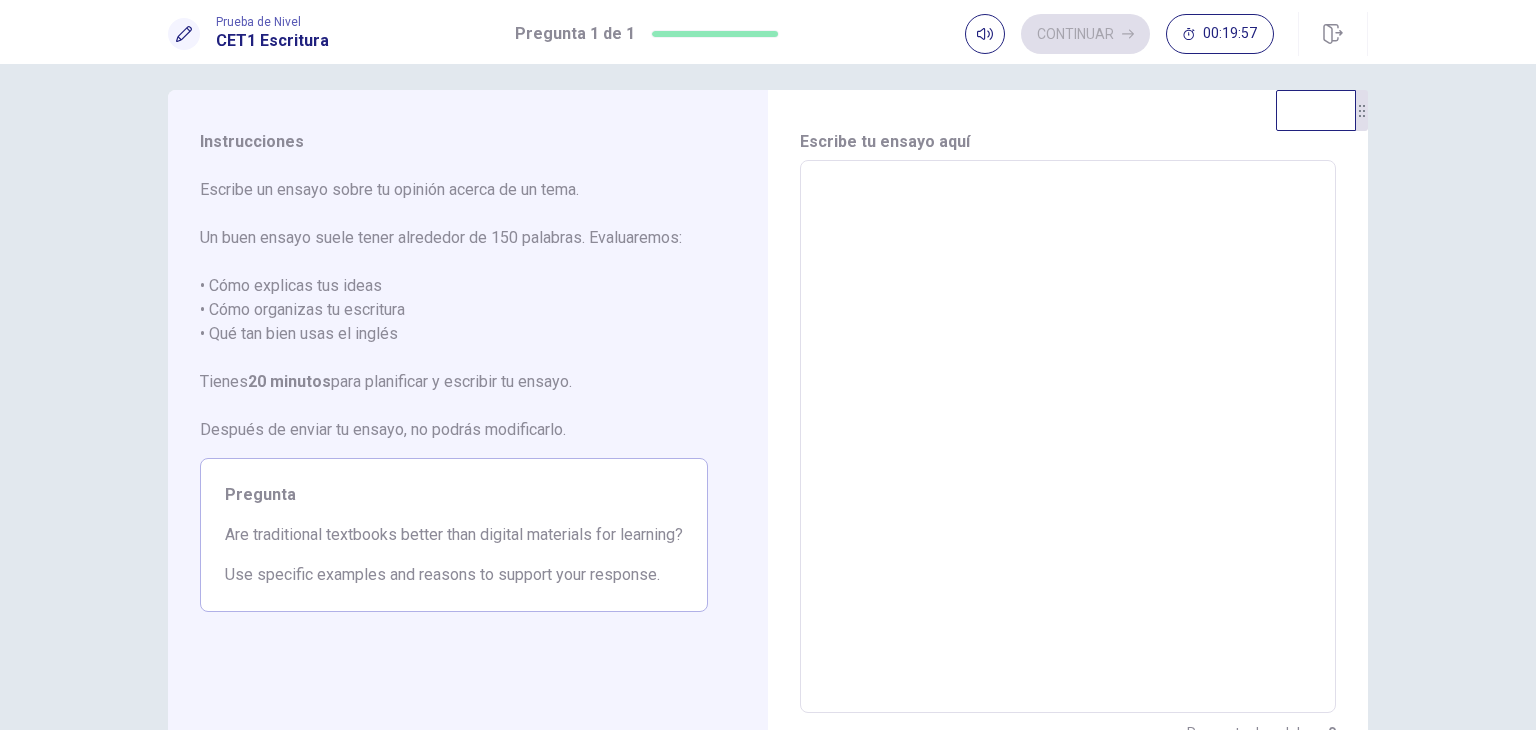 click at bounding box center [1068, 437] 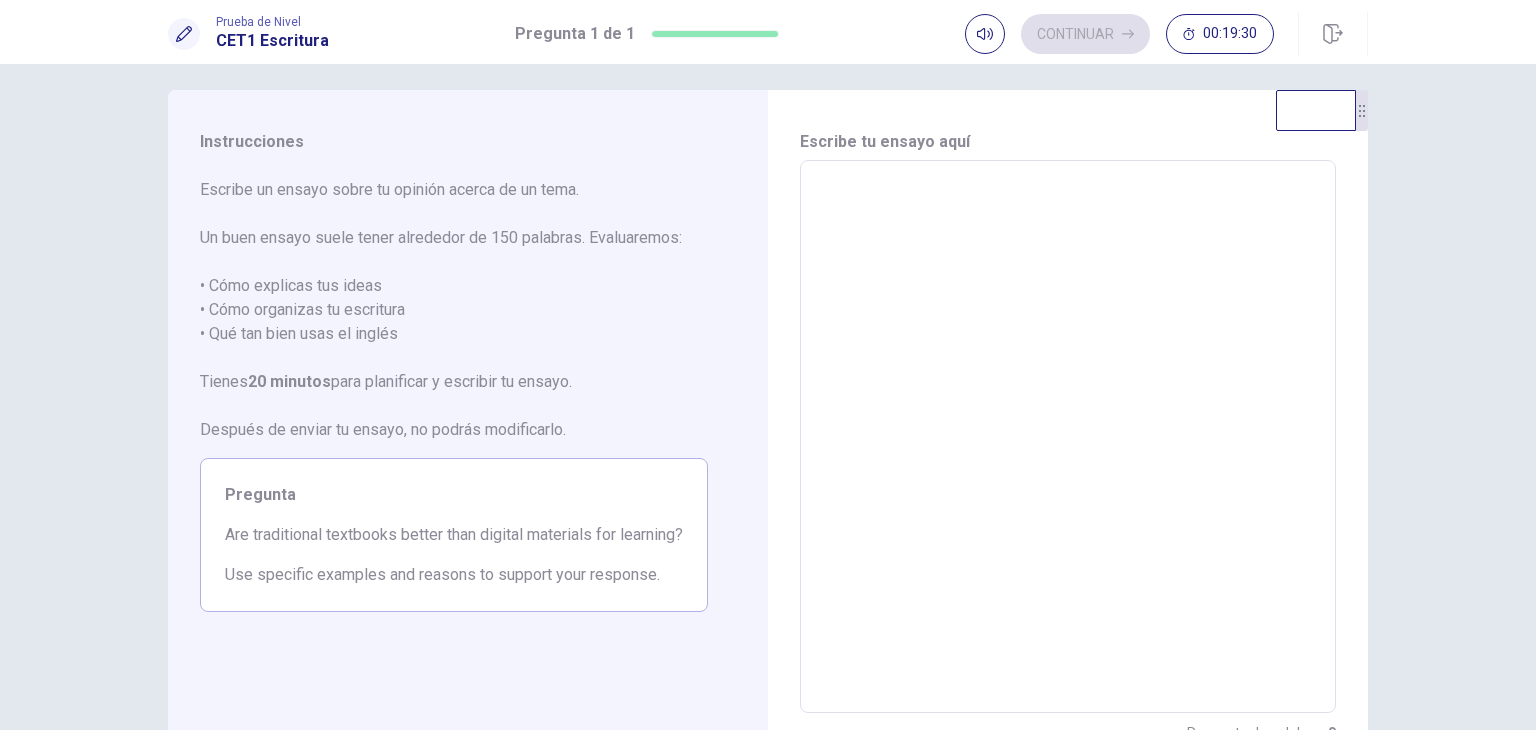 type on "*" 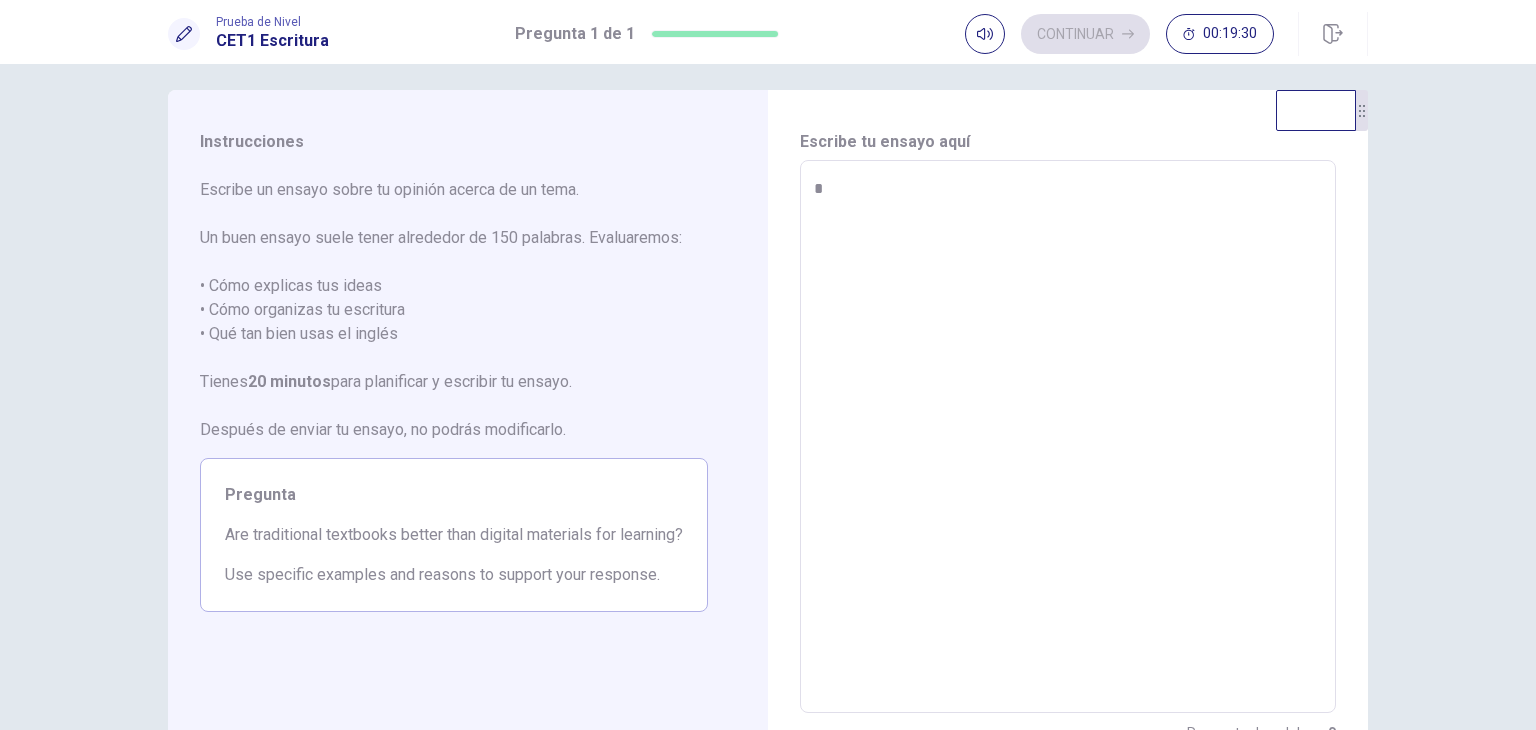 type on "*" 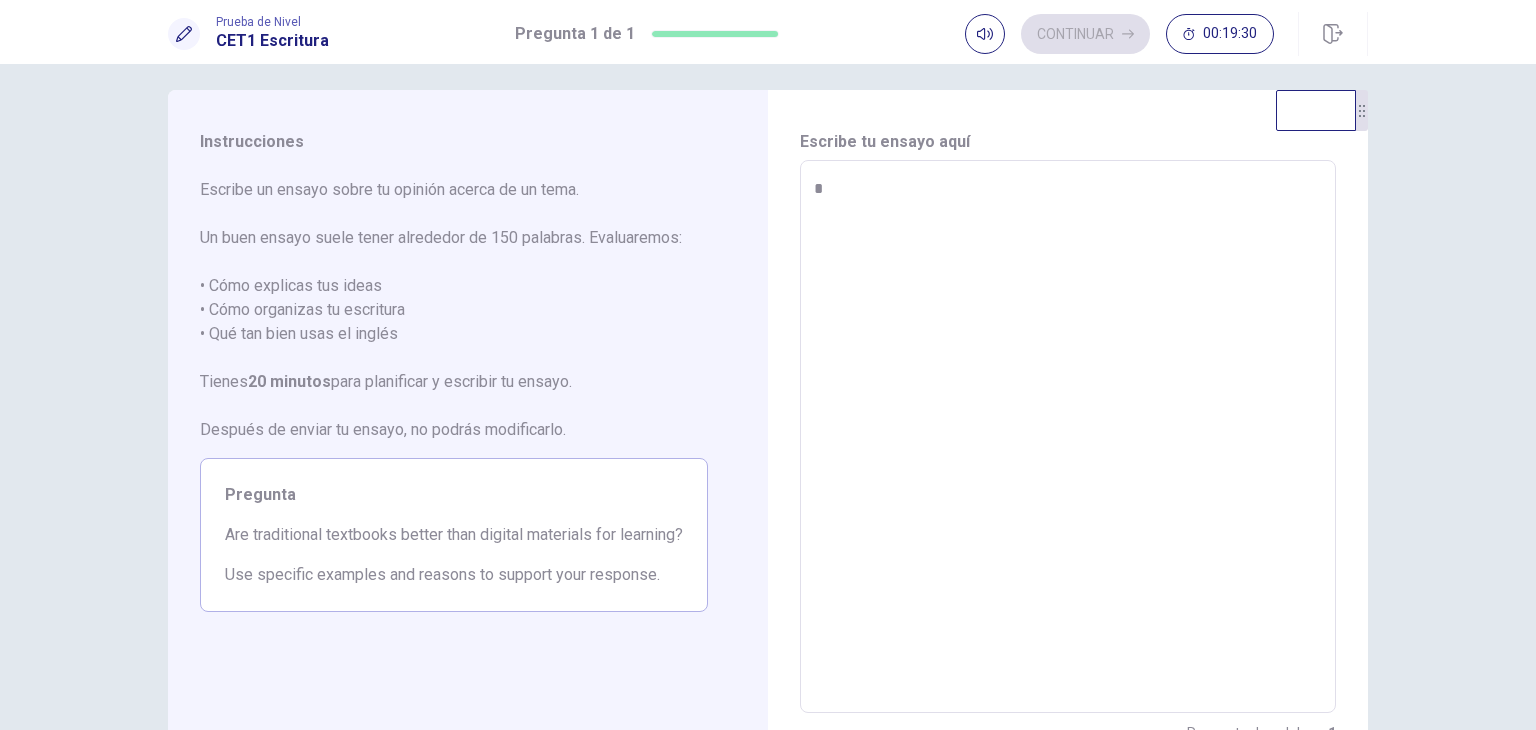 type on "**" 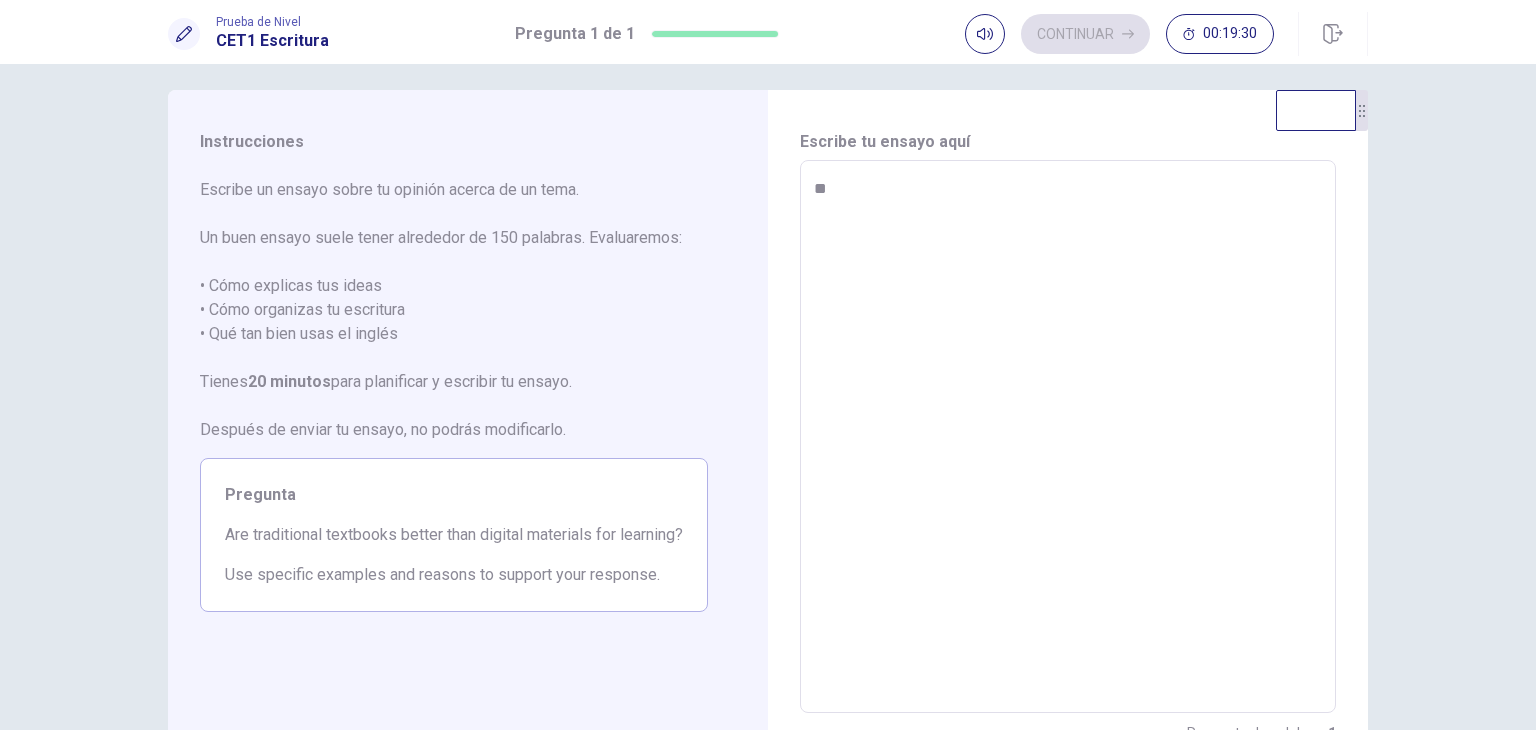 type on "*" 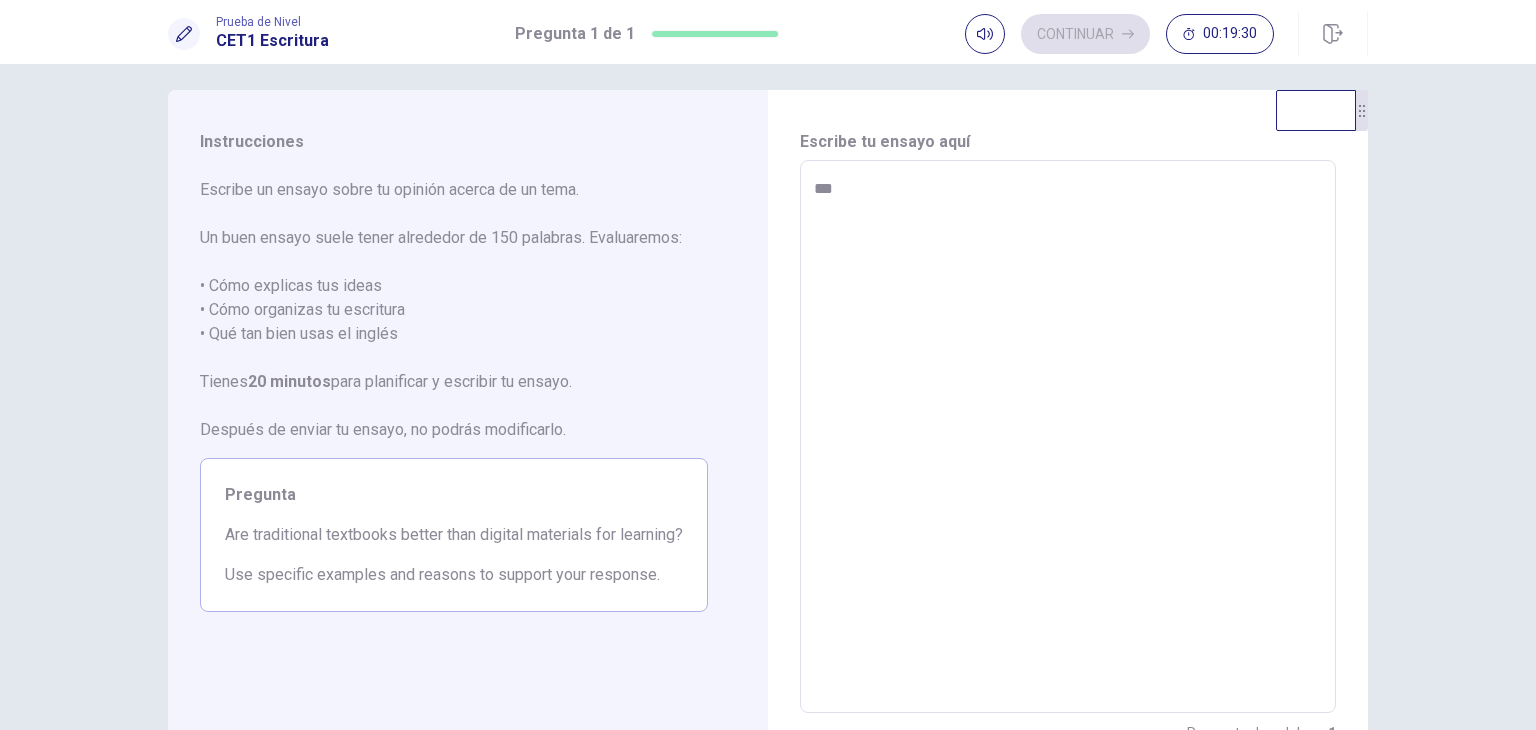 type on "*" 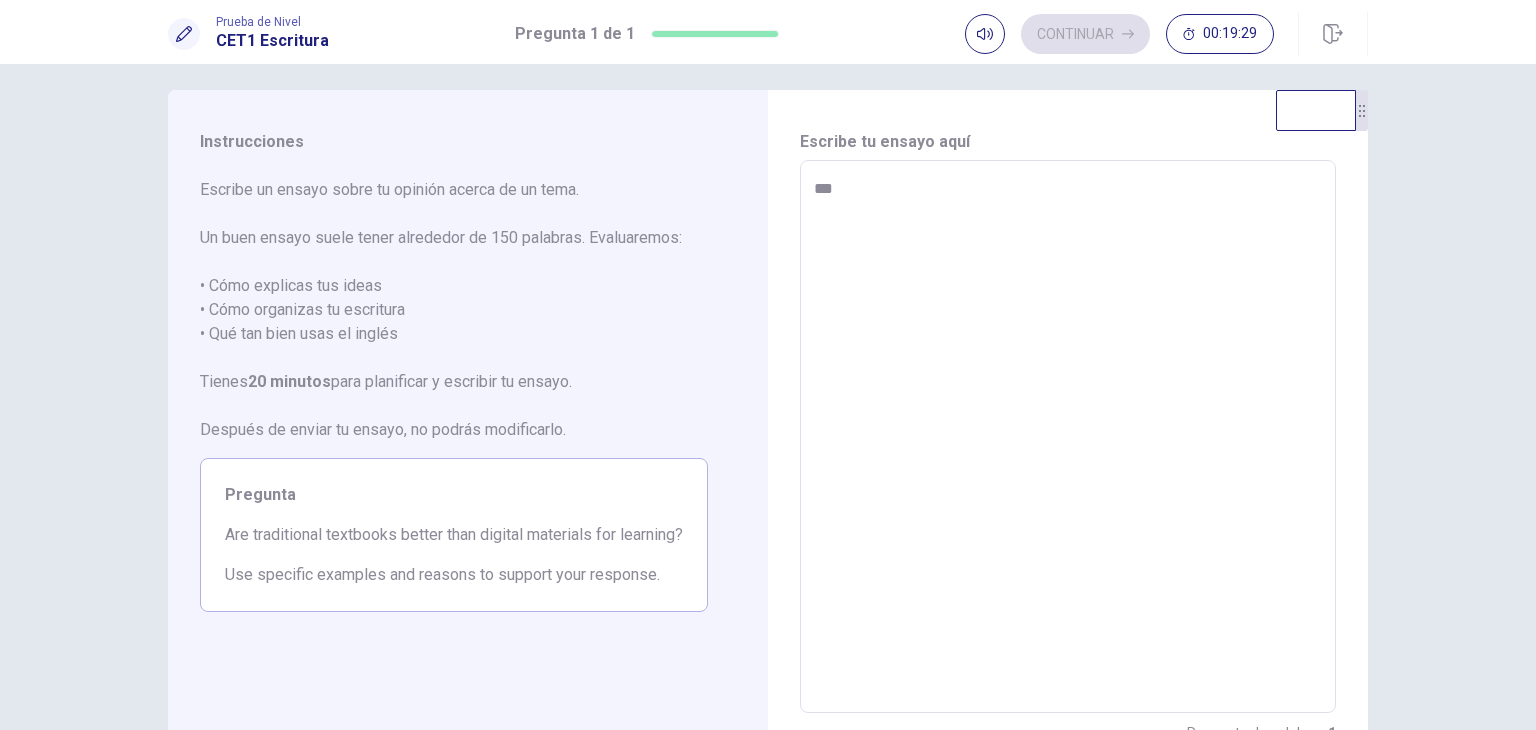type on "****" 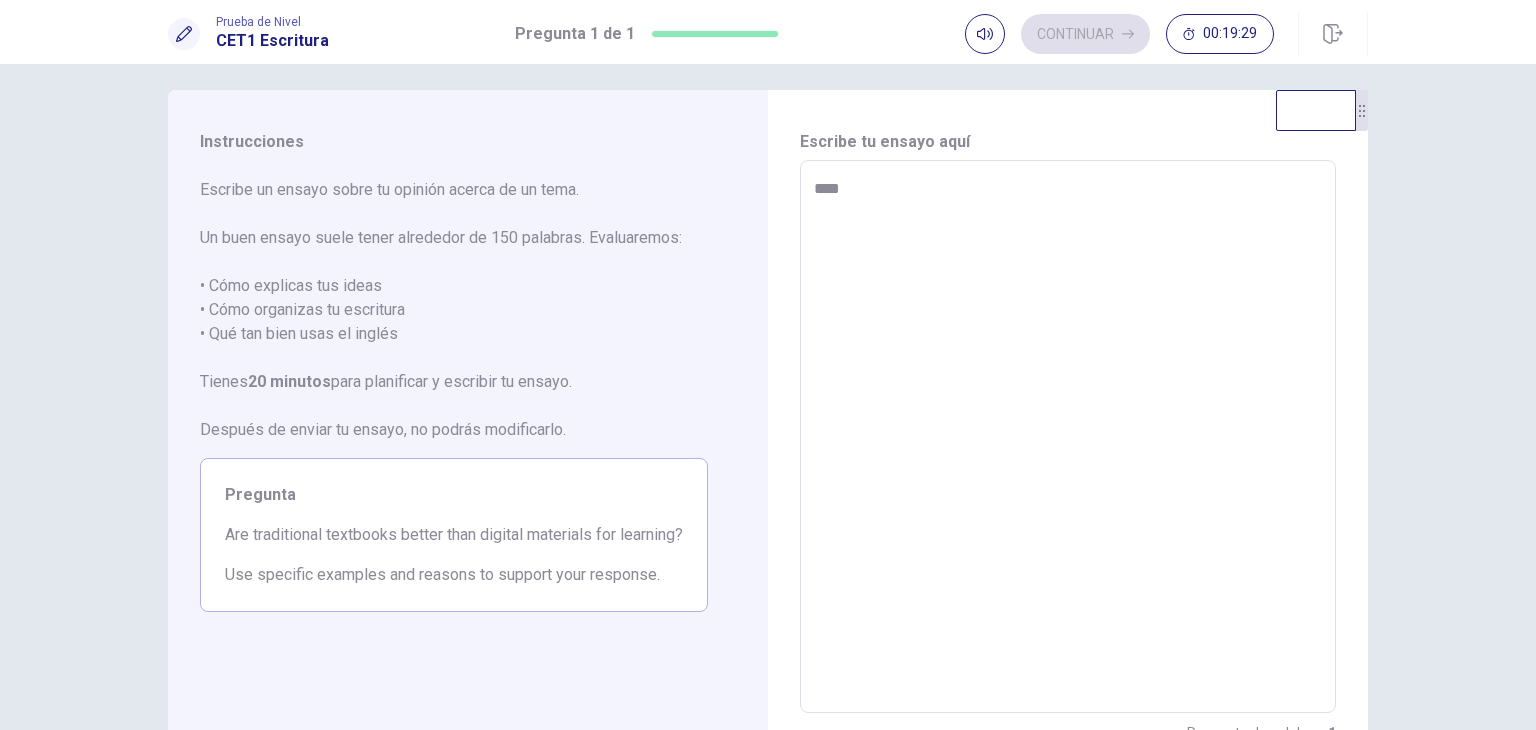 type on "*" 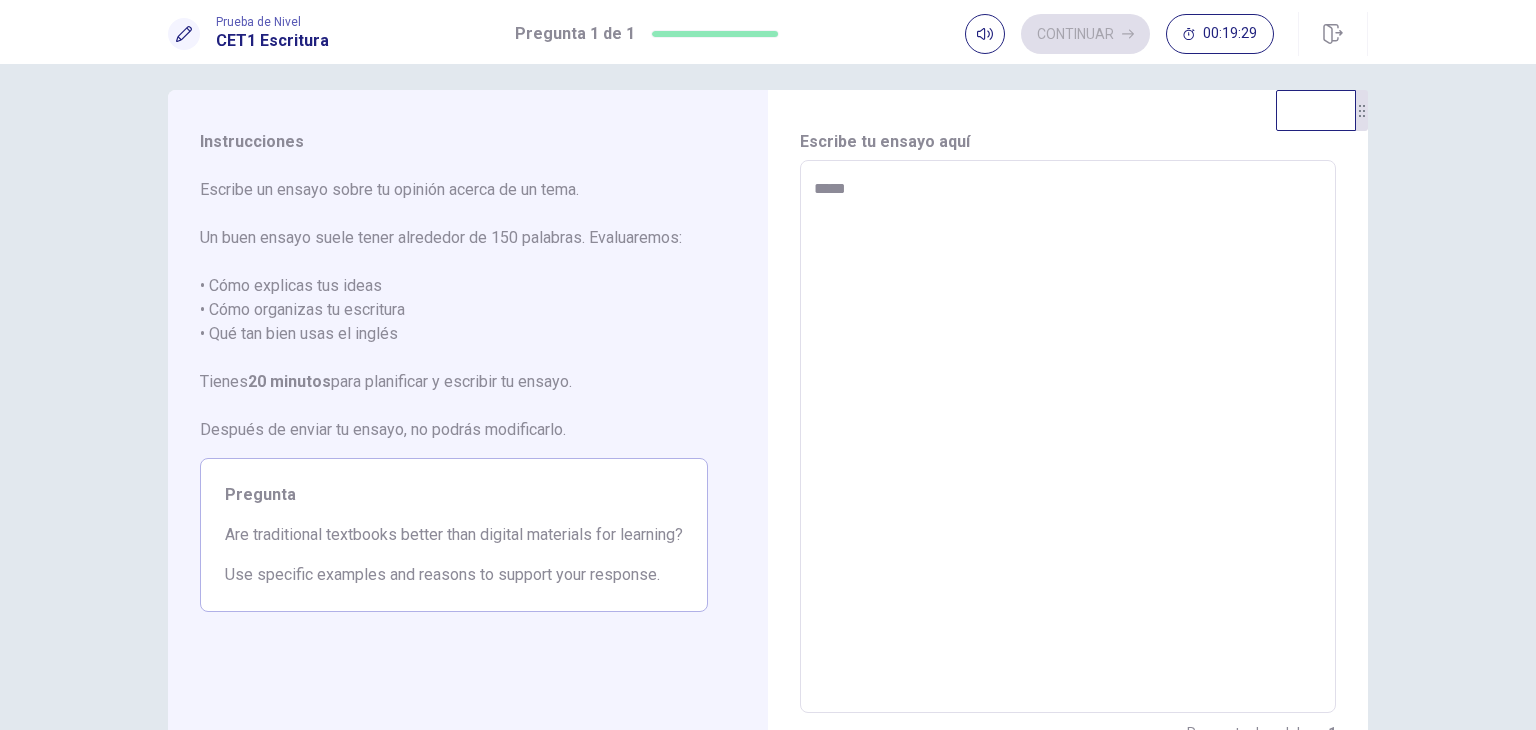 type on "*" 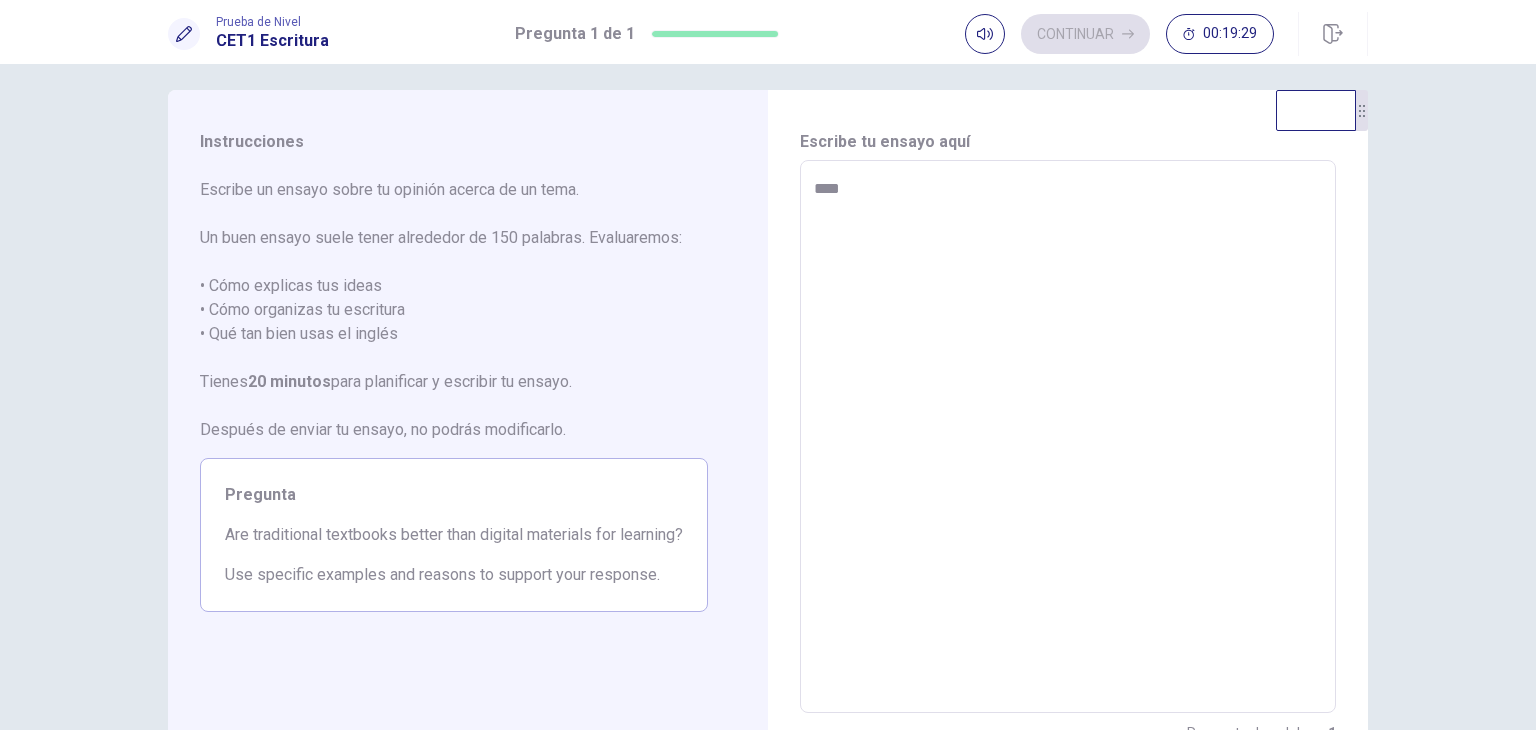 type on "*" 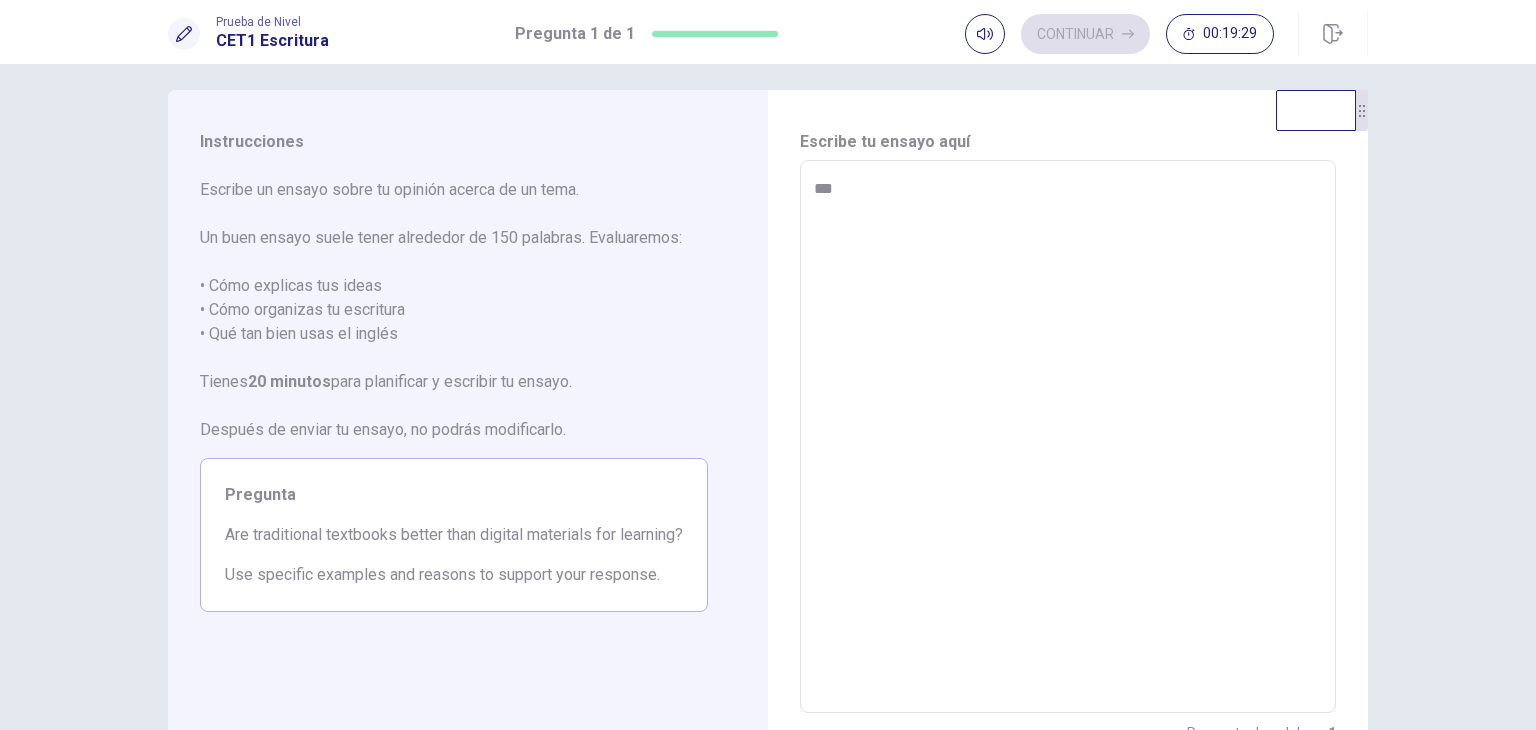 type on "*" 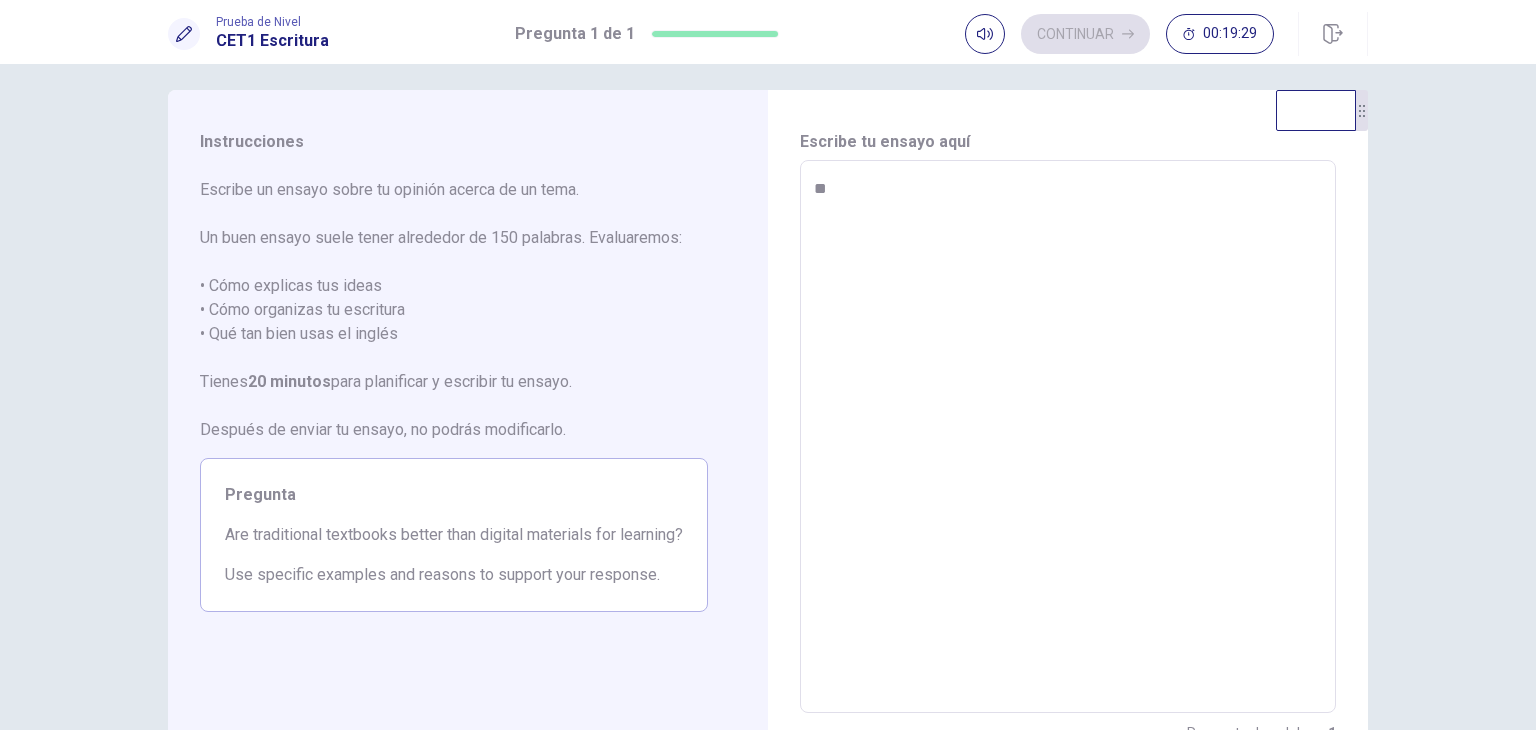 type on "*" 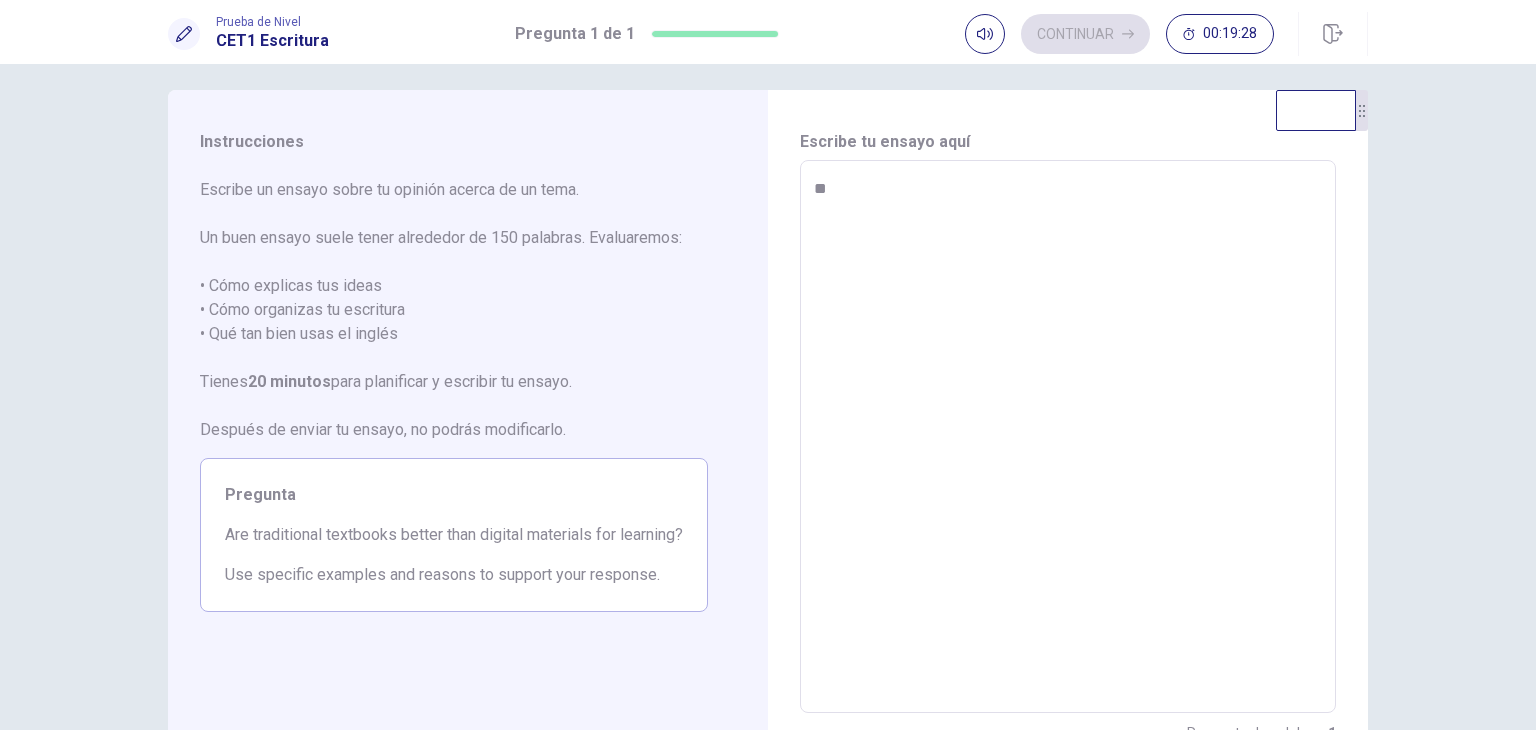 type on "*" 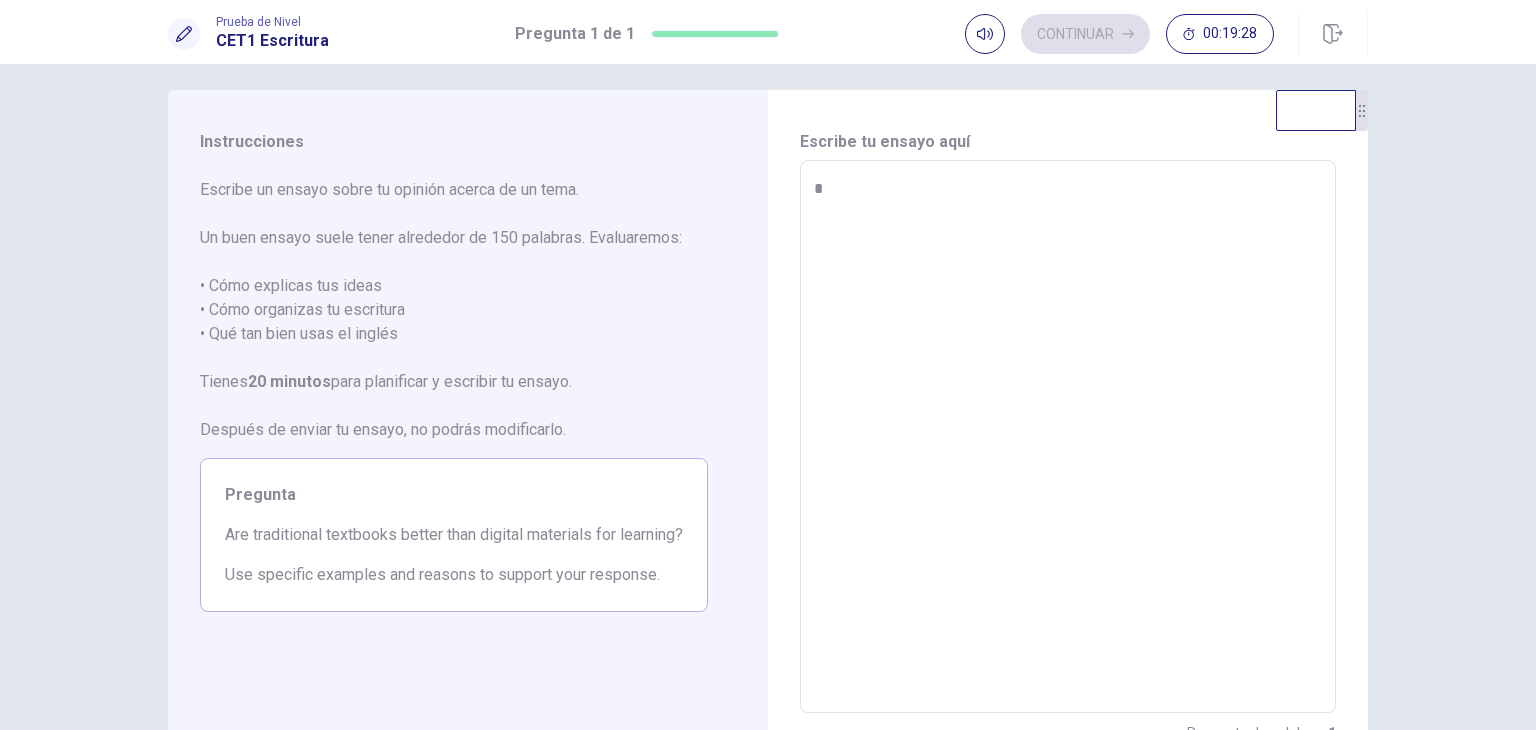 type on "*" 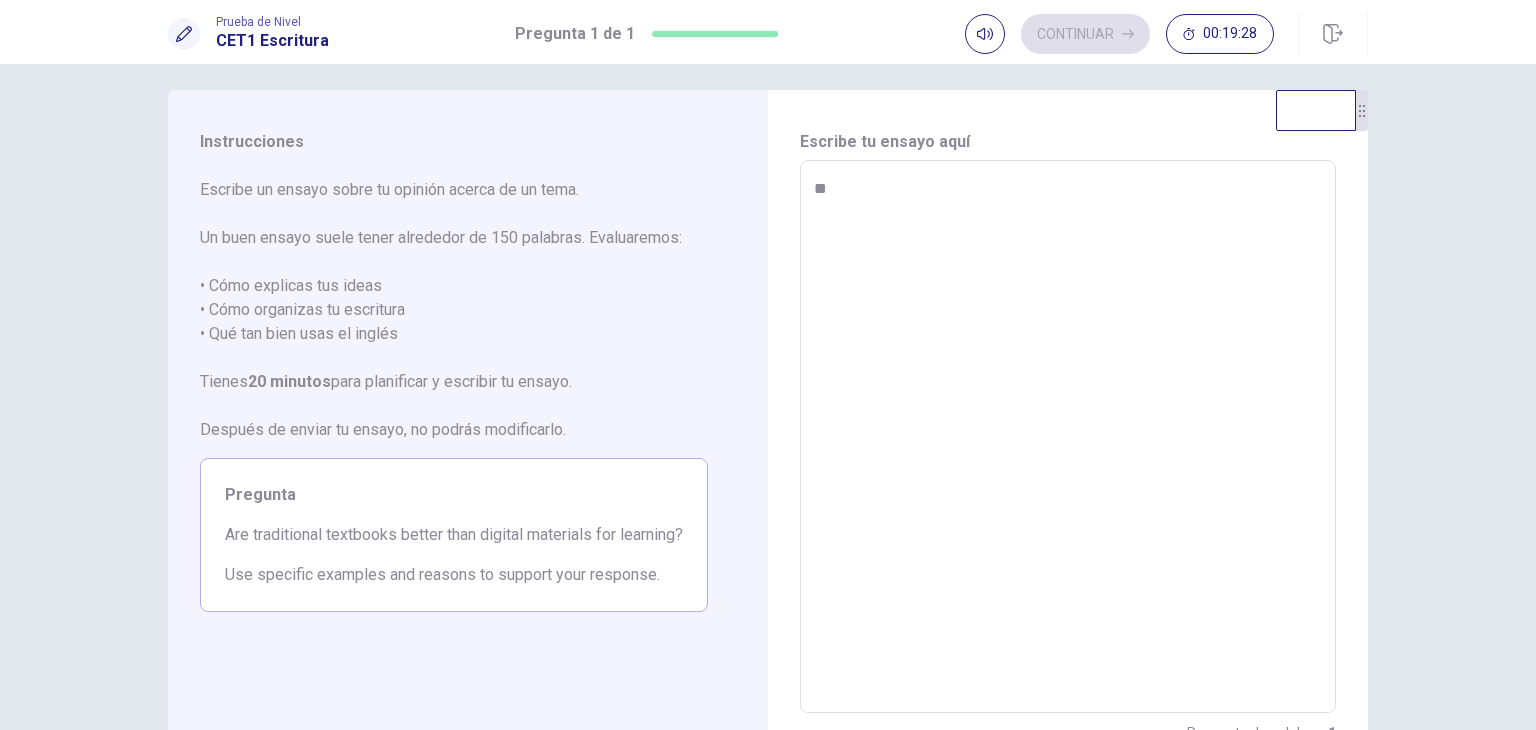 type on "*" 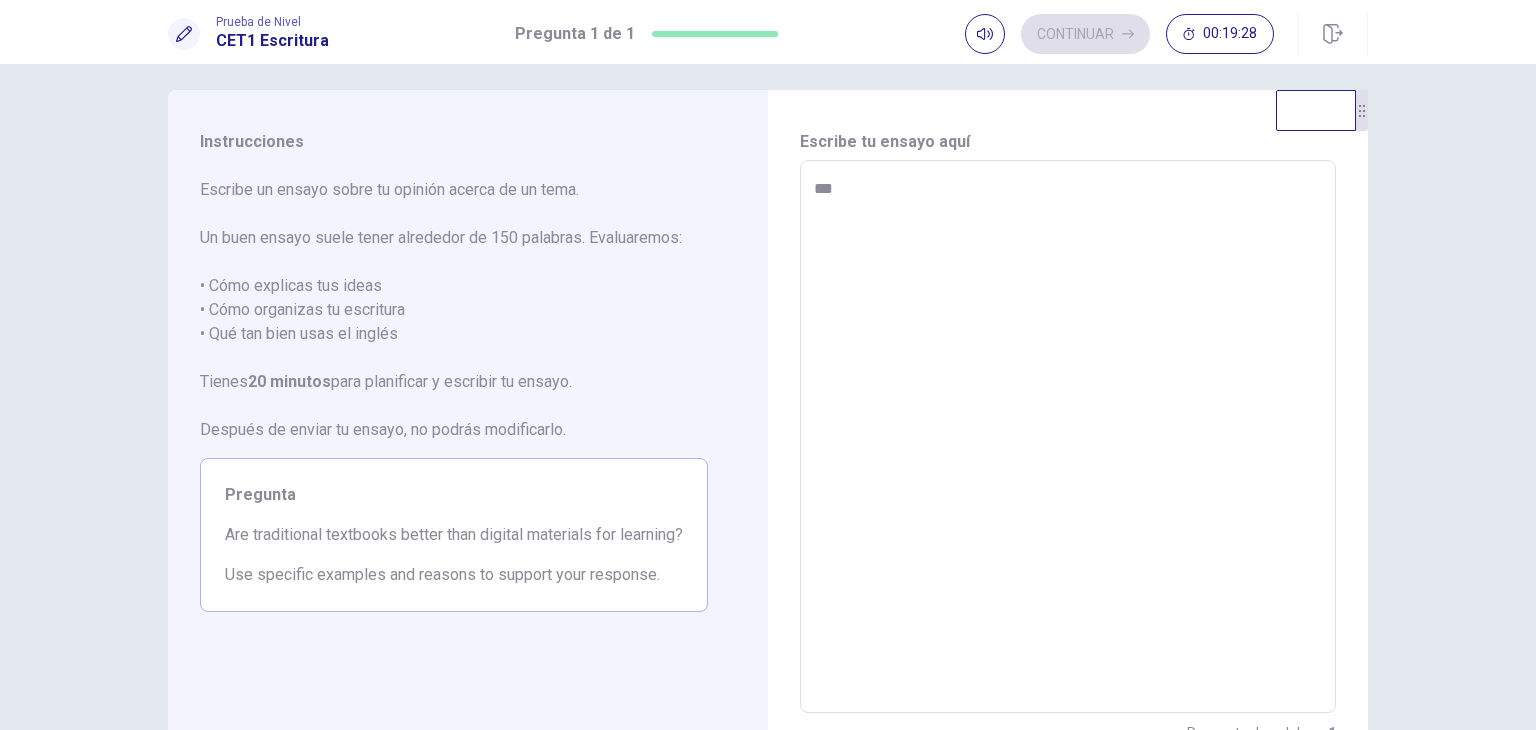 type on "*" 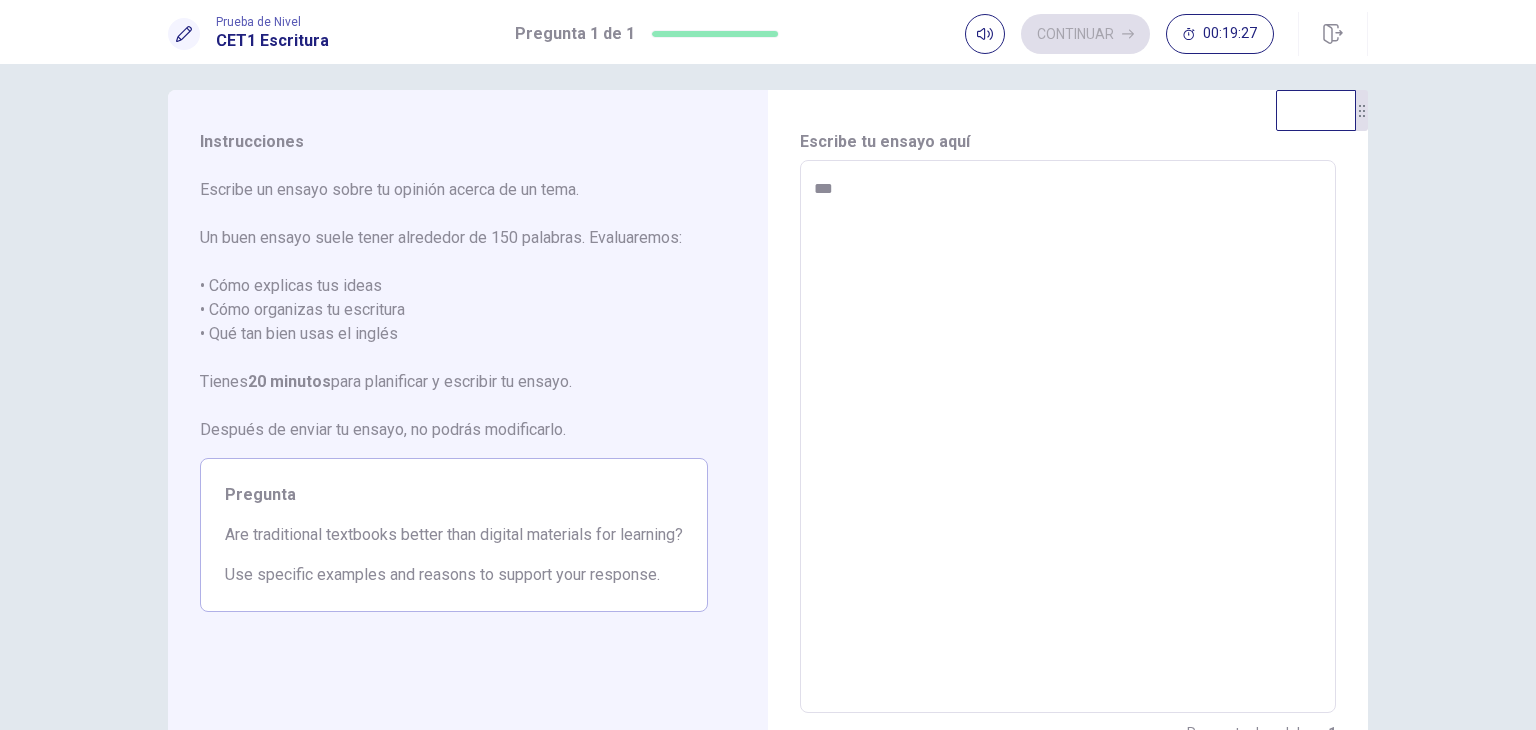 type on "****" 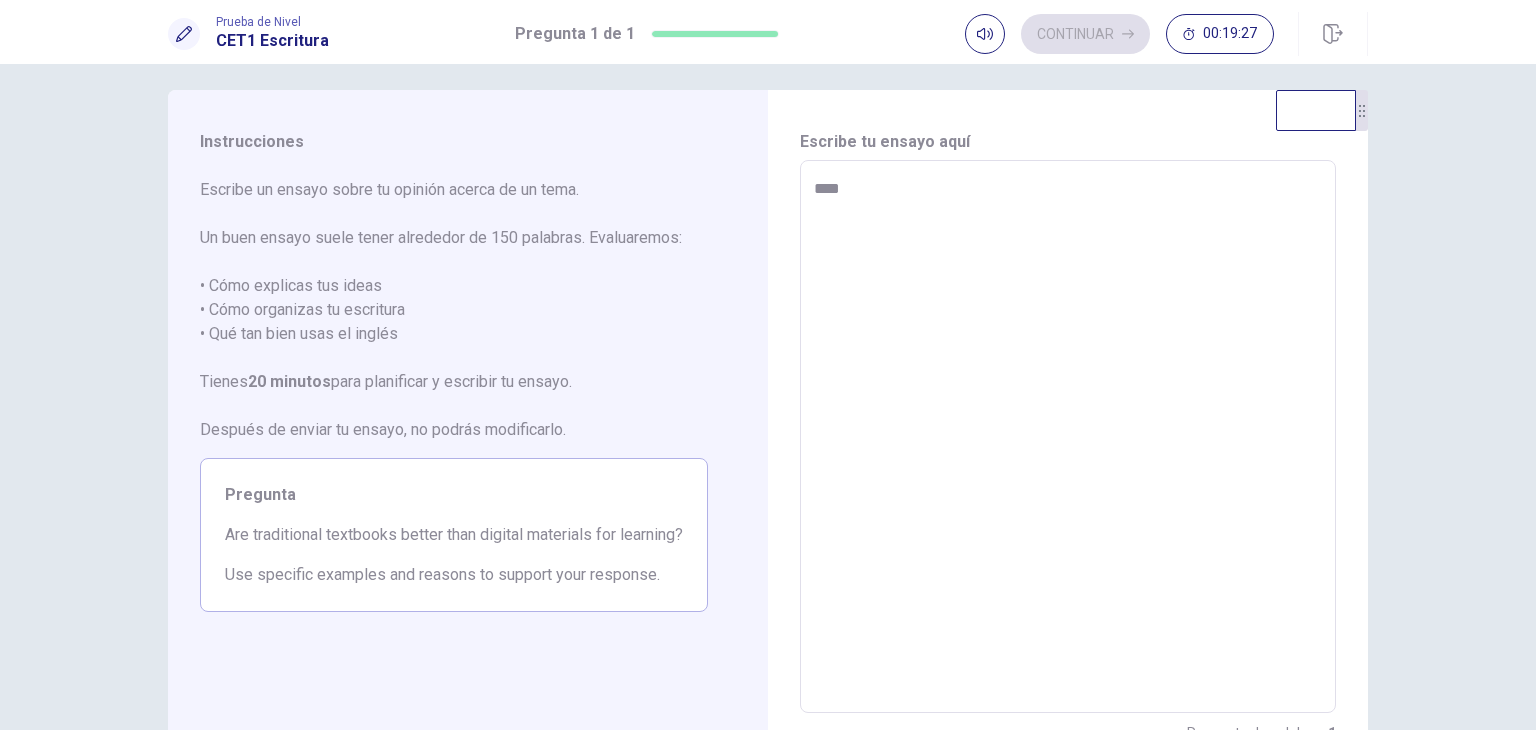 type on "*" 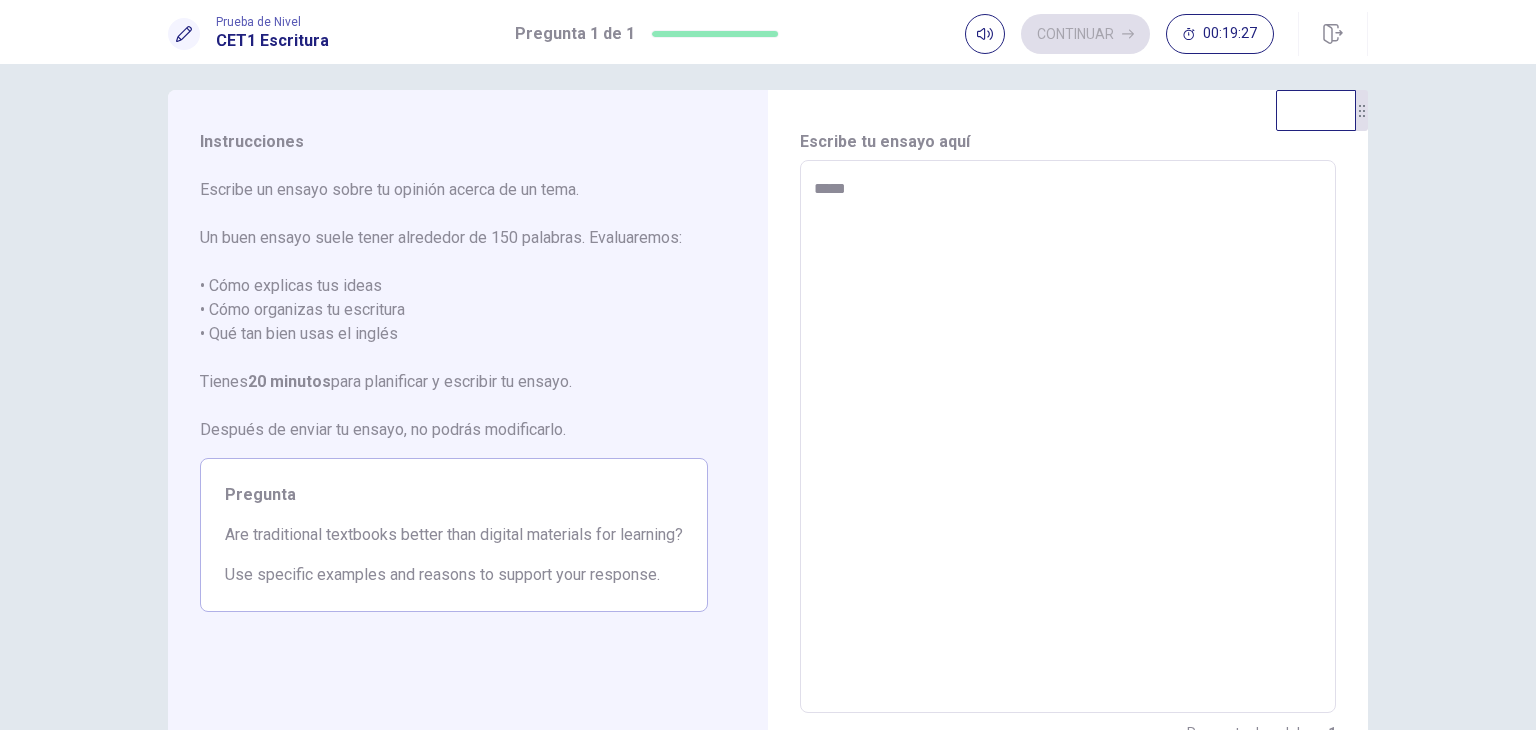 type on "*" 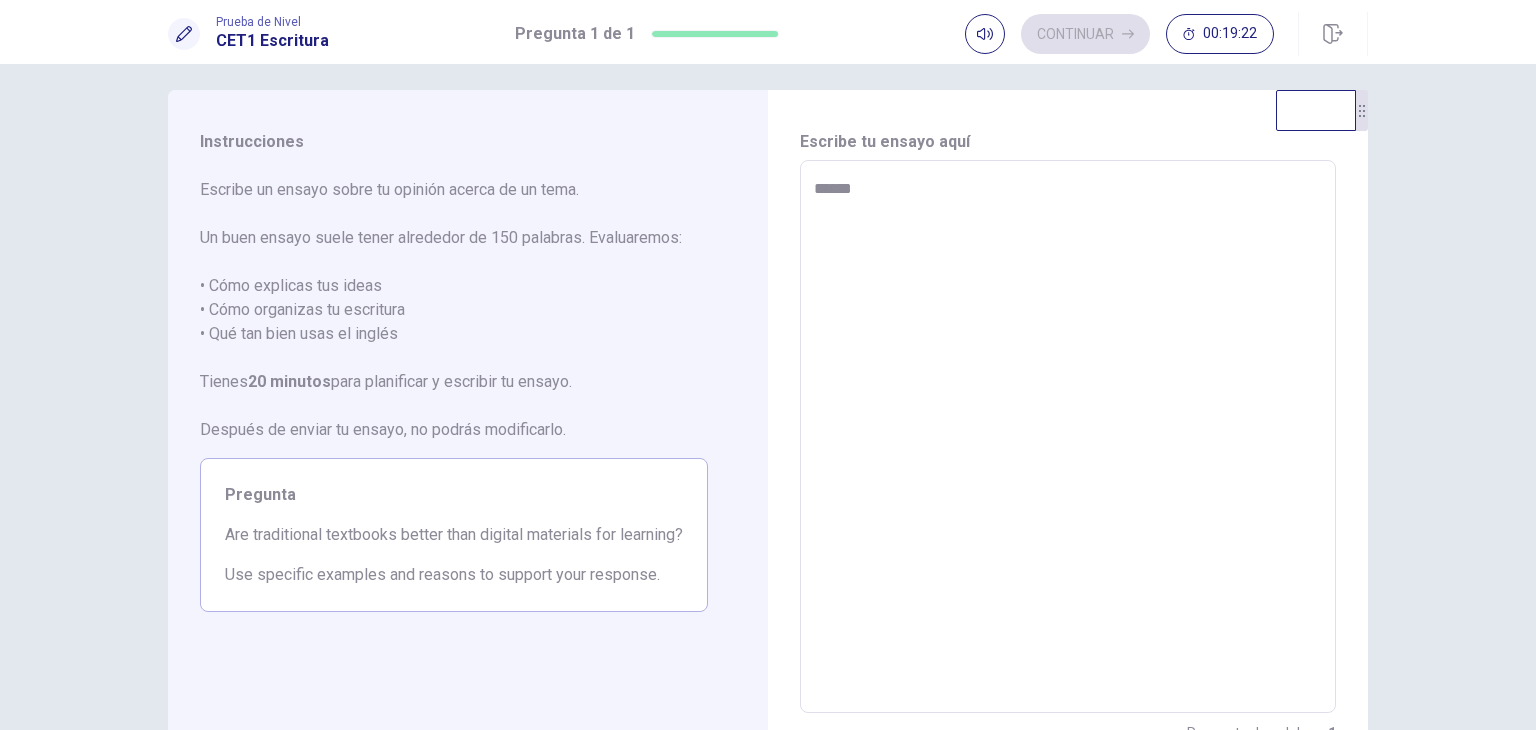 type on "*" 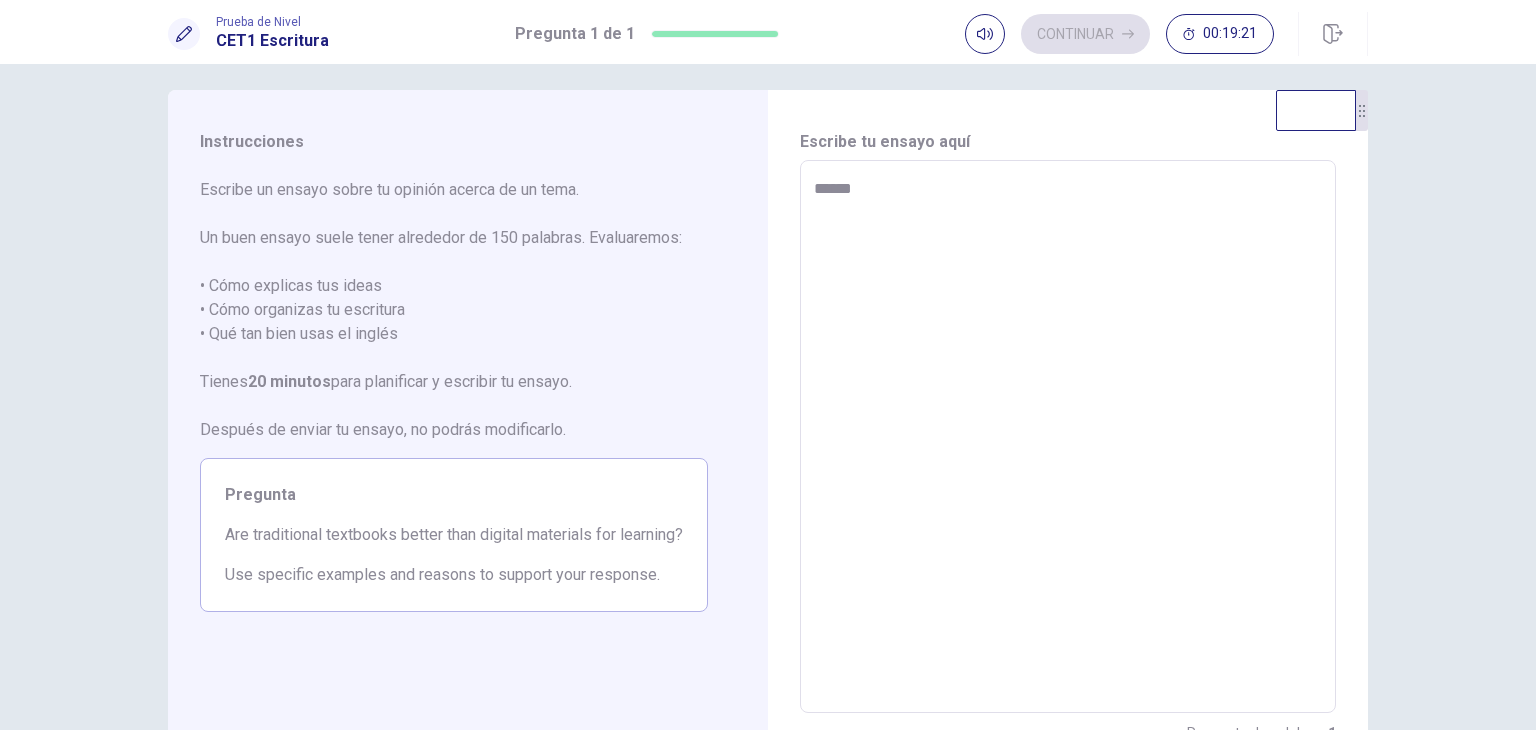type on "*******" 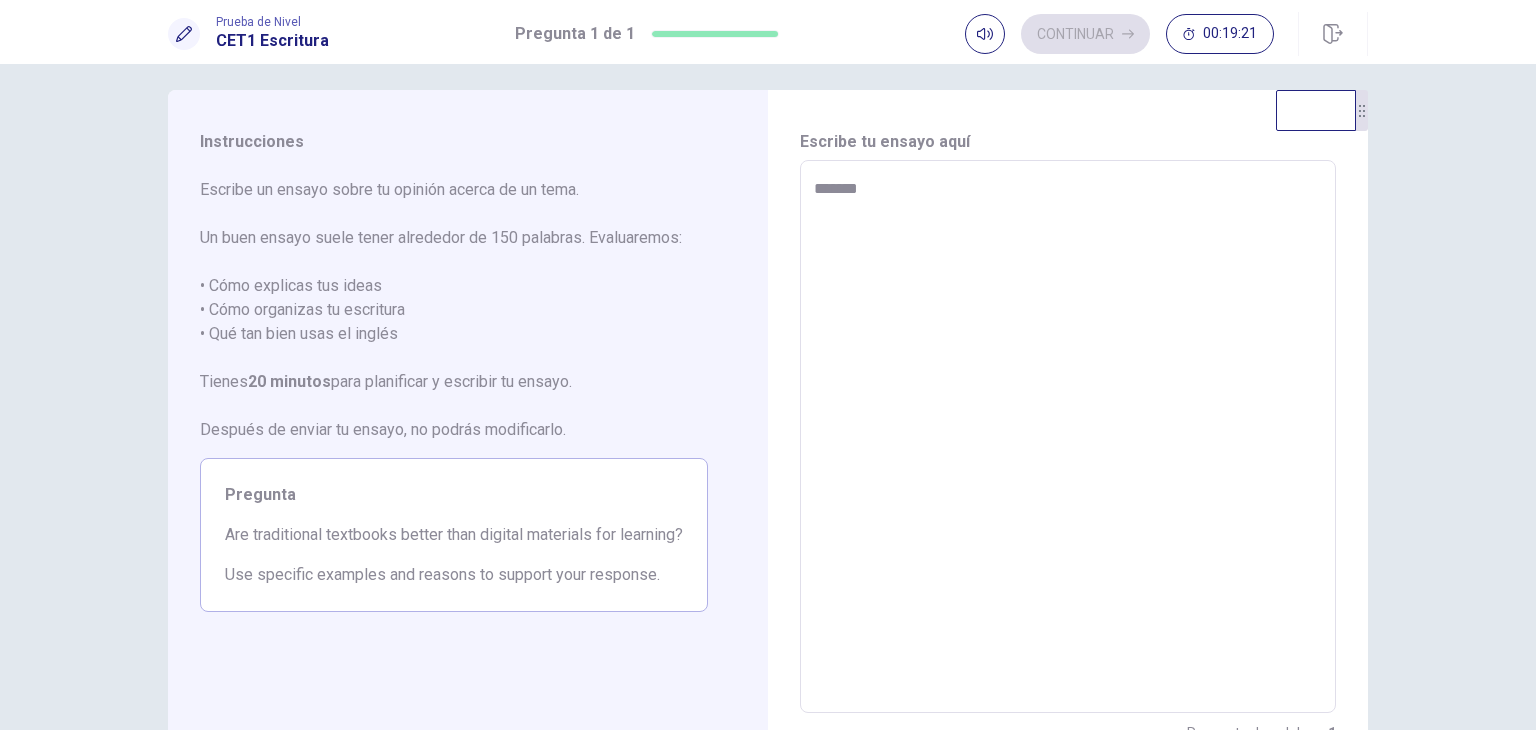 type on "*" 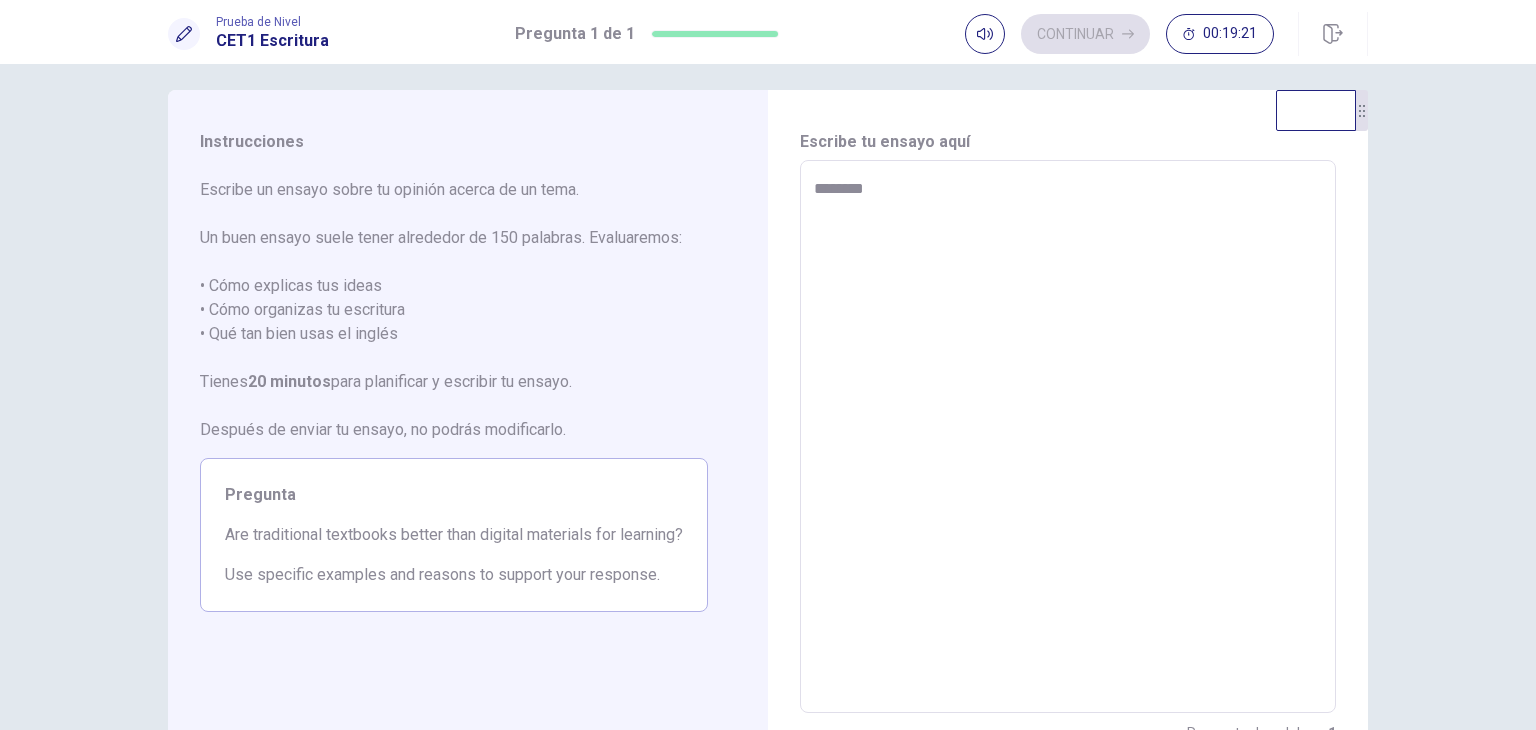 type on "*" 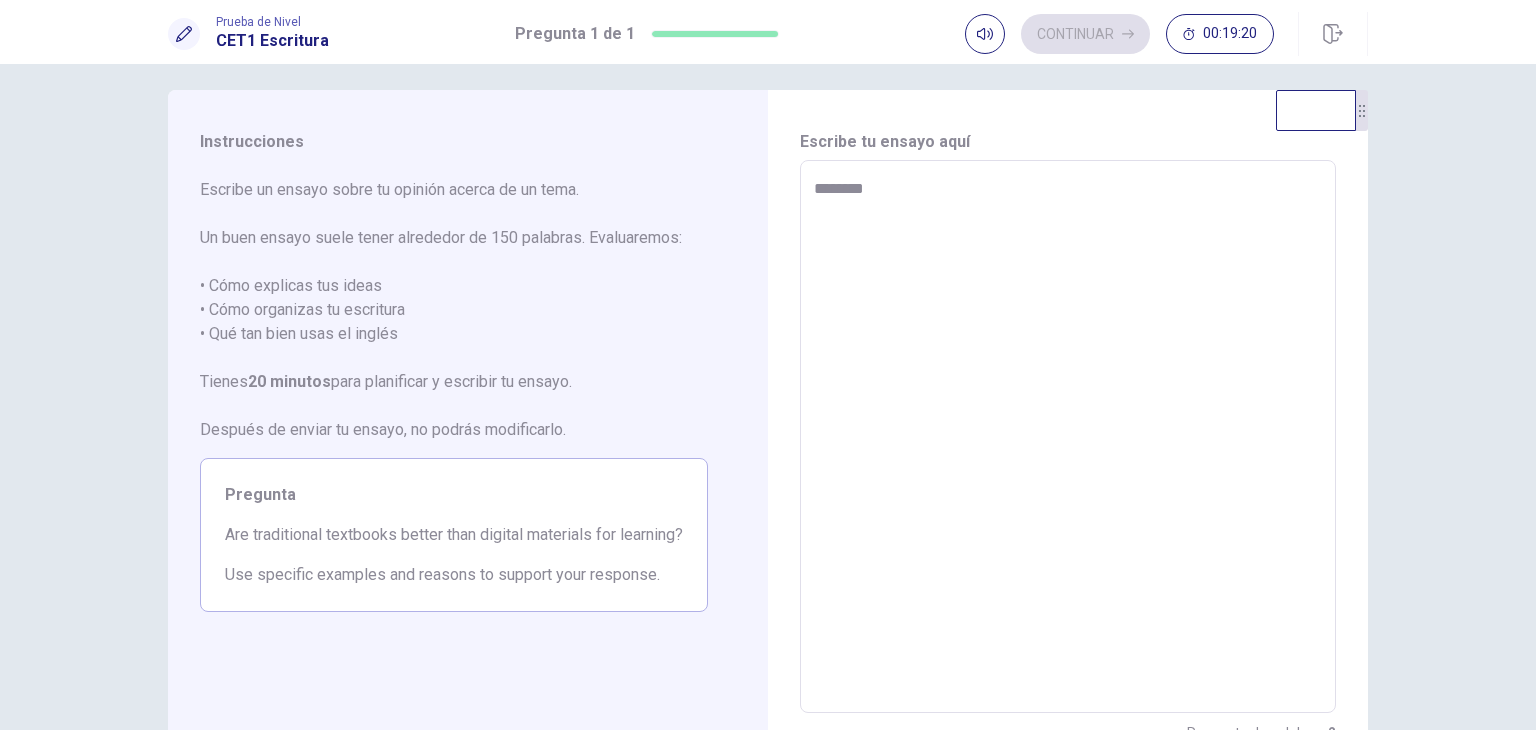 type on "*********" 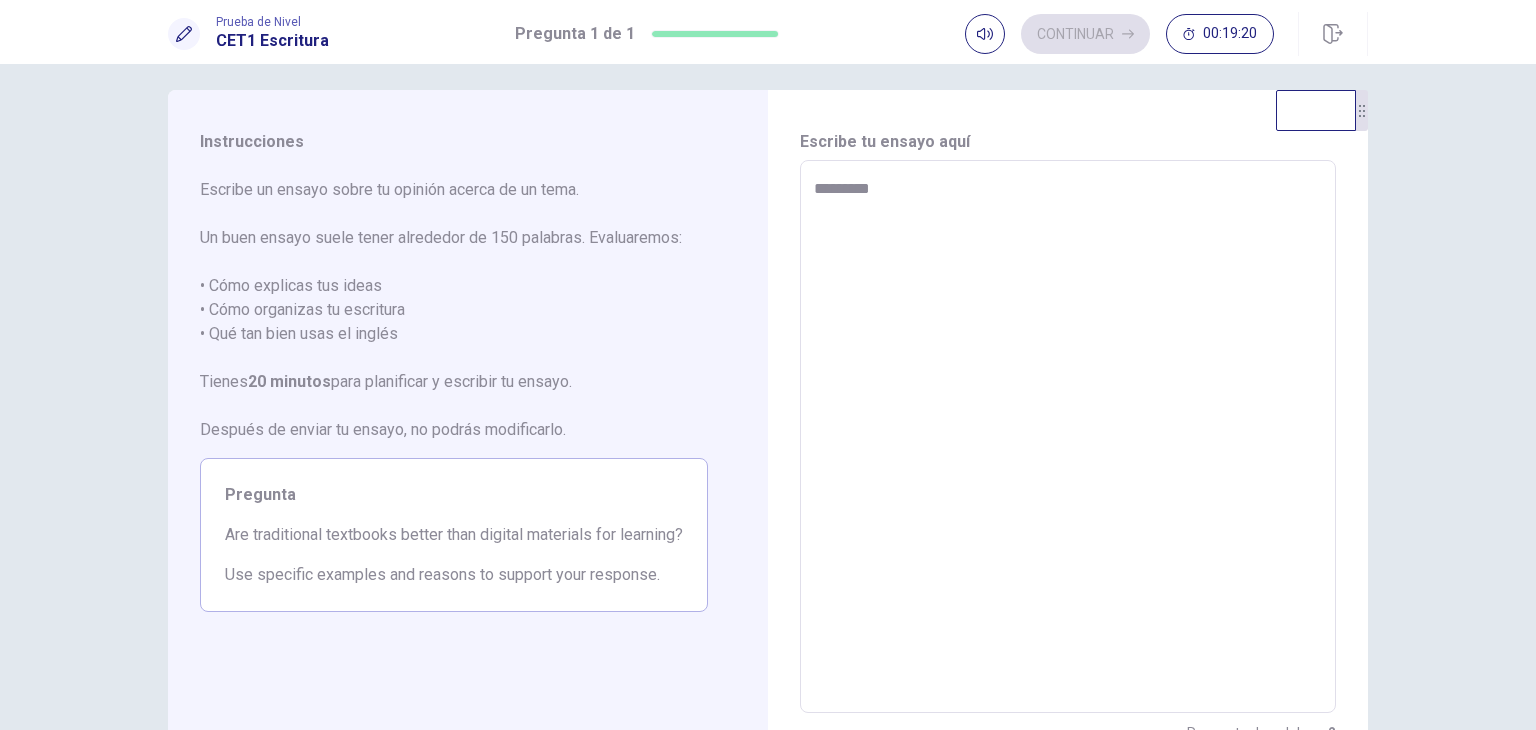 type on "*" 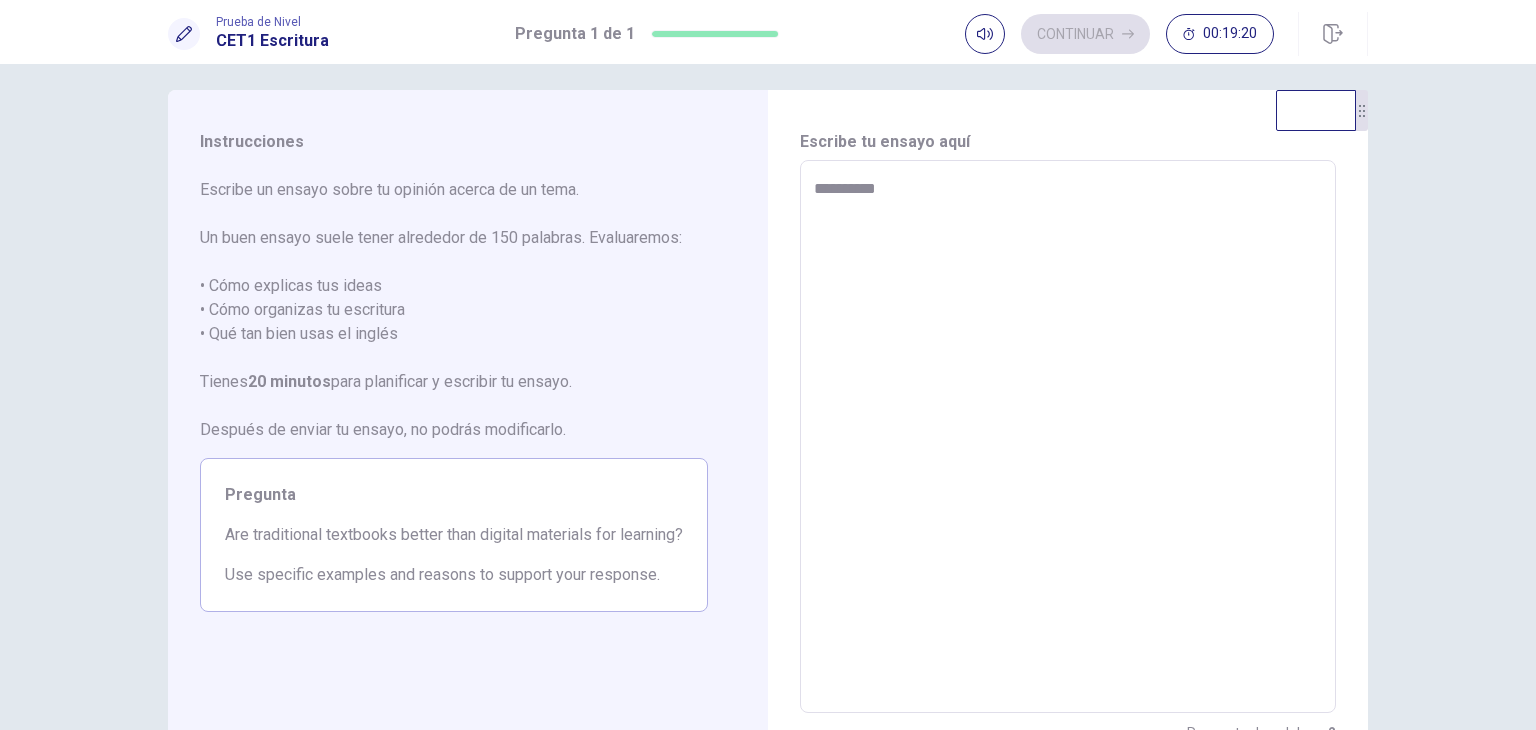 type on "*" 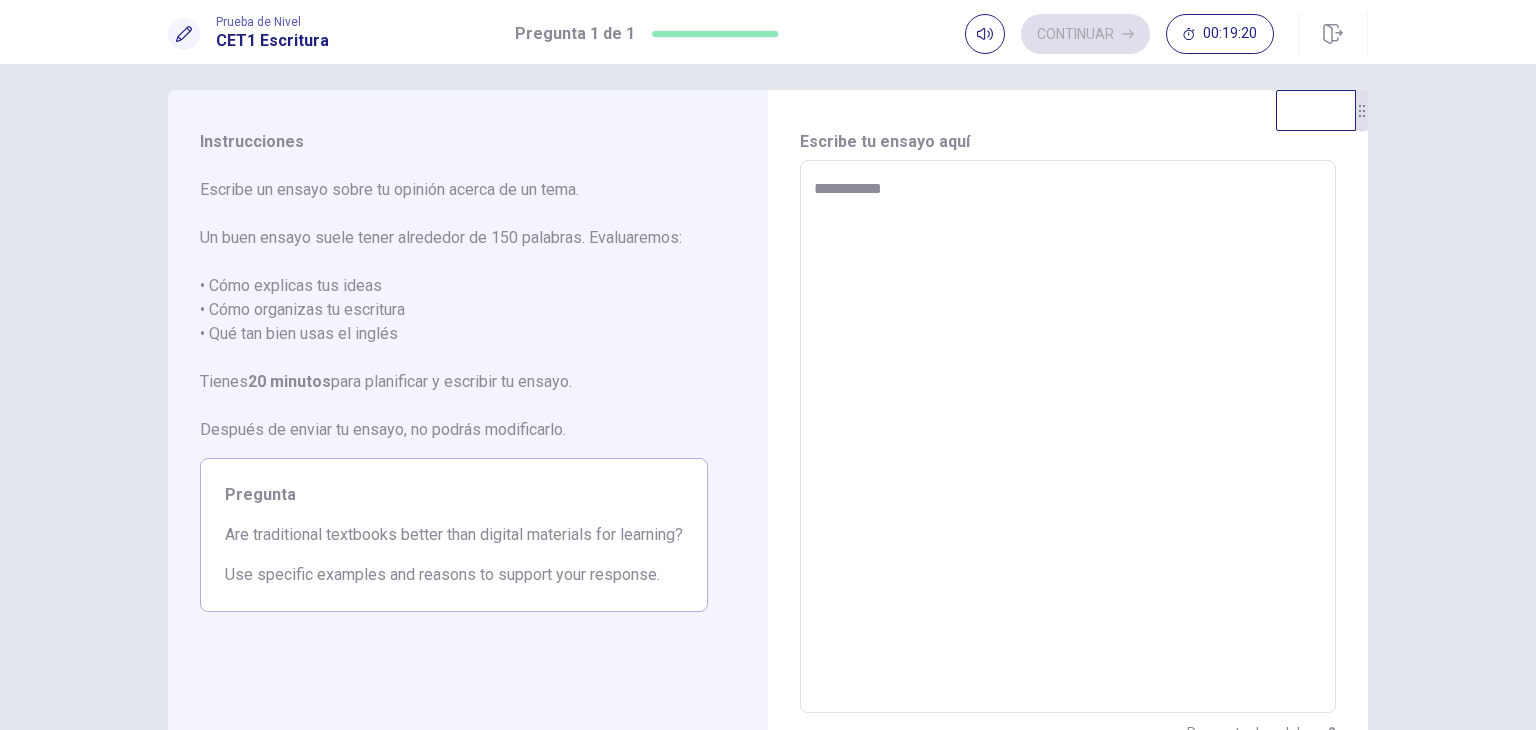 type on "*" 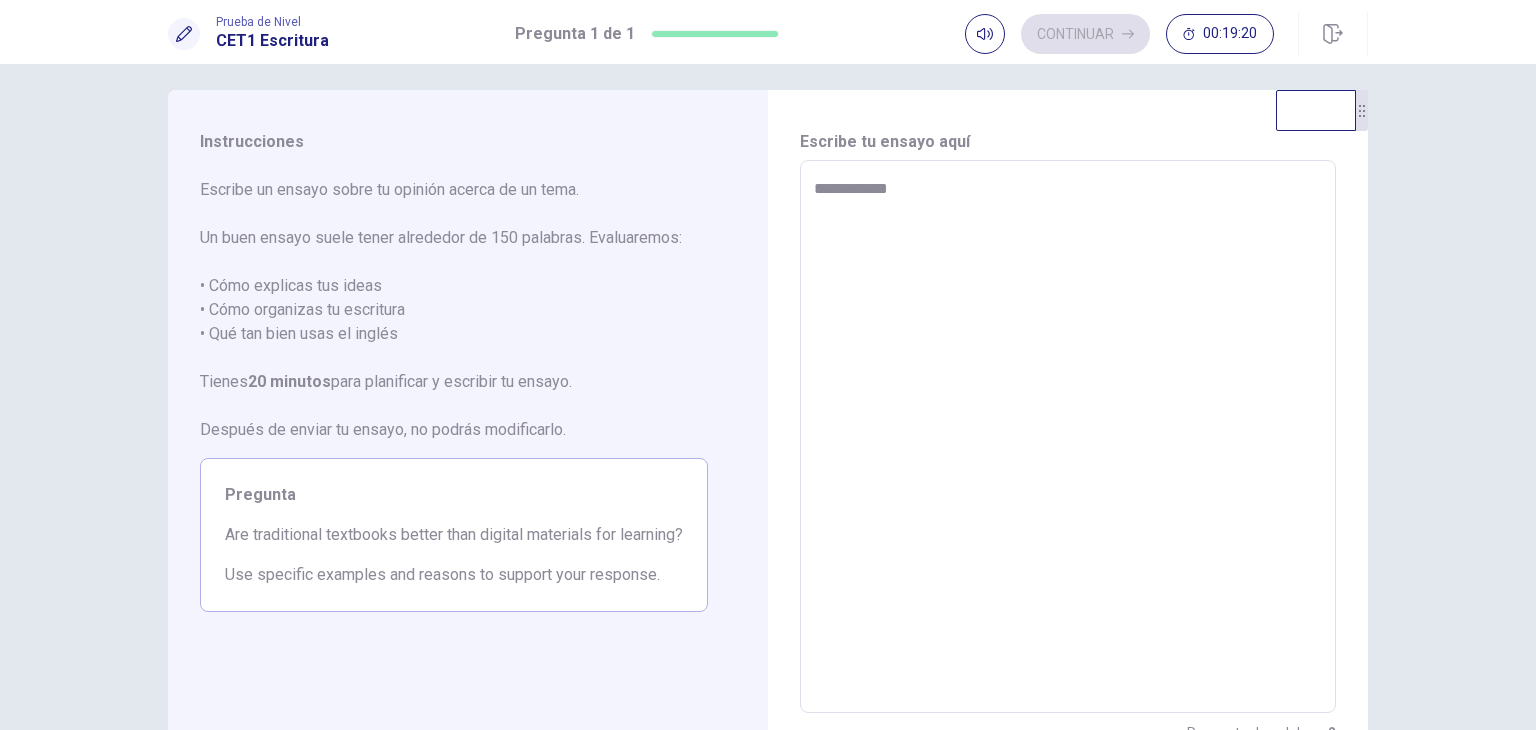 type on "*" 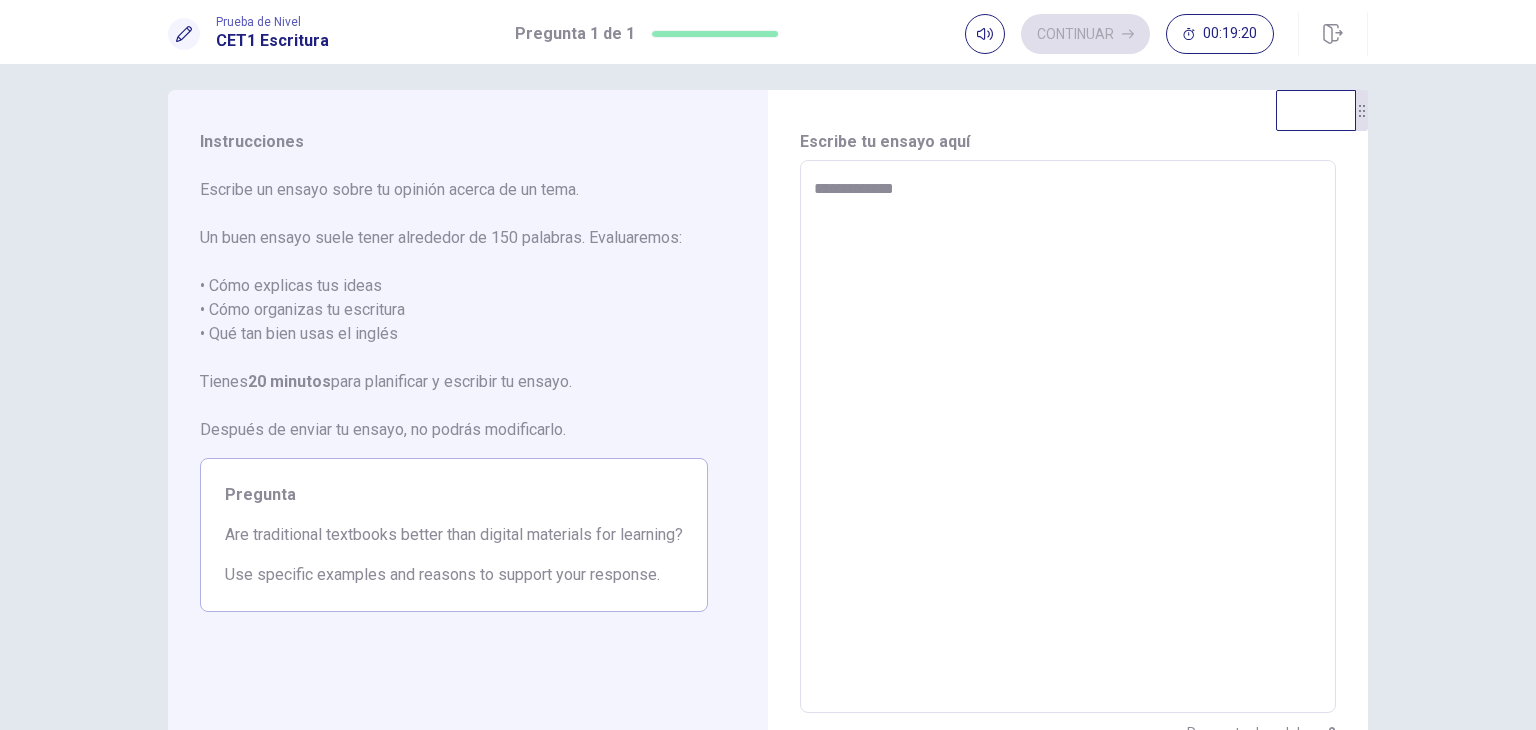 type on "*" 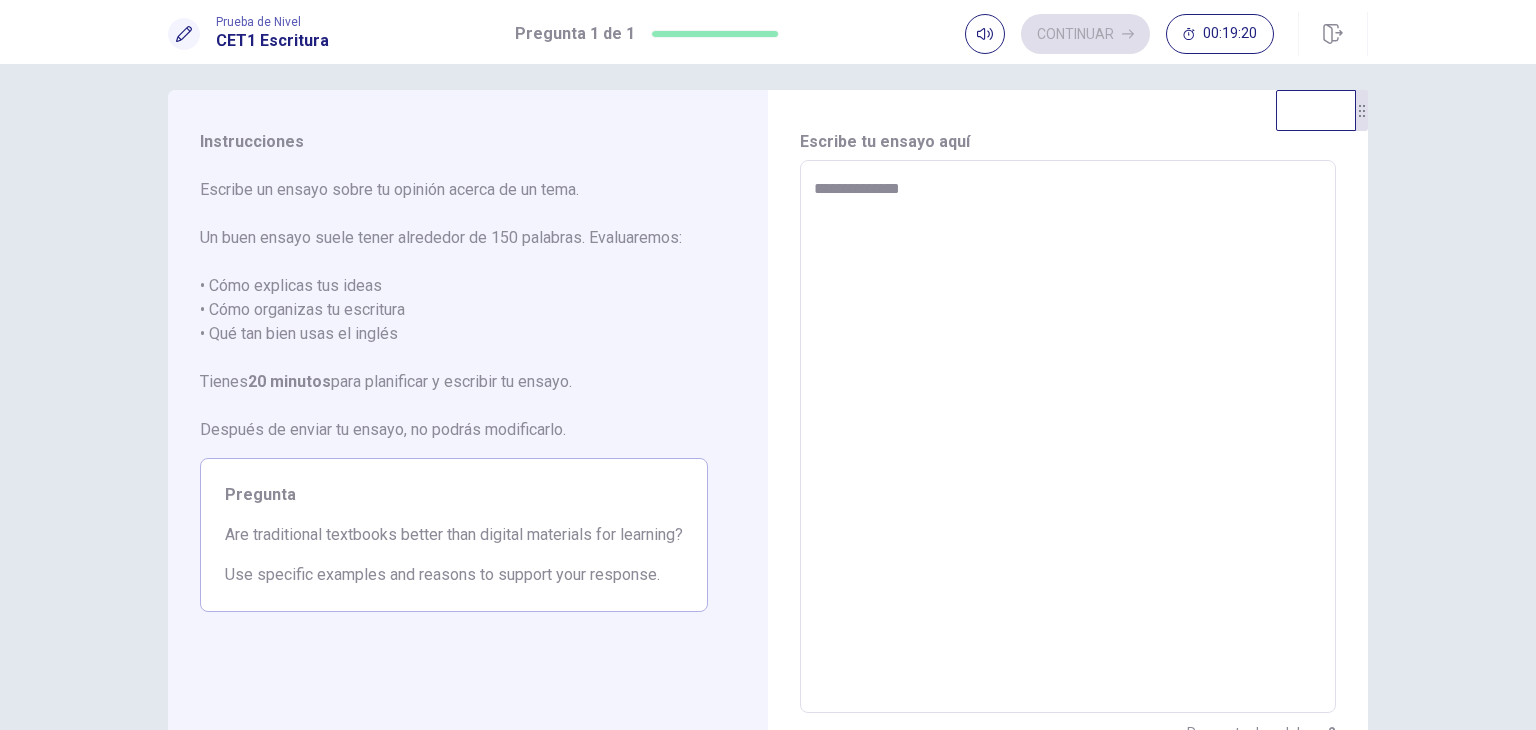 type on "*" 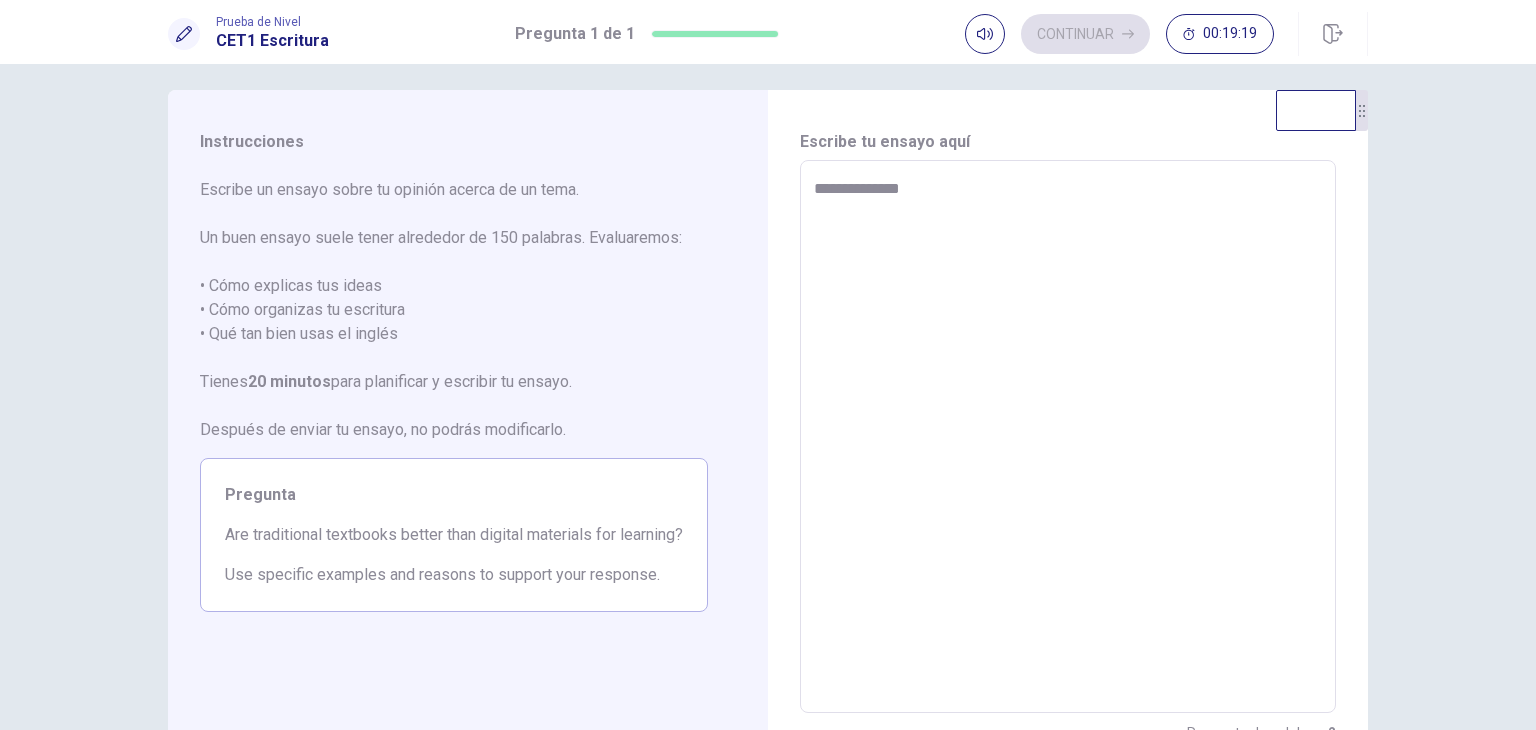 type on "**********" 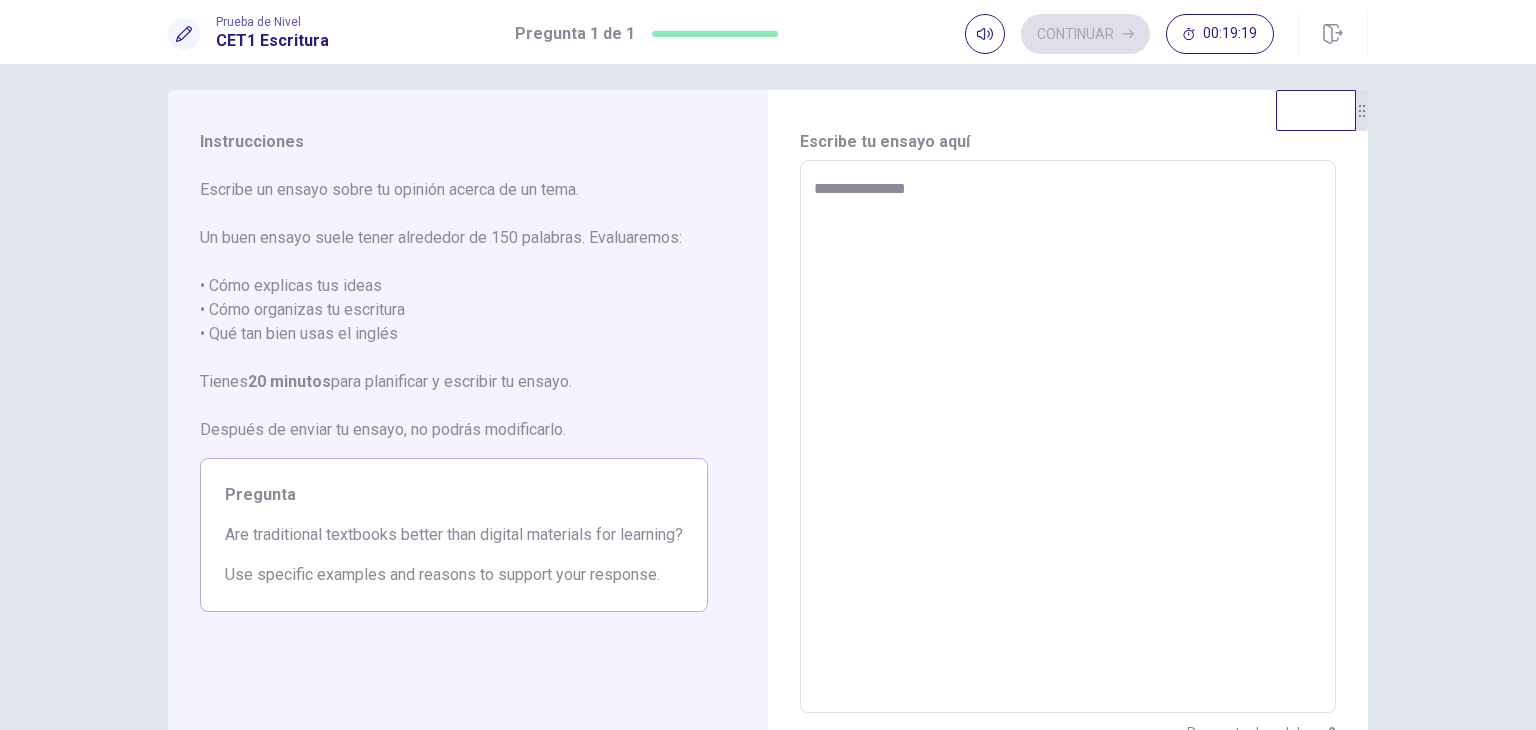 type on "*" 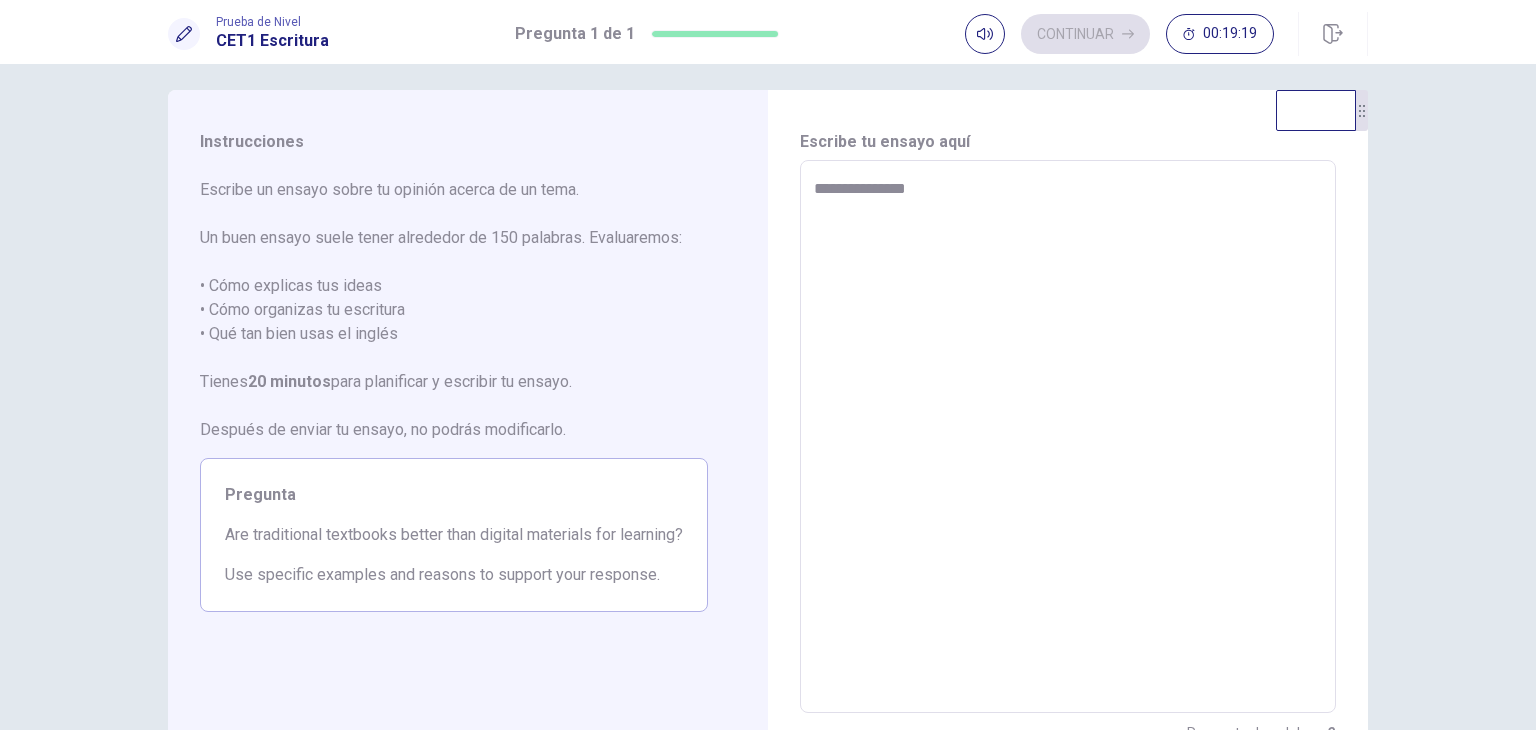 type on "**********" 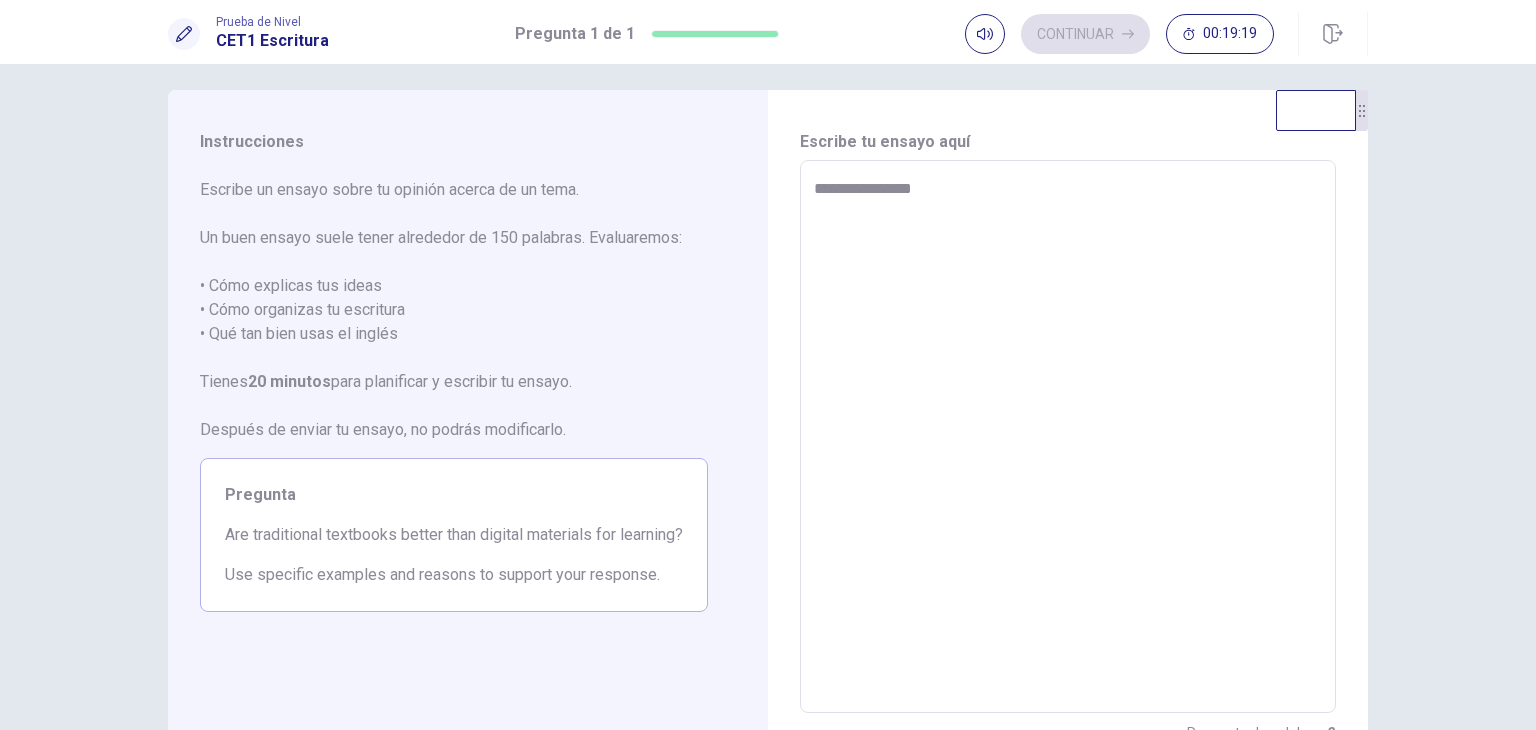type on "*" 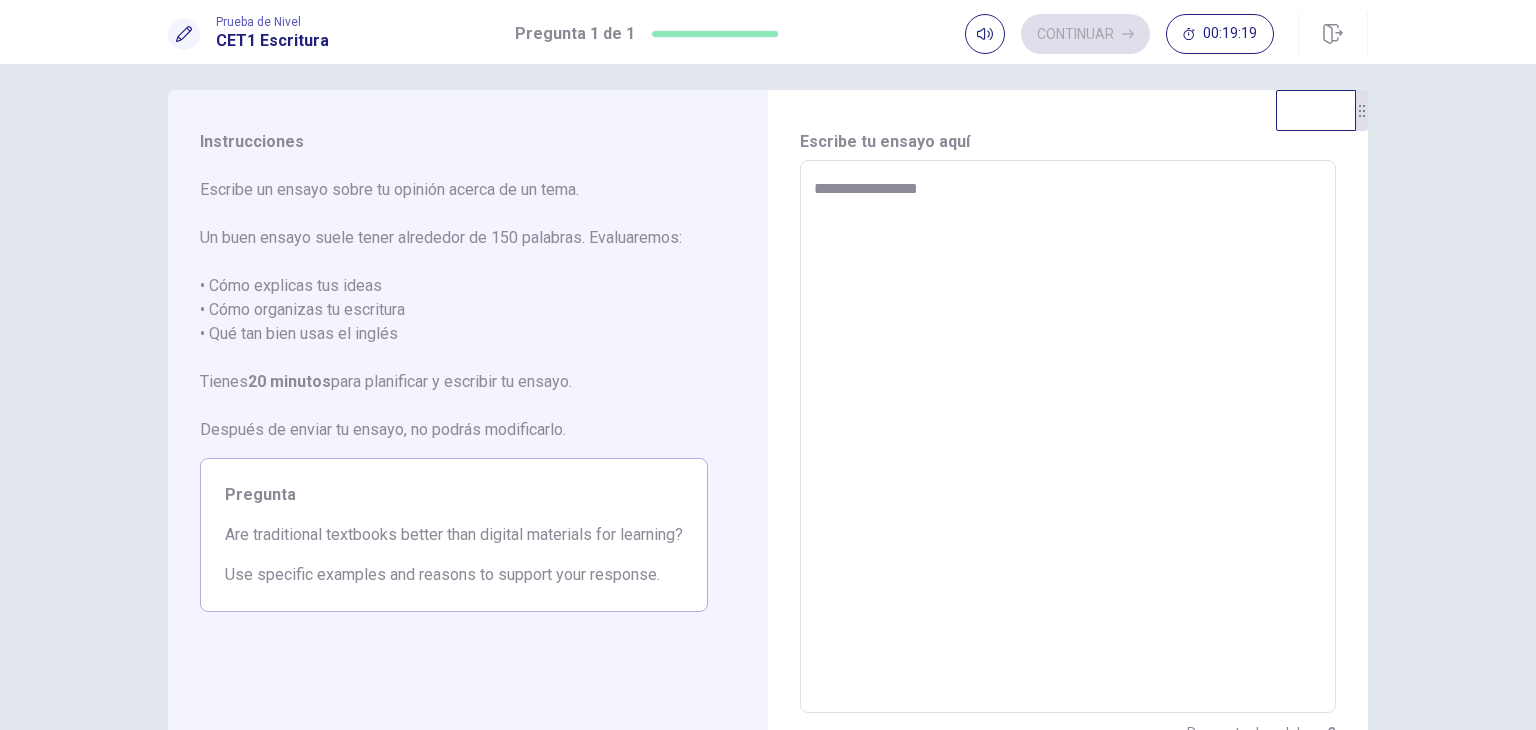 type on "*" 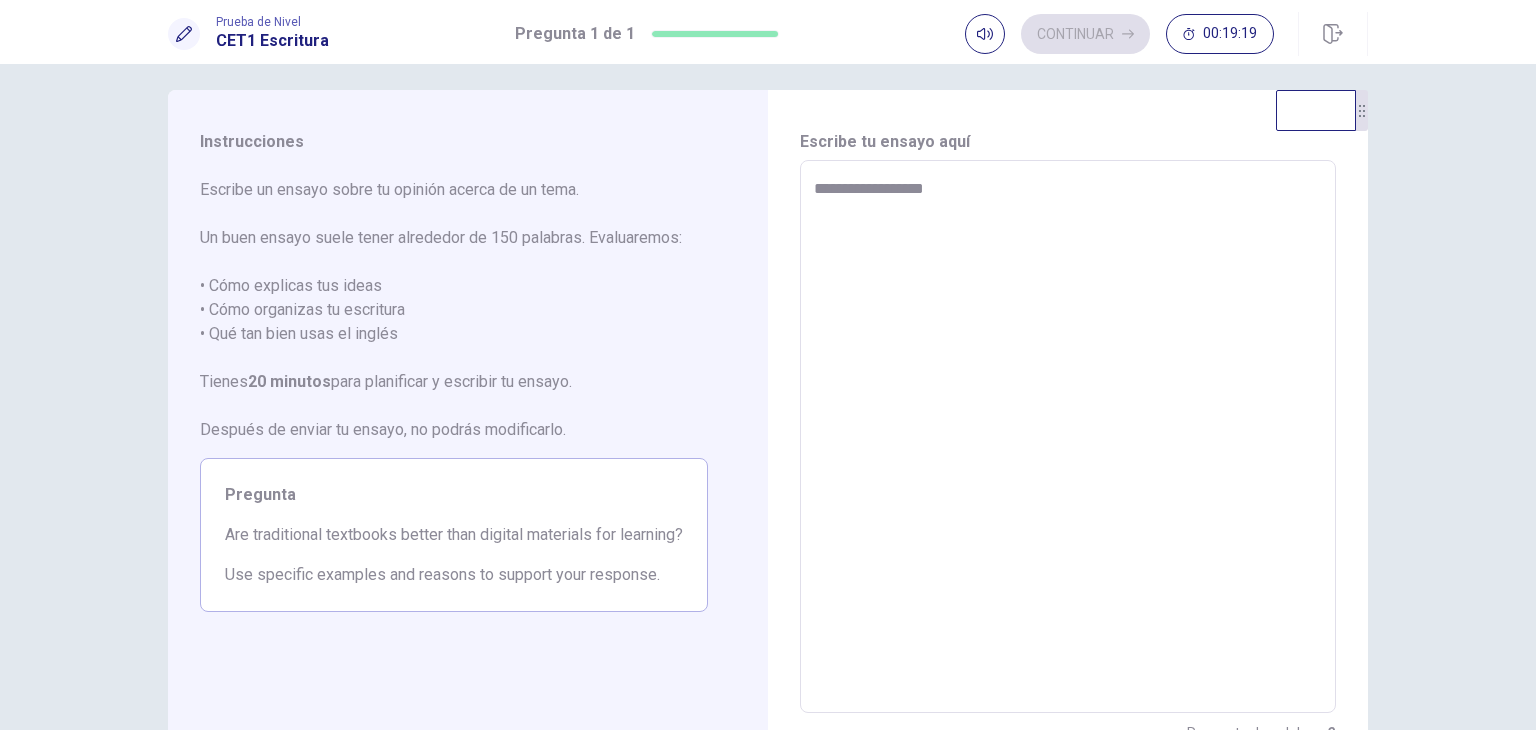 type on "*" 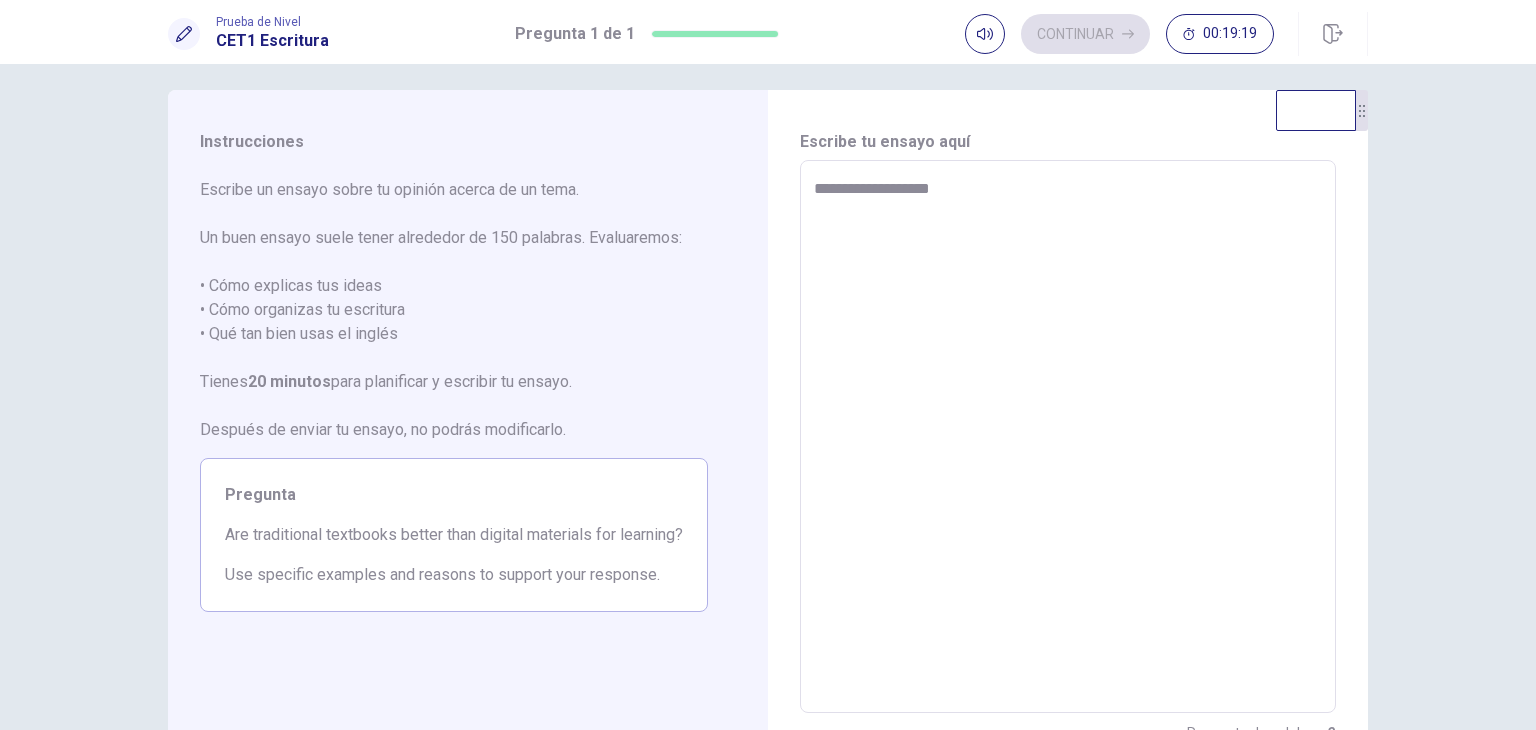 type on "*" 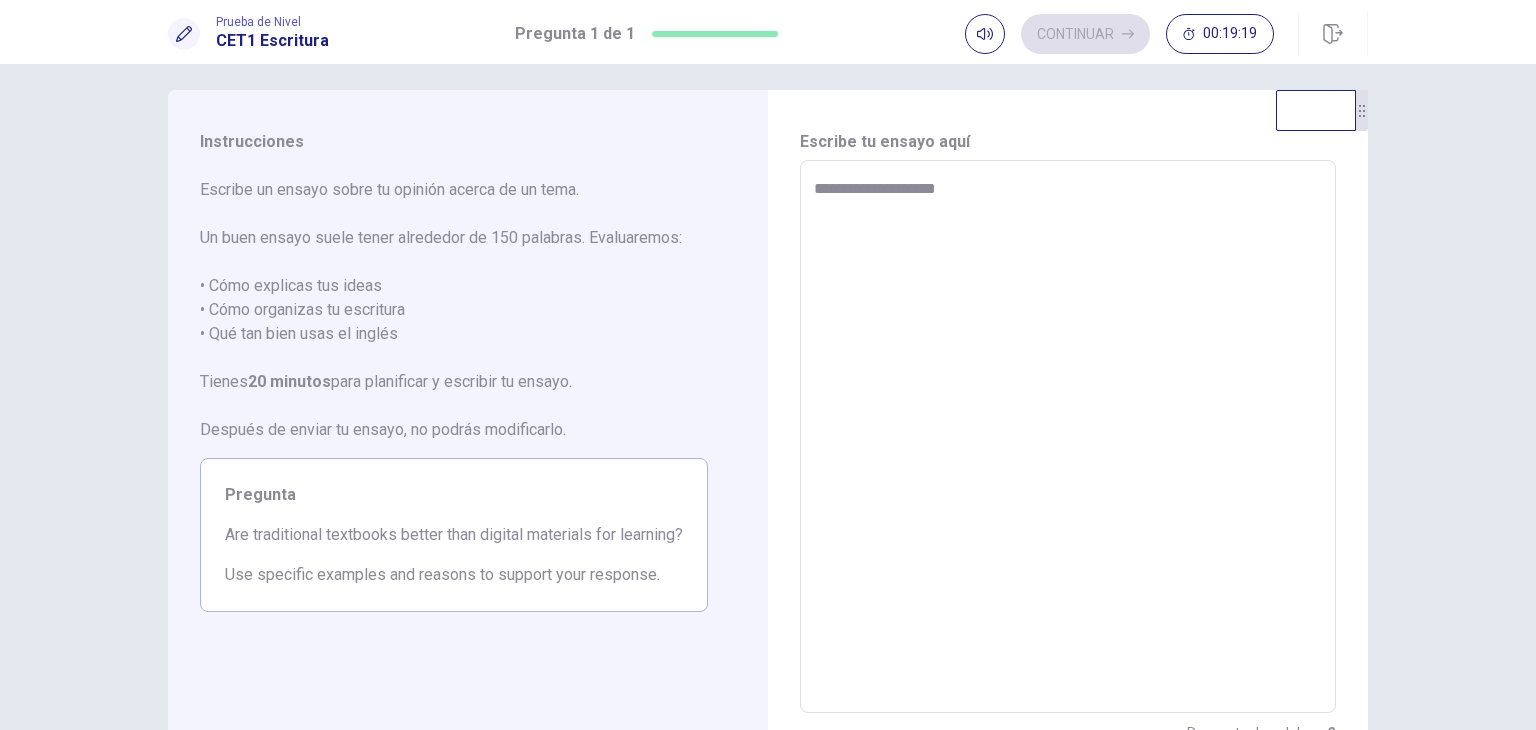 type on "*" 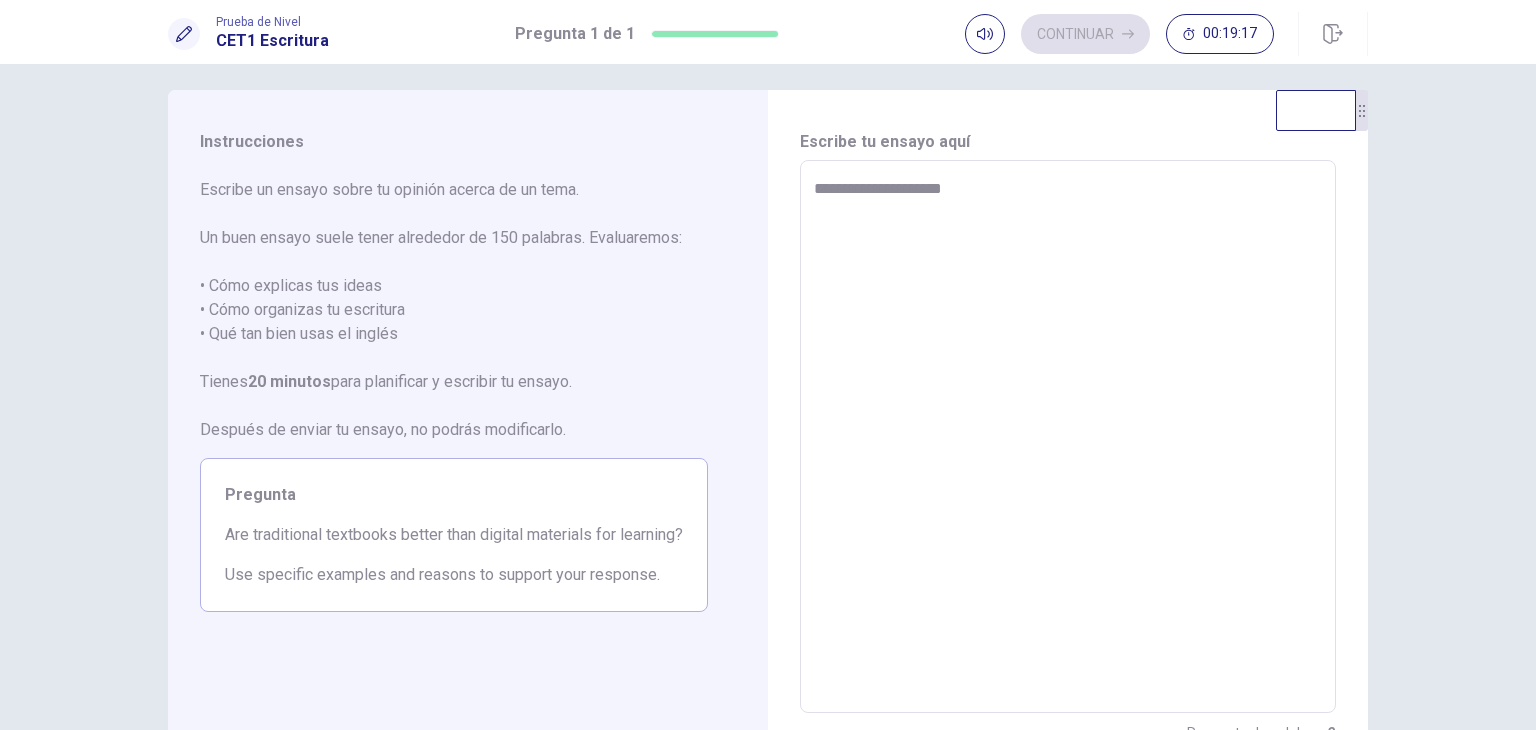 type on "*" 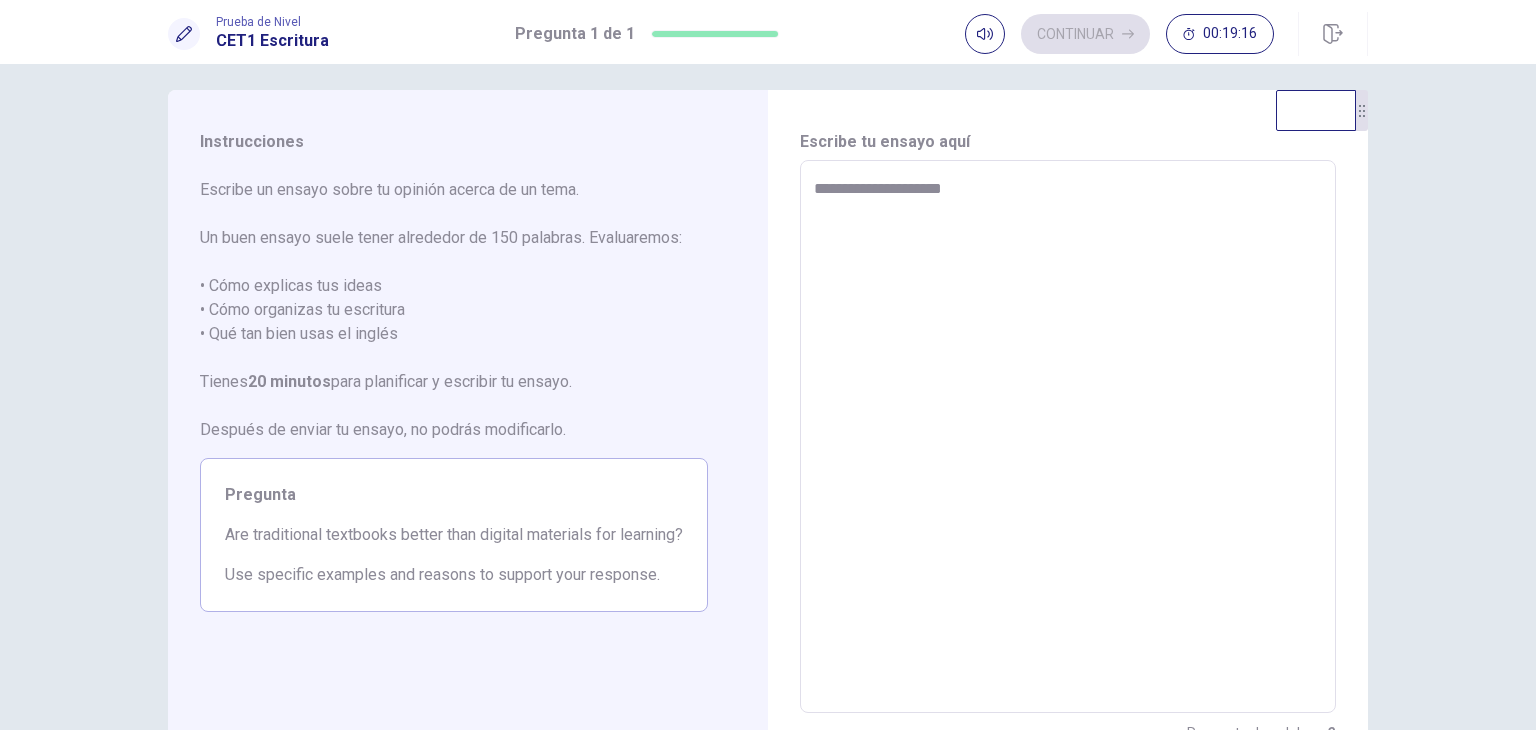 type on "**********" 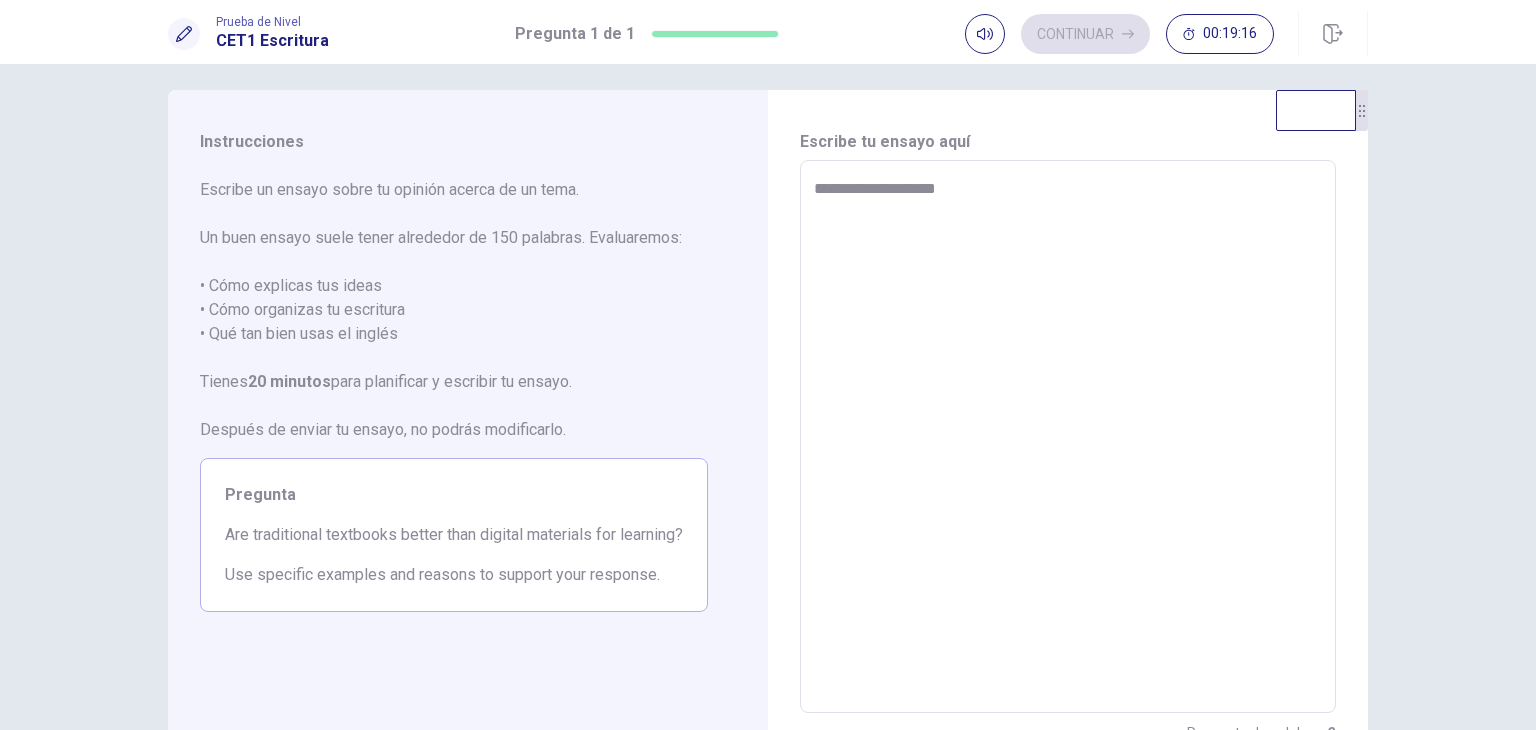 type on "*" 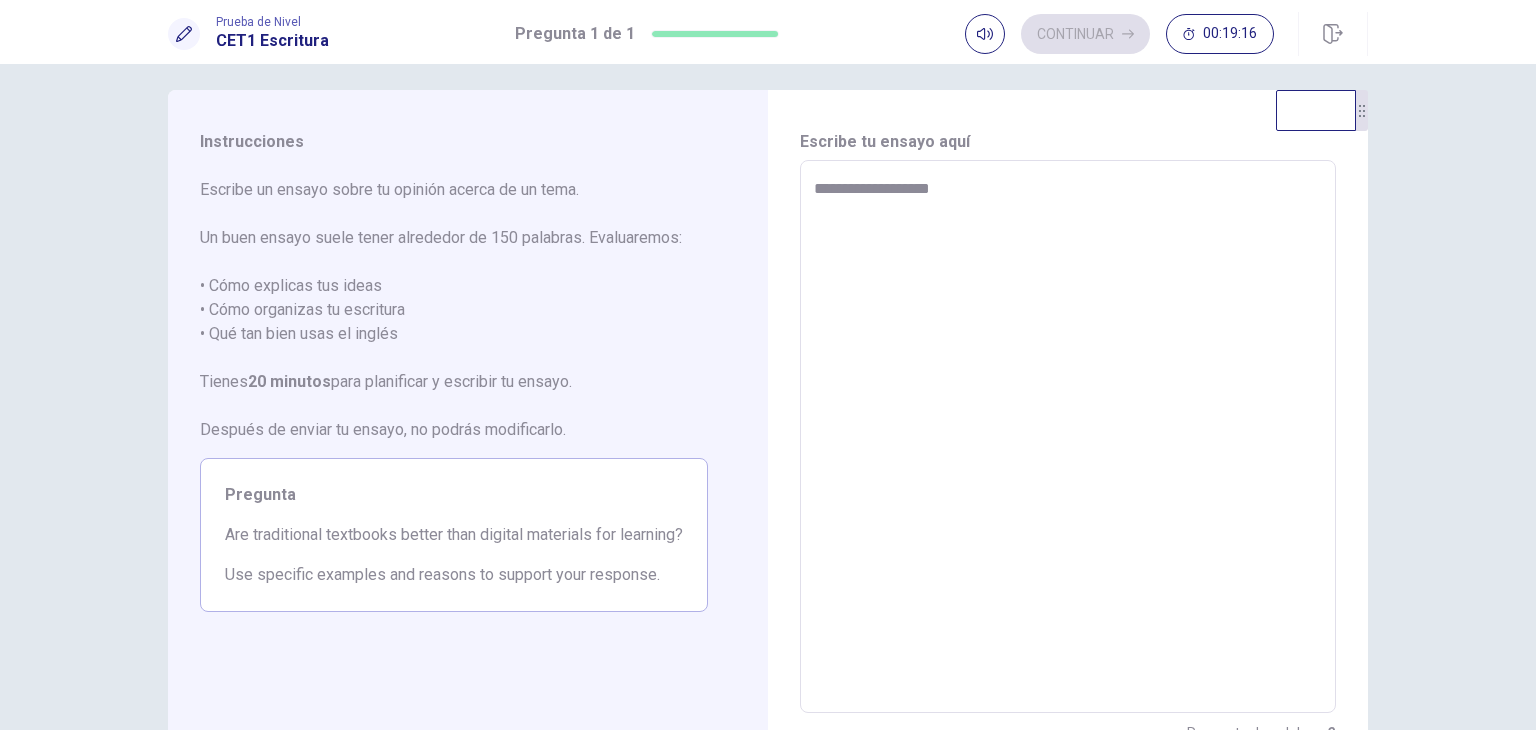 type on "*" 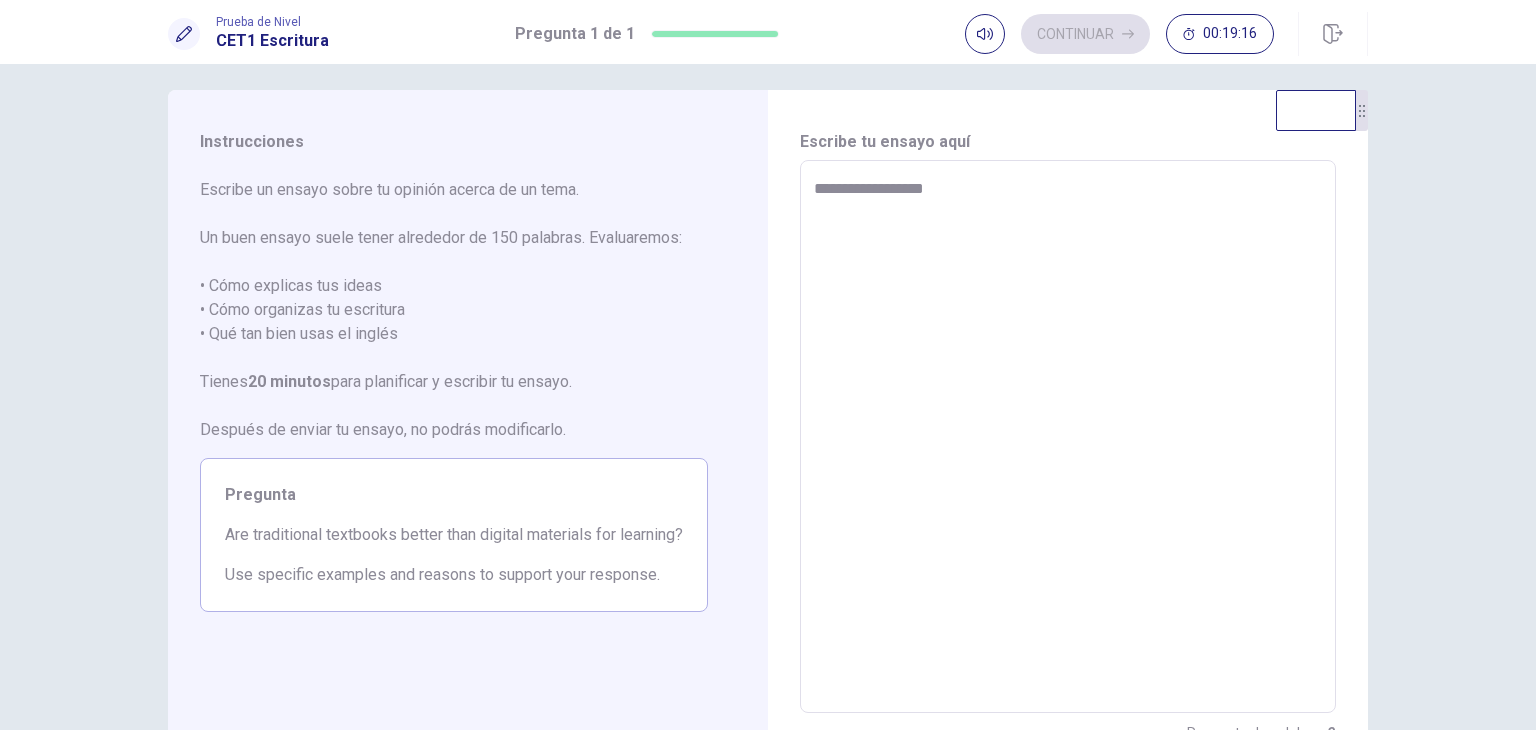 type on "*" 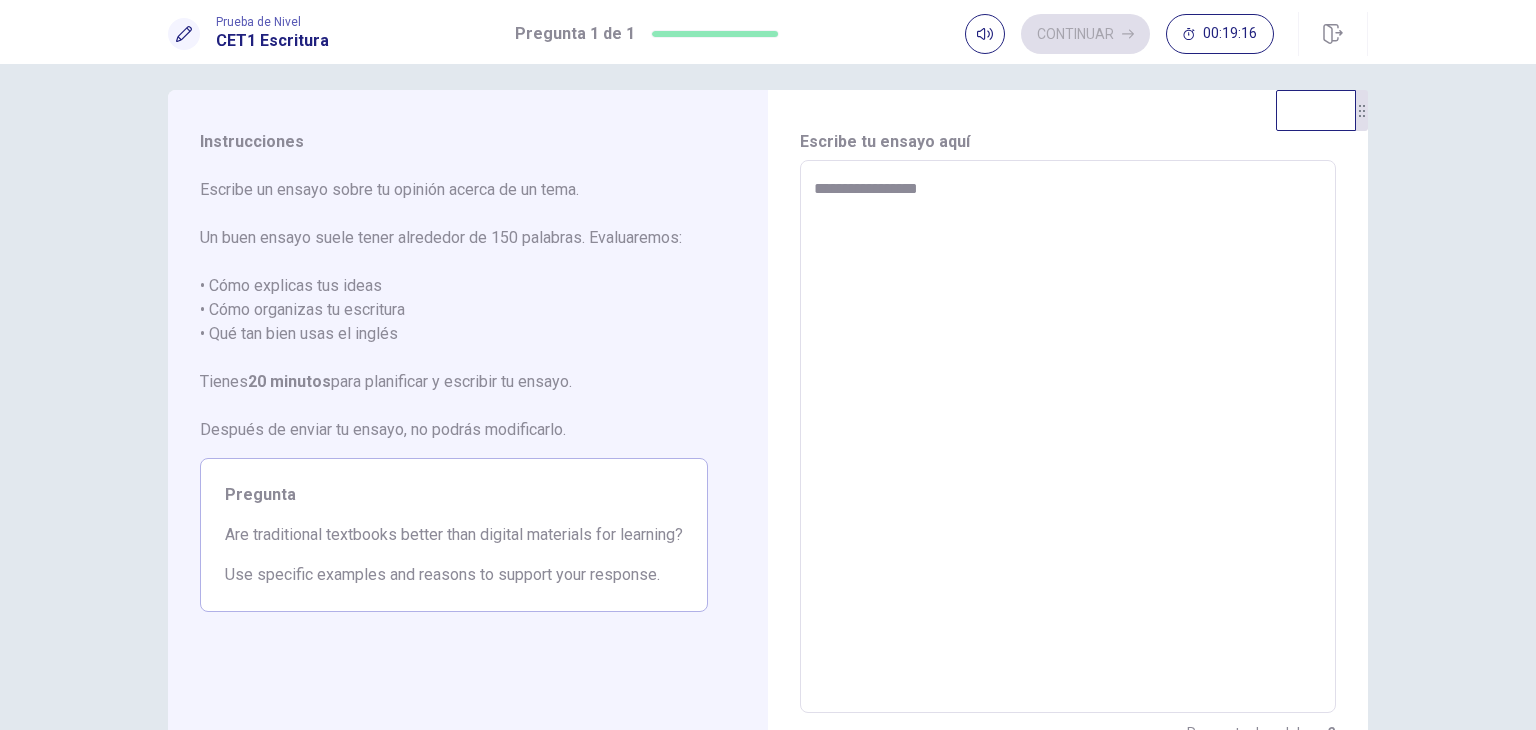 type on "*" 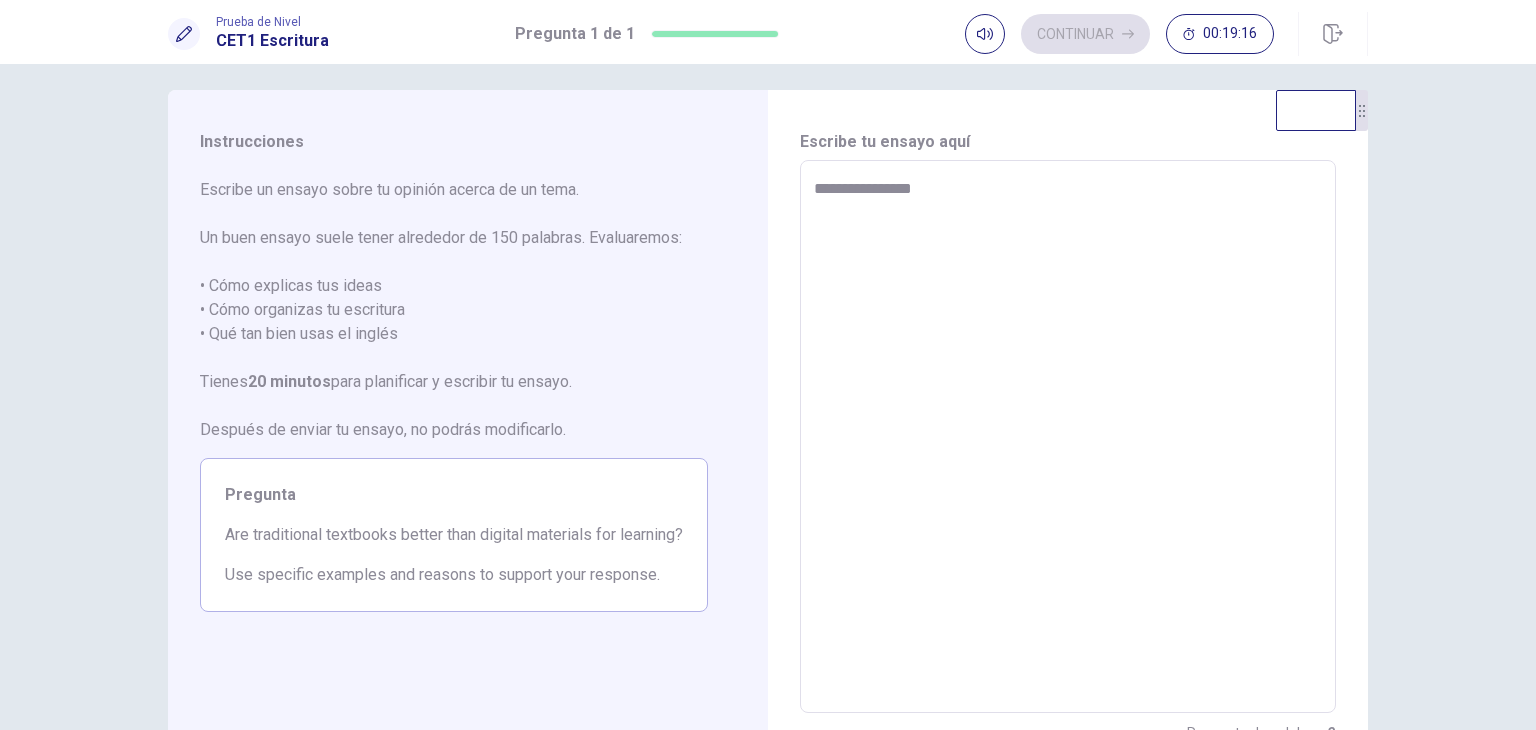type on "*" 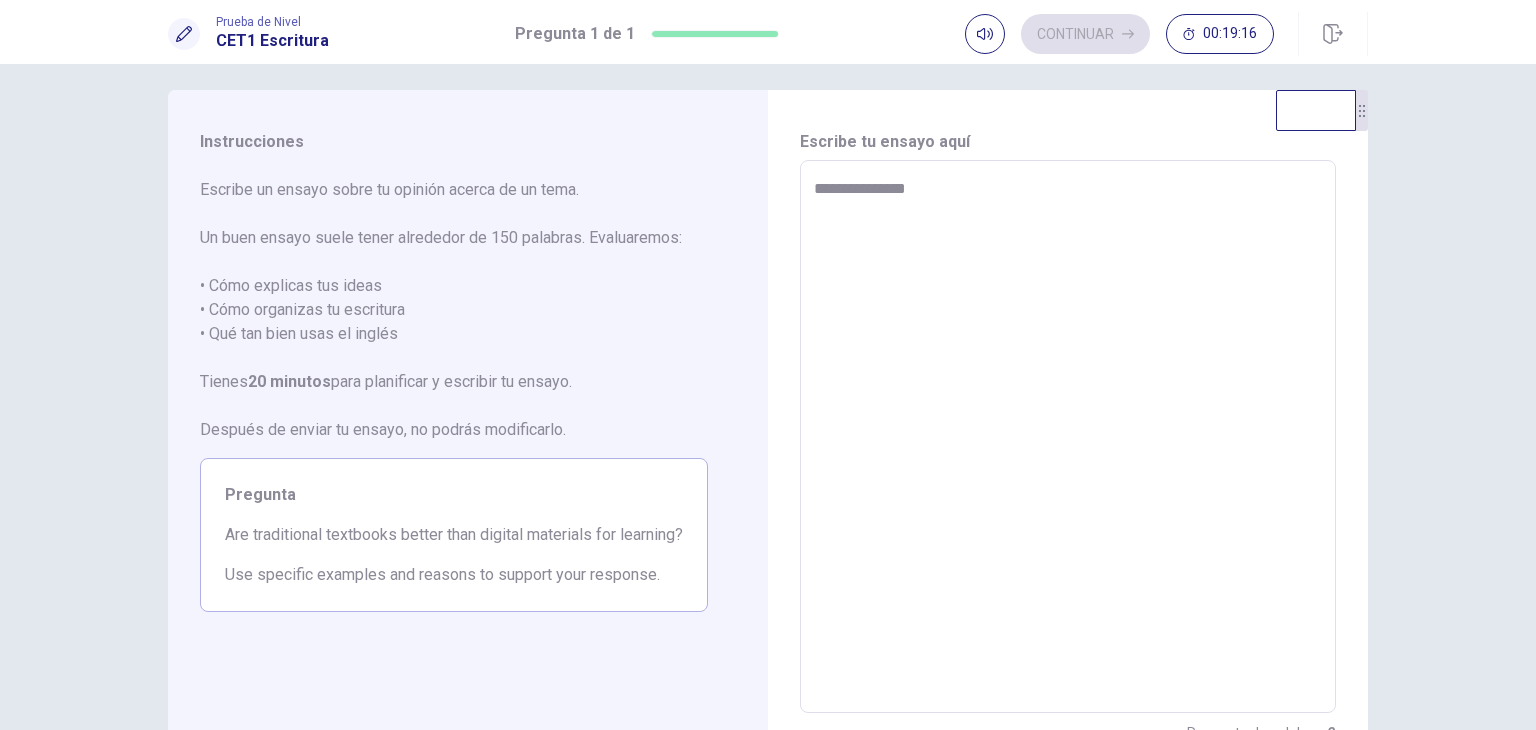 type on "*" 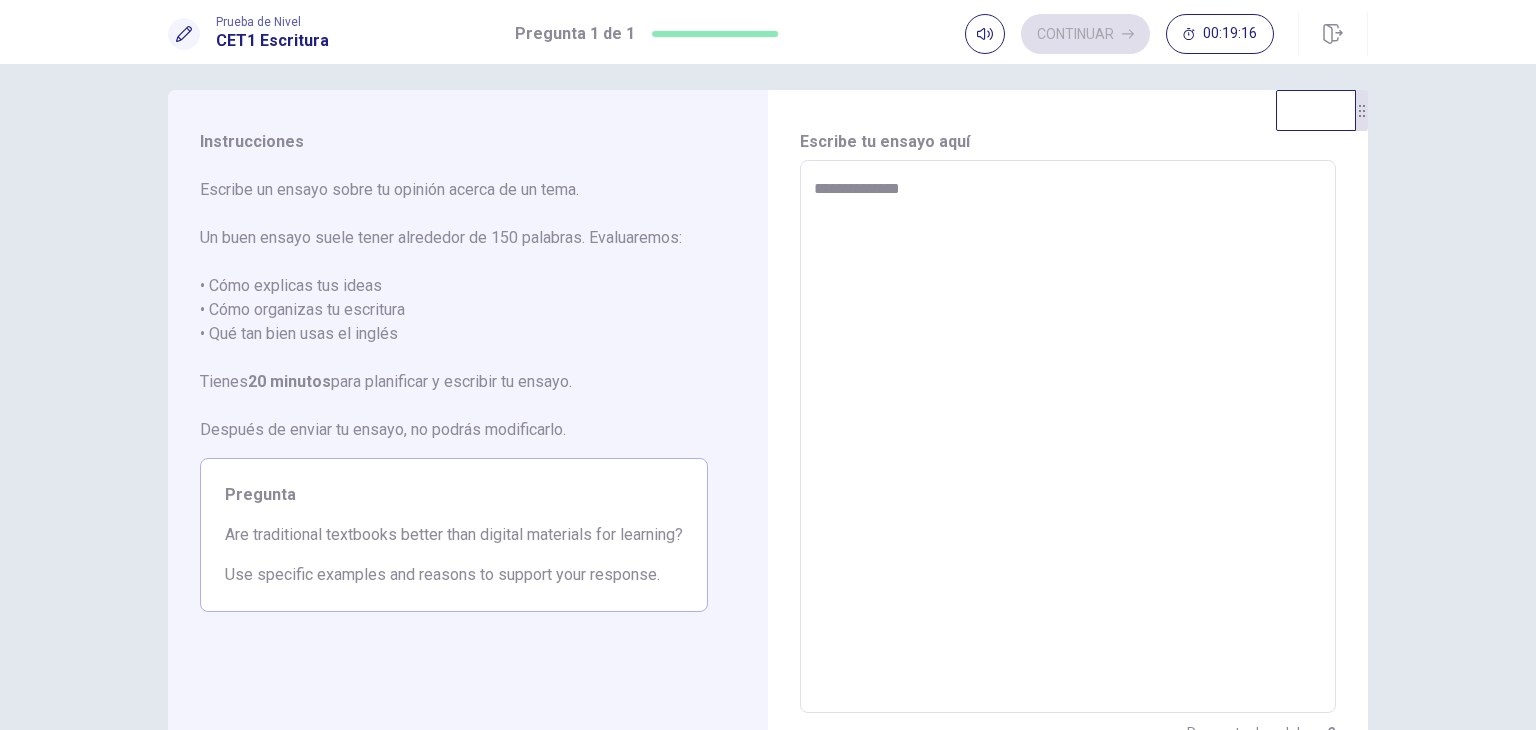 type on "*" 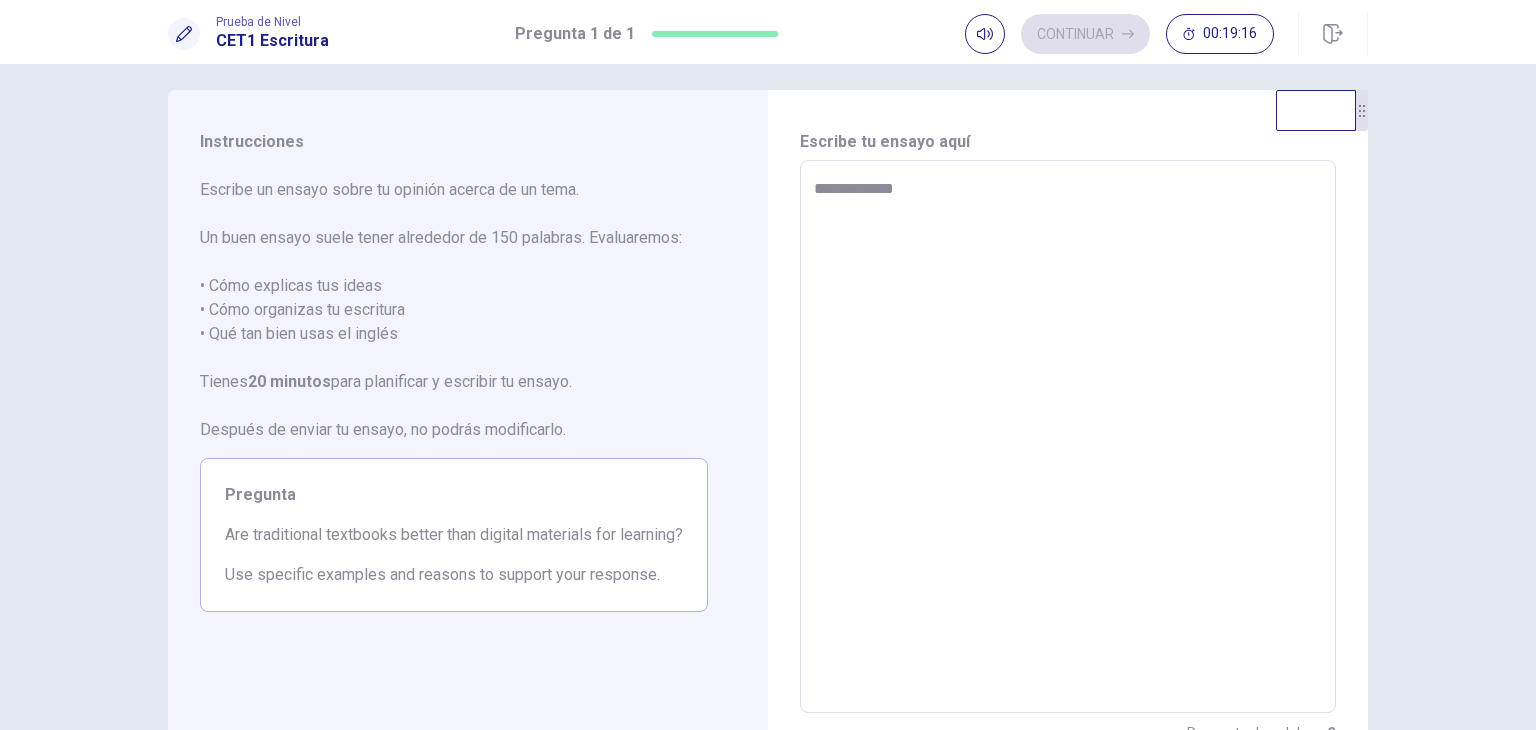 type on "*" 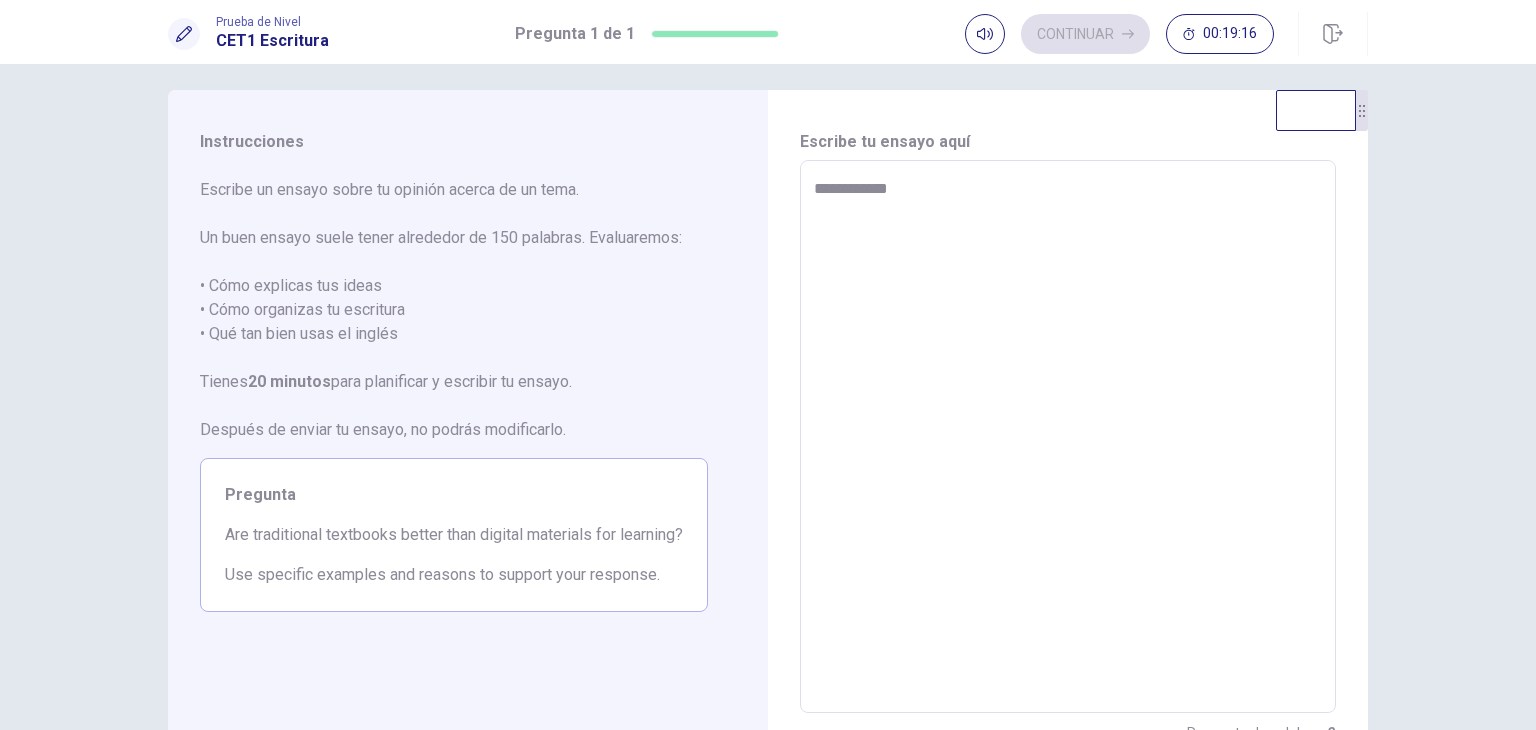 type on "*" 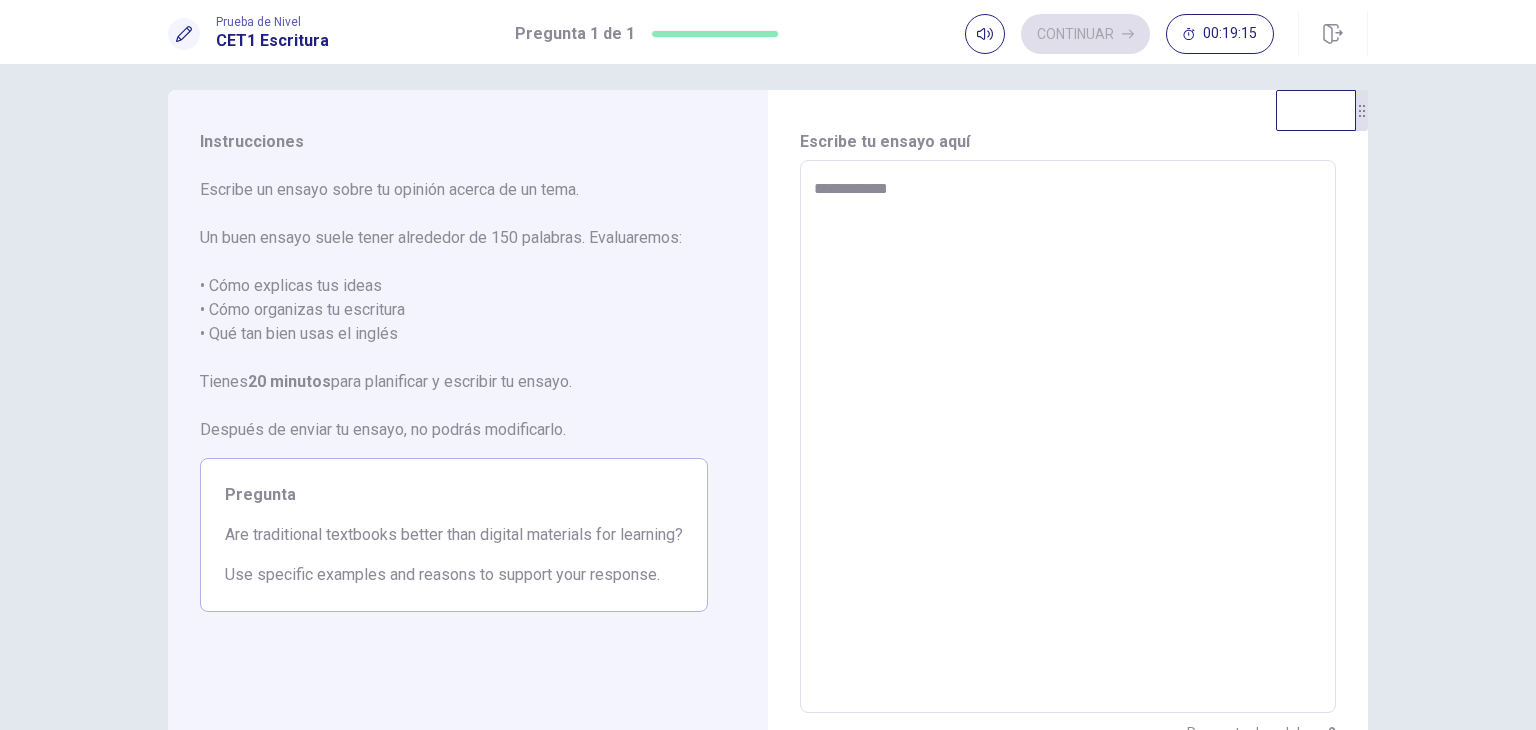 type on "**********" 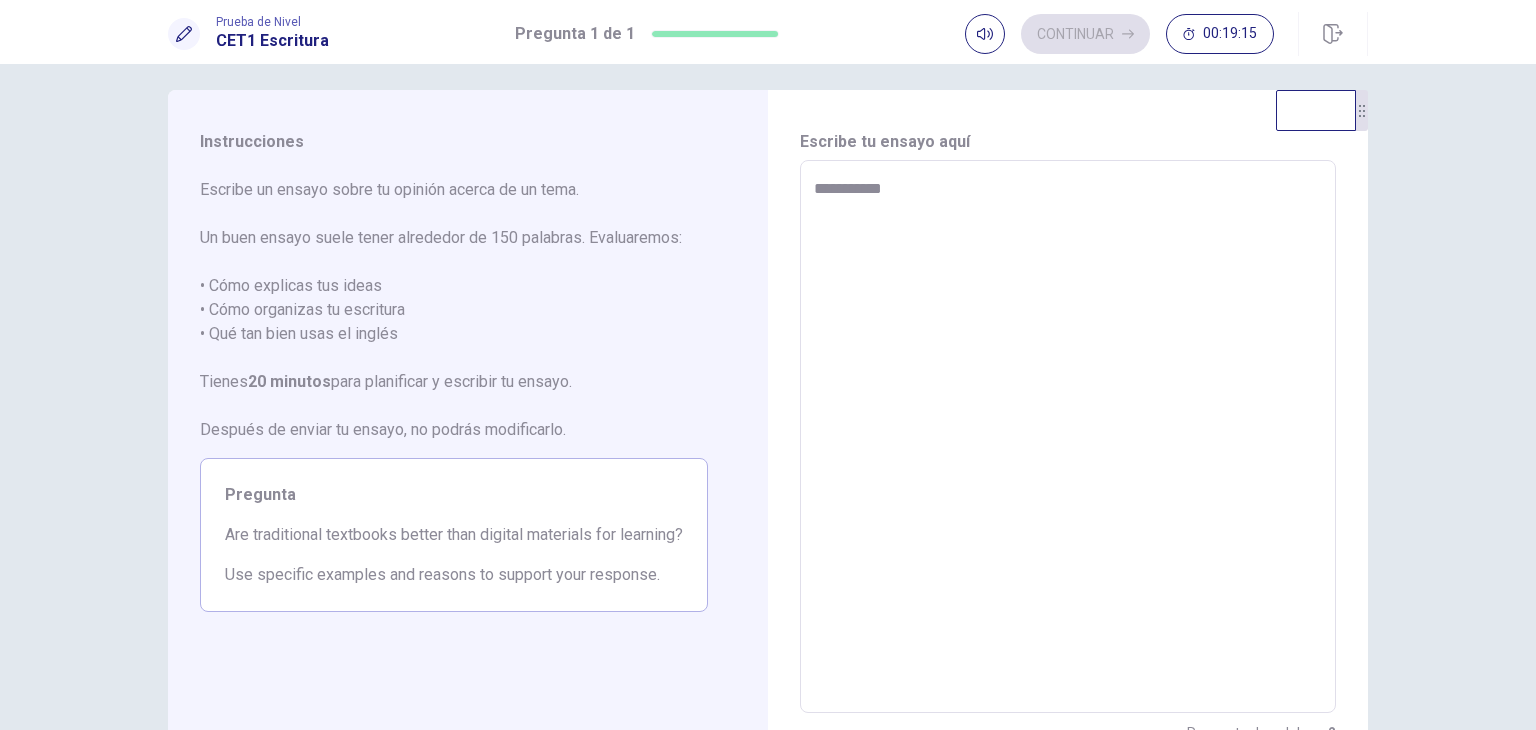 type on "*" 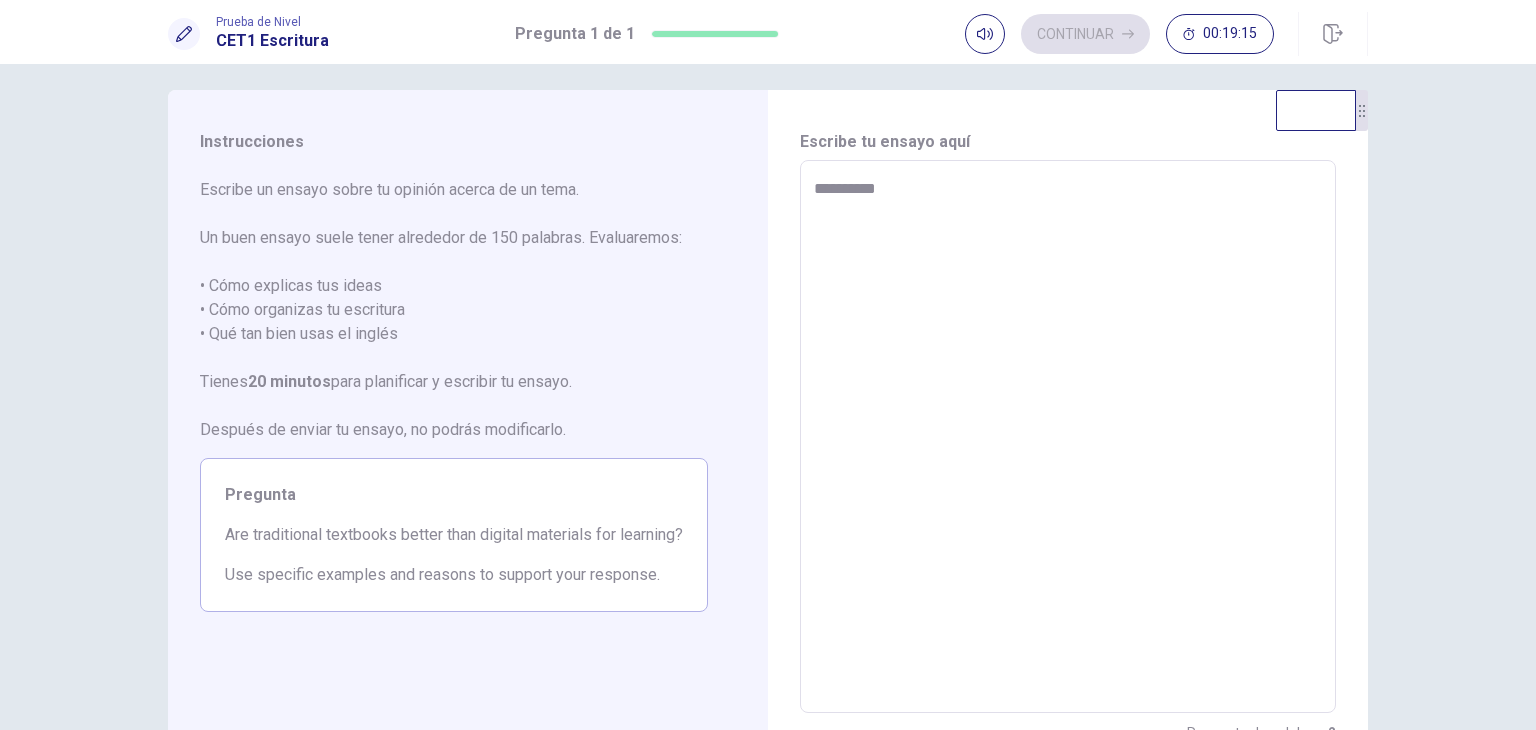 type on "*" 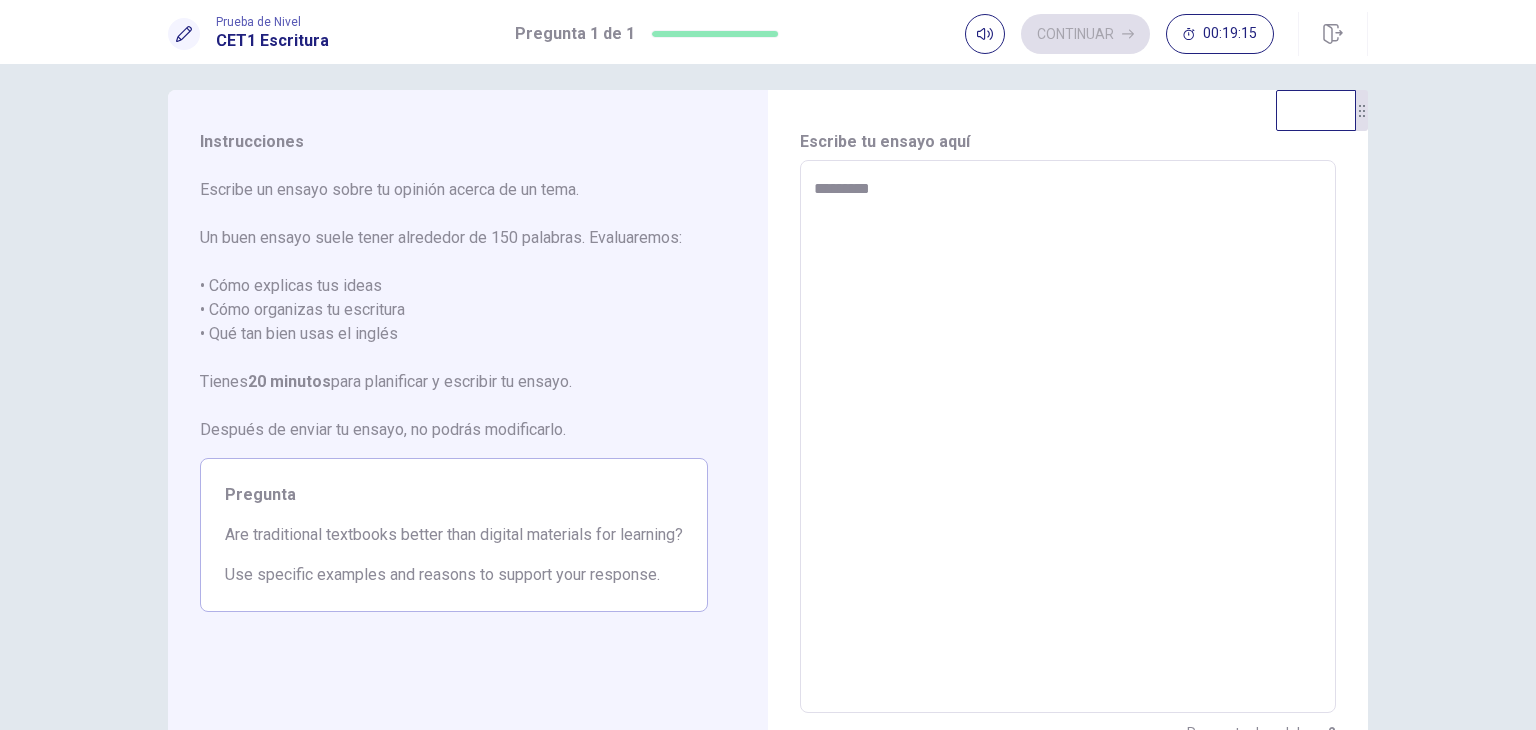 type on "*" 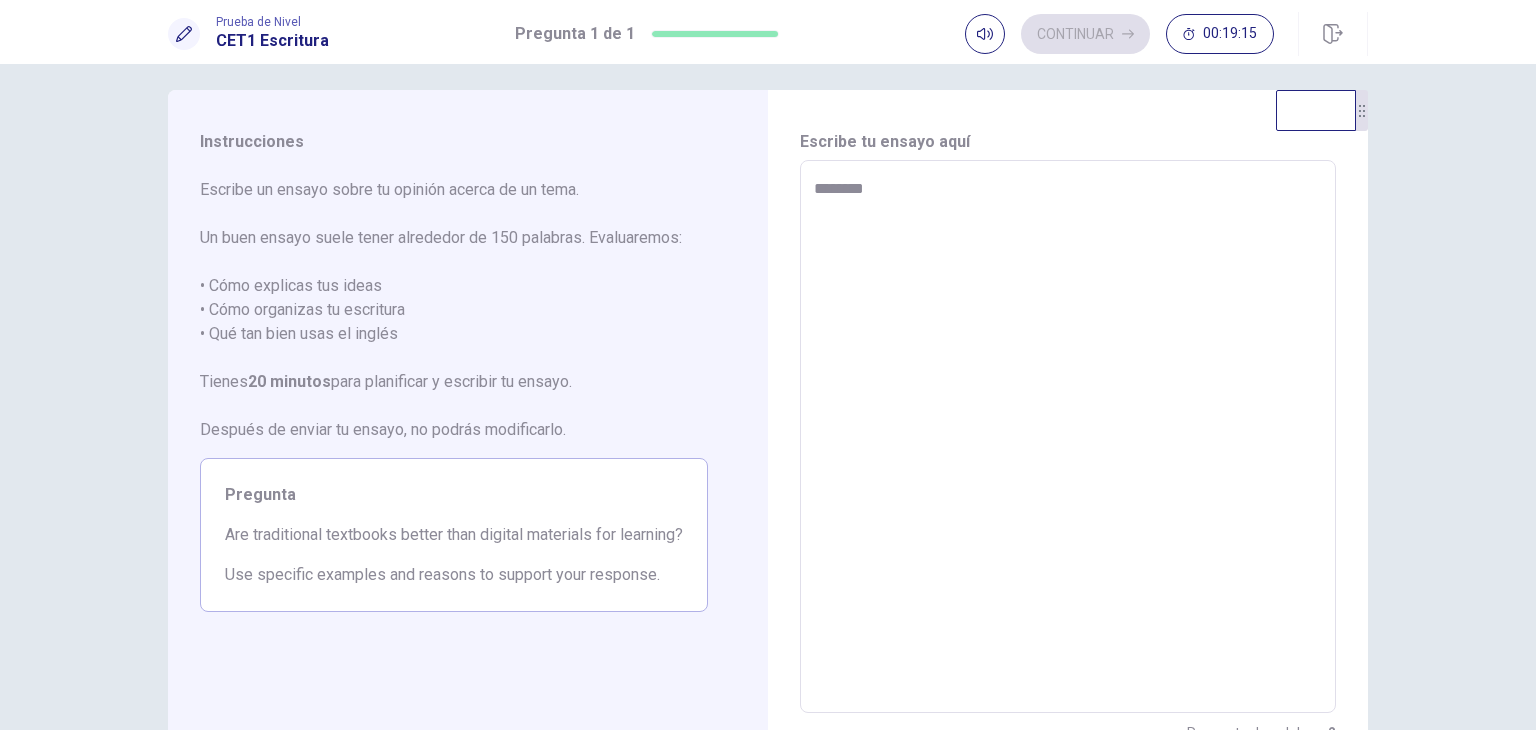 type on "*" 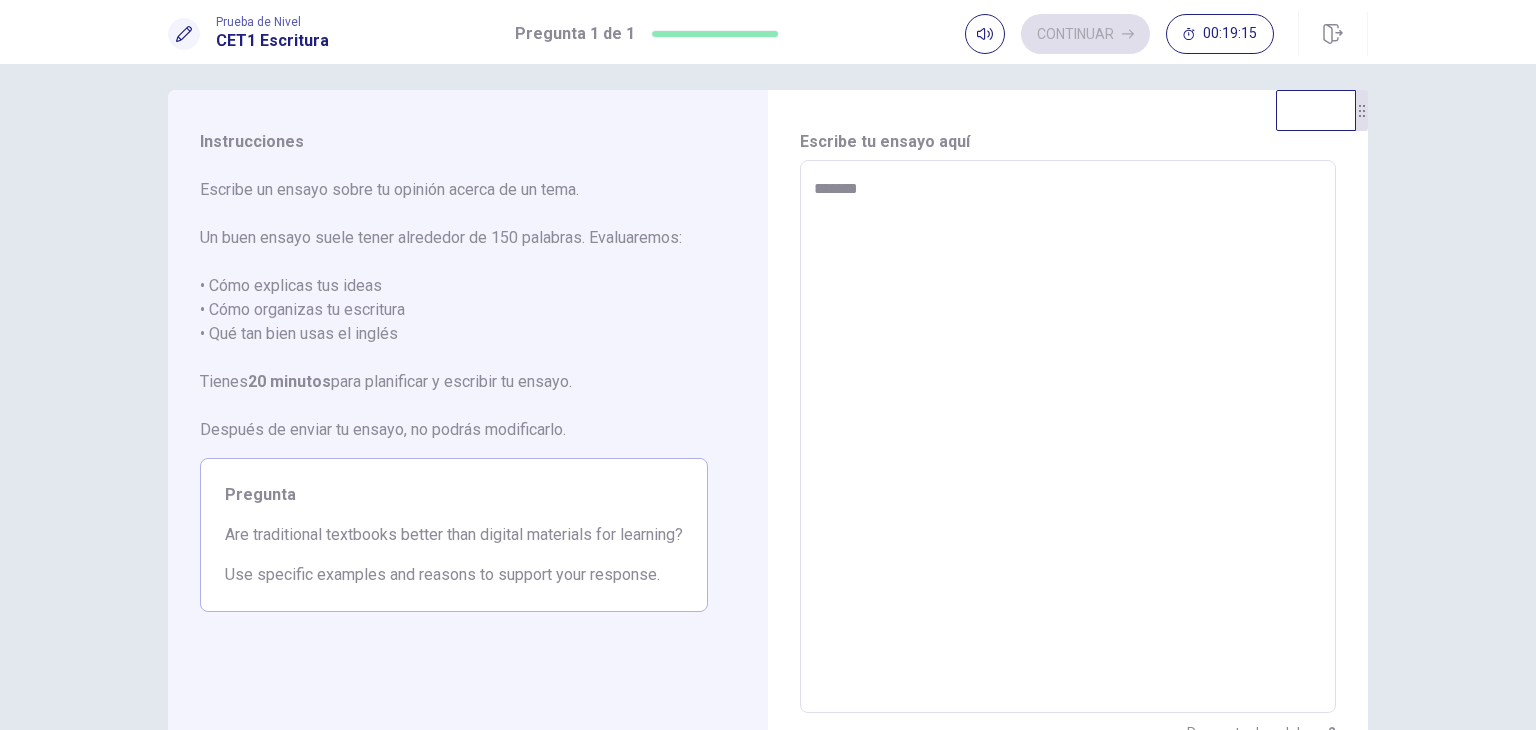 type on "*" 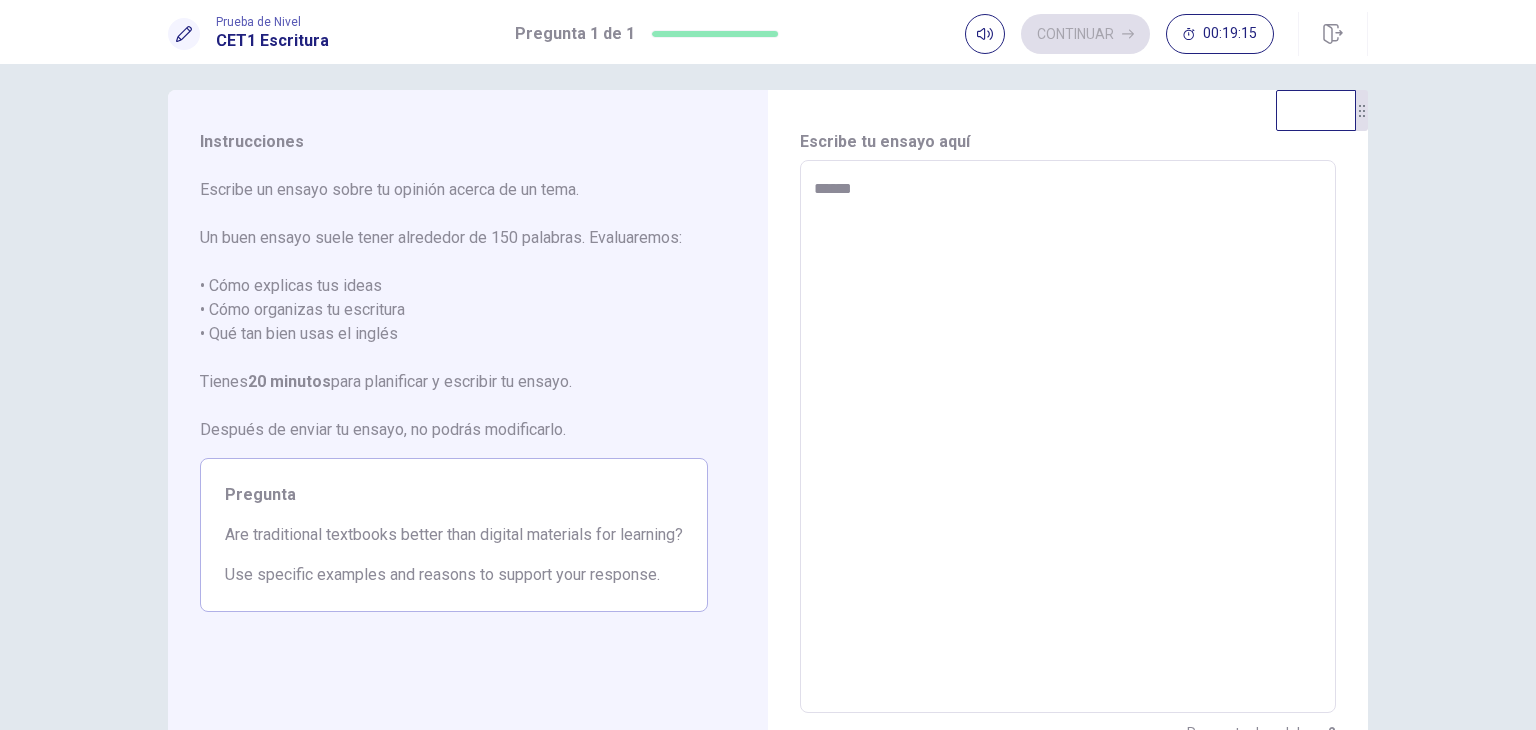 type on "*" 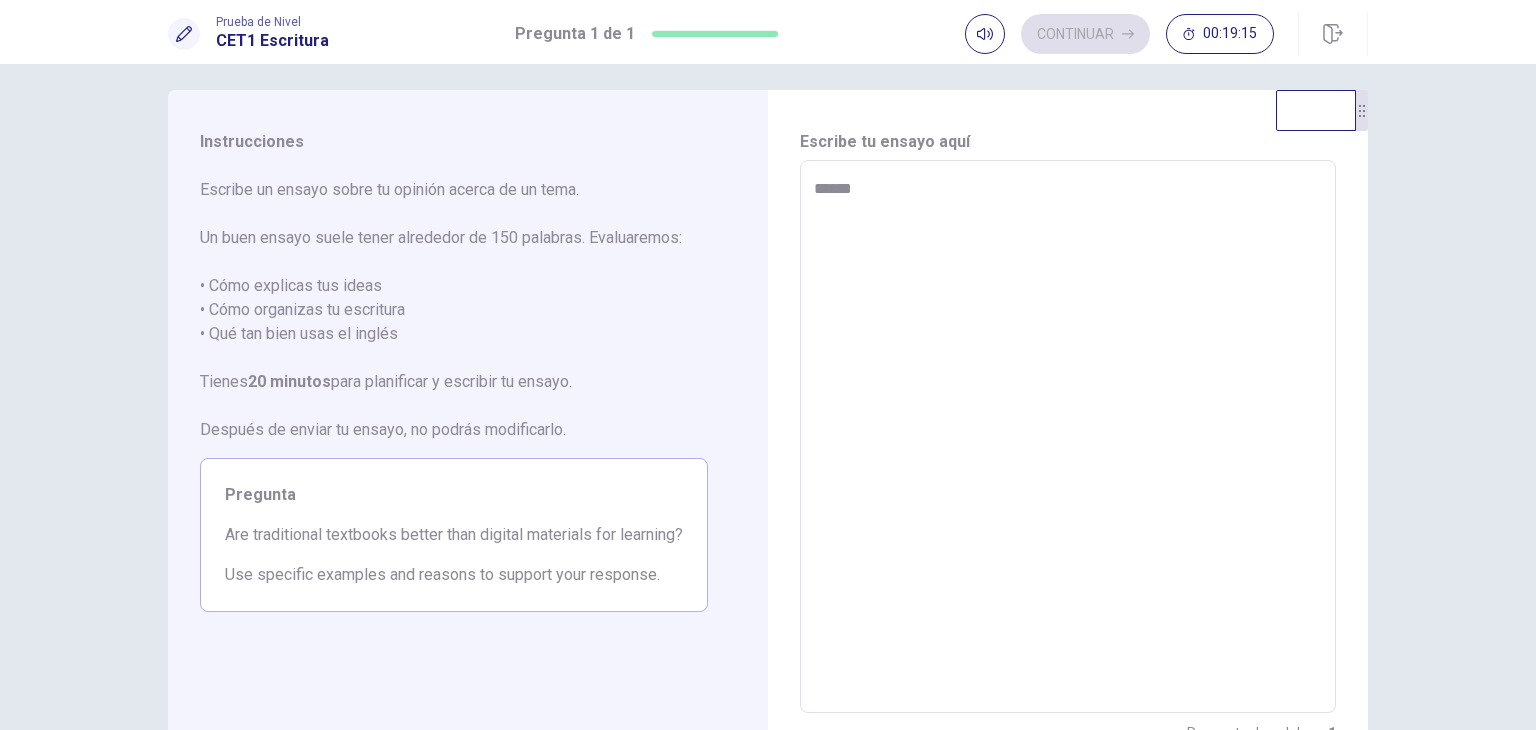 type on "*****" 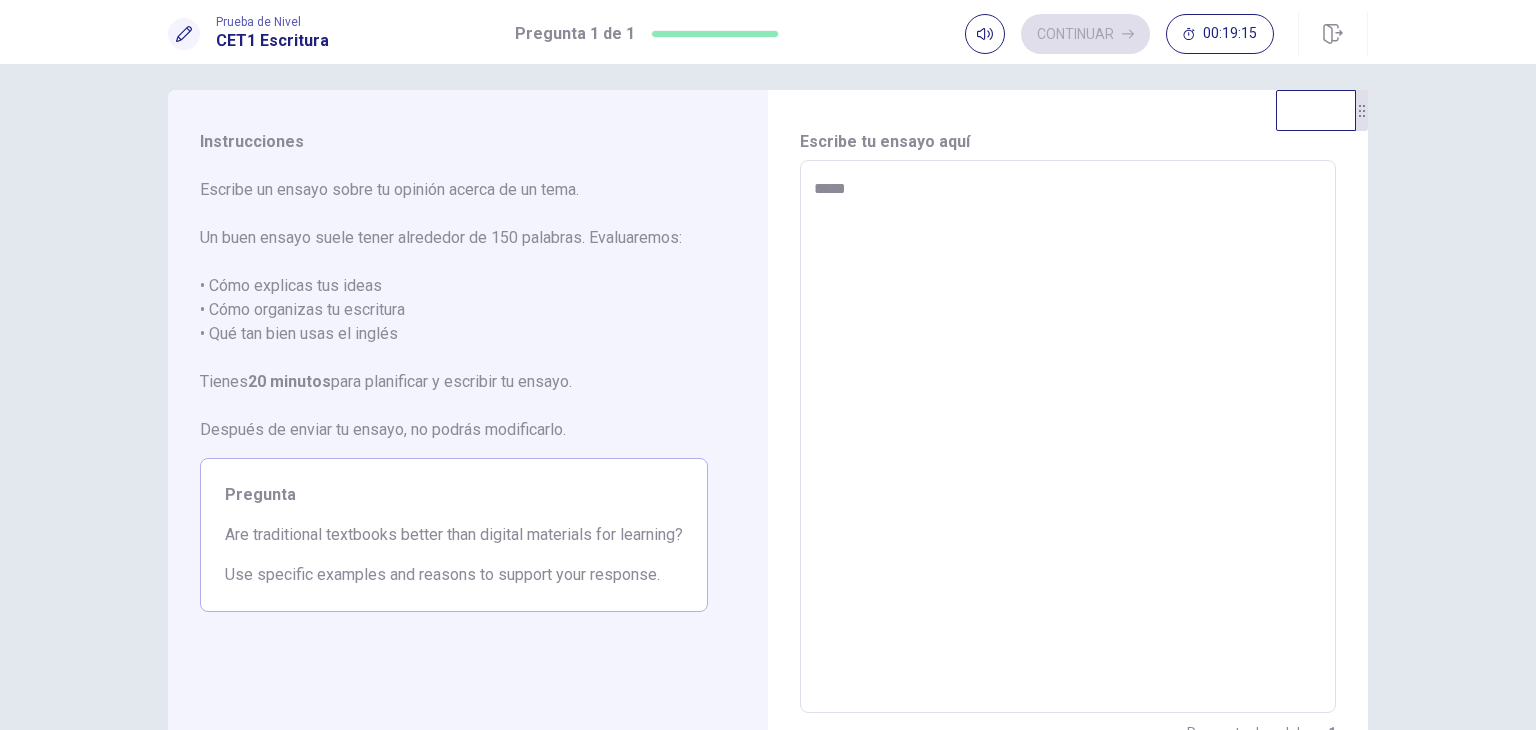 type on "*" 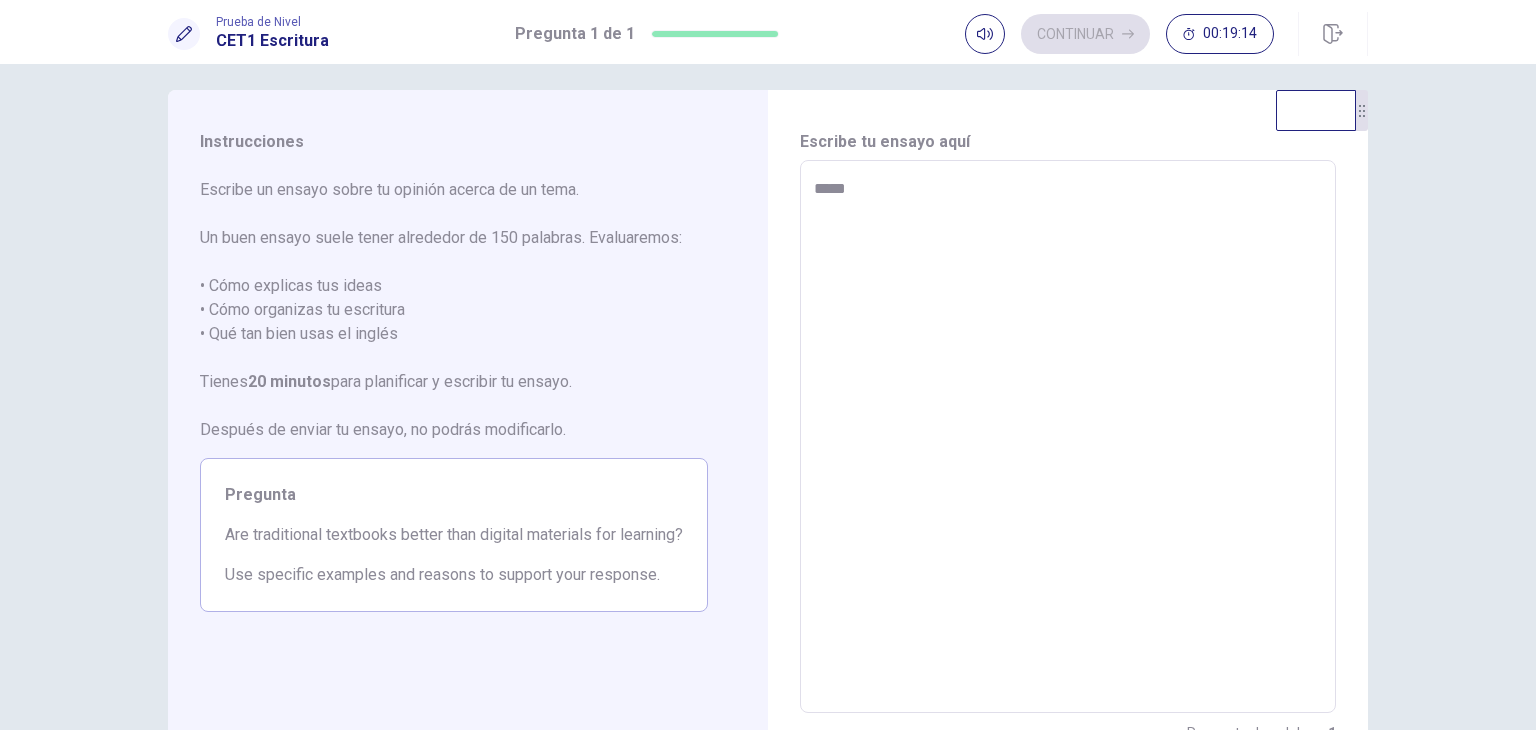 type on "****" 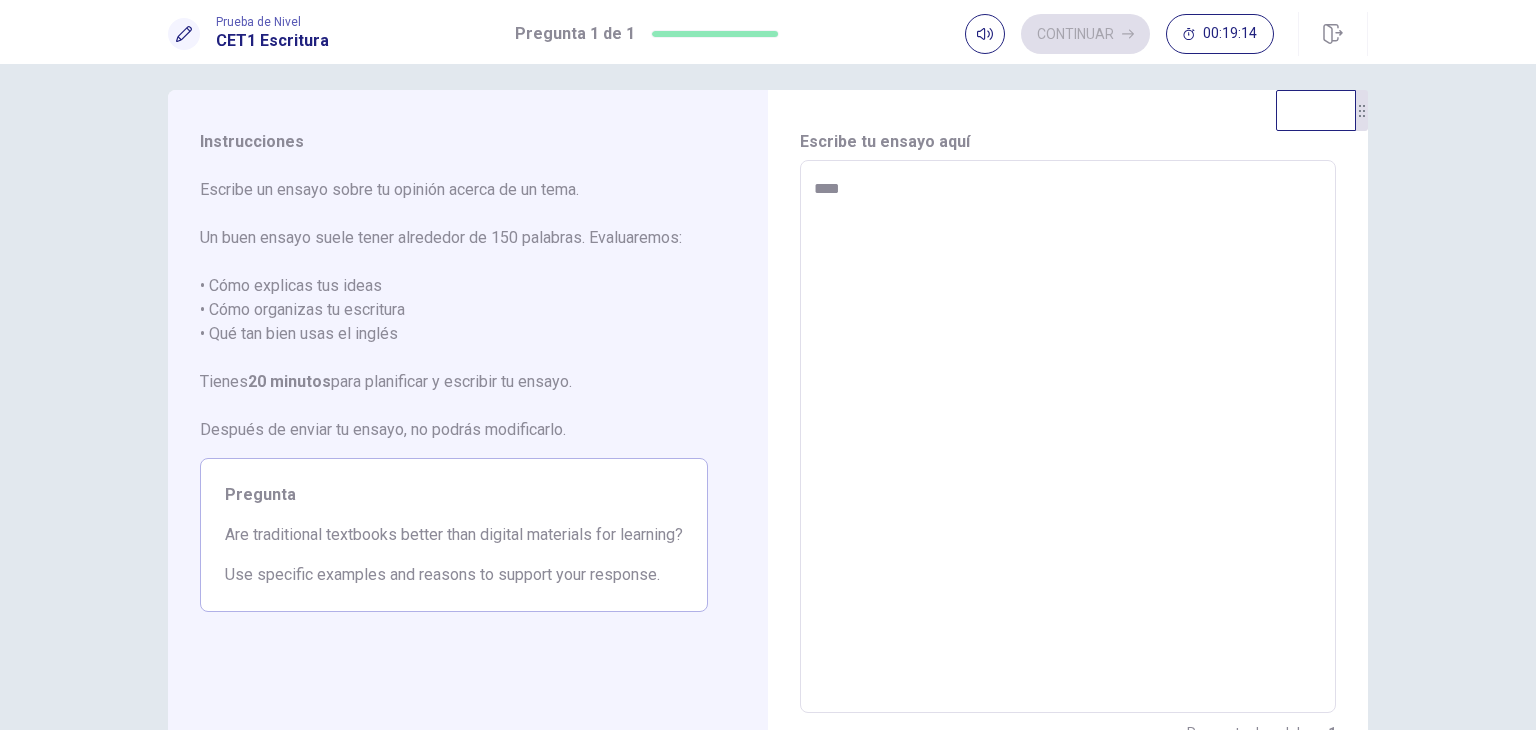 type on "***" 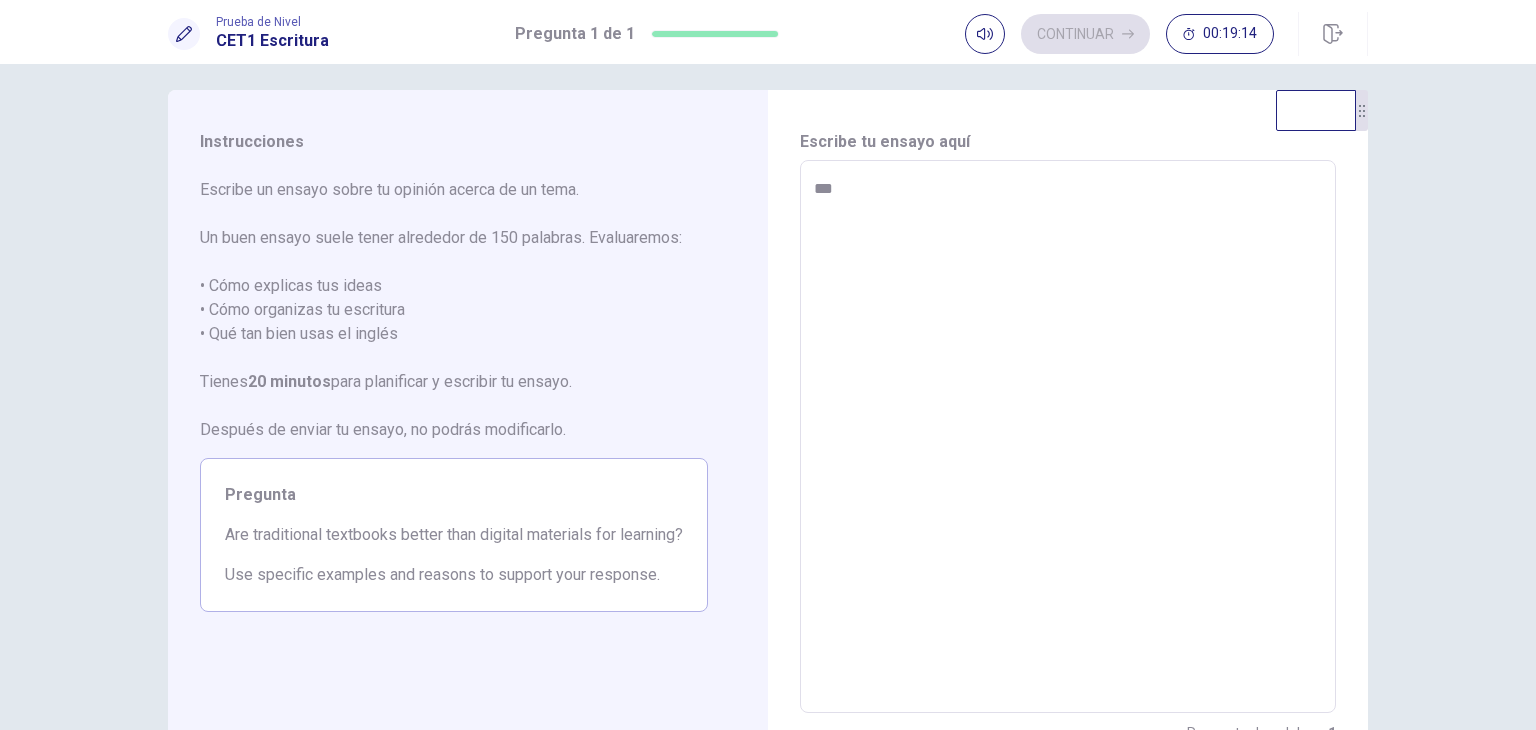 type on "*" 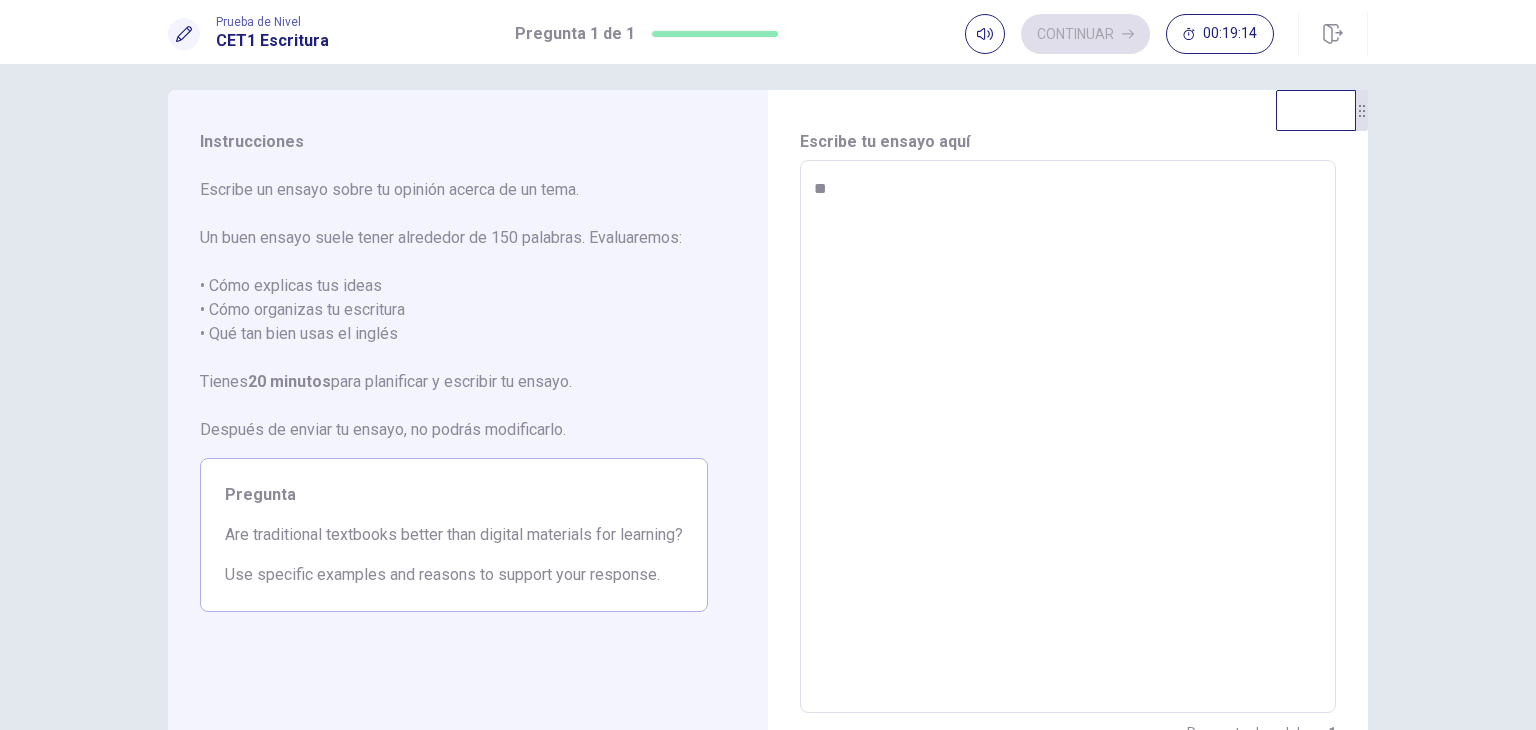 type on "*" 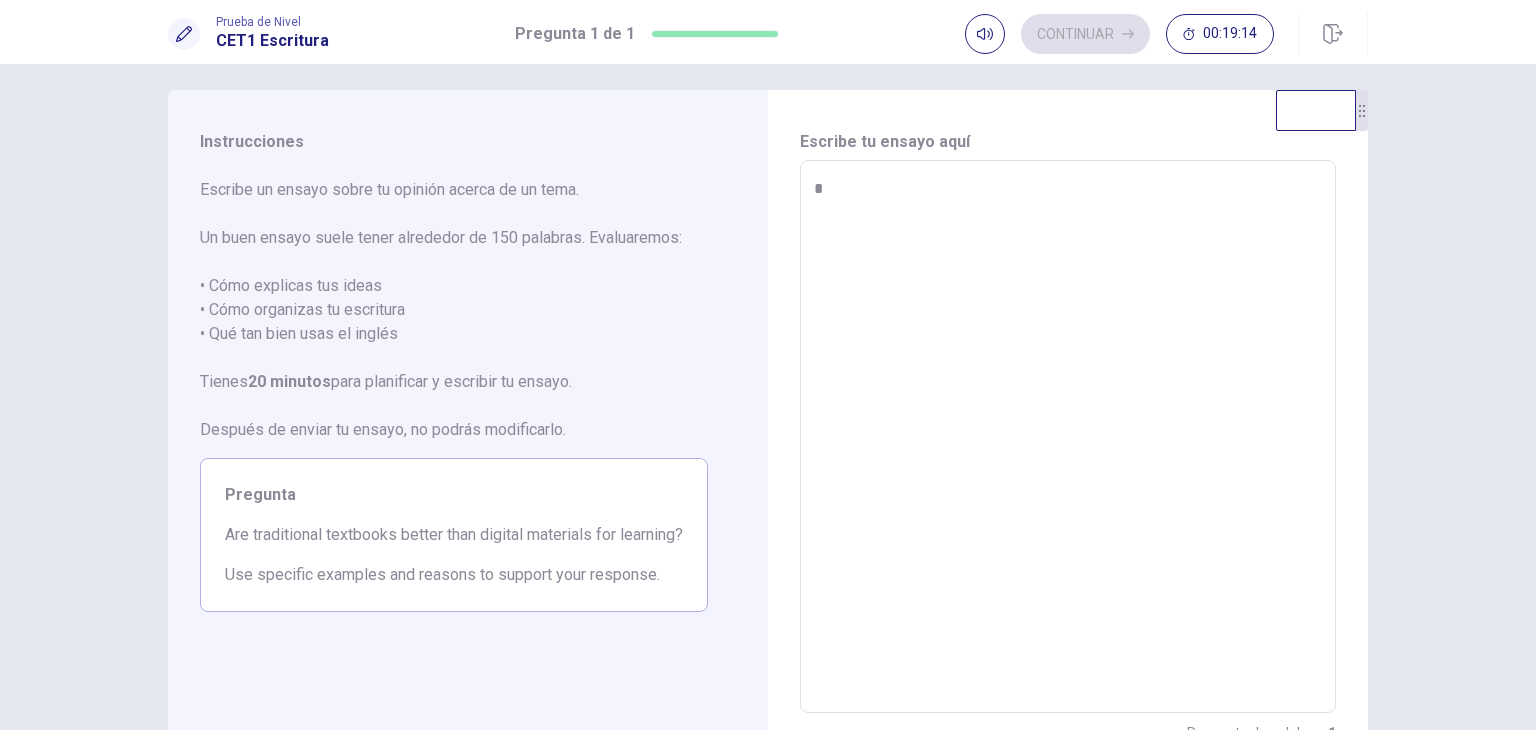 type on "*" 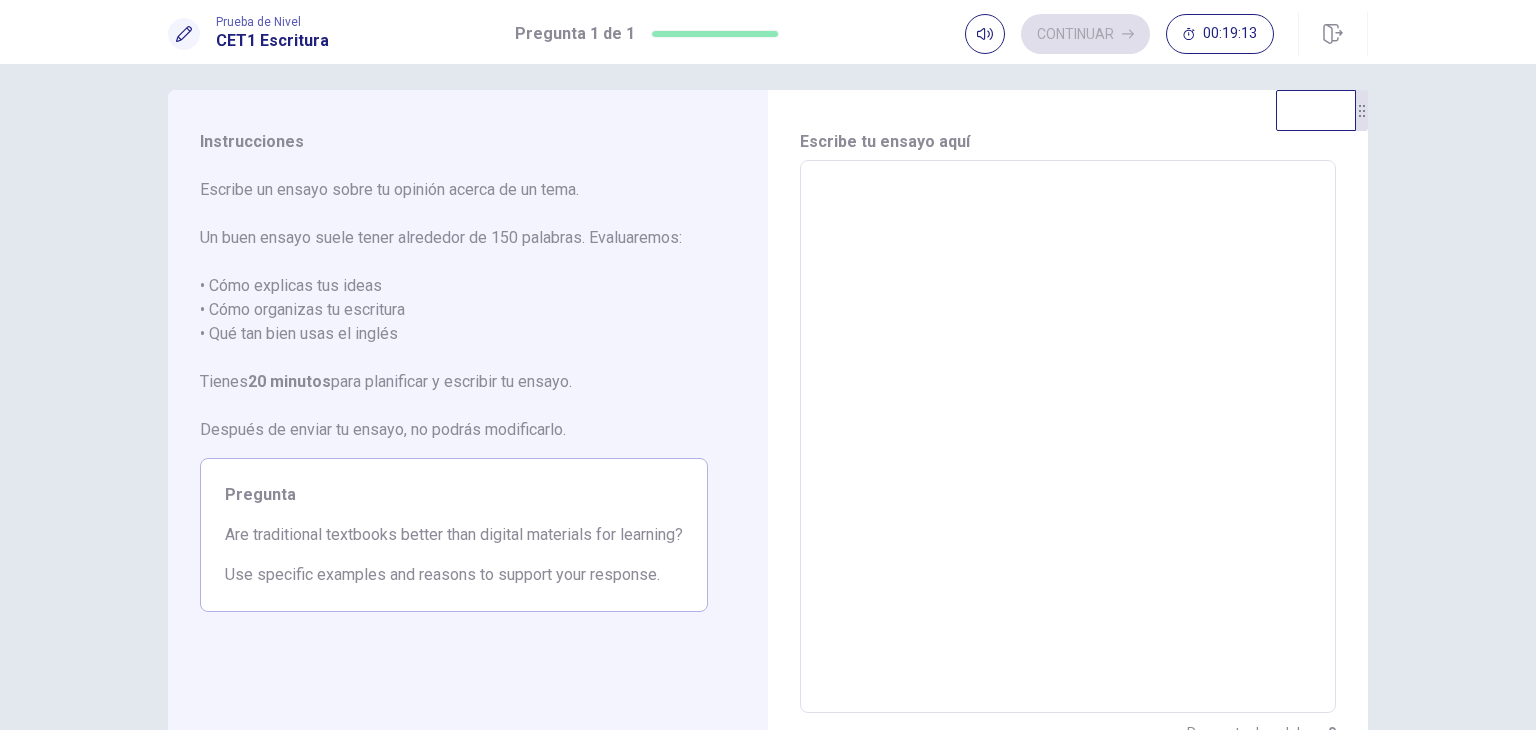 type on "*" 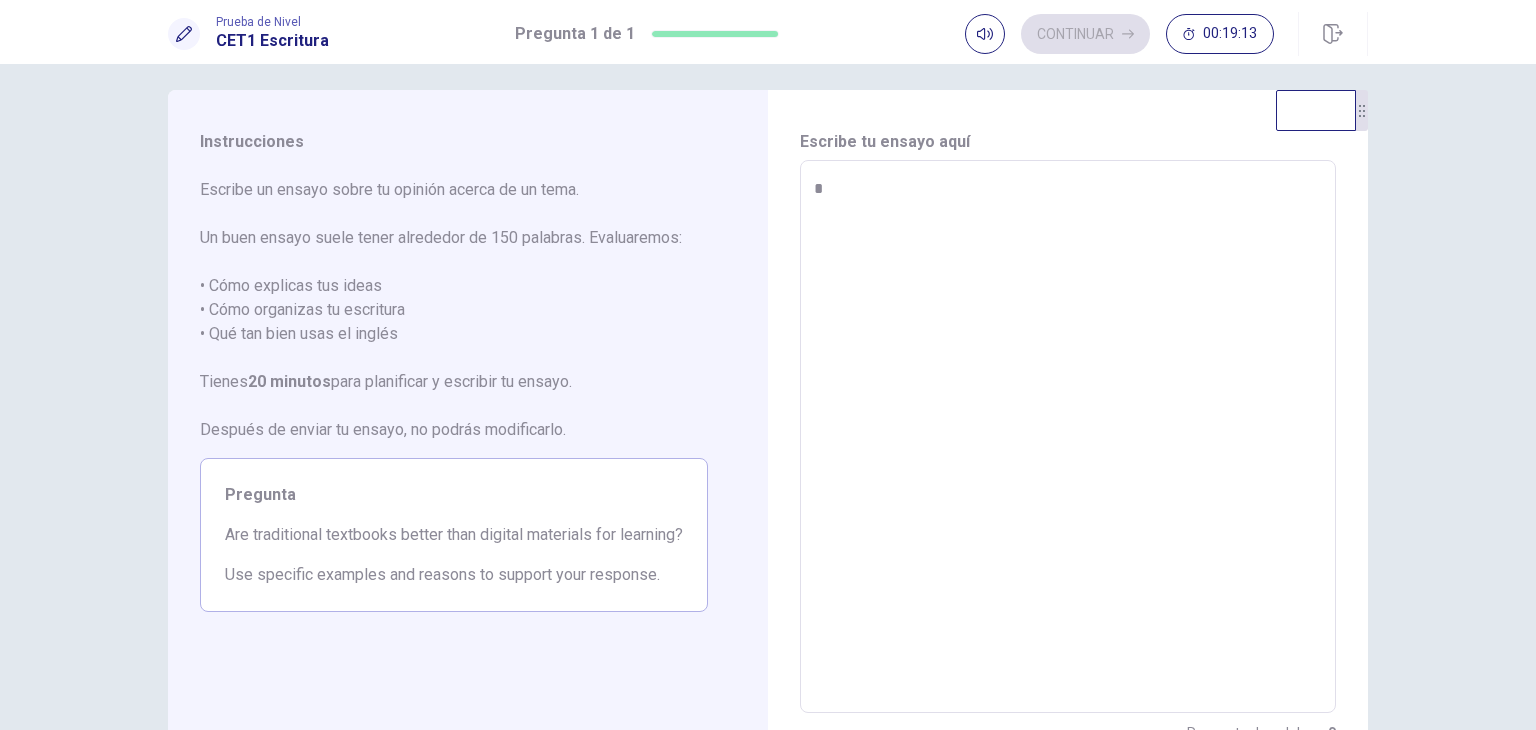 type on "*" 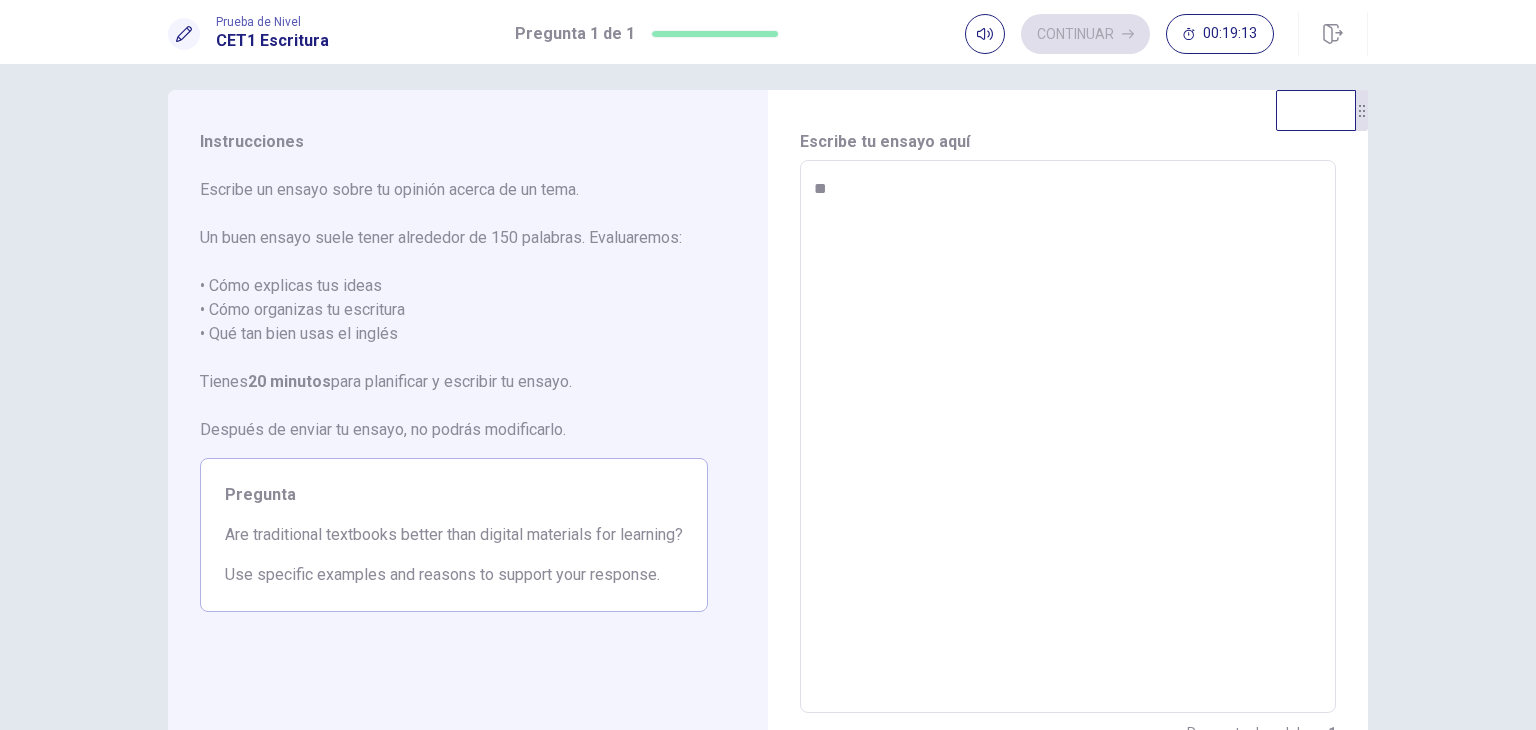 type on "*" 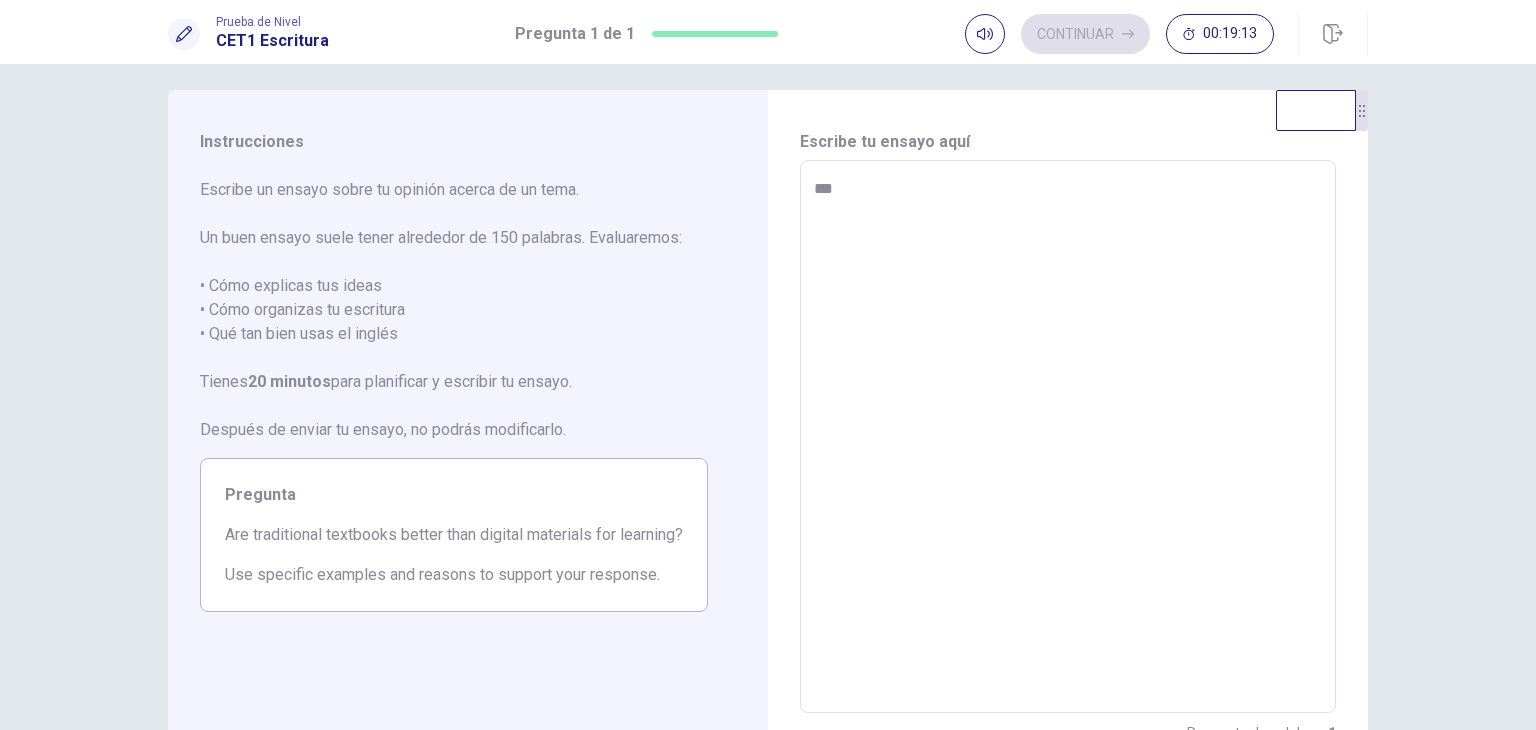 type on "*" 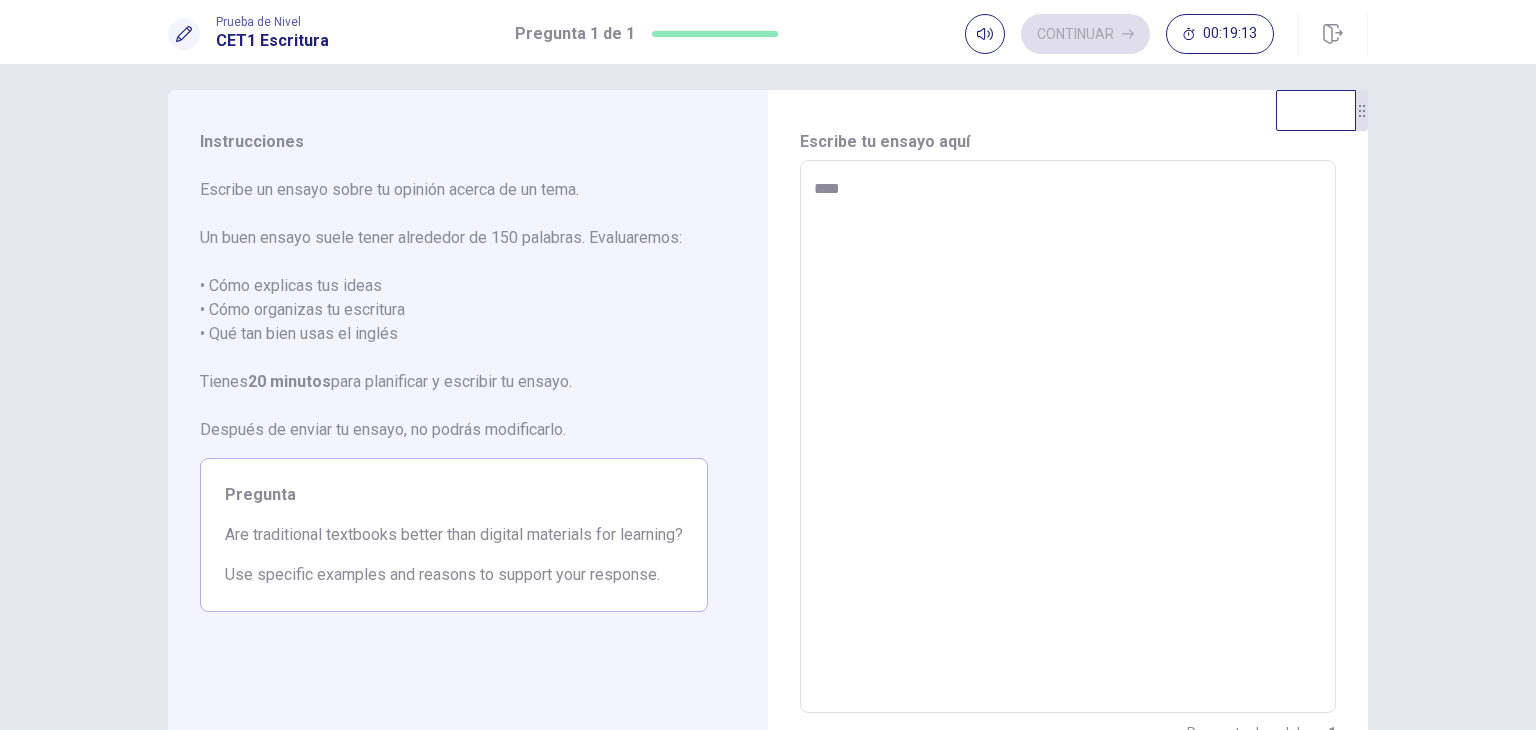 type on "*" 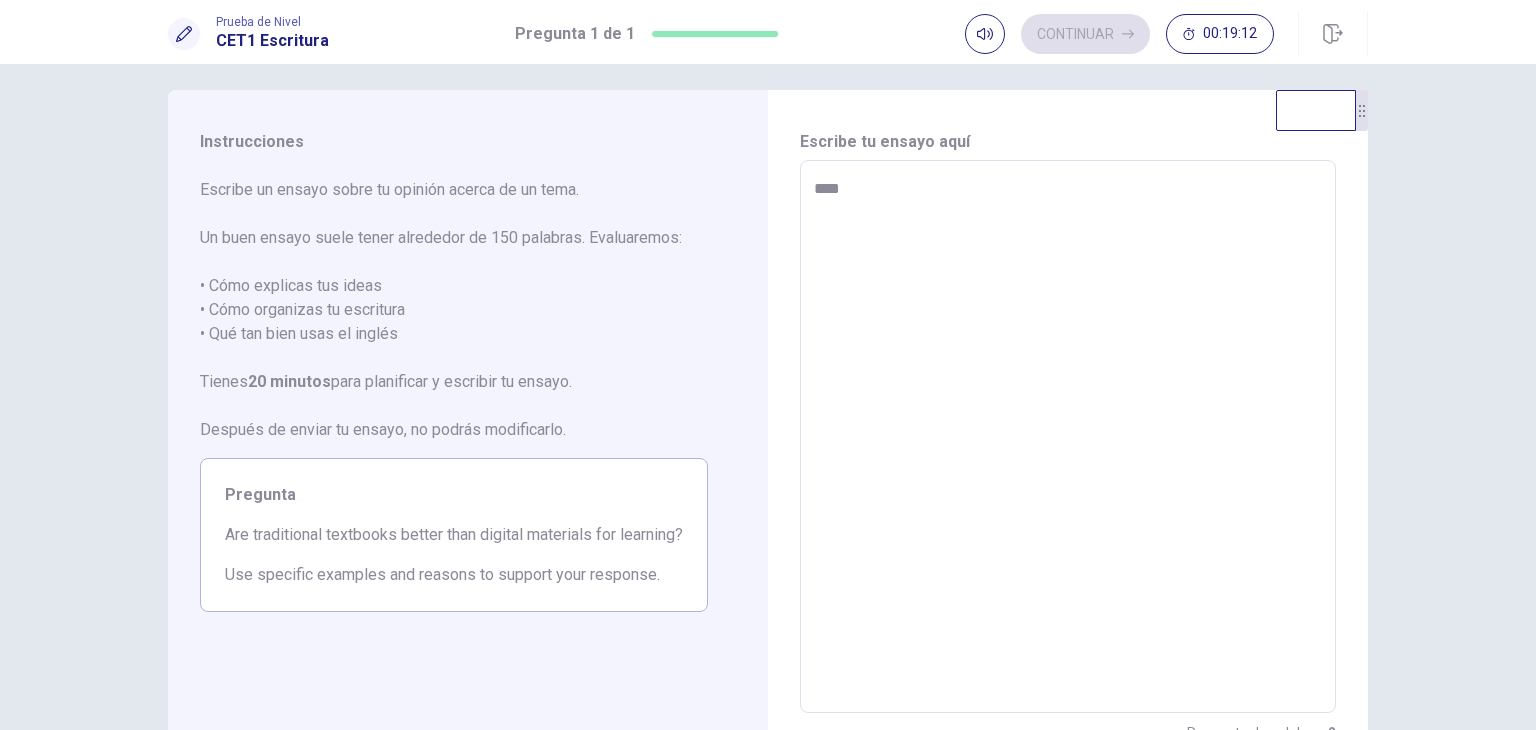 type on "*****" 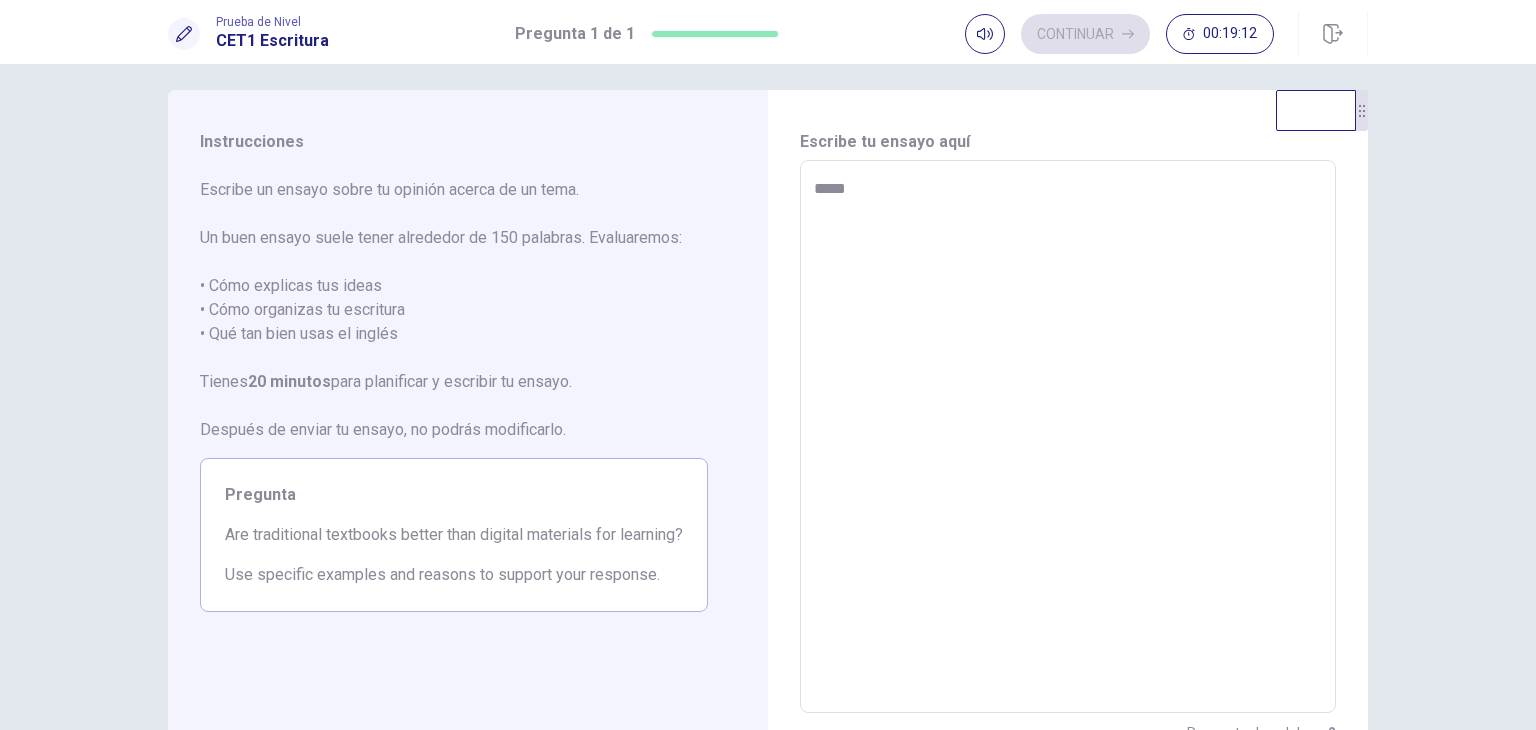 type on "*" 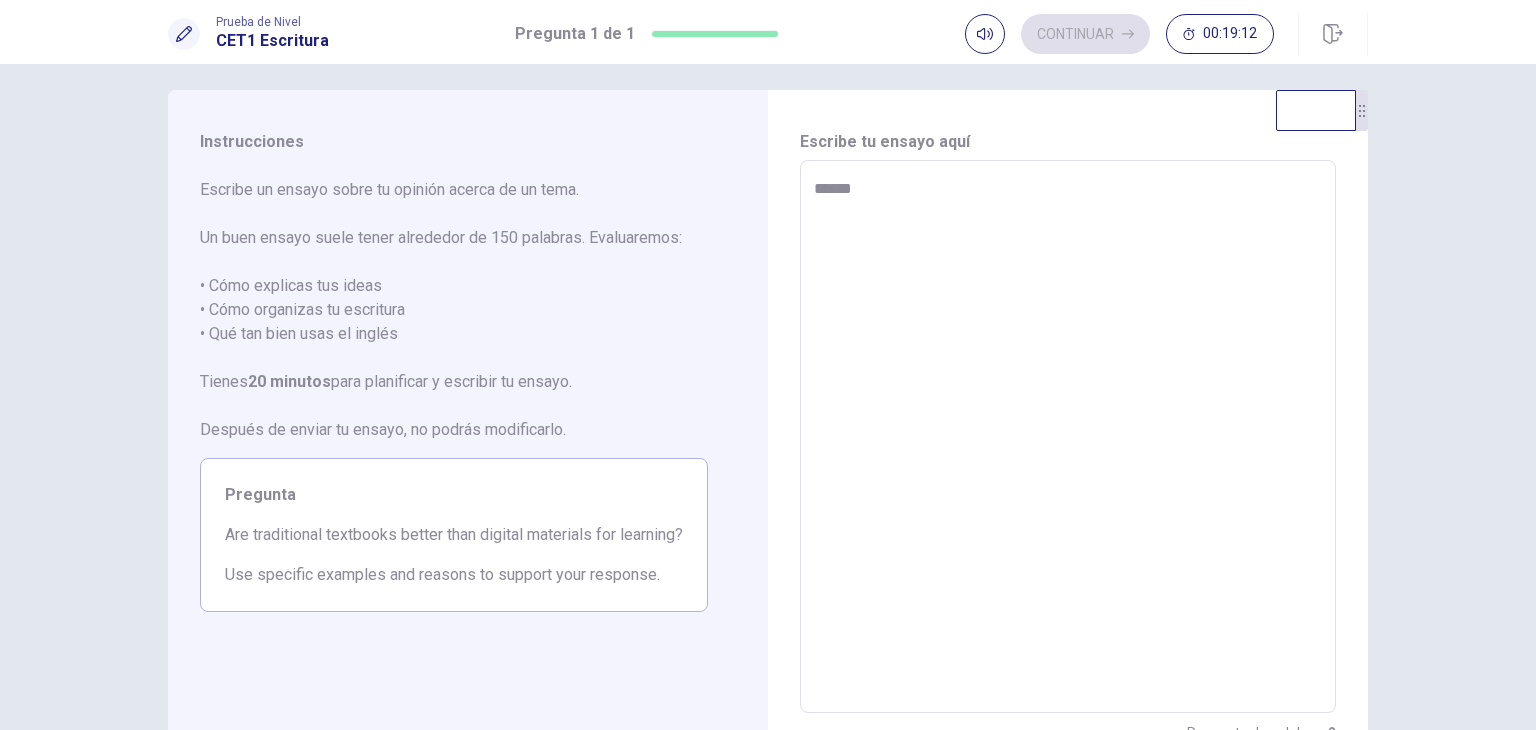 type on "*" 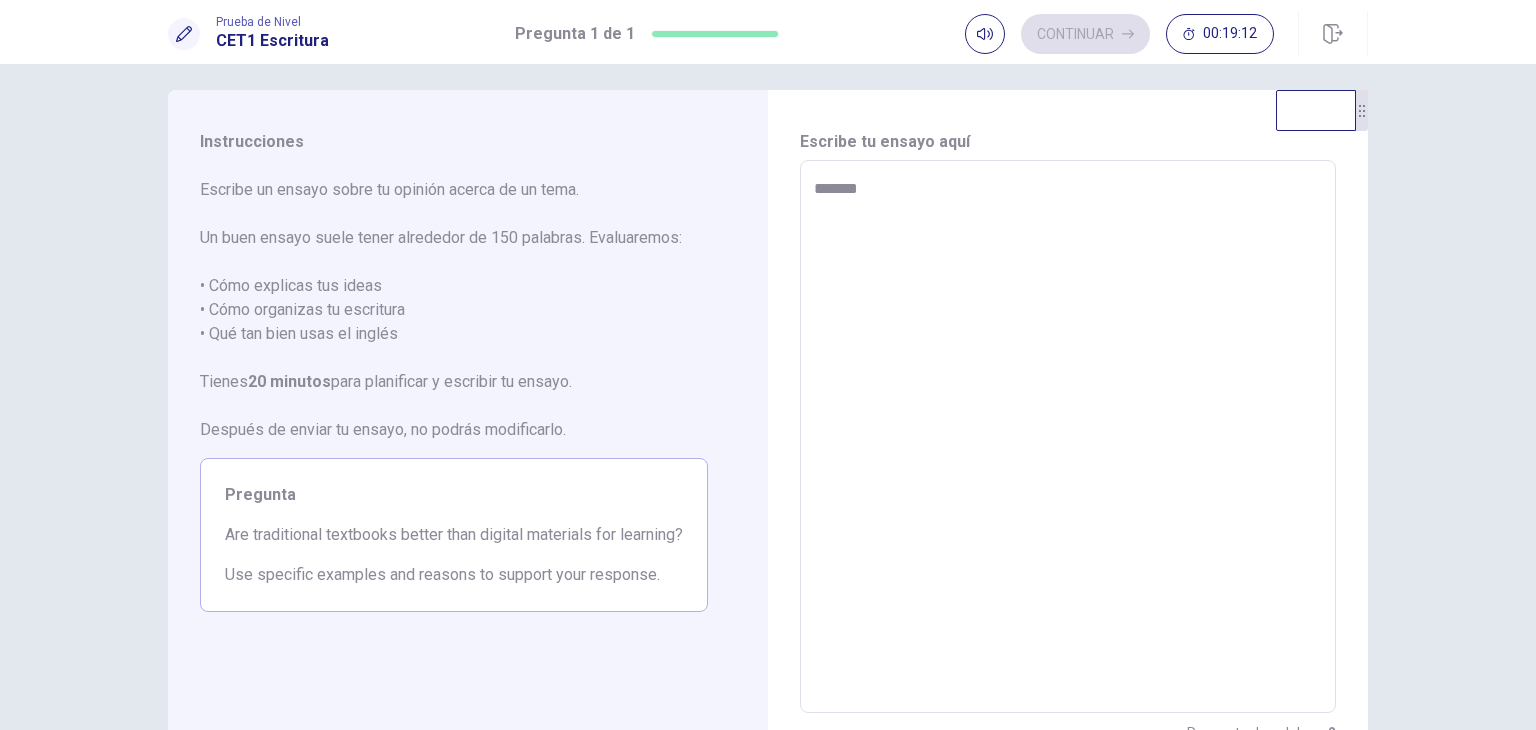 type on "*" 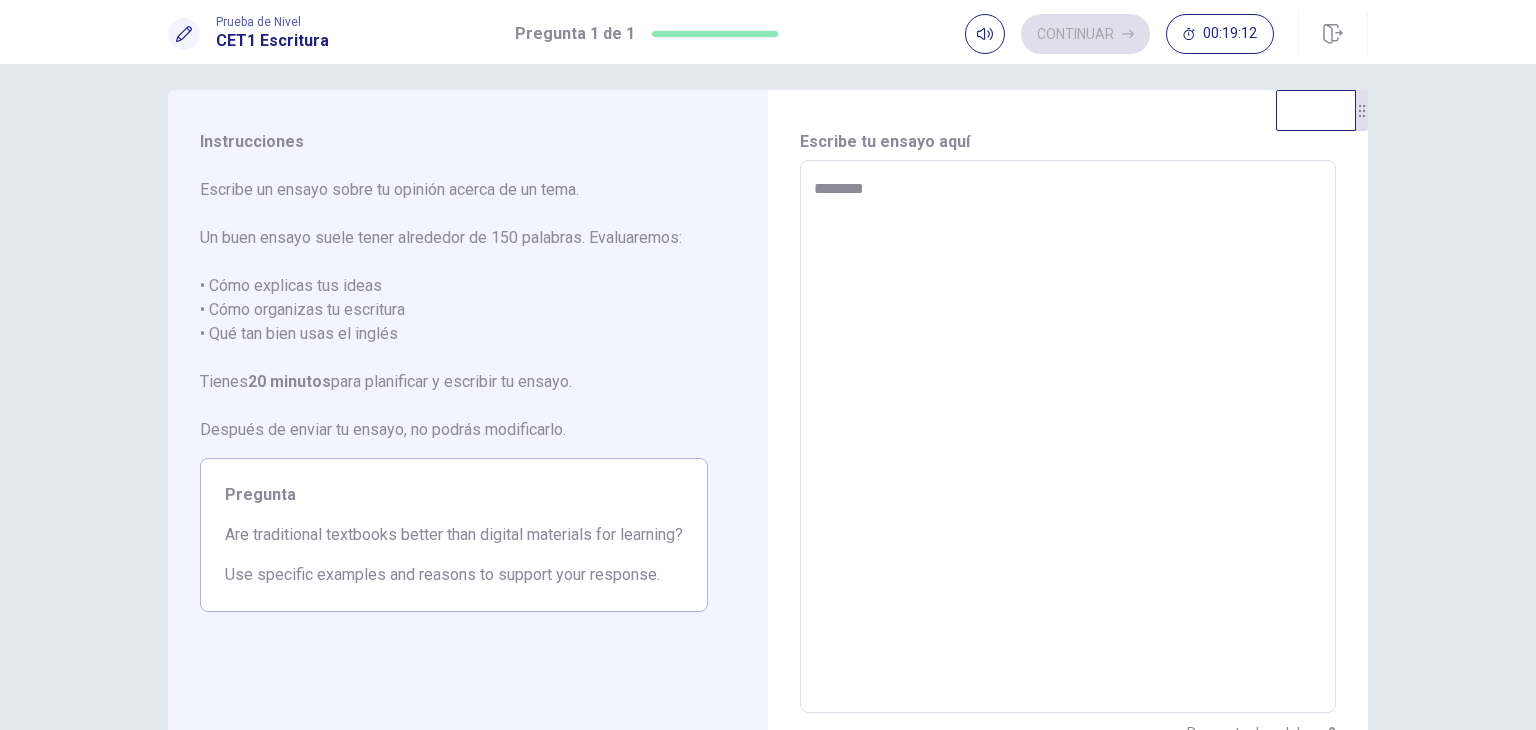 type on "*" 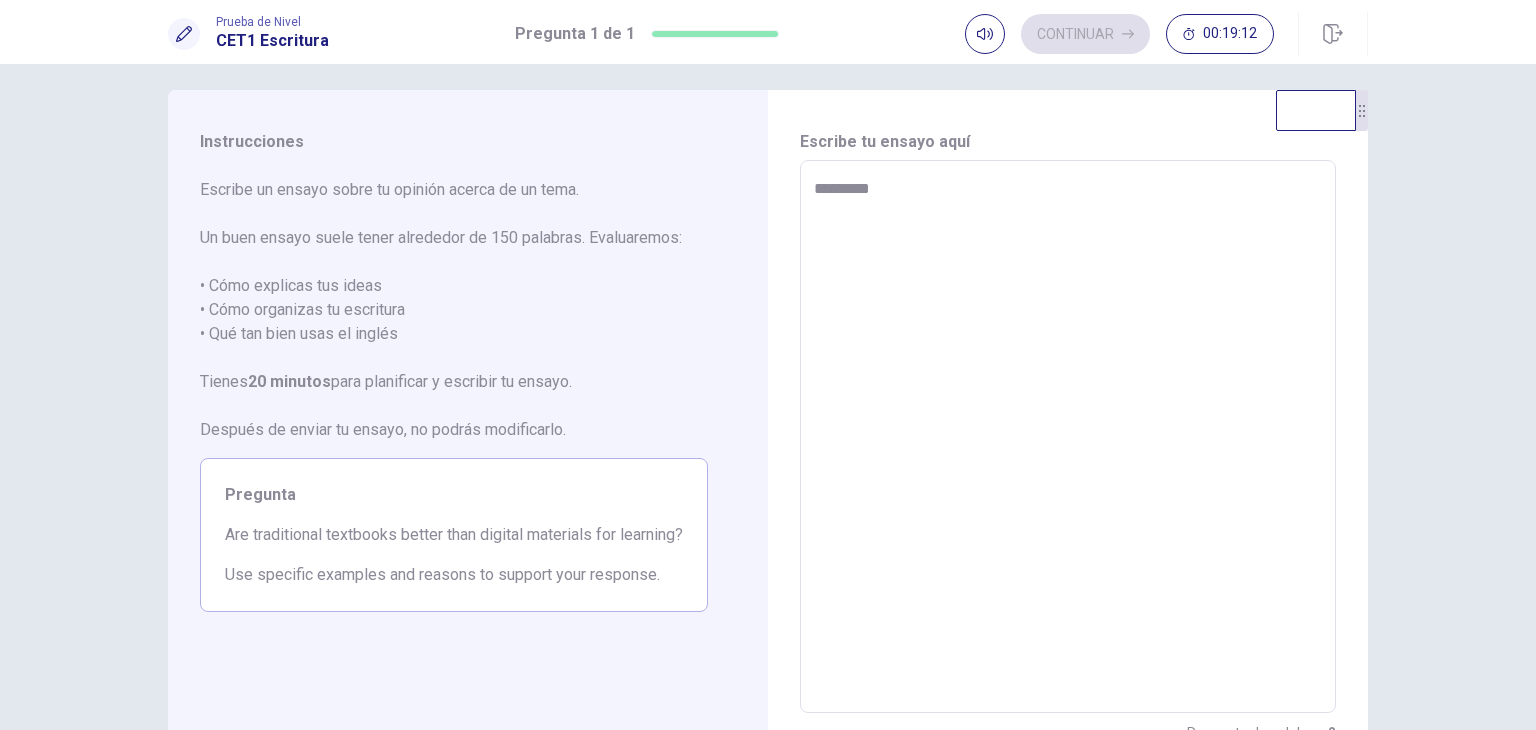 type on "*" 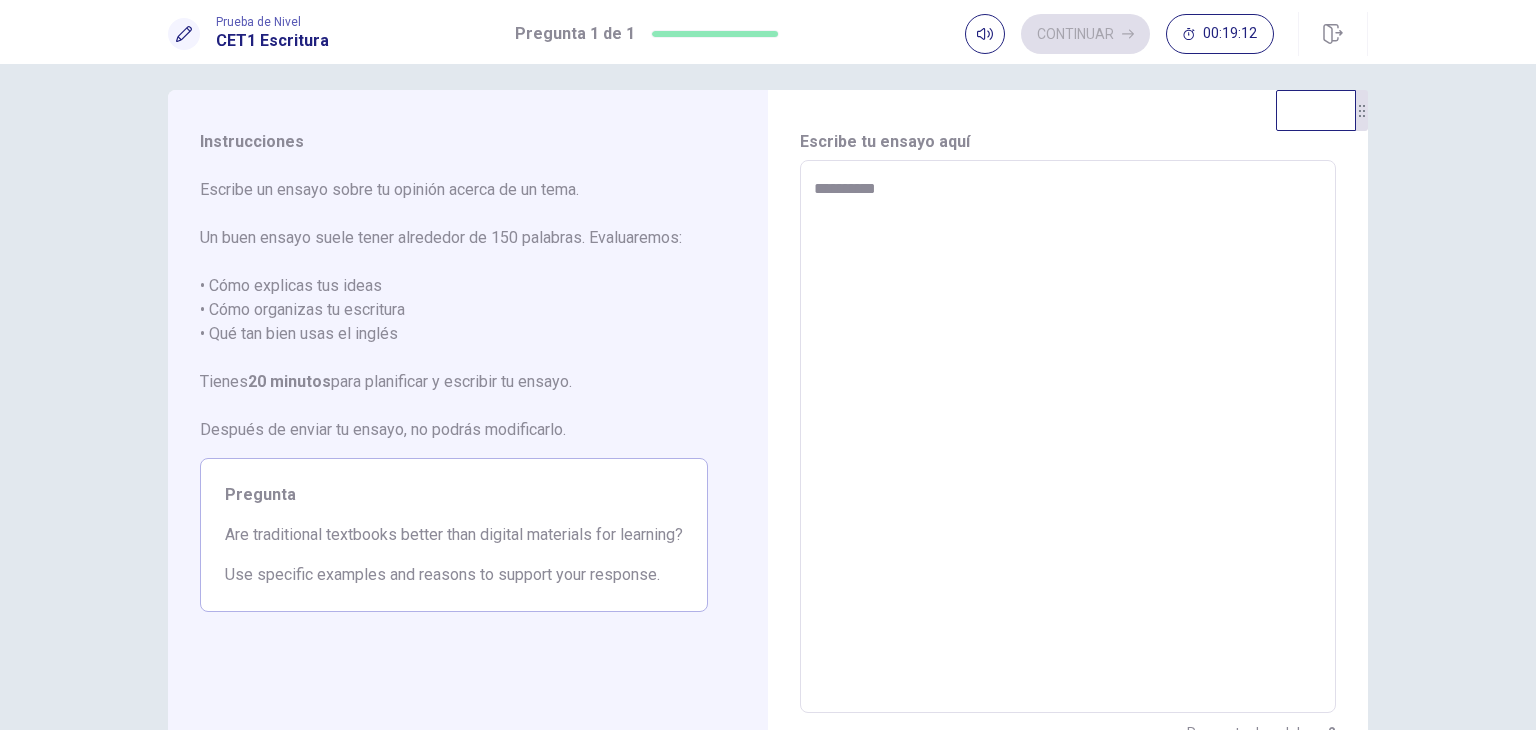 type on "*" 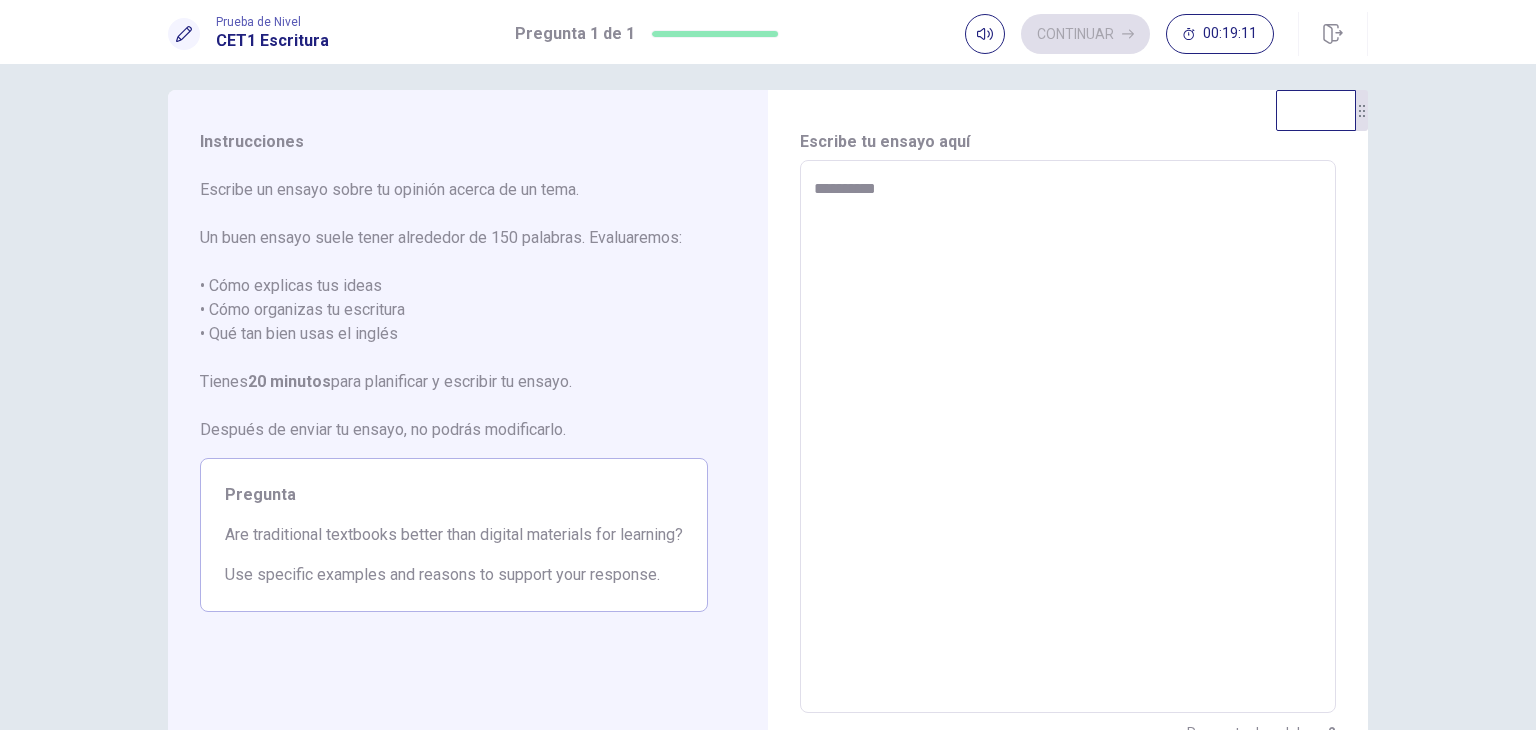 type on "**********" 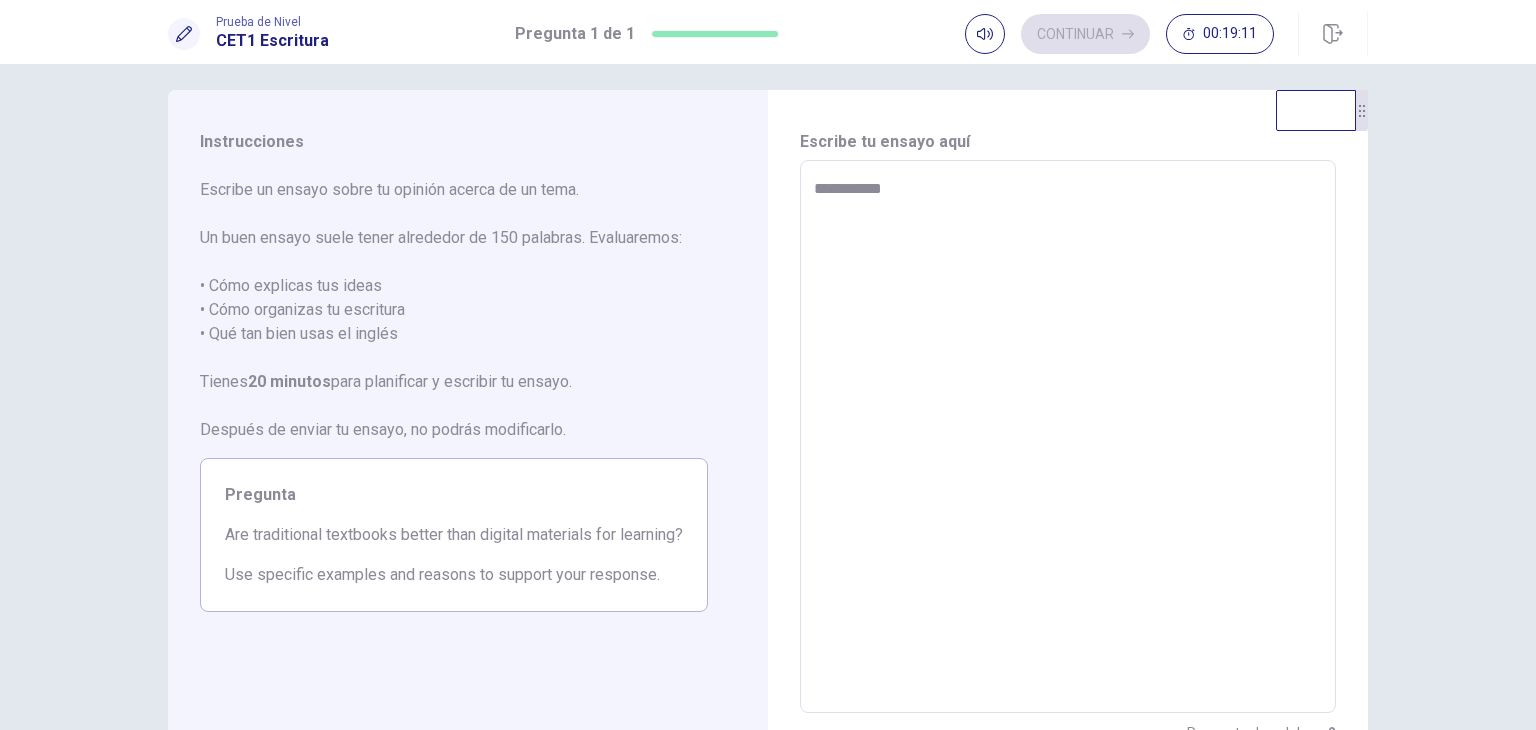 type on "*" 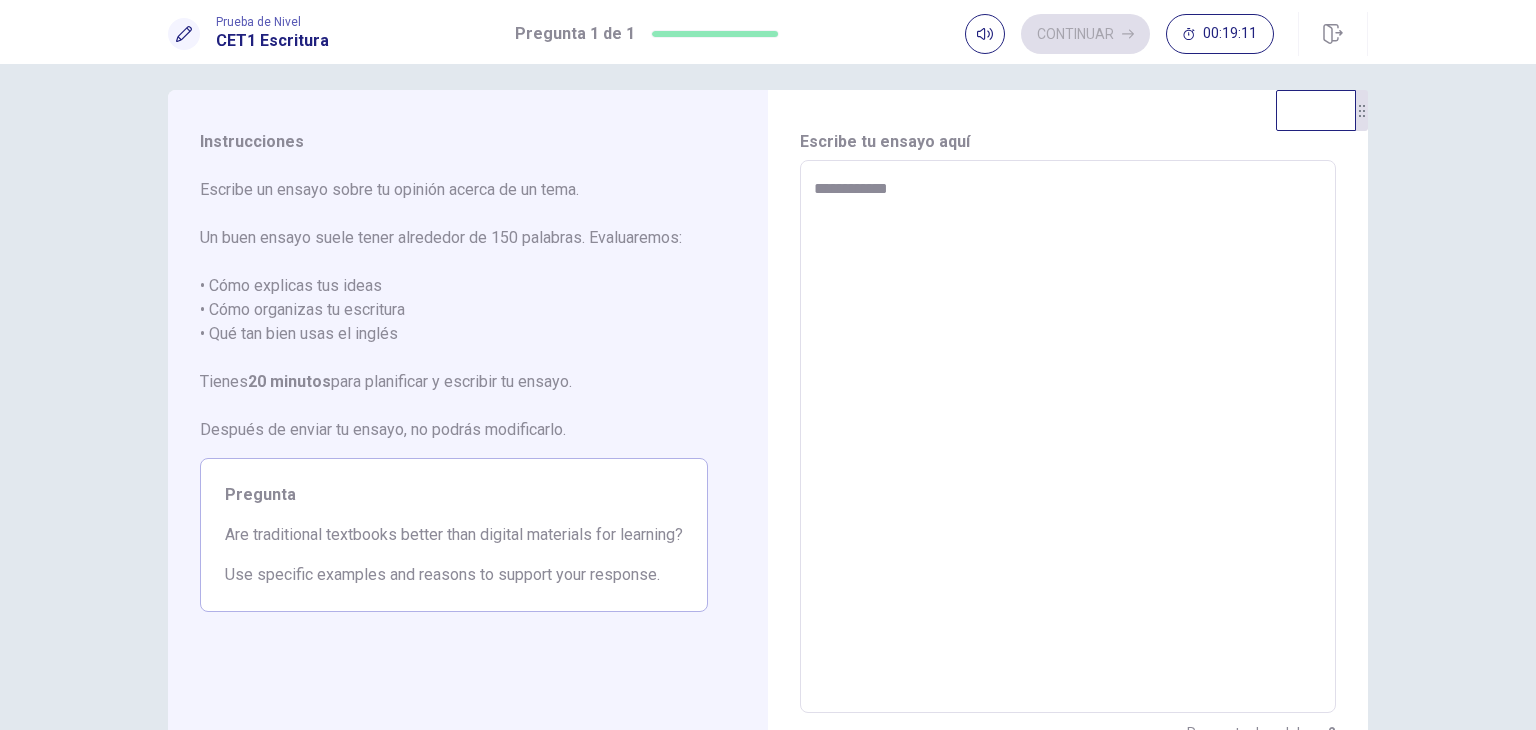 type on "*" 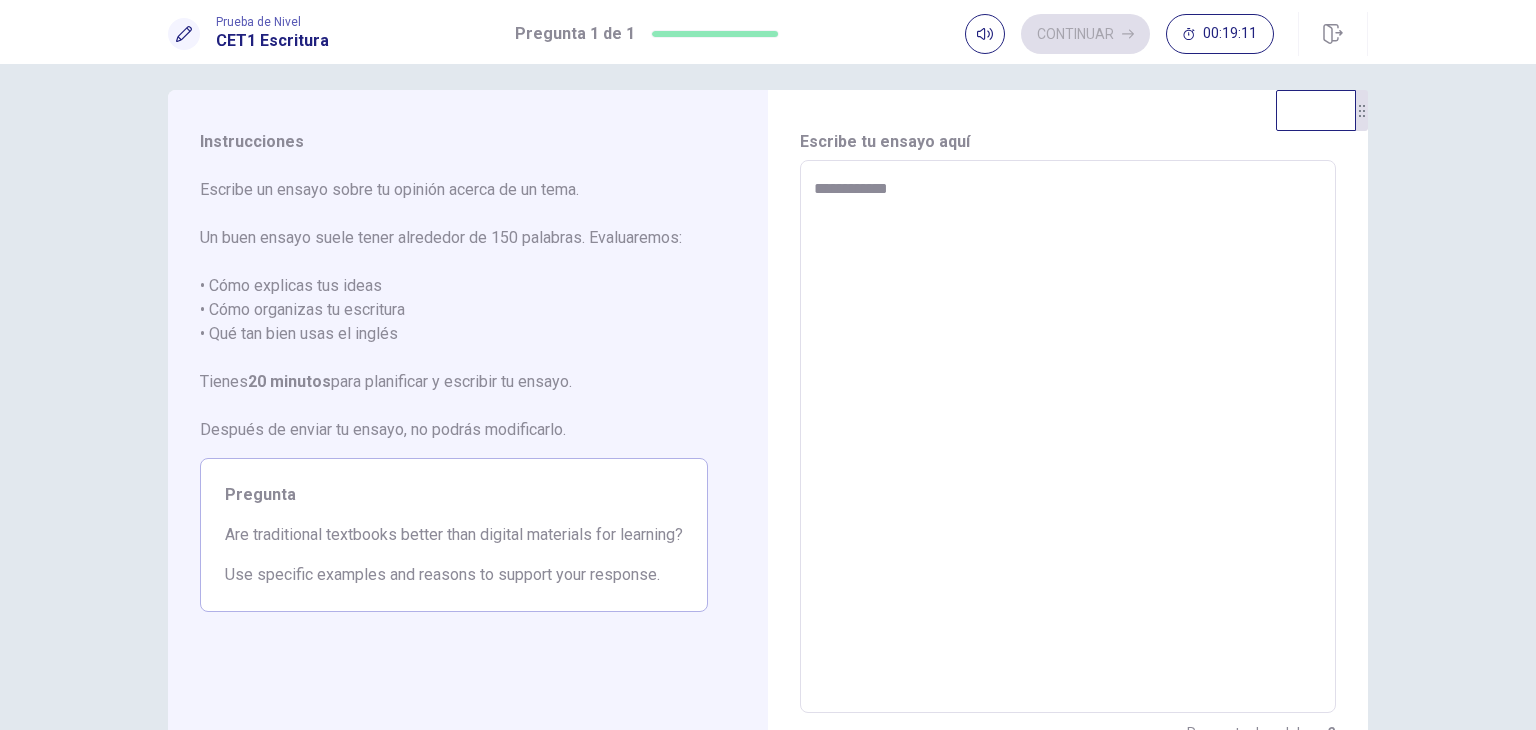 type on "**********" 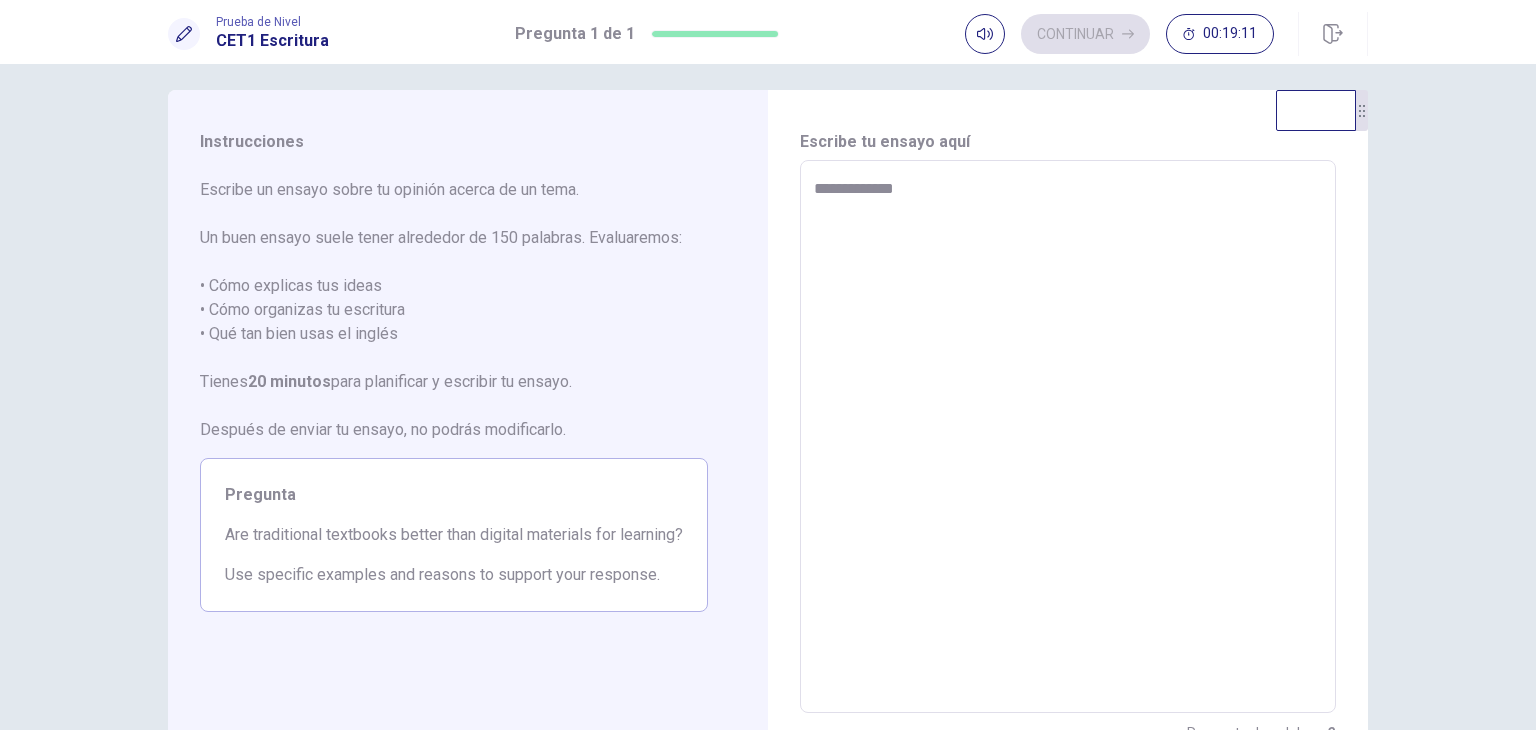 type on "*" 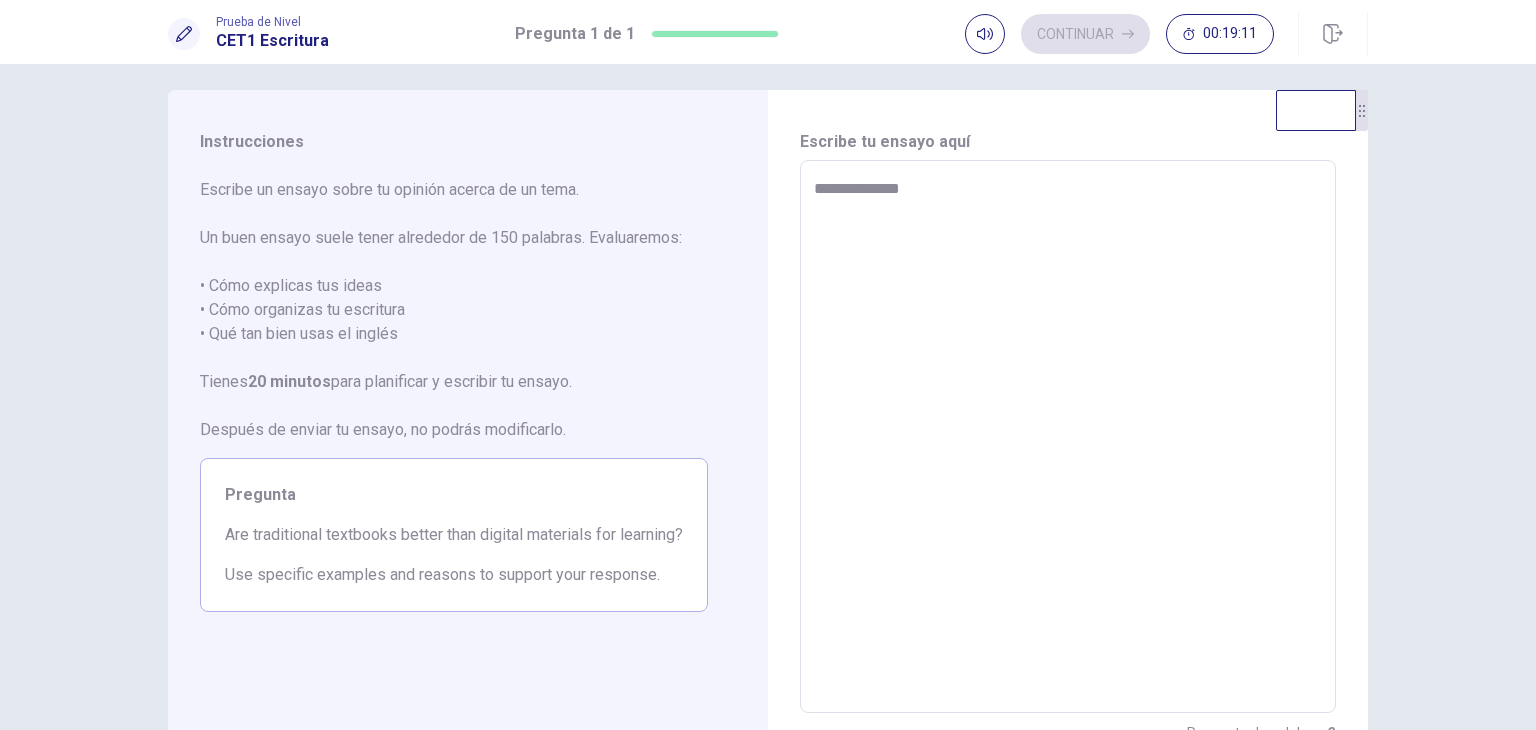 type on "*" 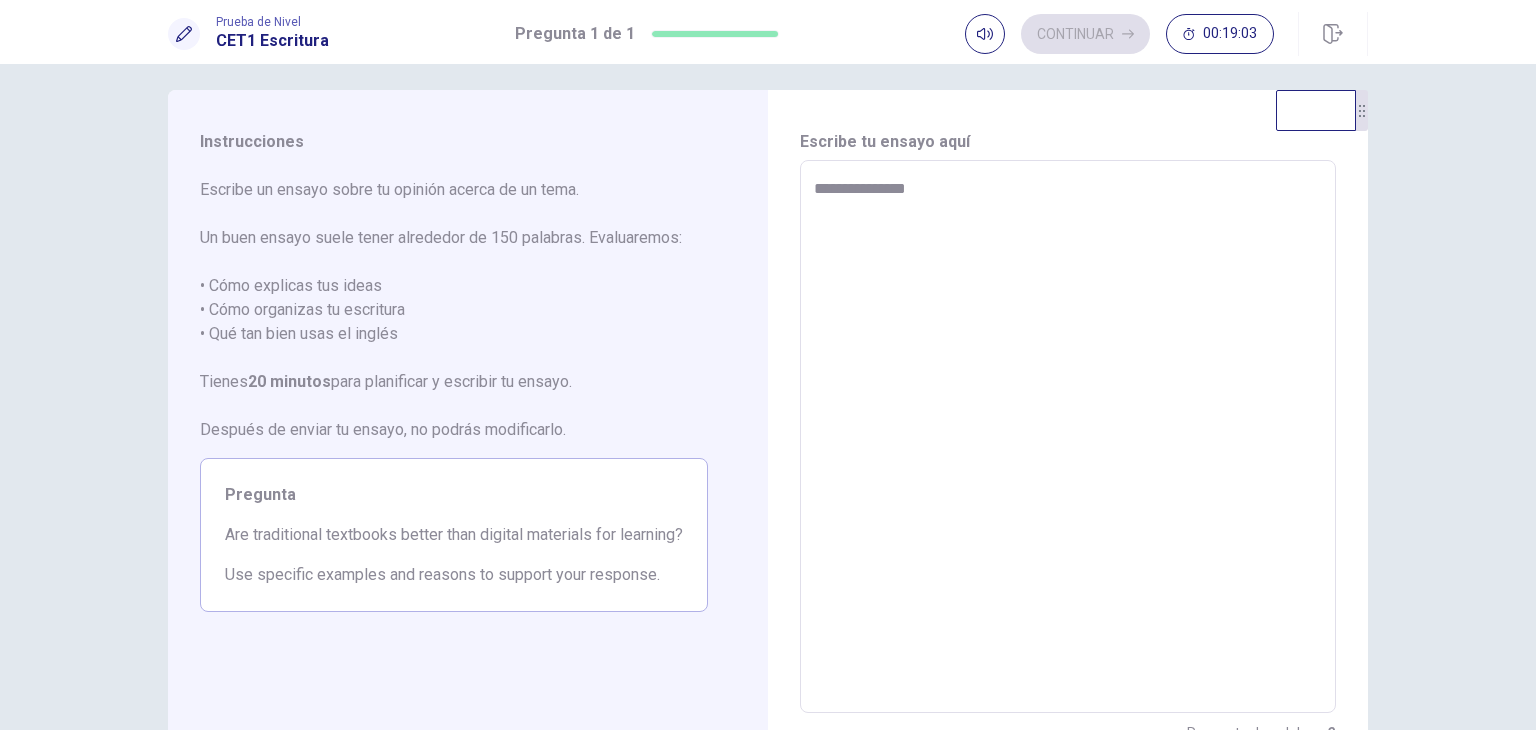 type on "*" 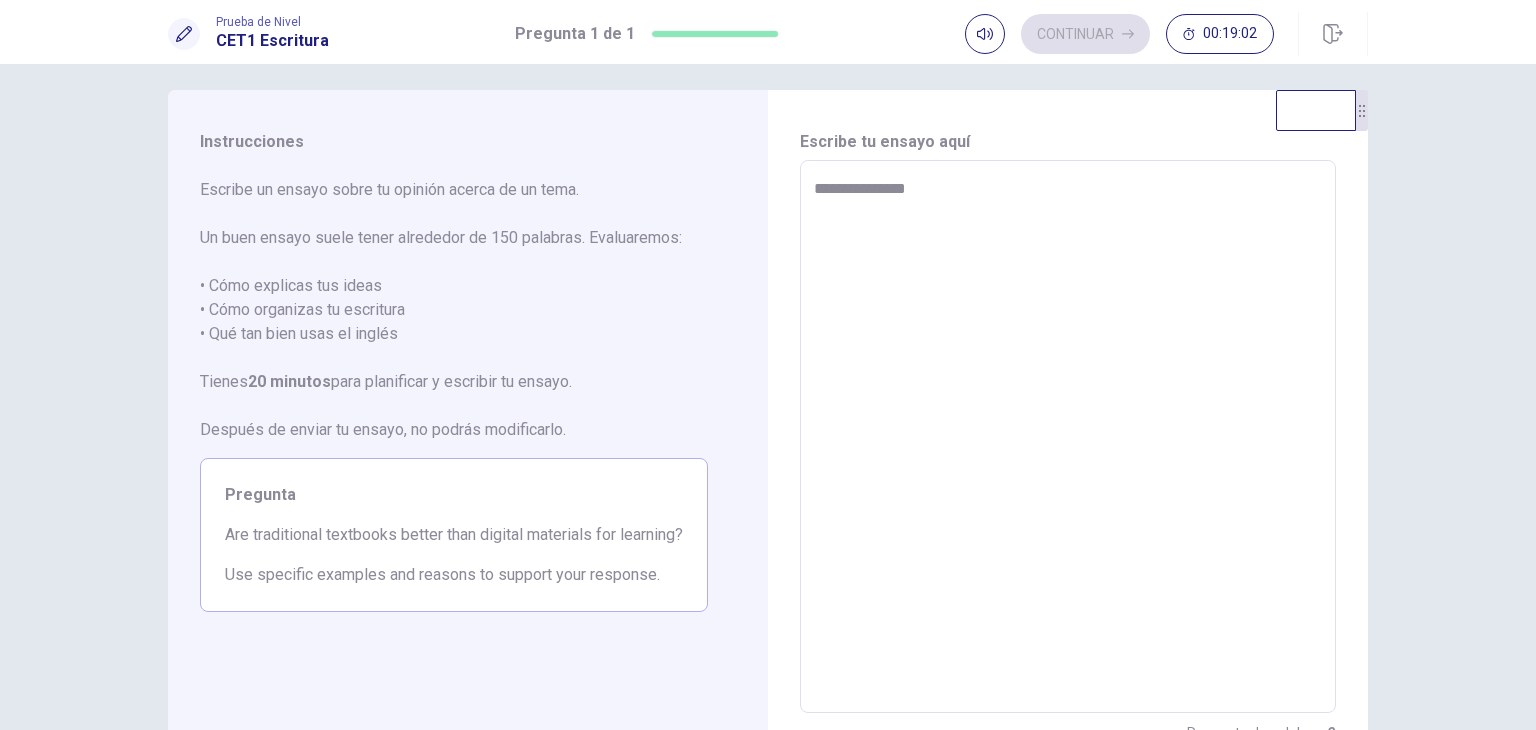 type on "**********" 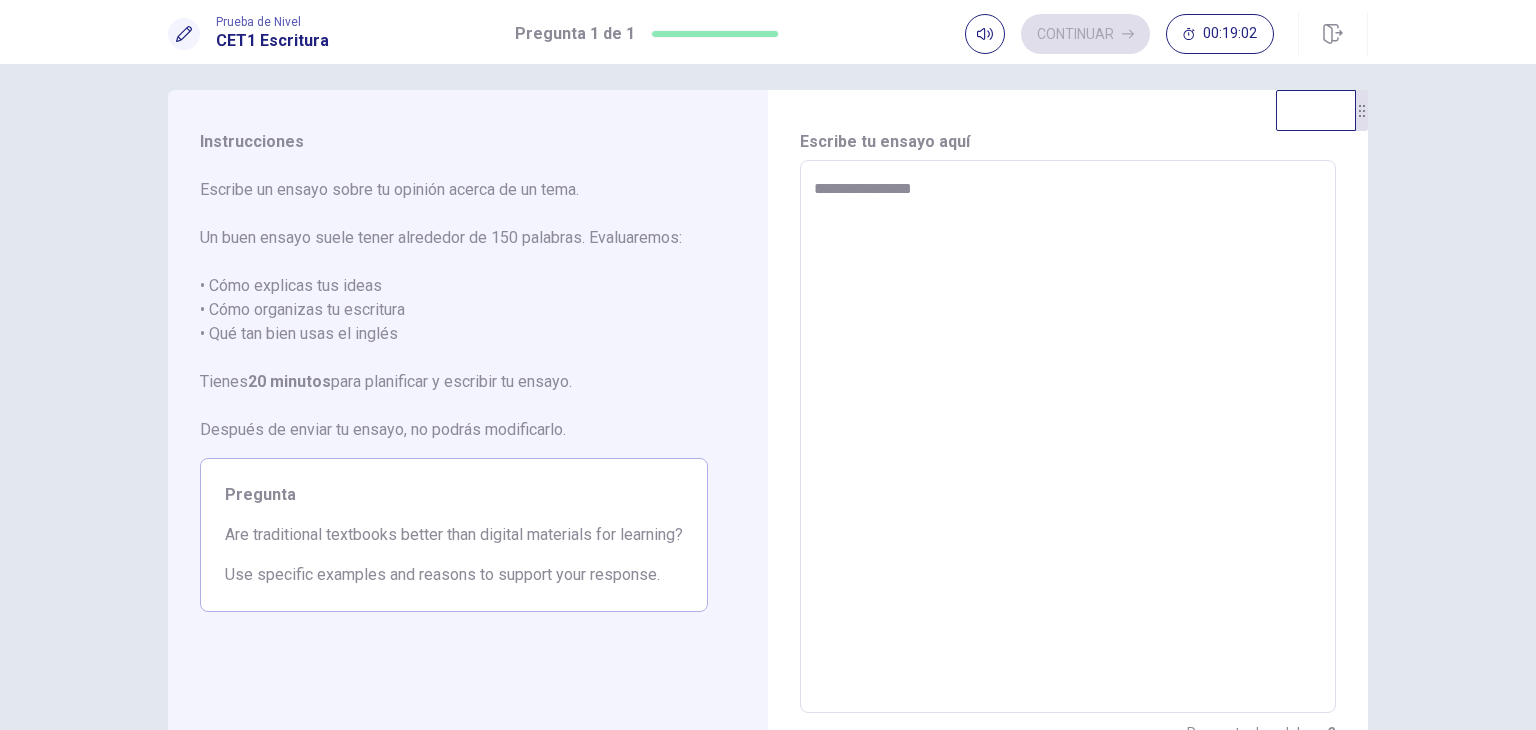 type on "*" 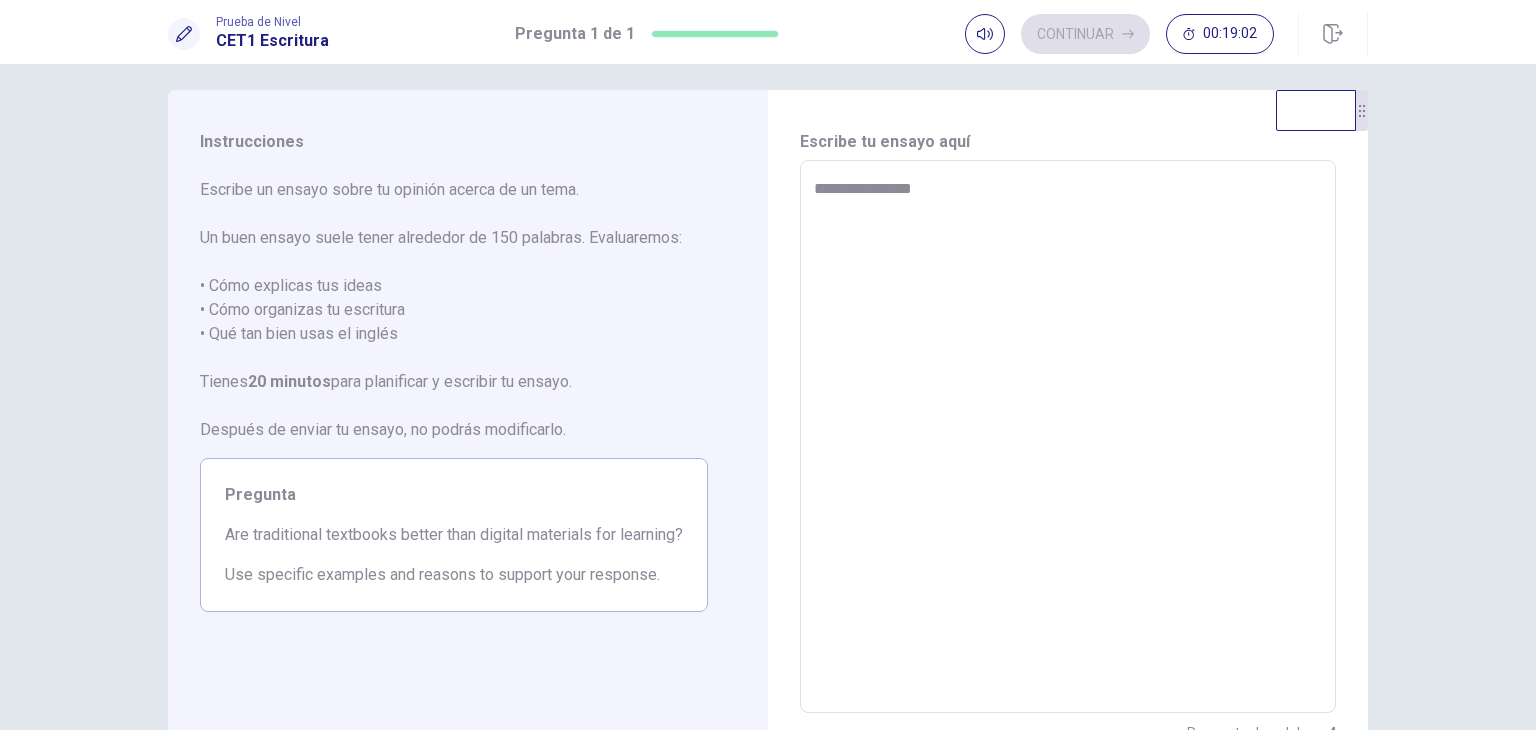 type on "**********" 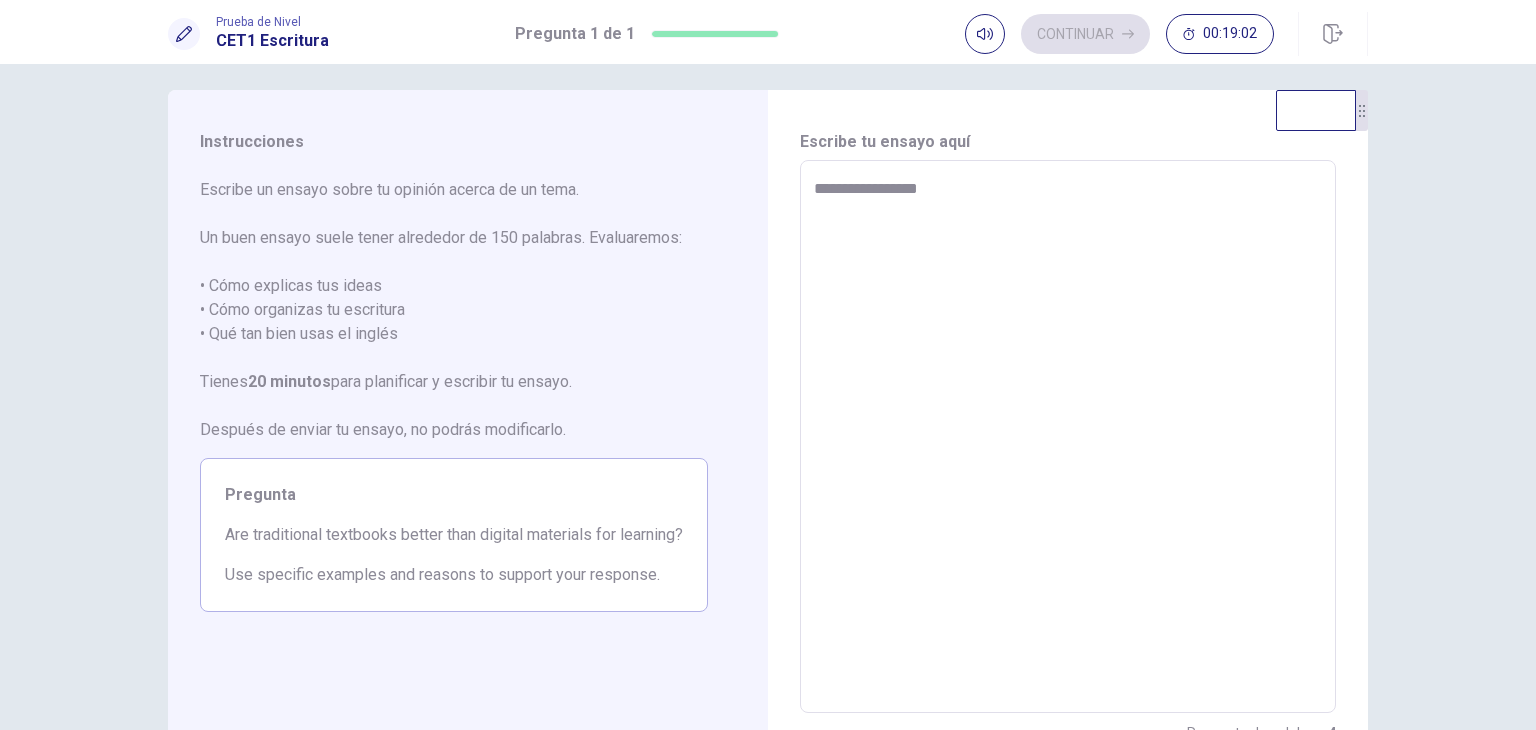 type on "*" 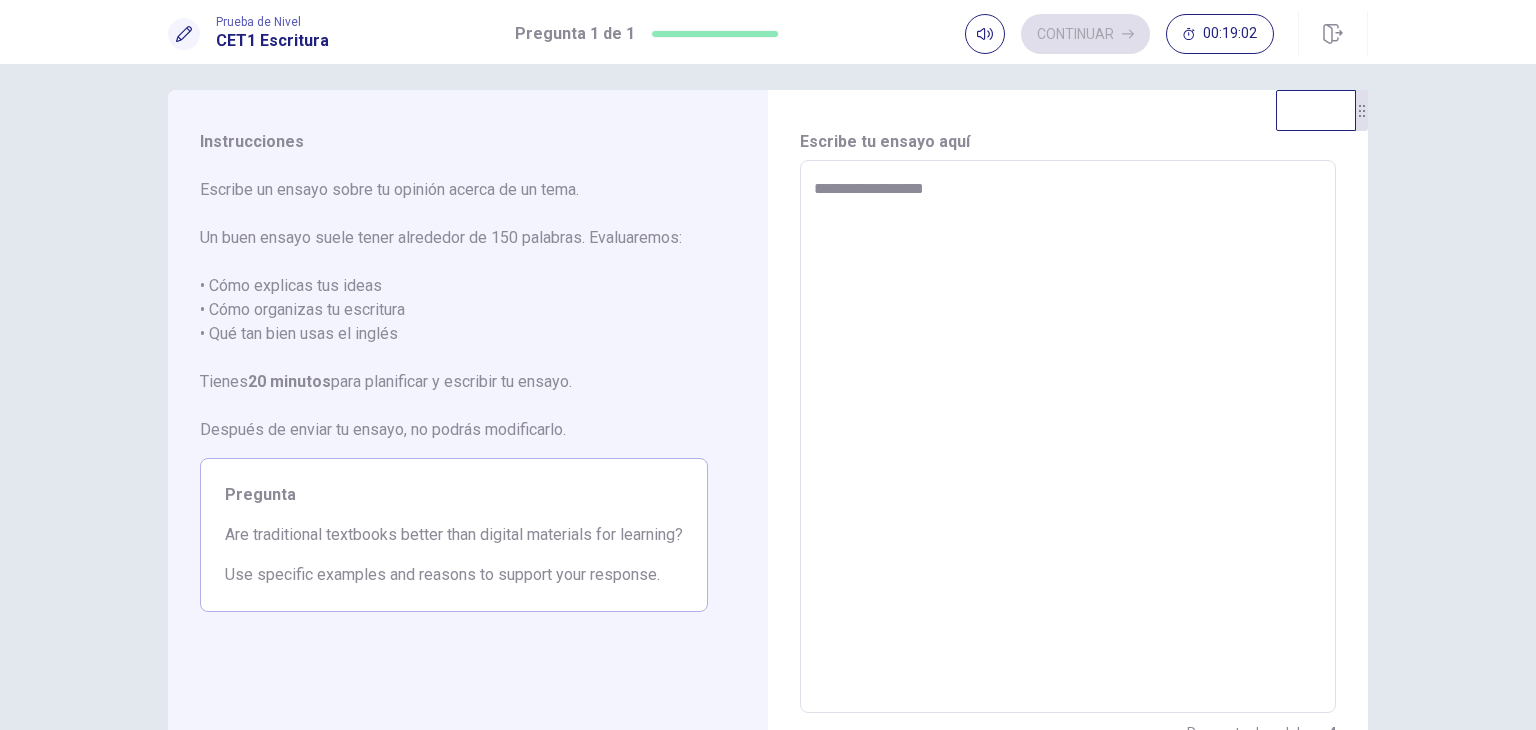 type on "*" 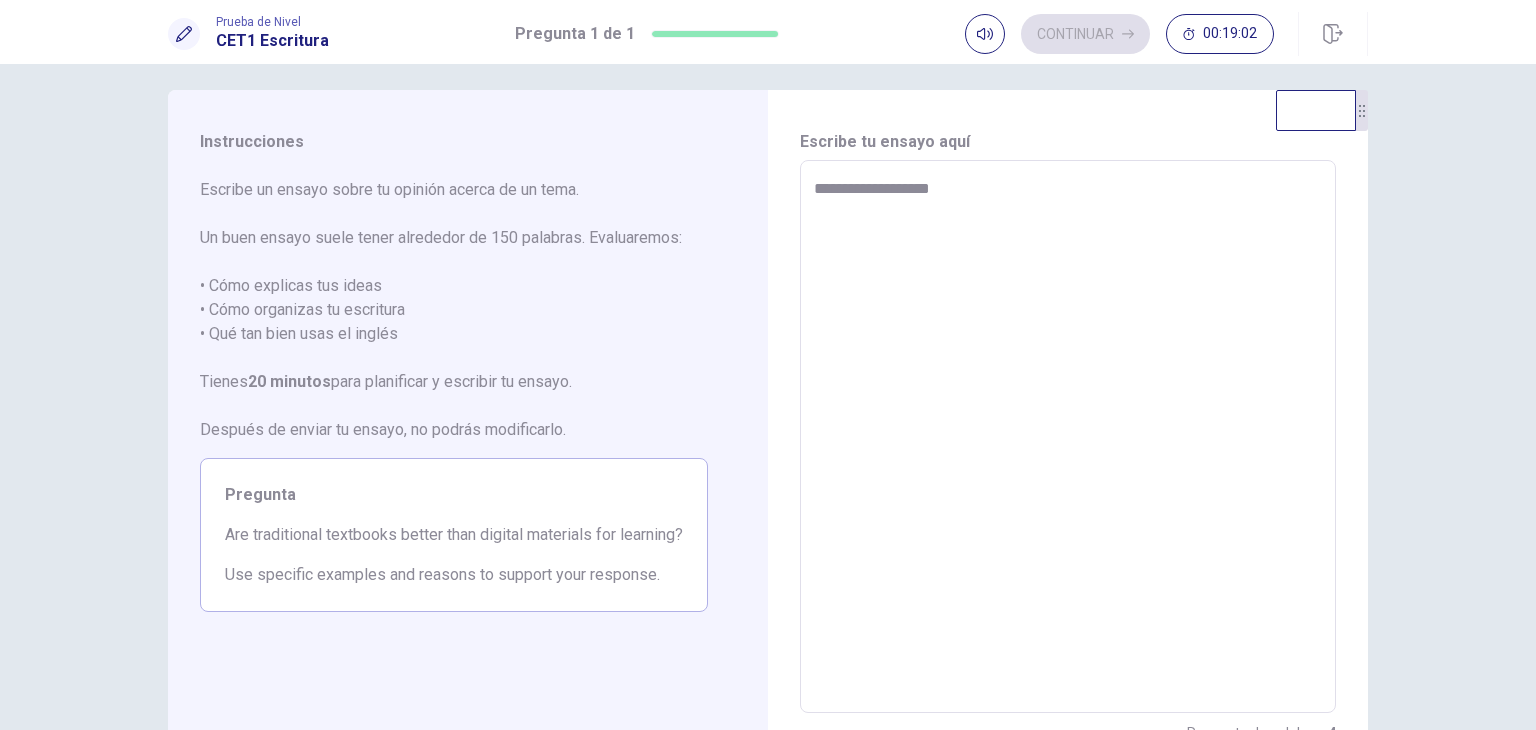 type on "*" 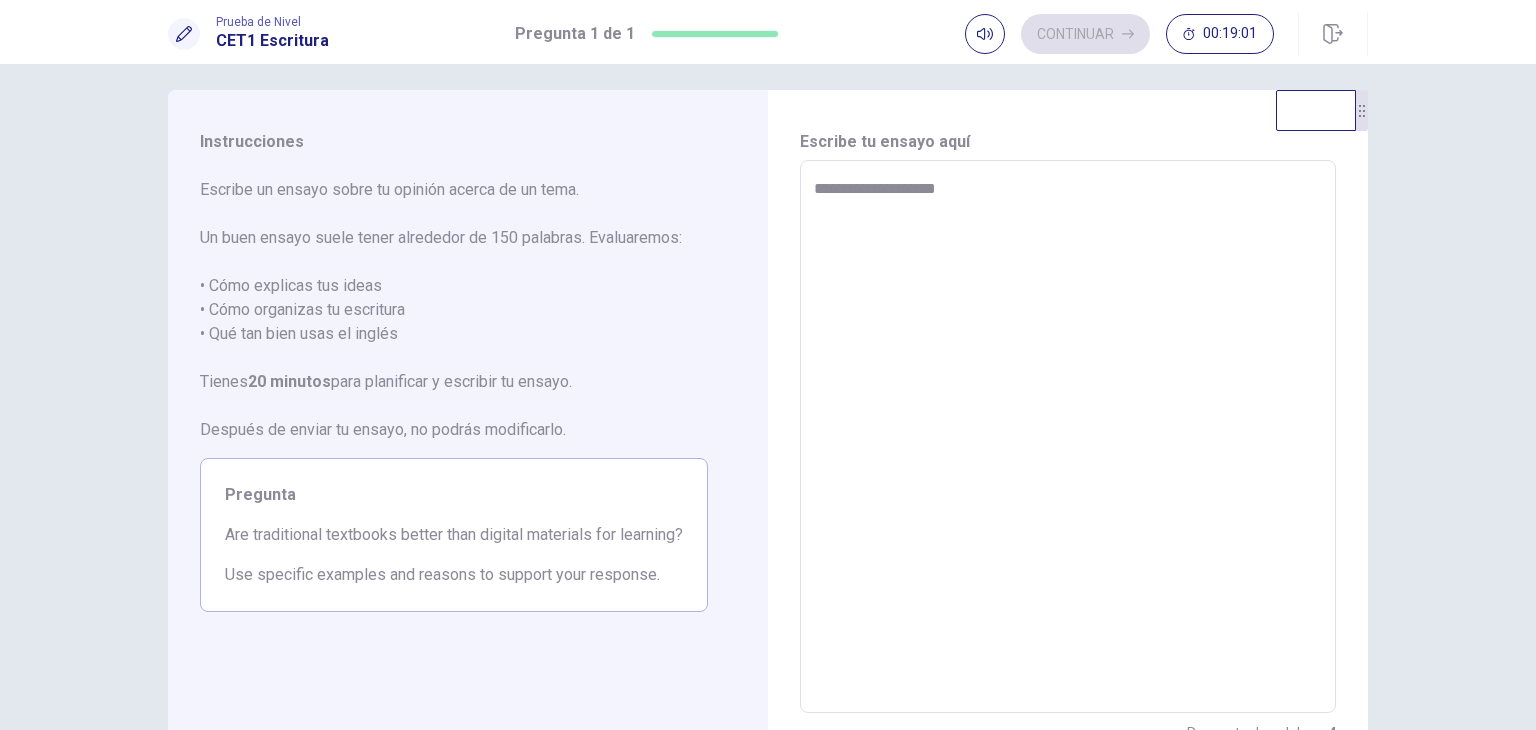 type on "*" 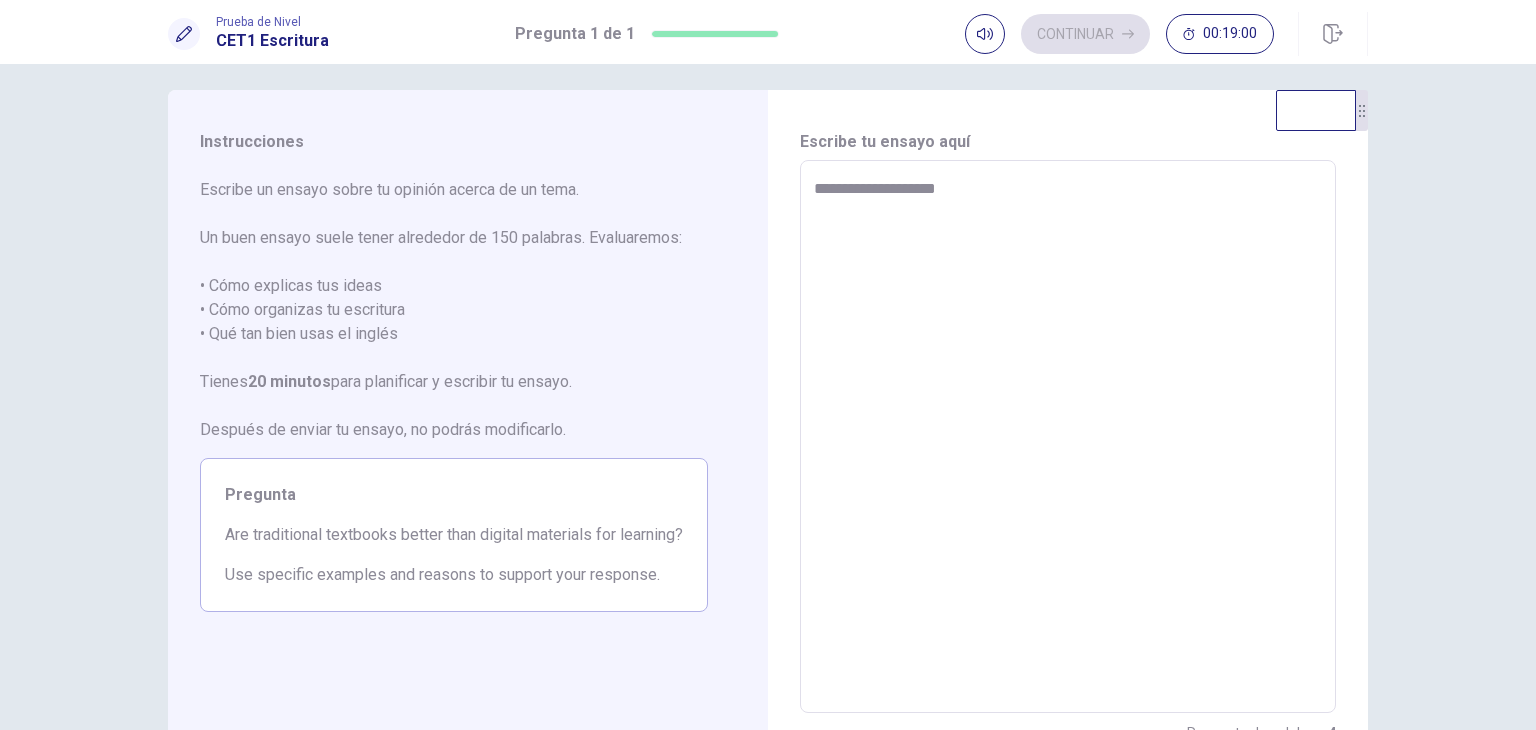 type on "**********" 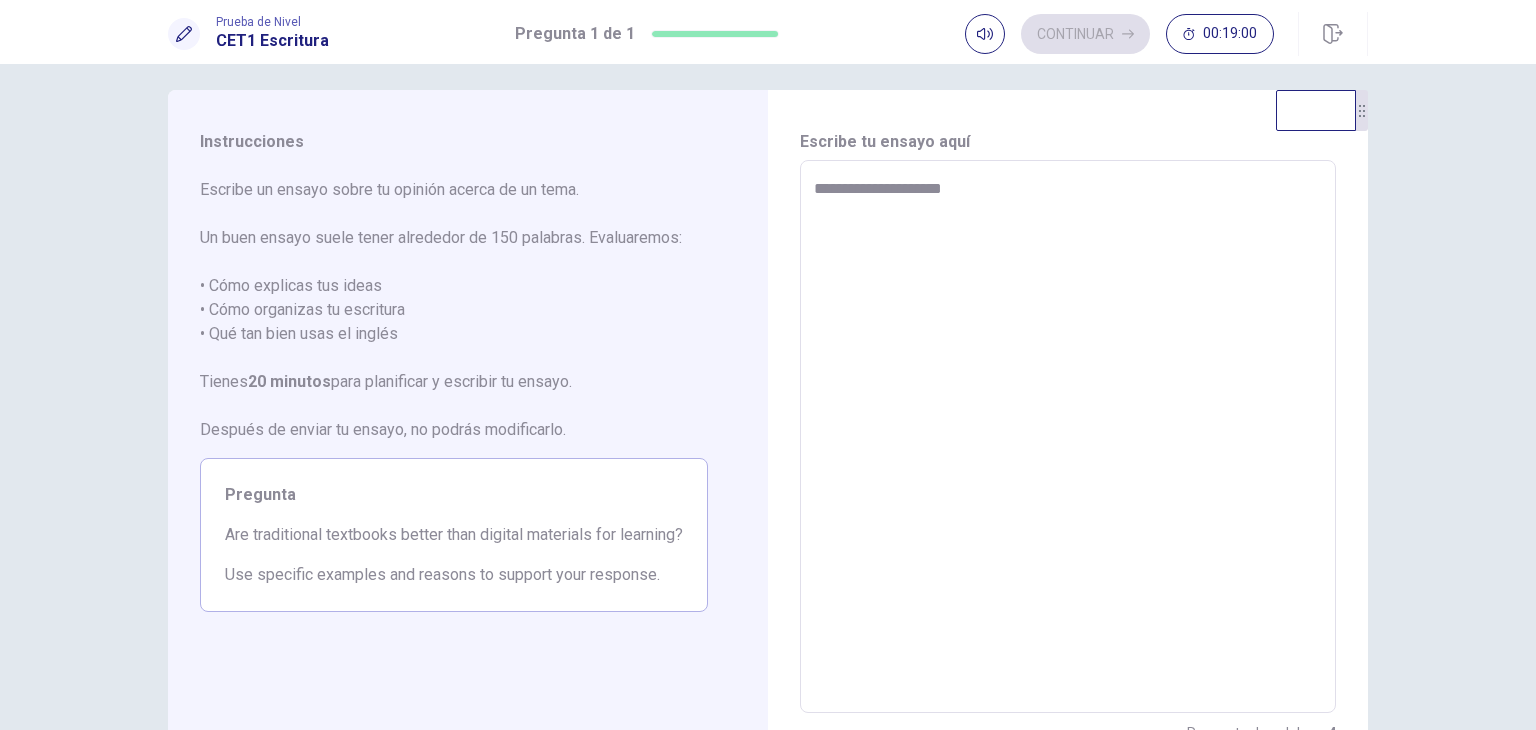 type on "*" 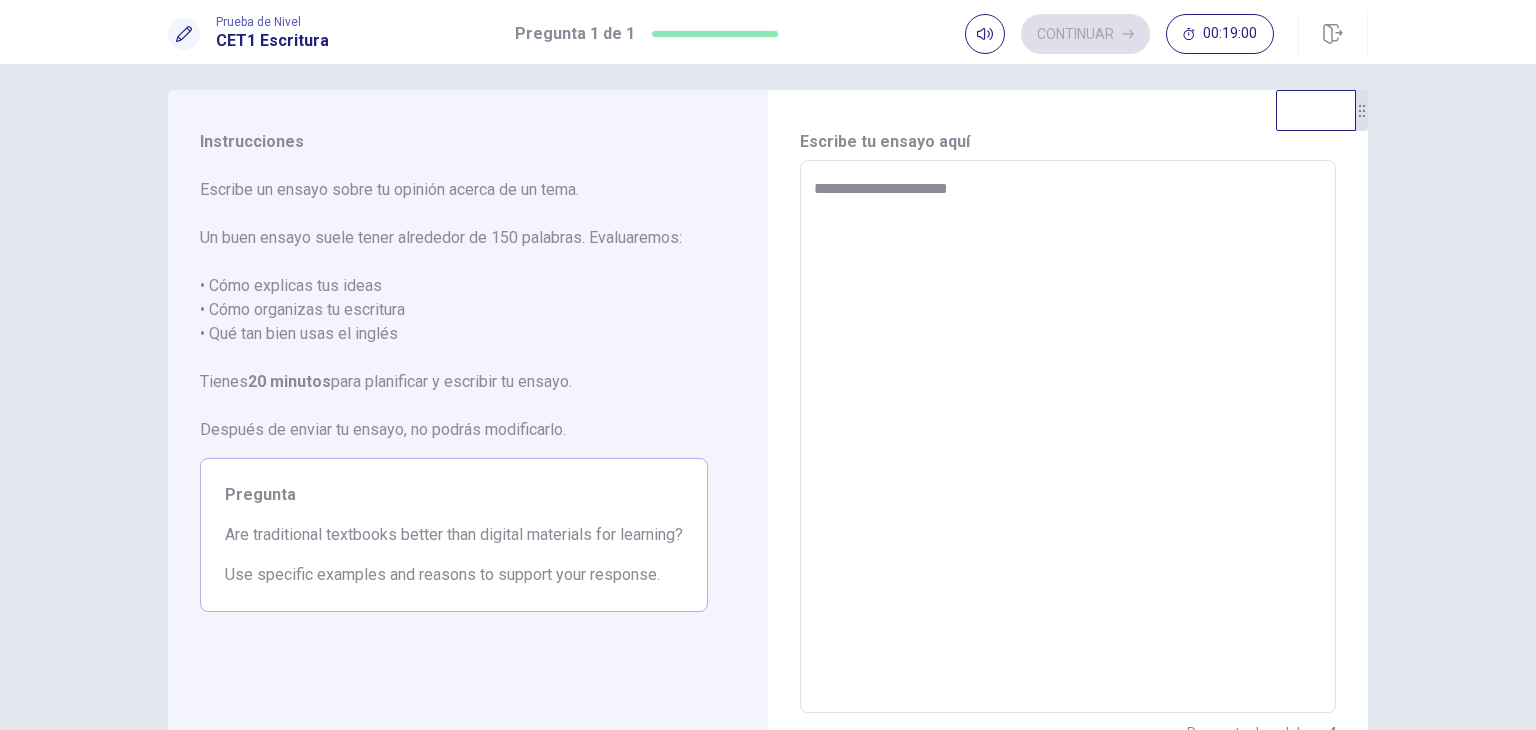 type on "*" 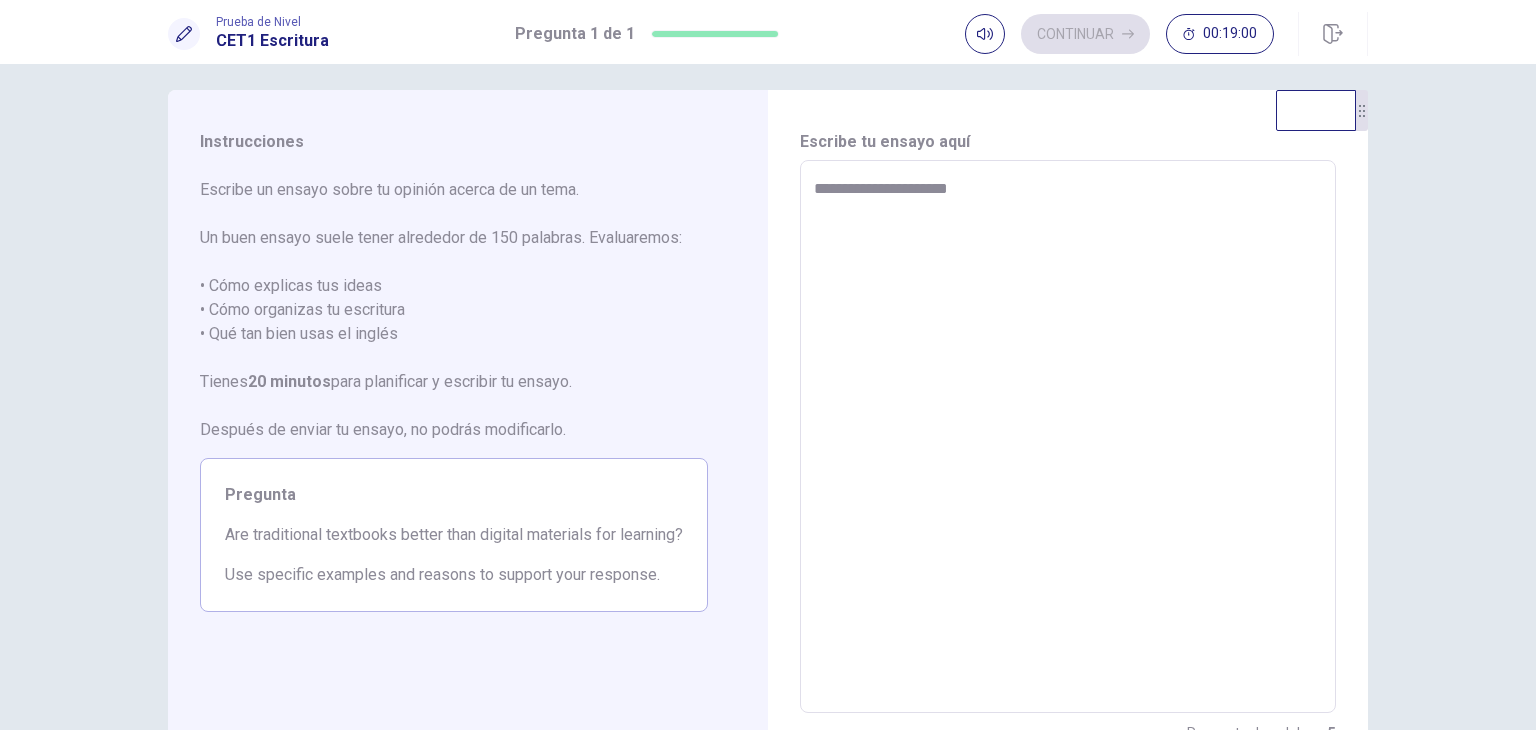 type on "**********" 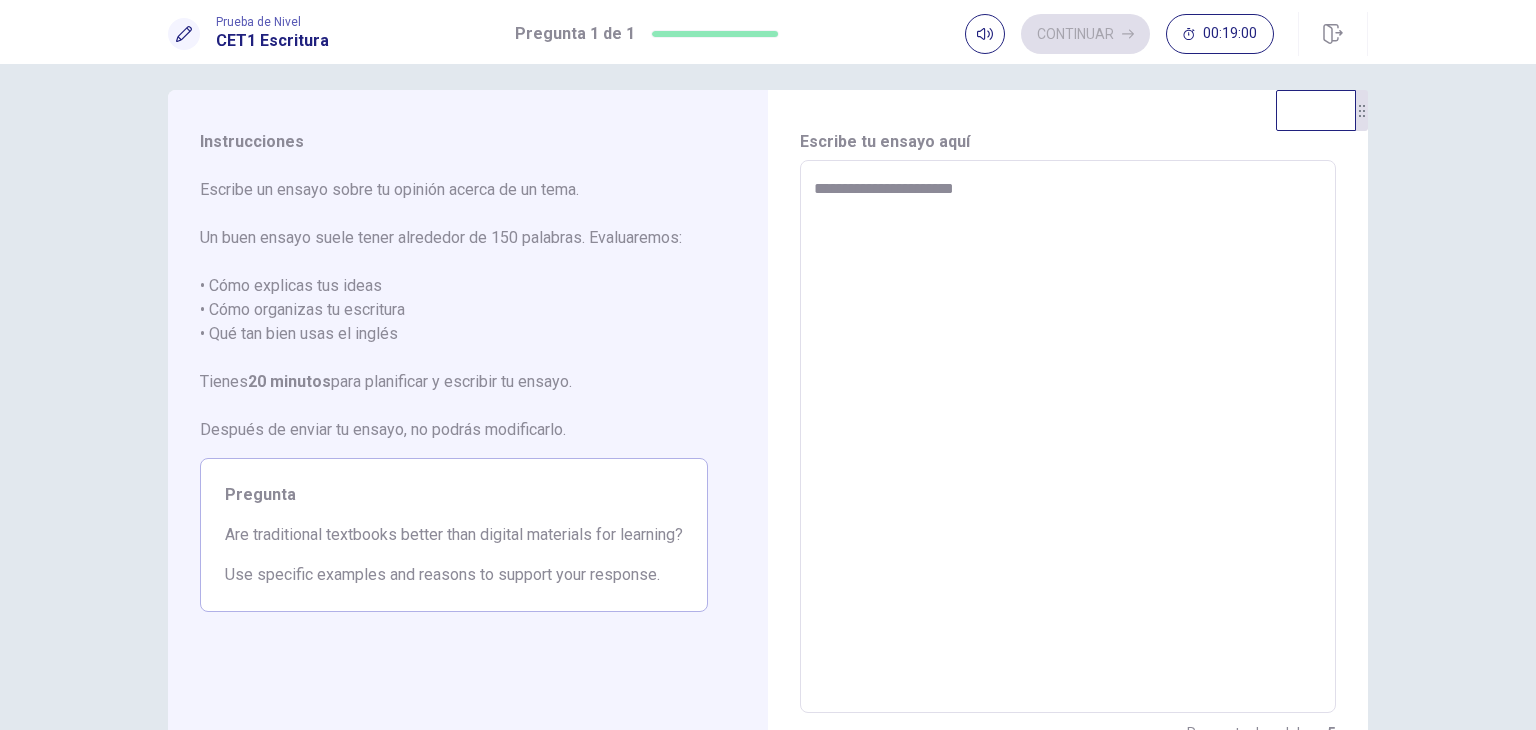 type on "*" 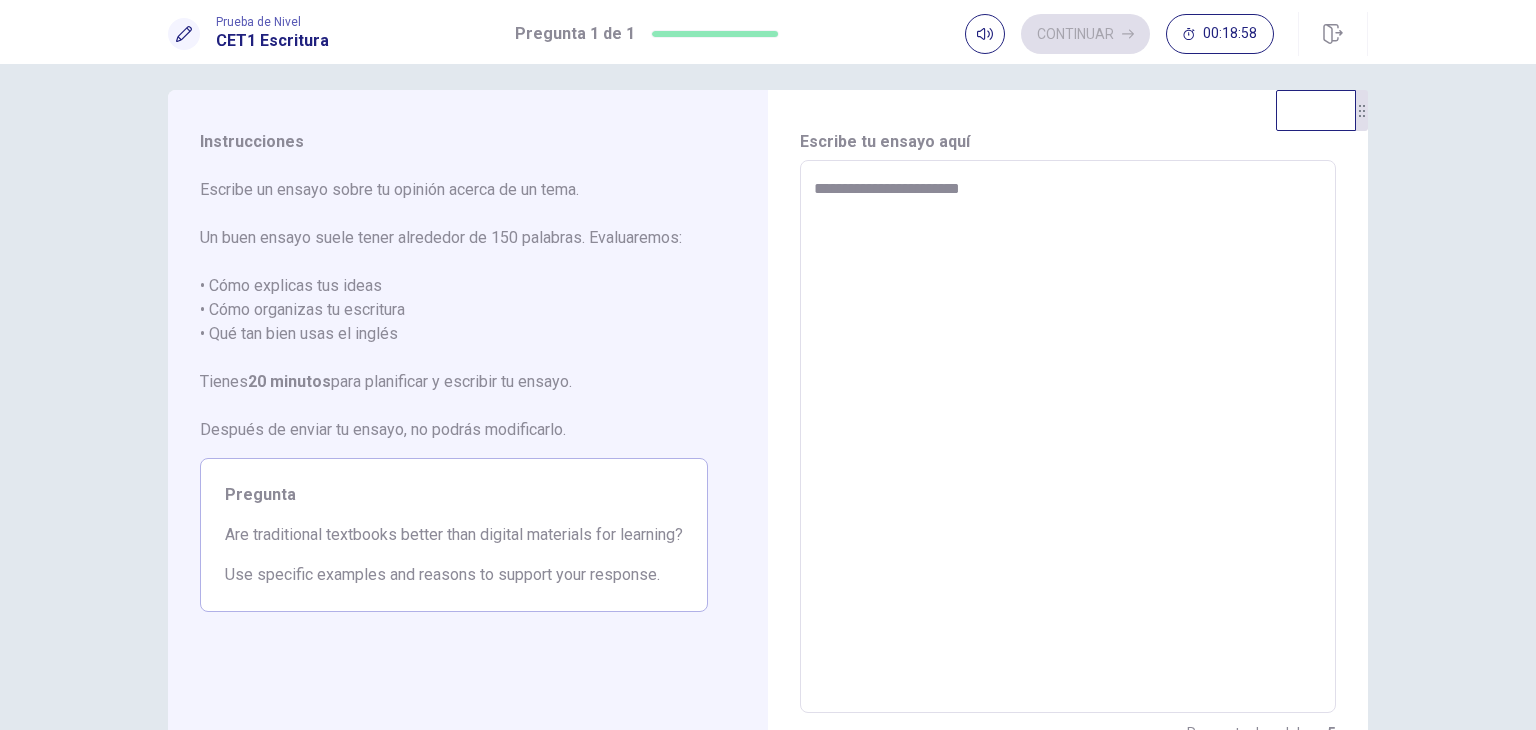 type on "*" 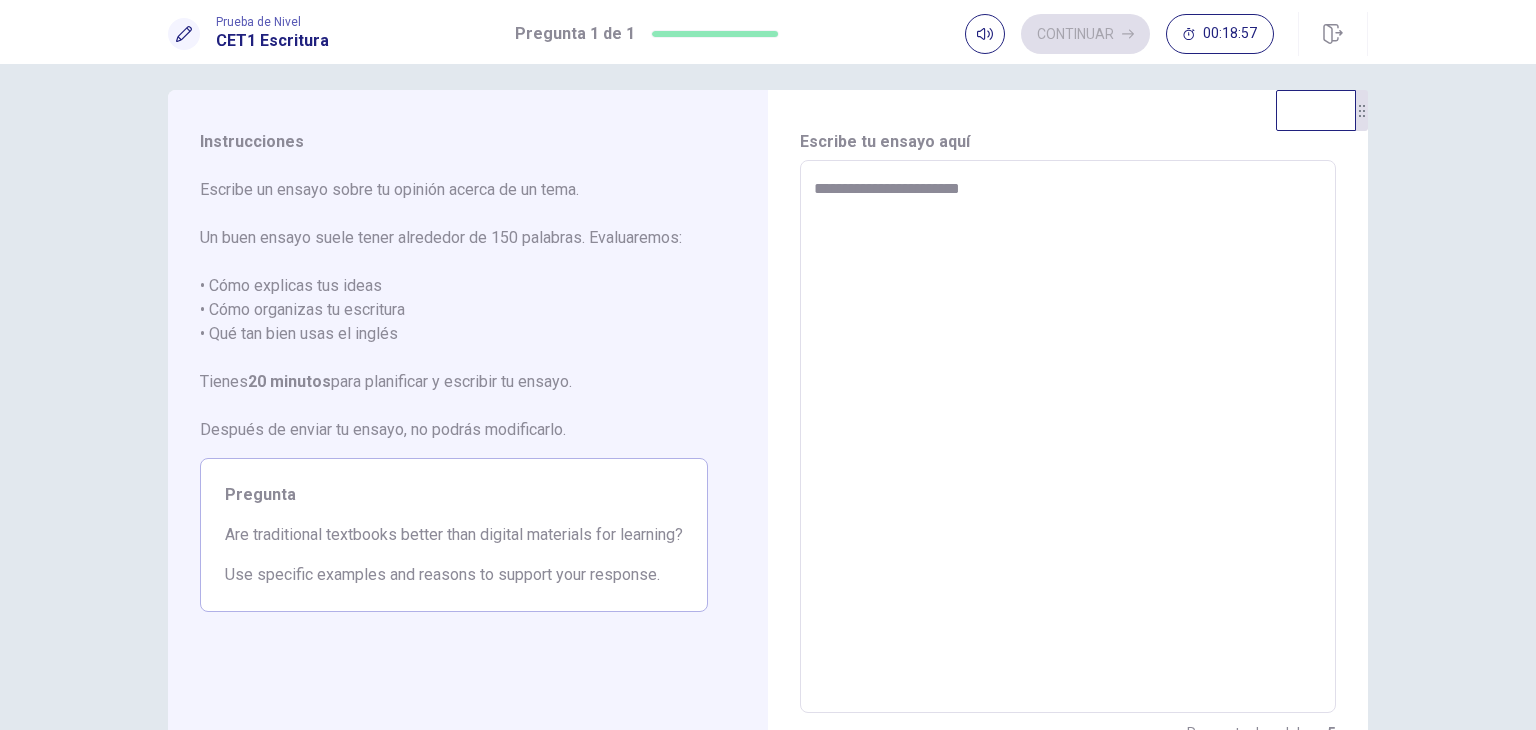 type on "**********" 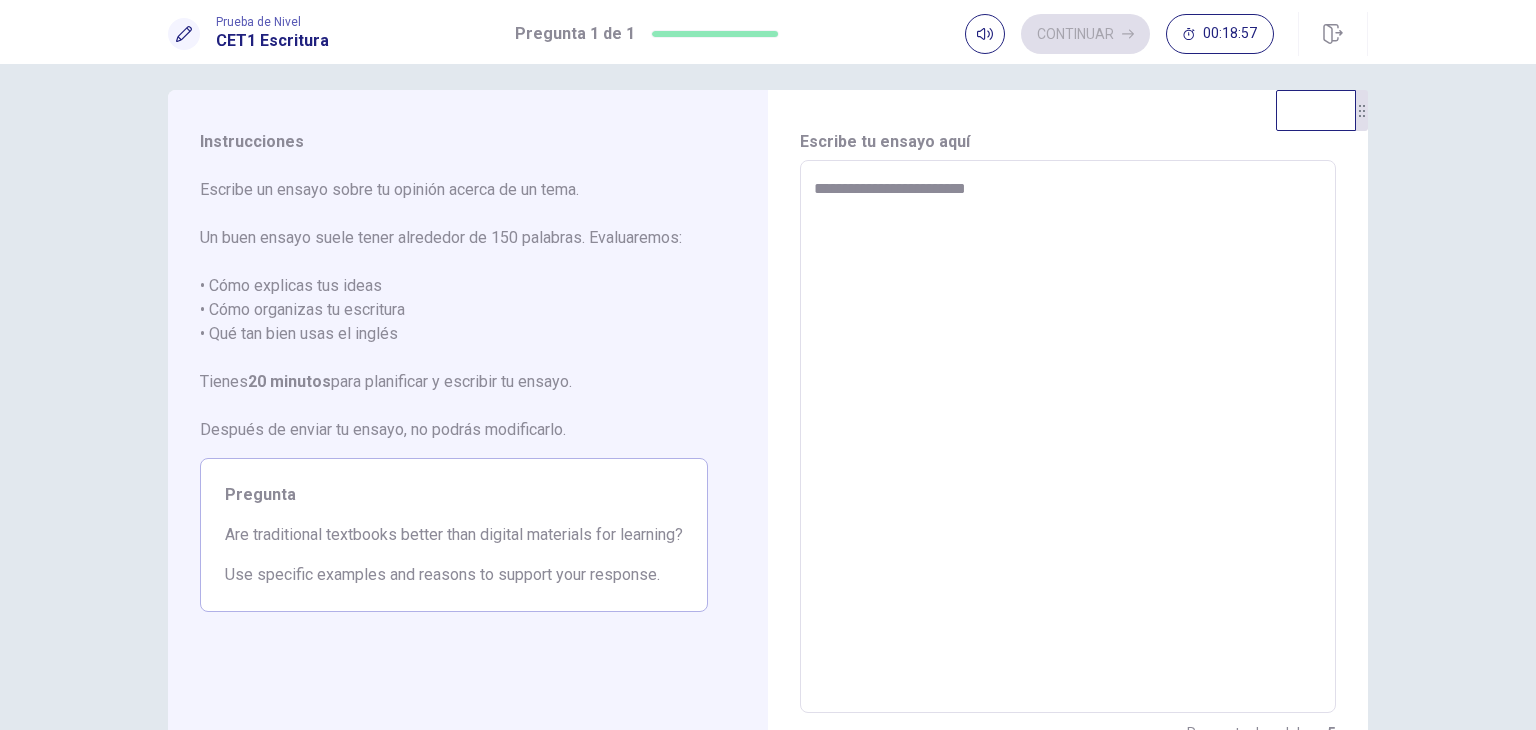 type on "*" 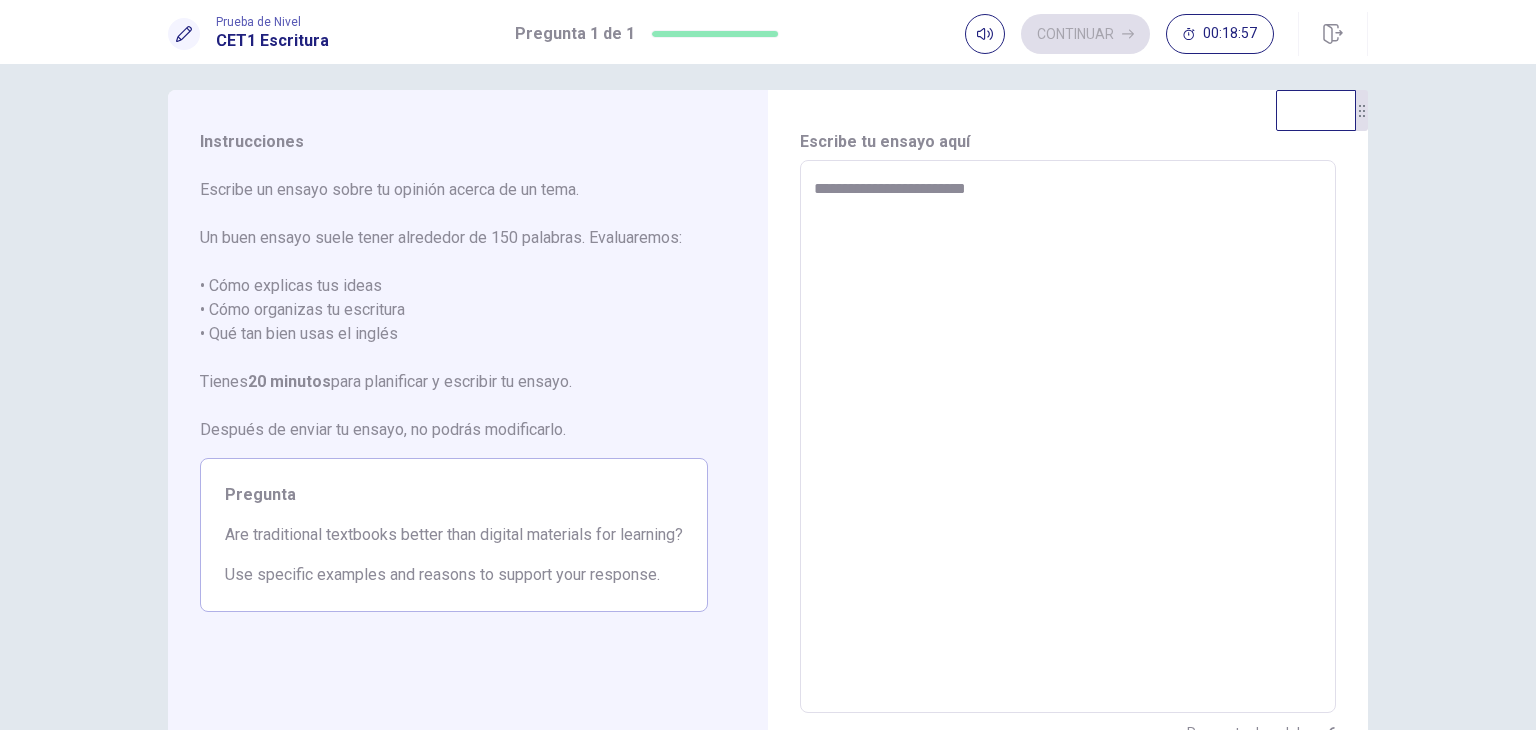 type on "**********" 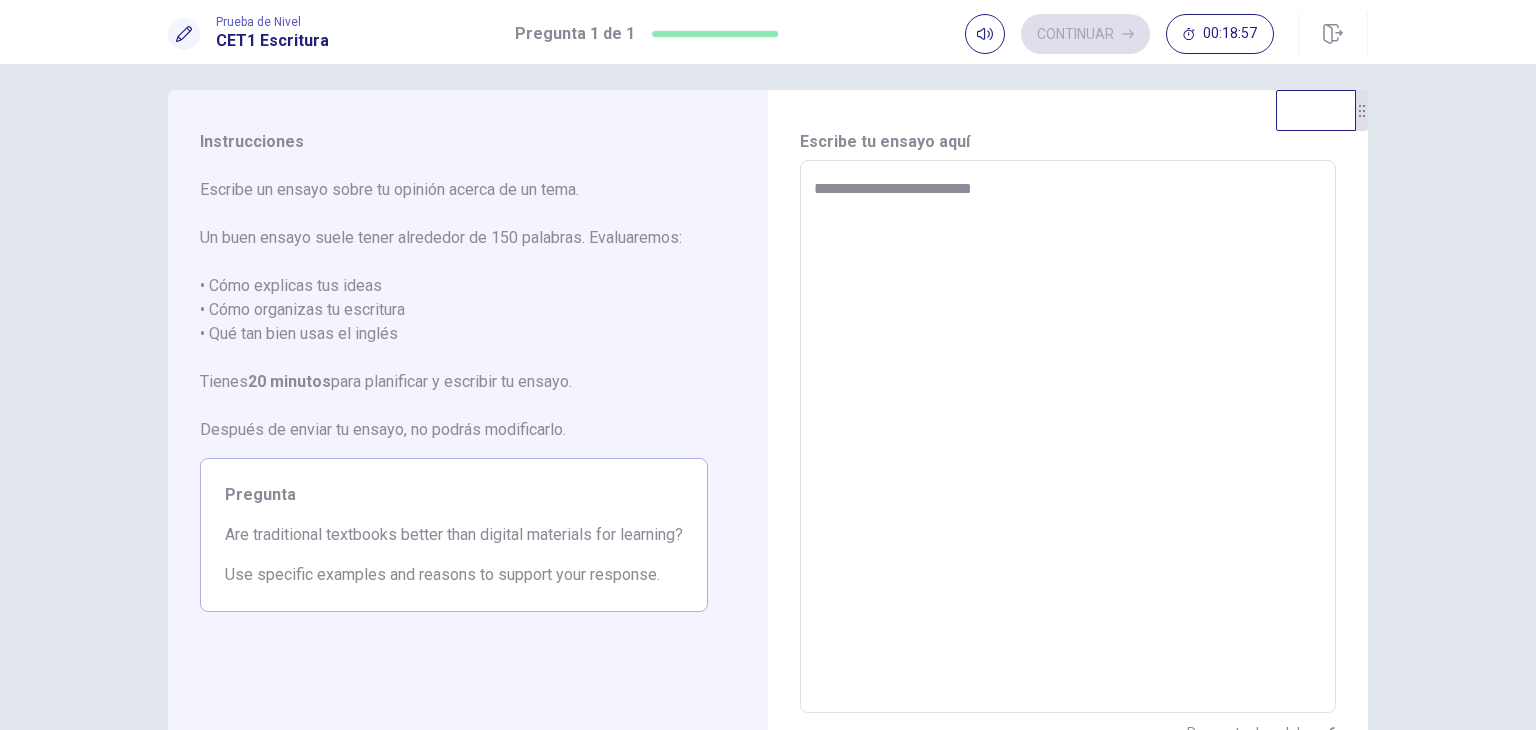type on "*" 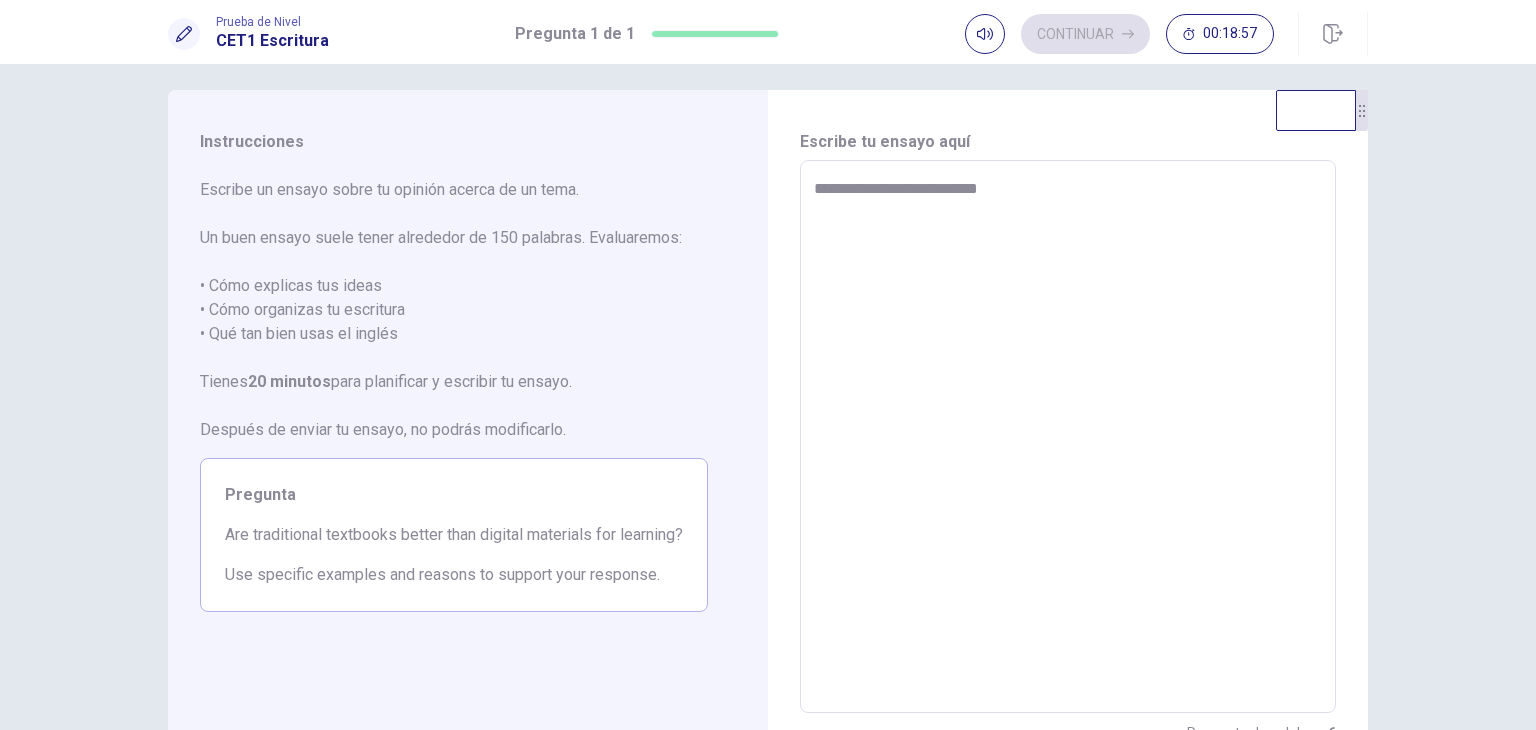 type on "*" 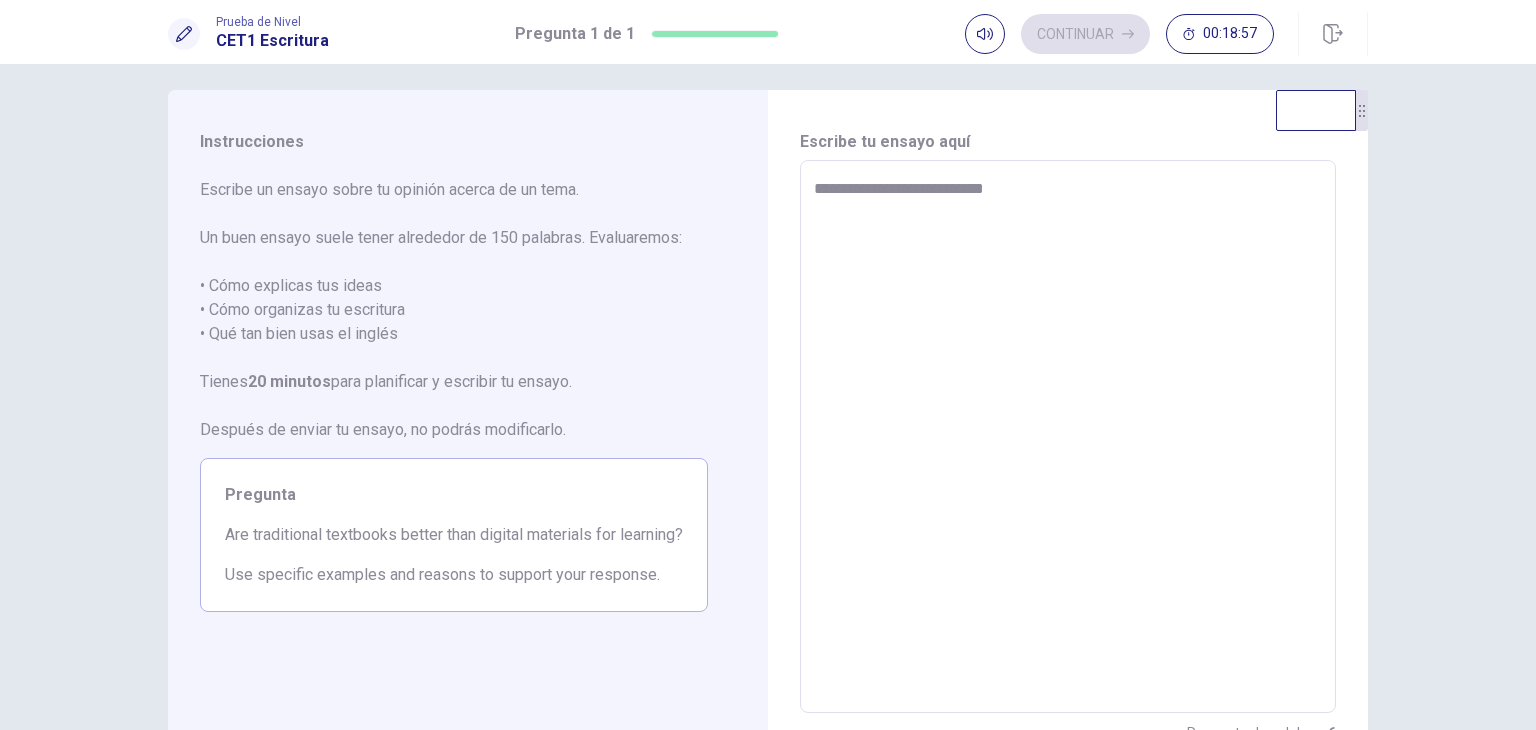 type on "*" 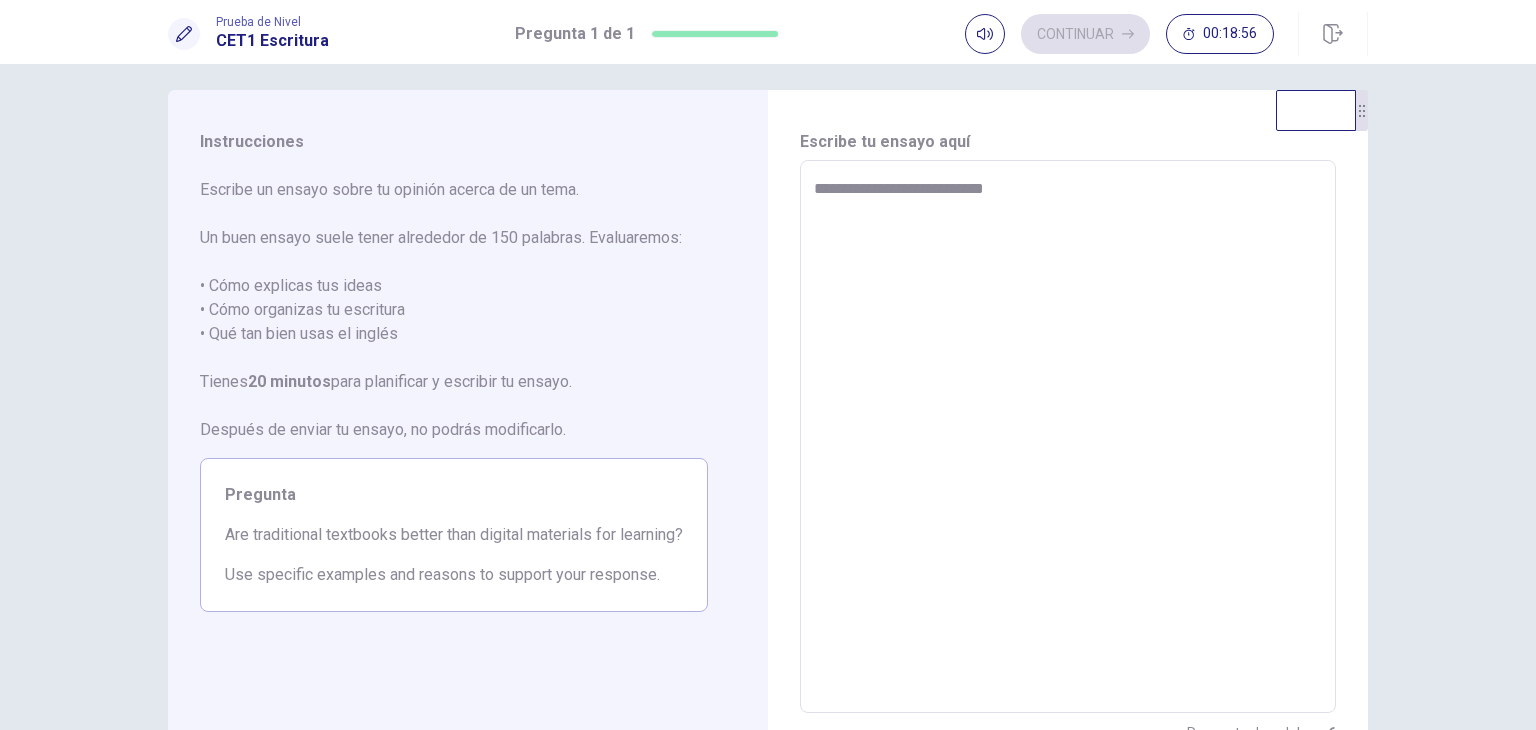 type on "**********" 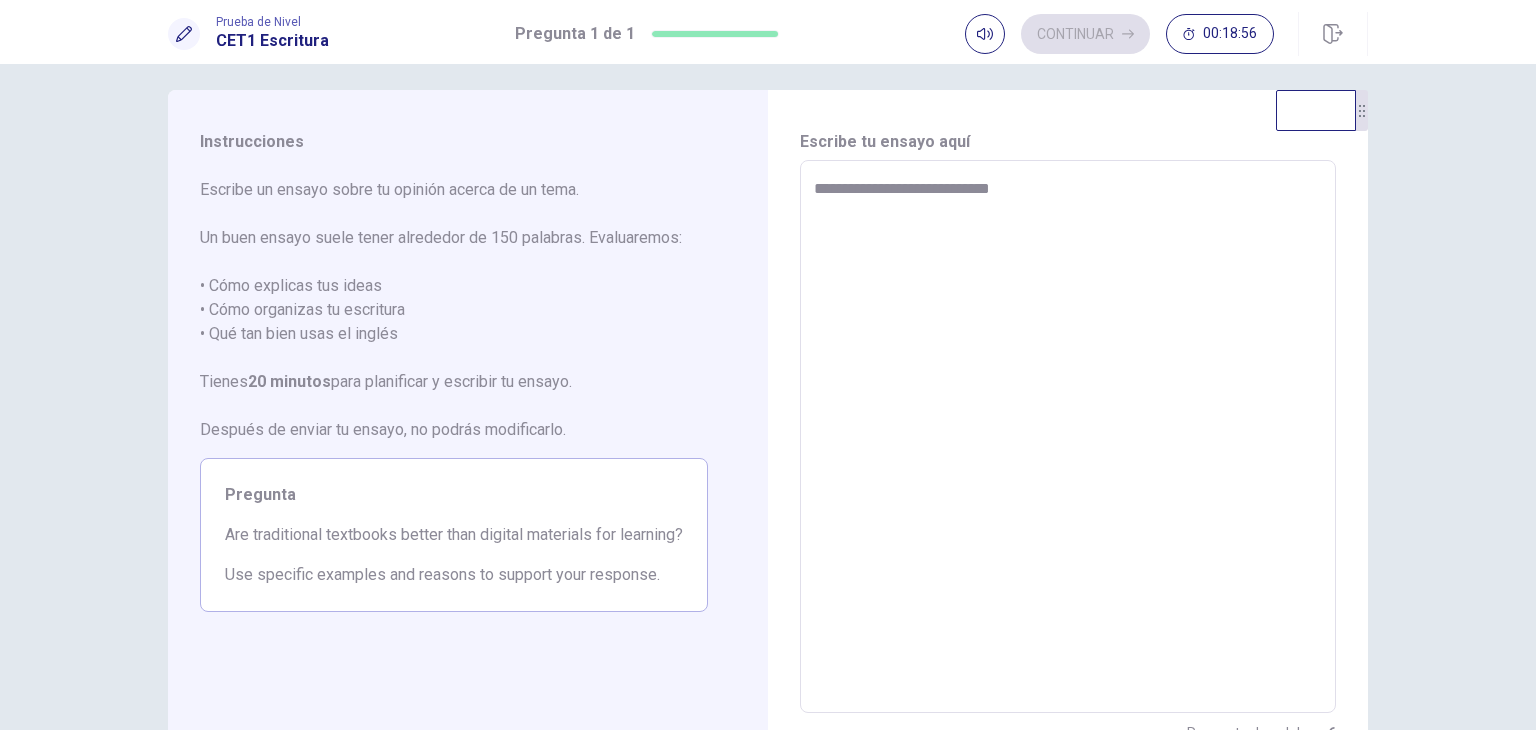 type on "*" 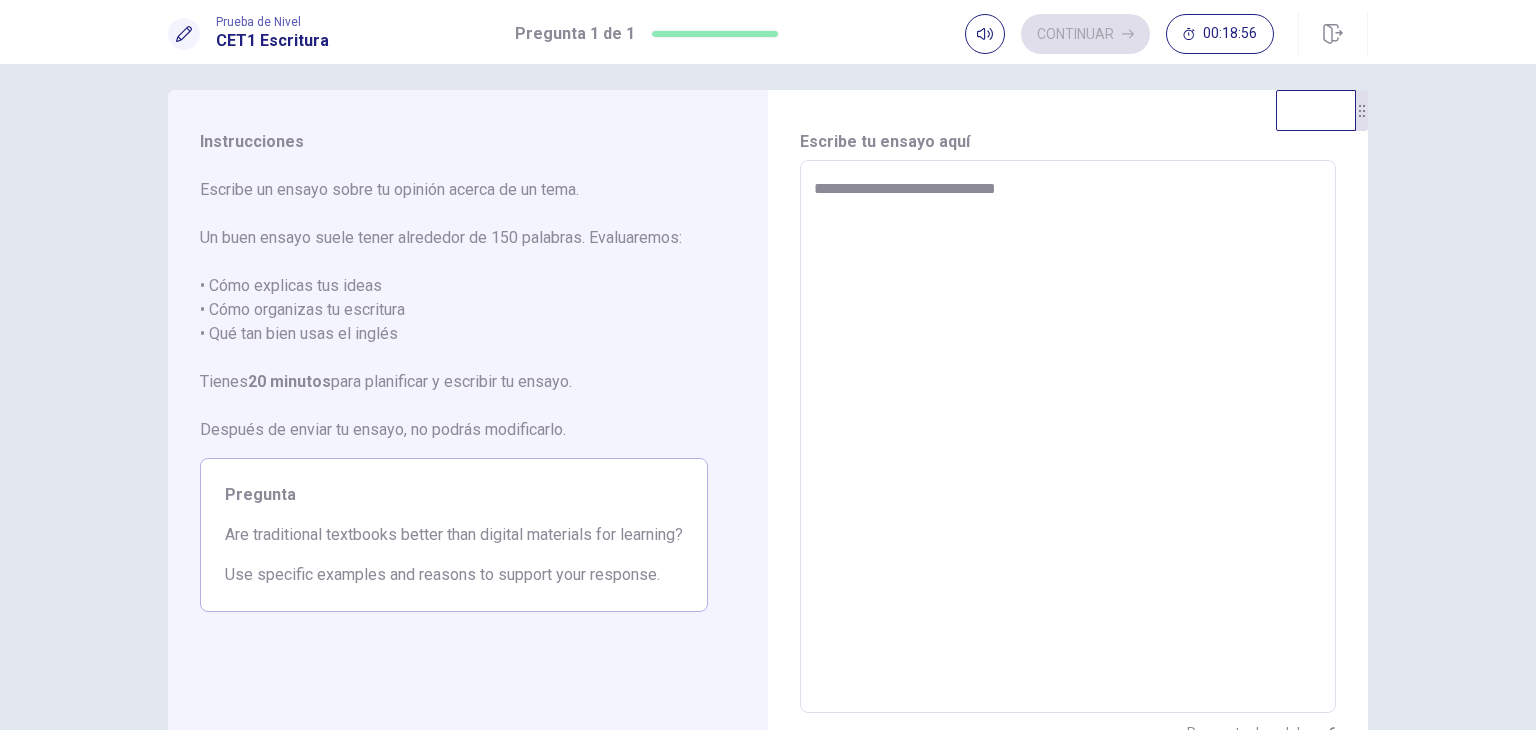 type on "*" 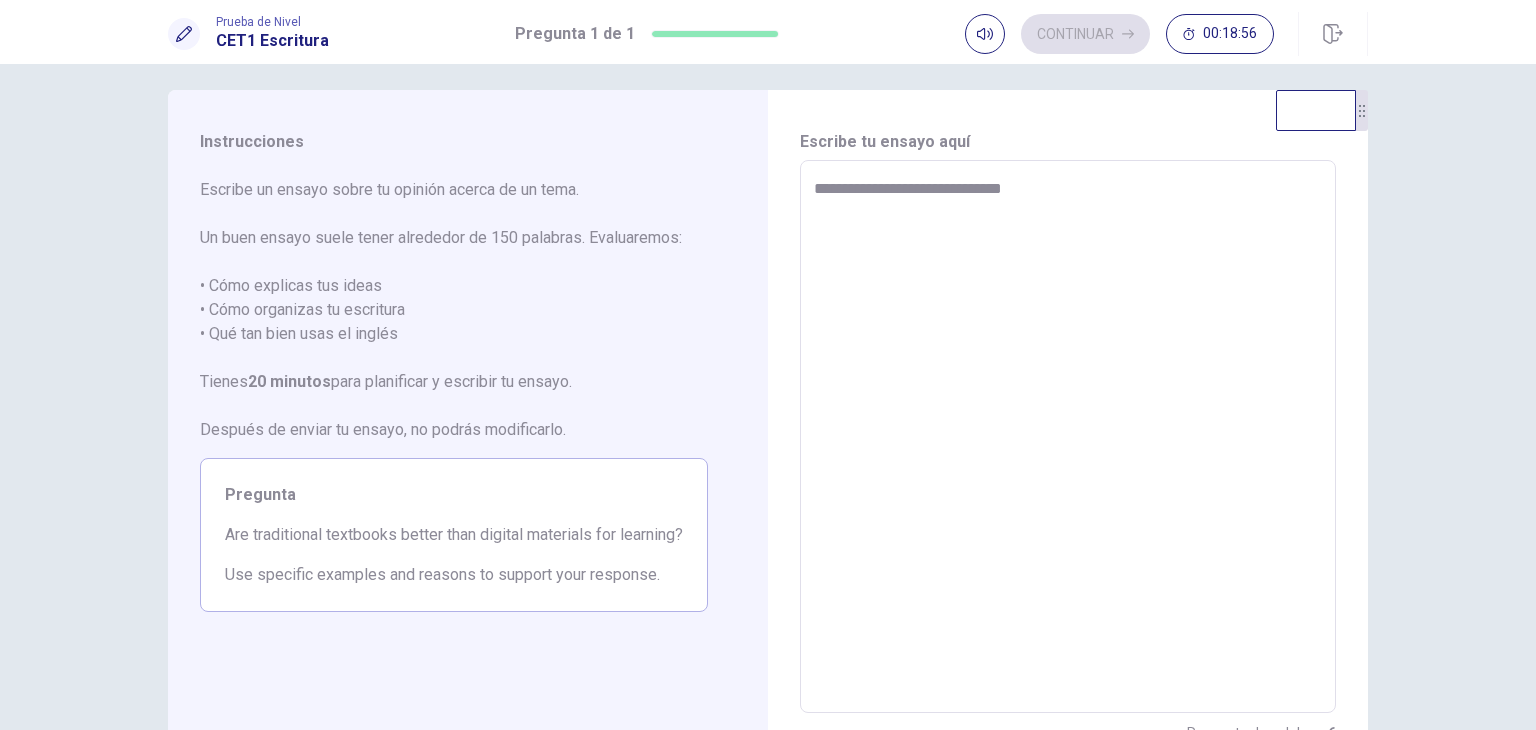 type on "**********" 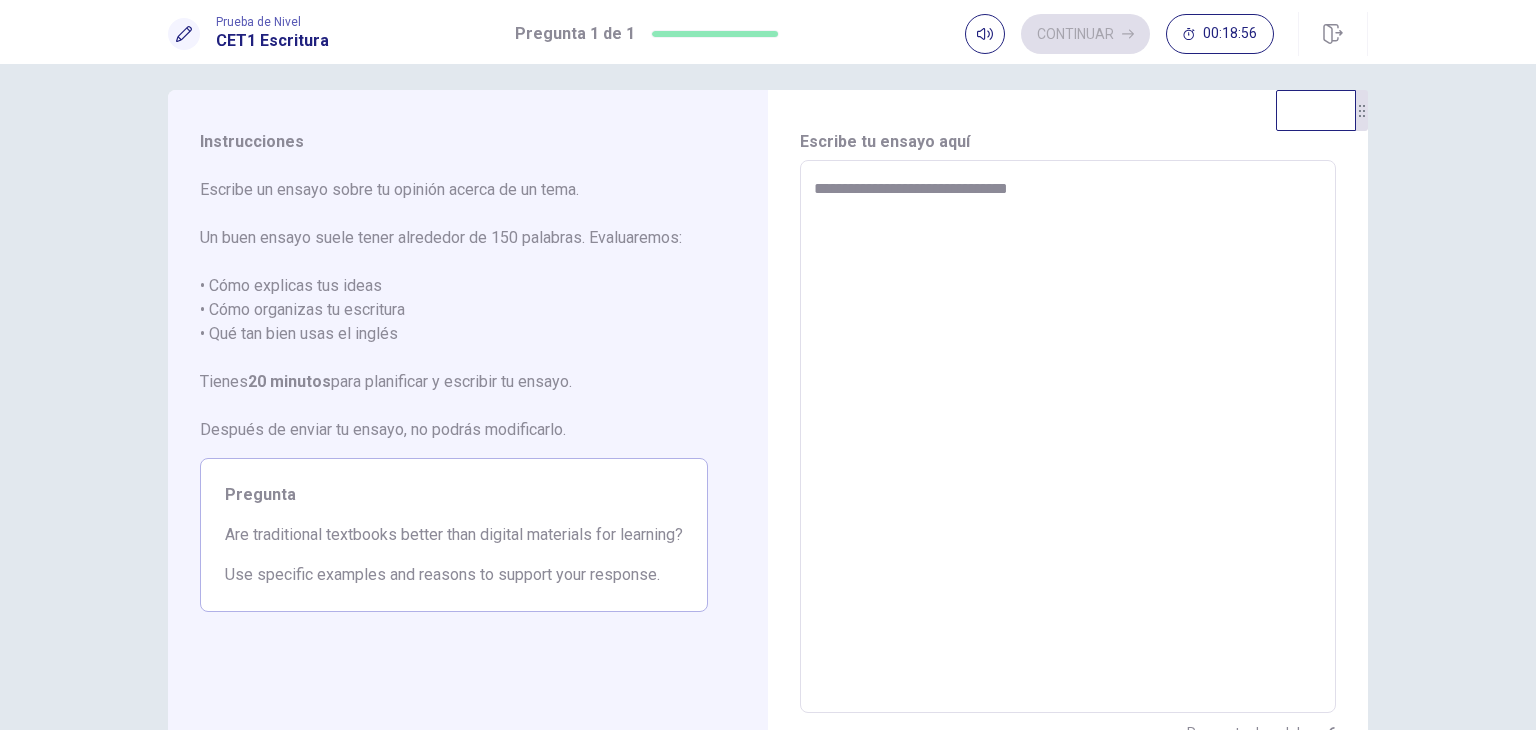 type on "*" 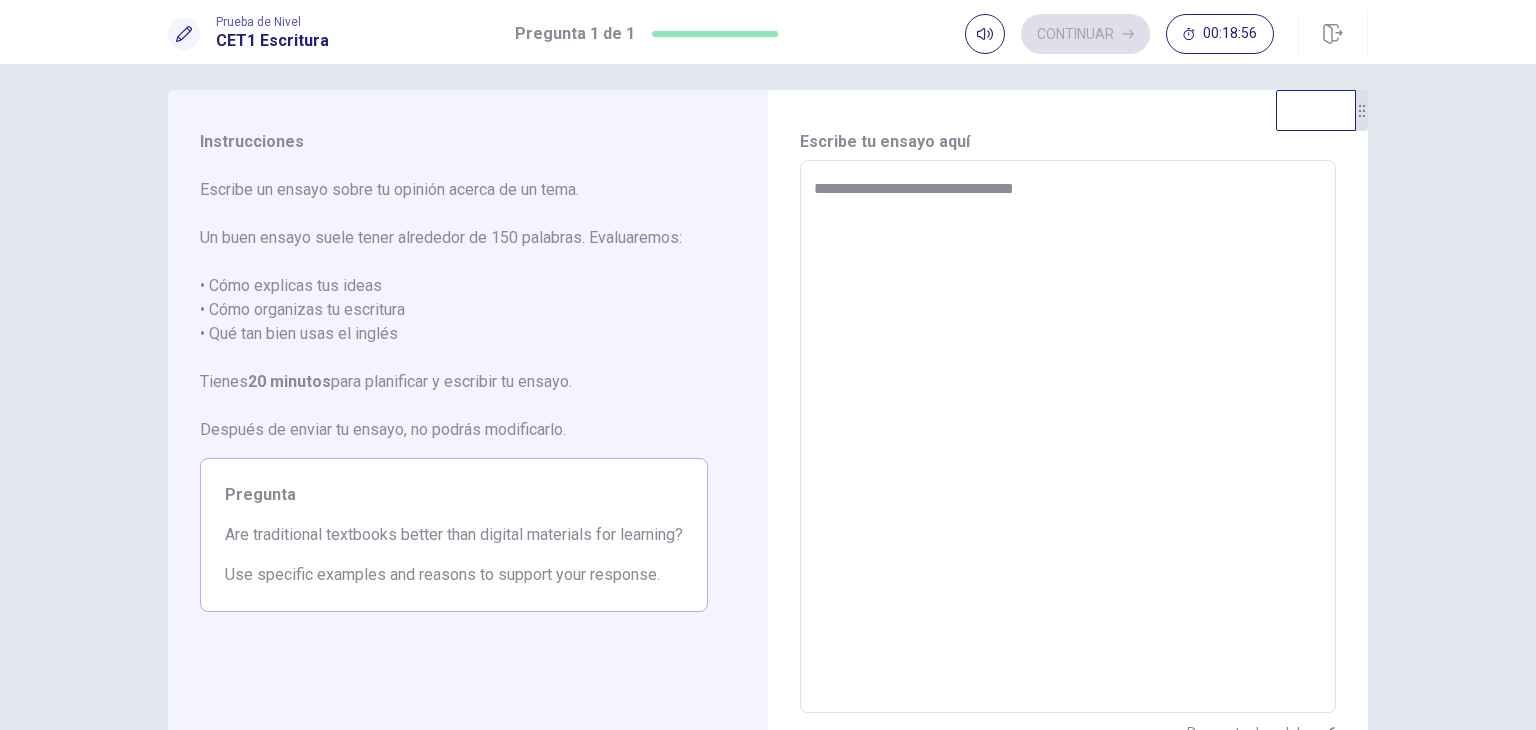 type on "*" 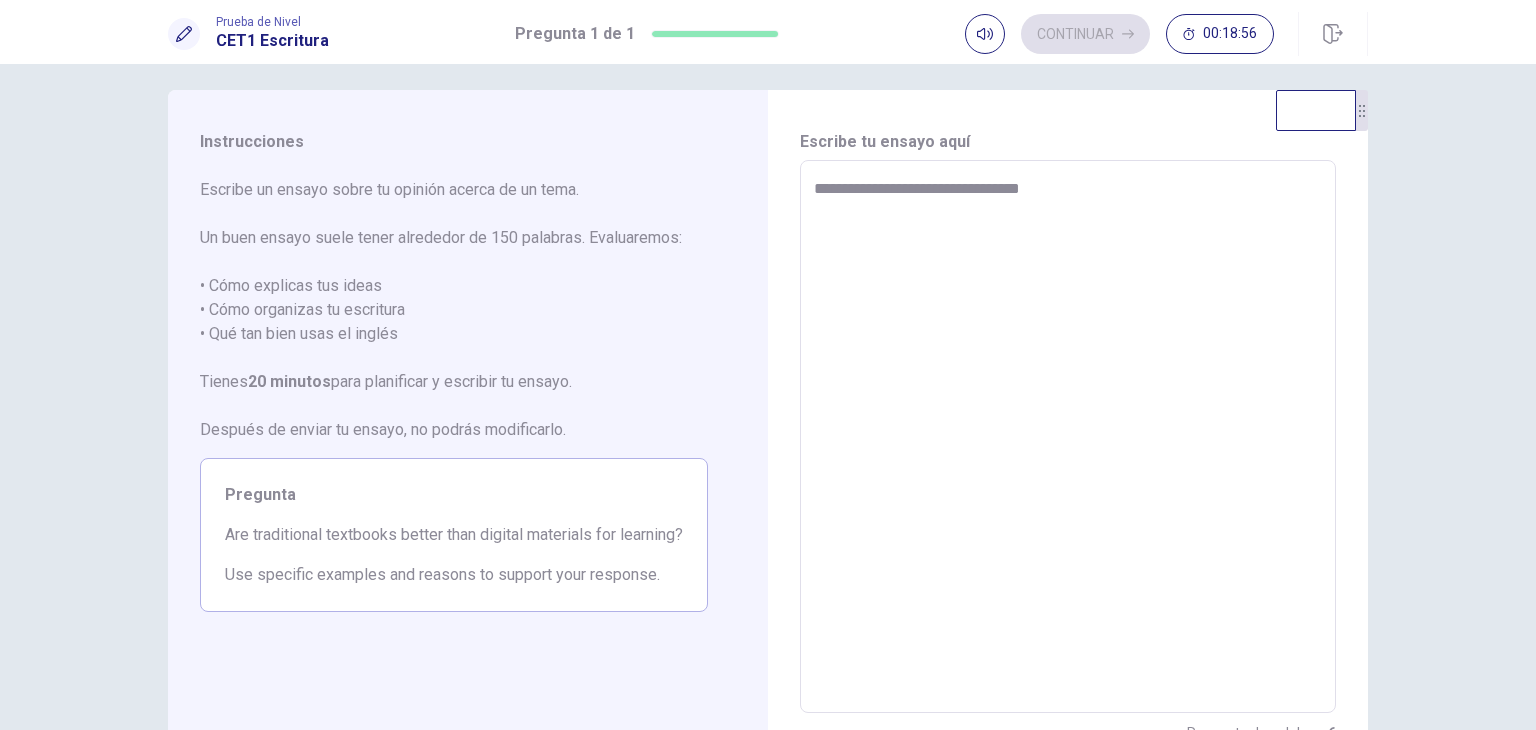 type on "*" 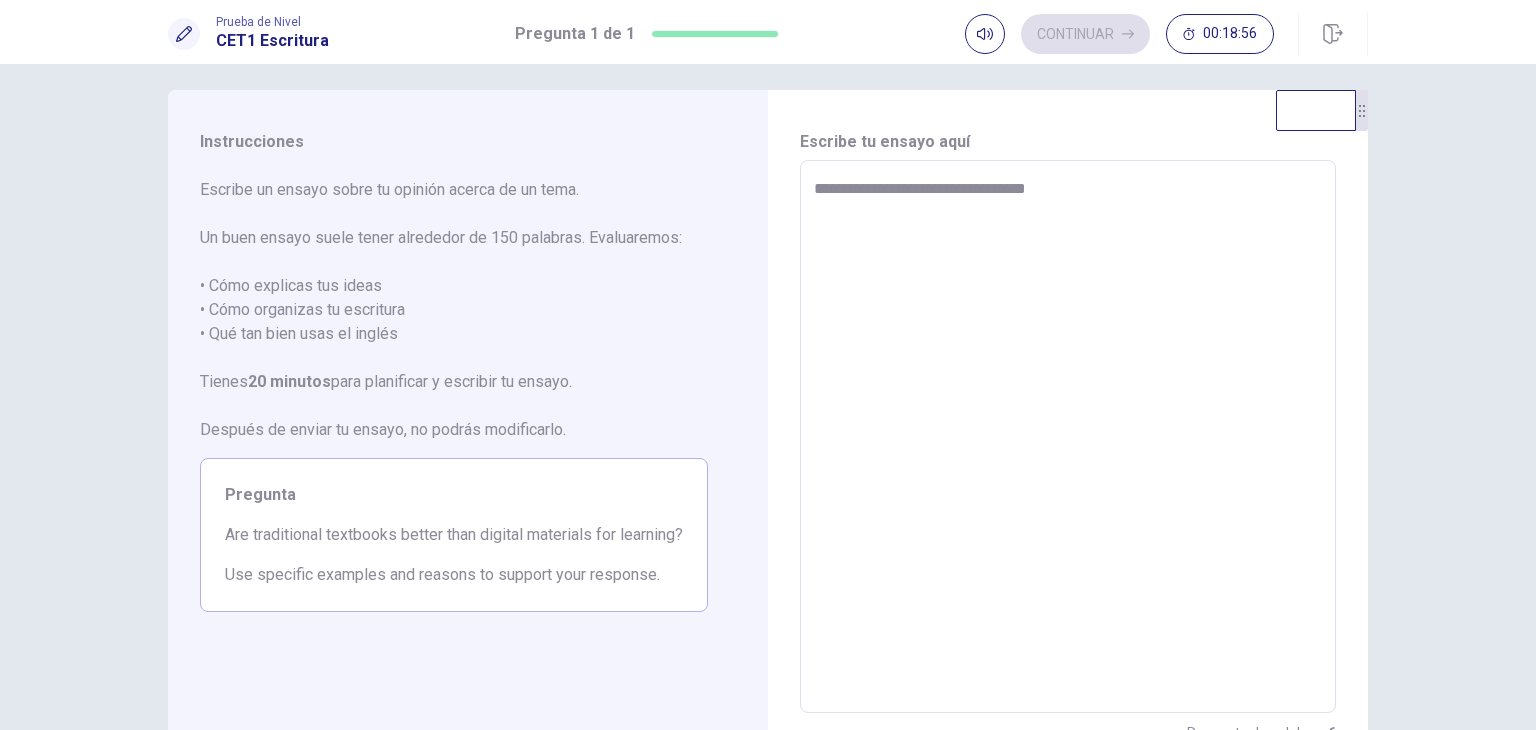 type on "*" 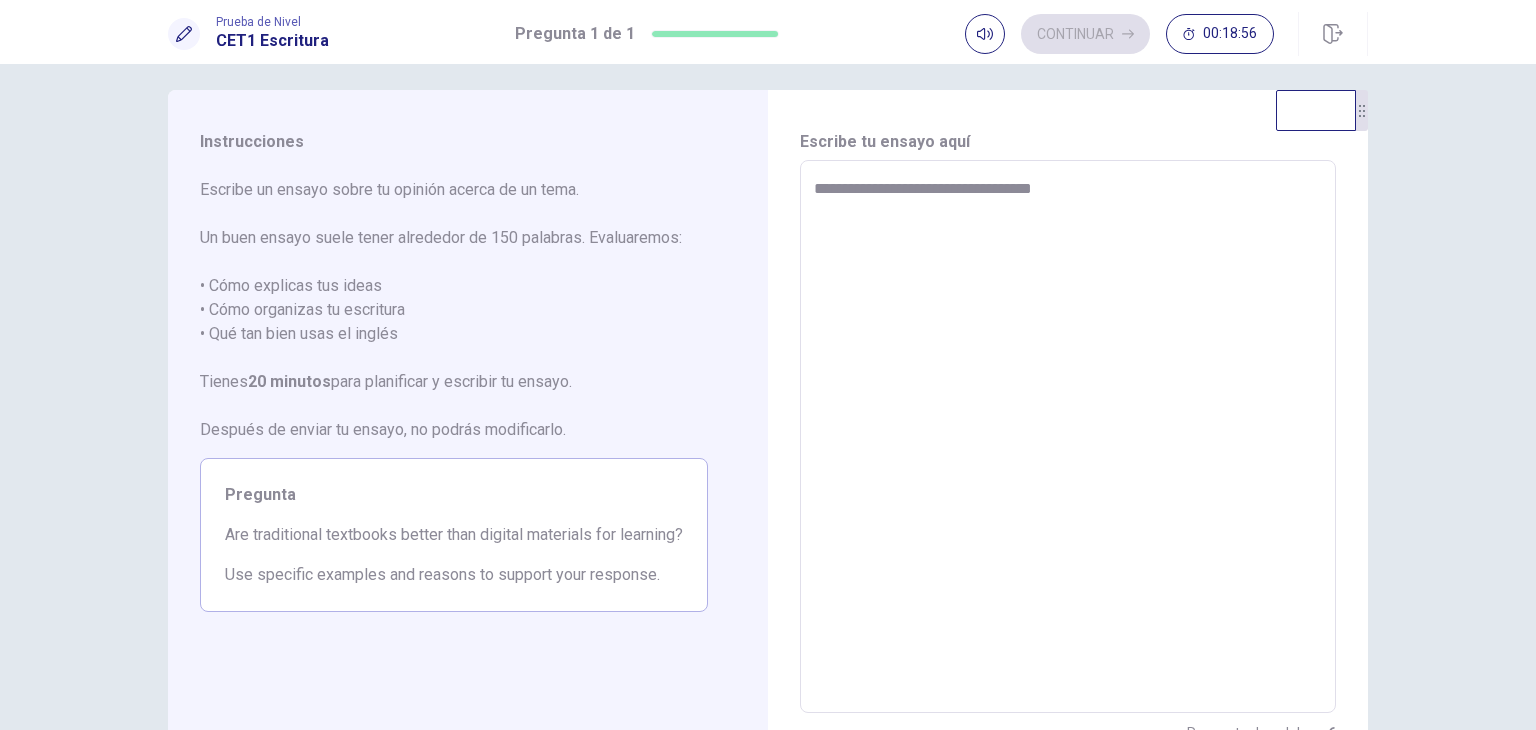 type on "*" 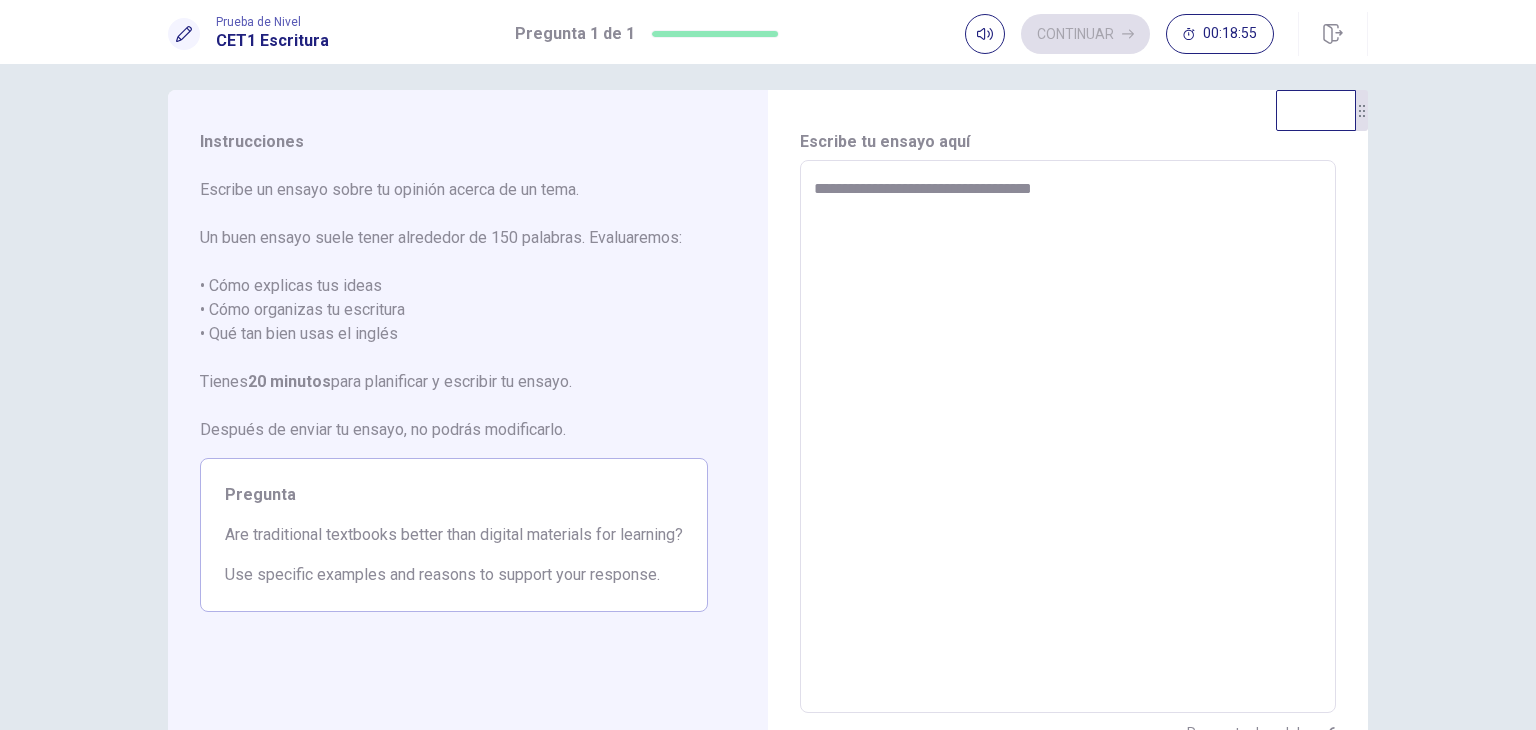 type on "**********" 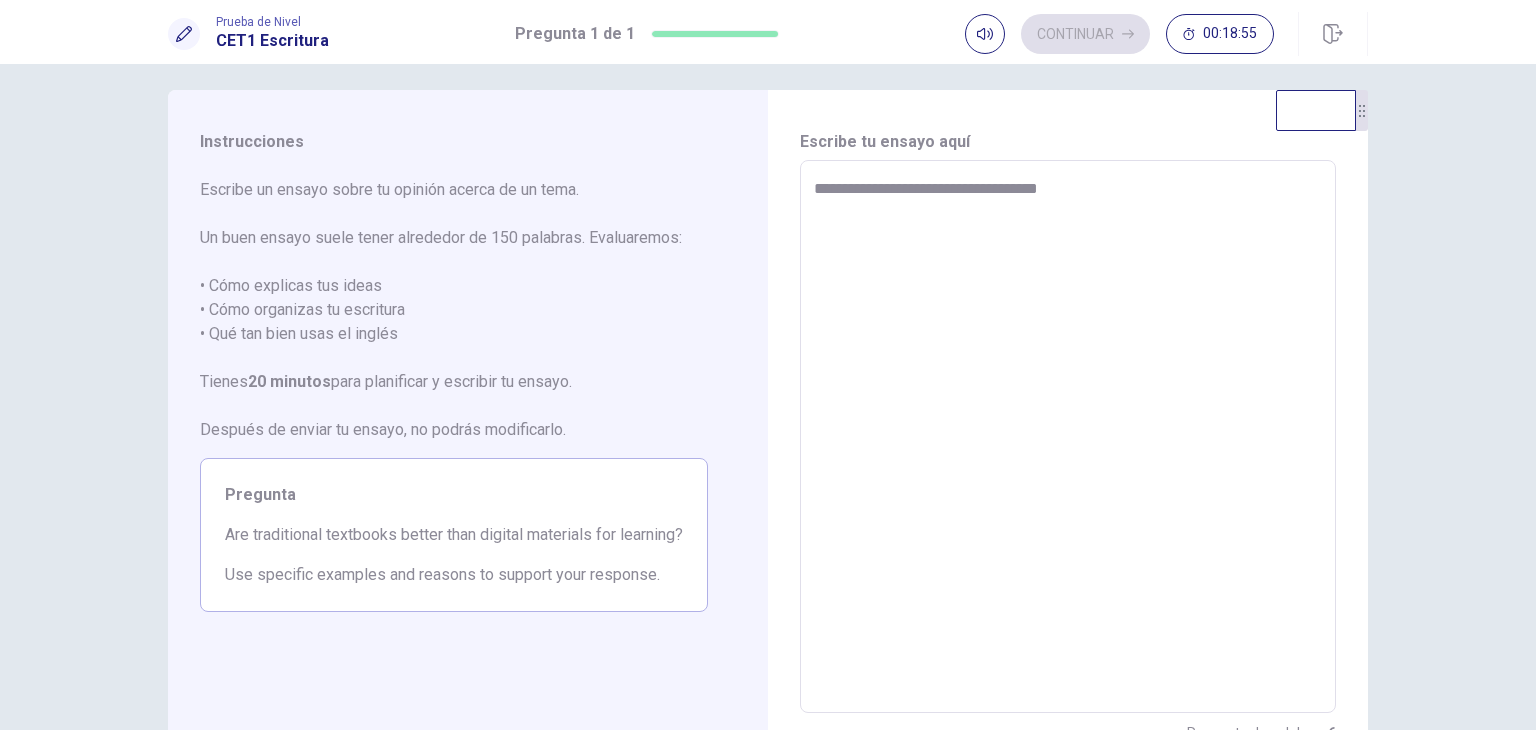 type on "*" 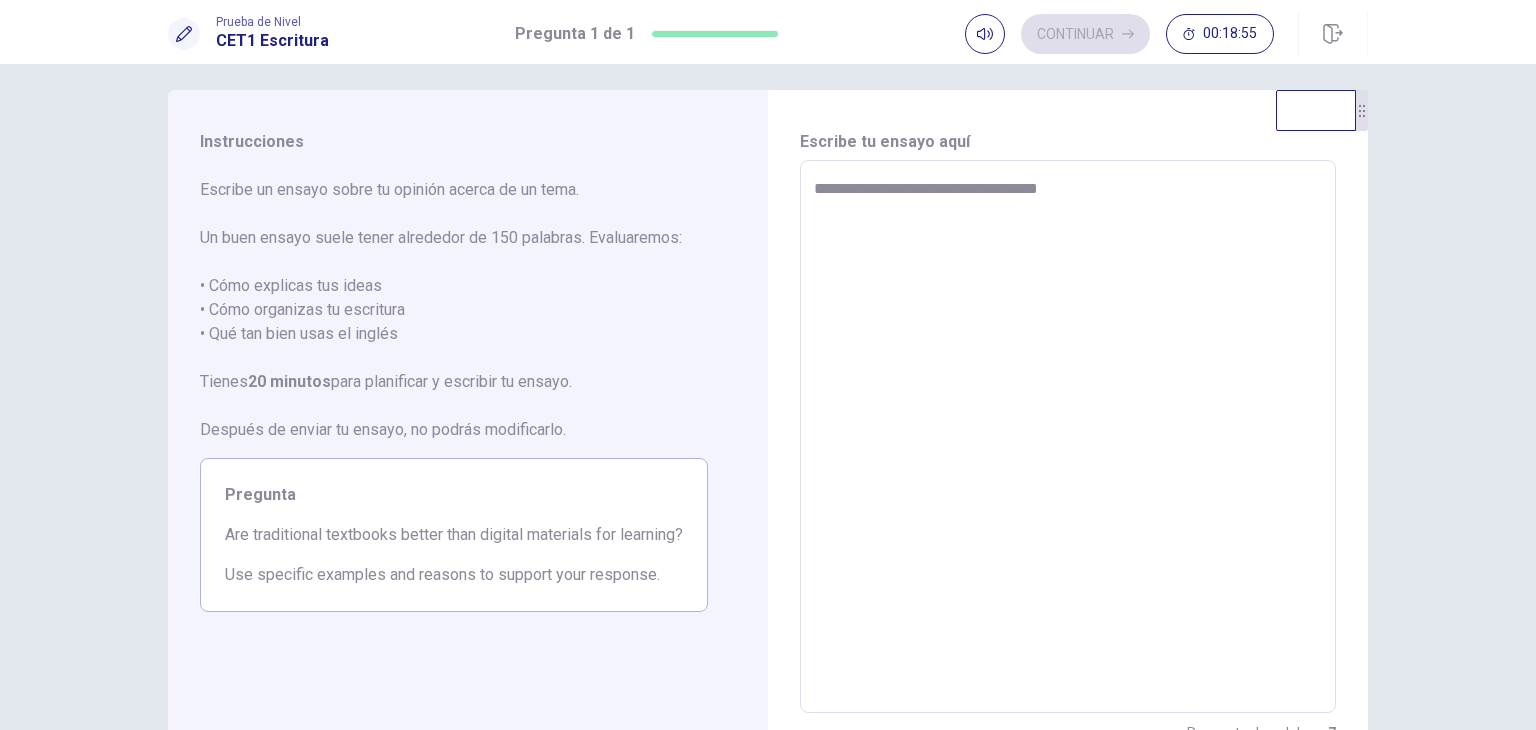 type on "**********" 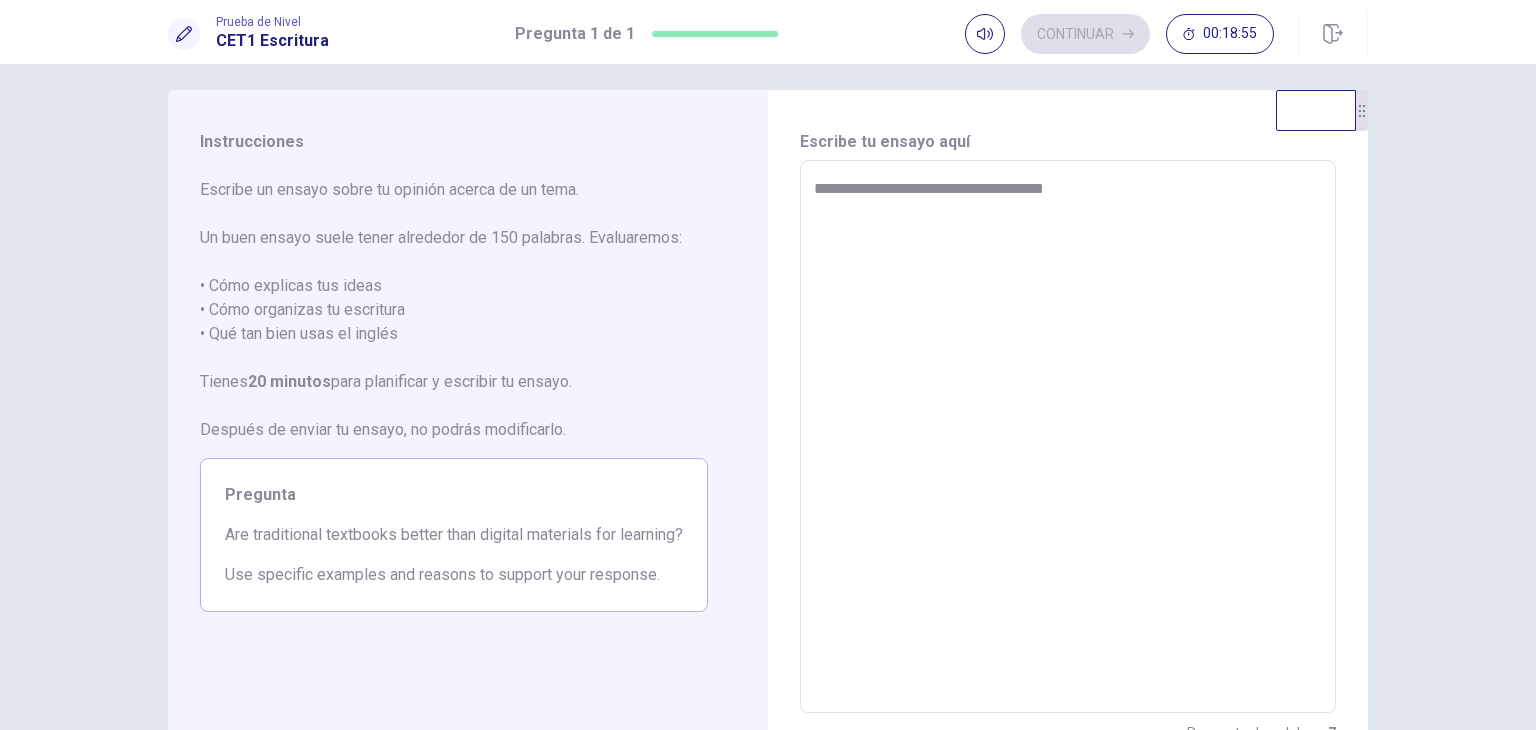 type on "*" 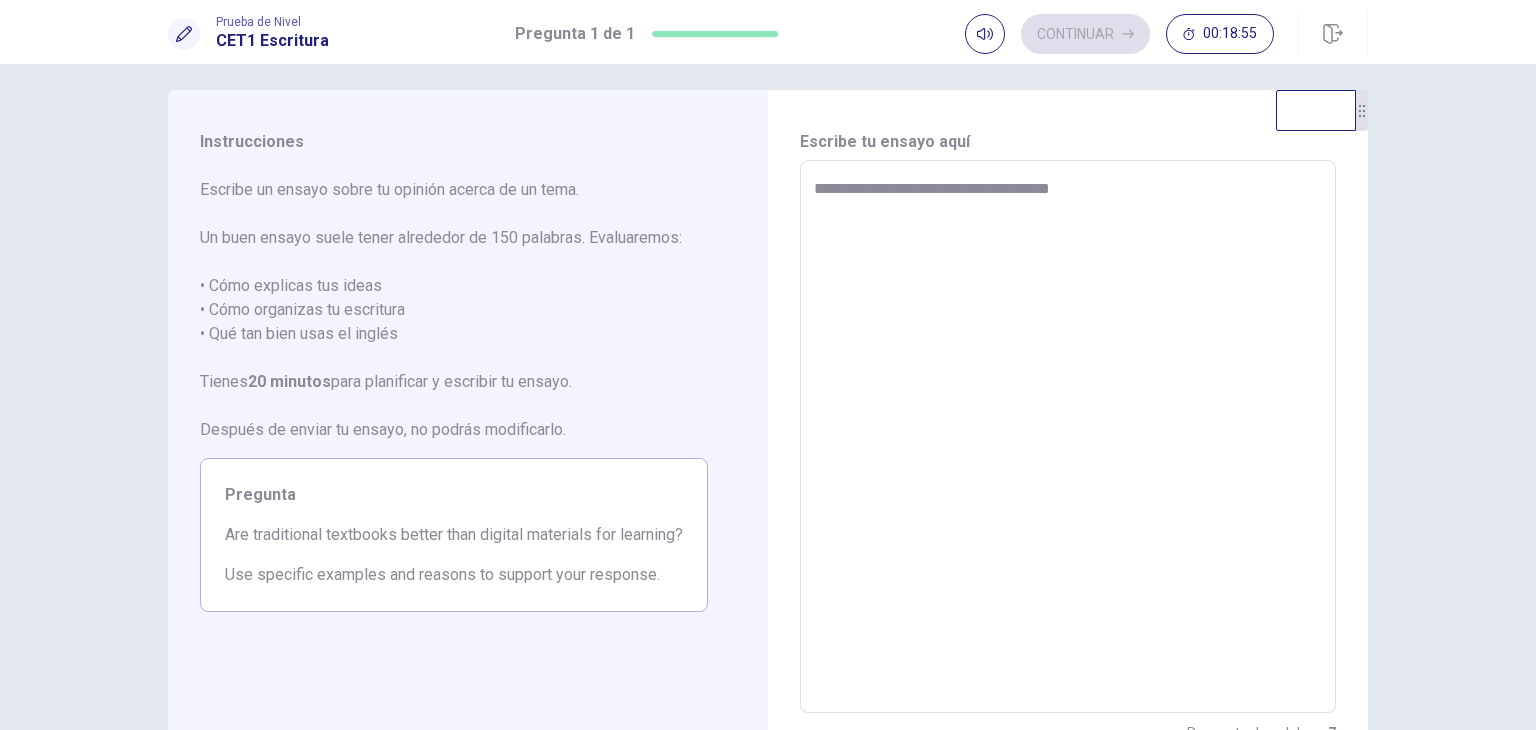 type on "*" 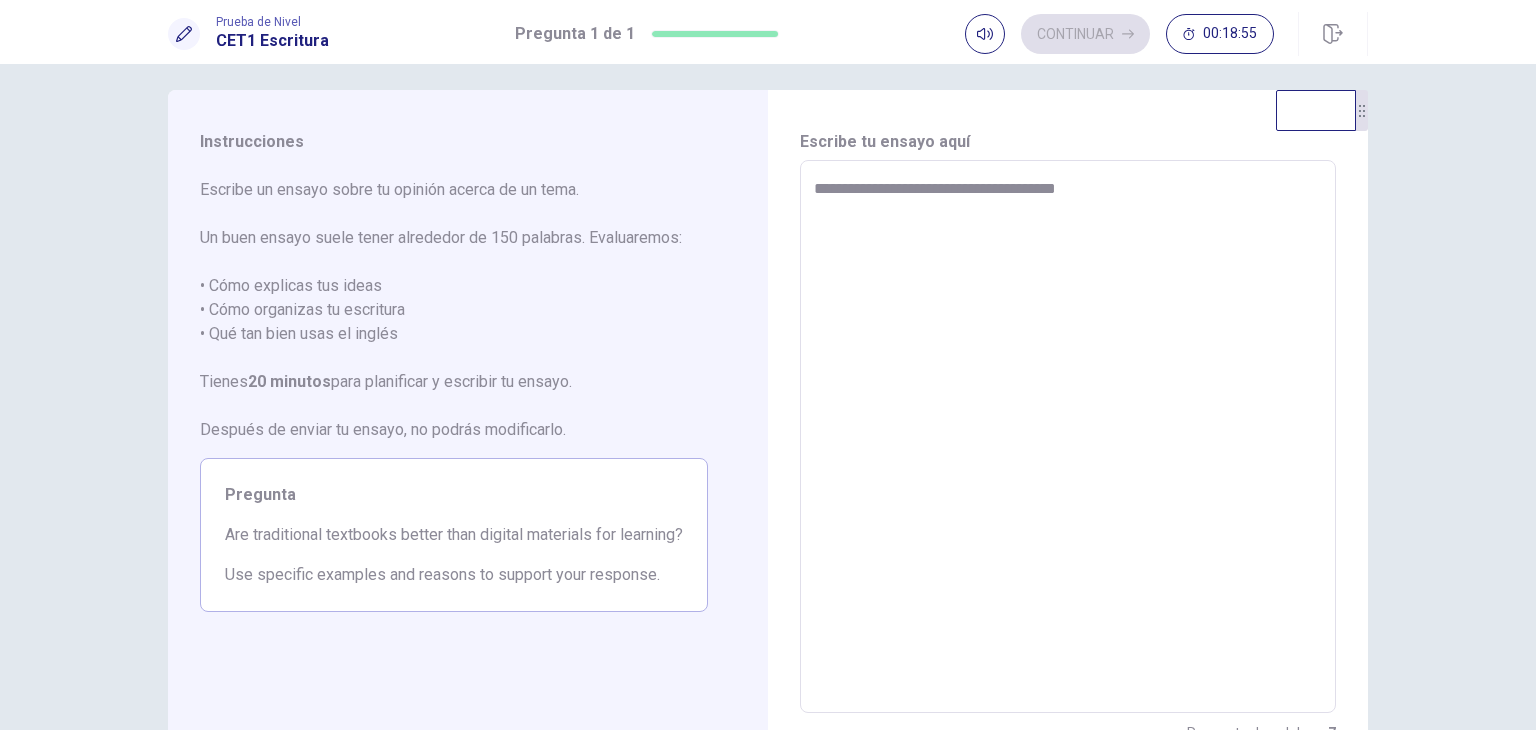 type on "*" 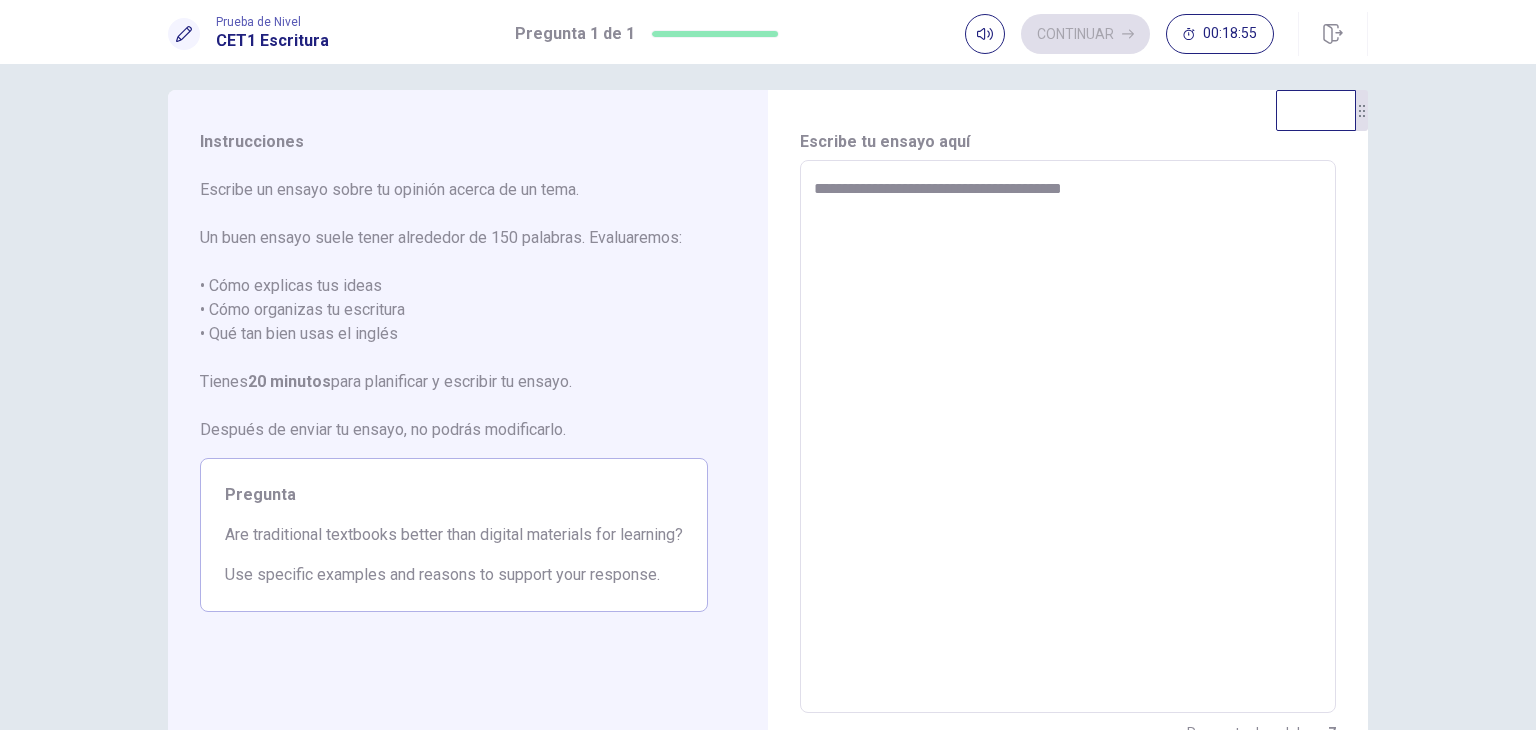 type on "*" 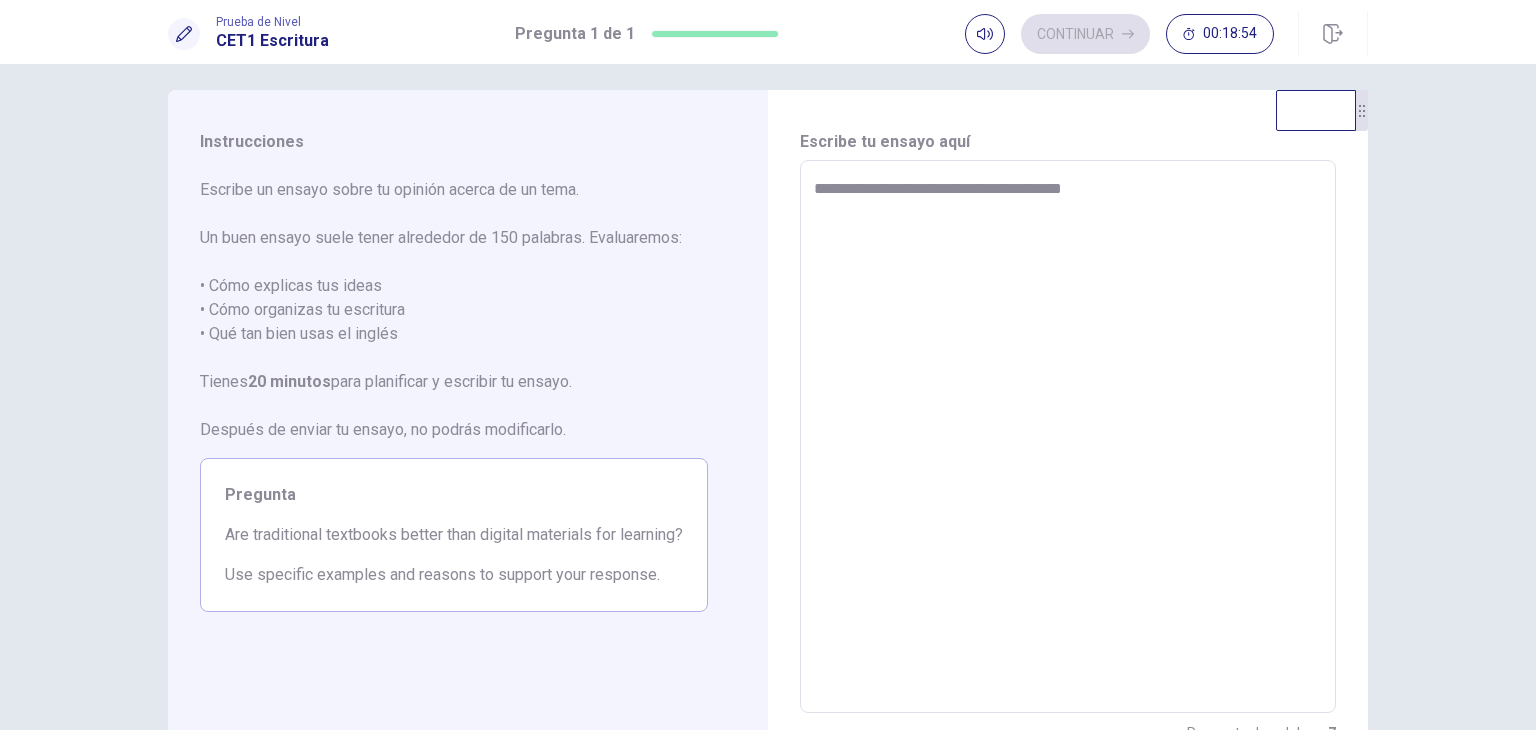 type on "**********" 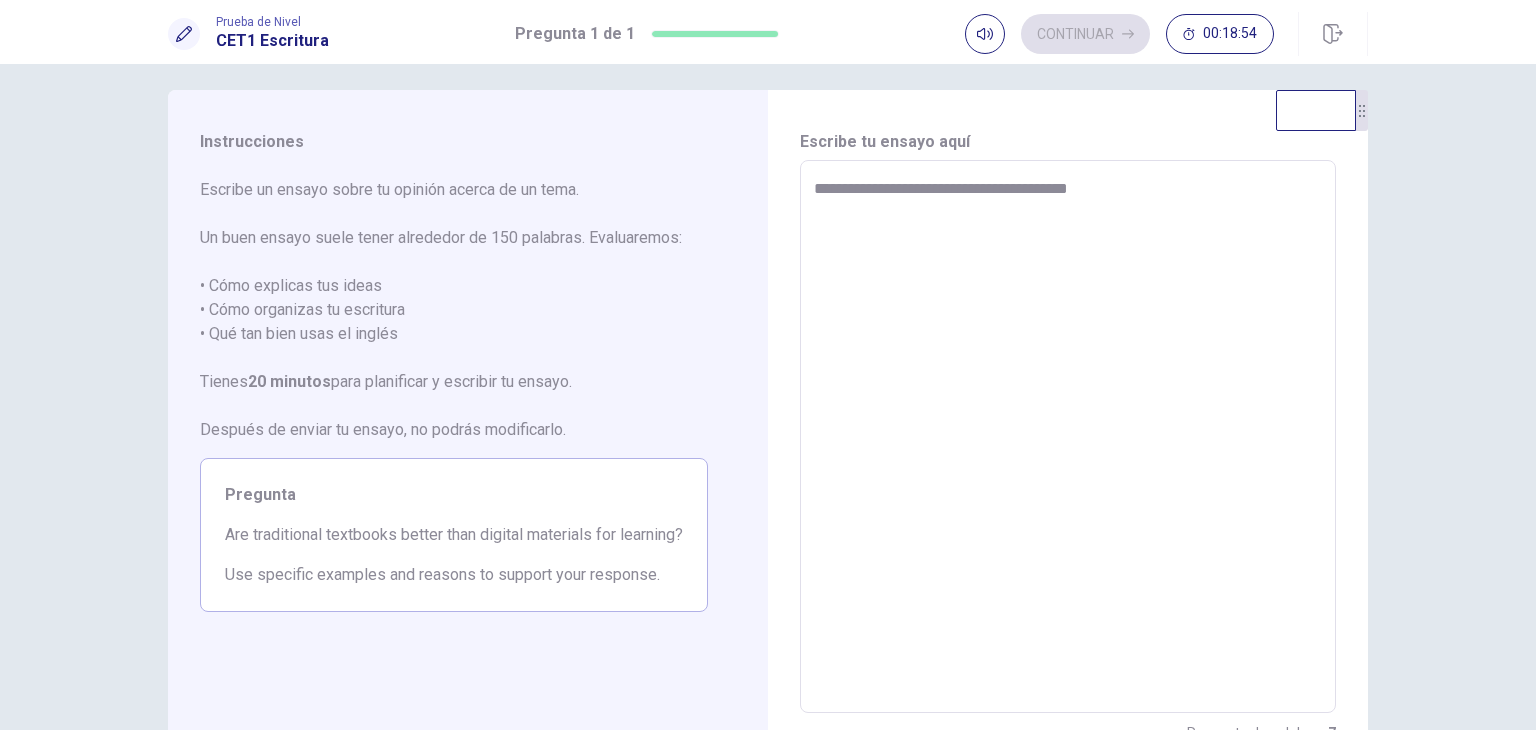 type on "*" 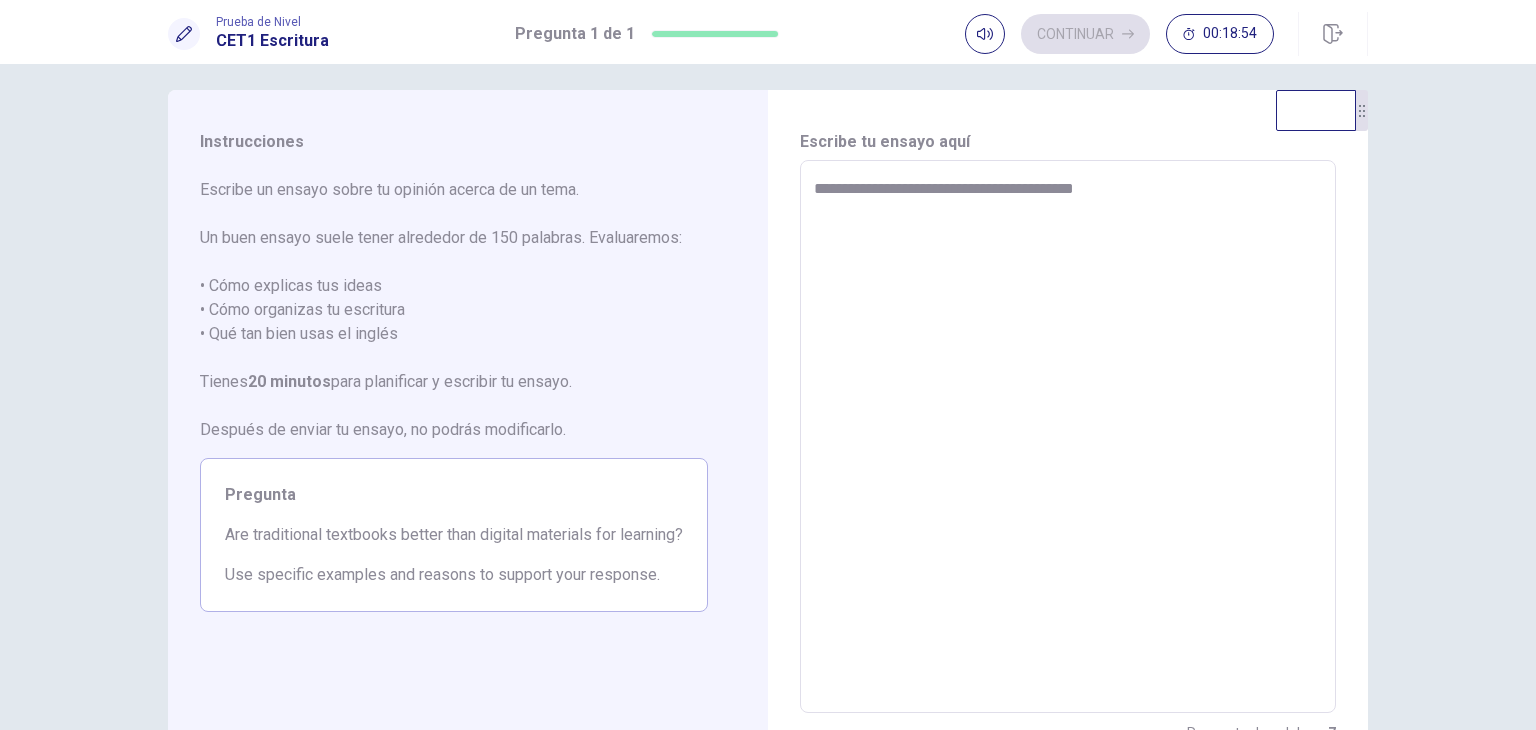 type on "*" 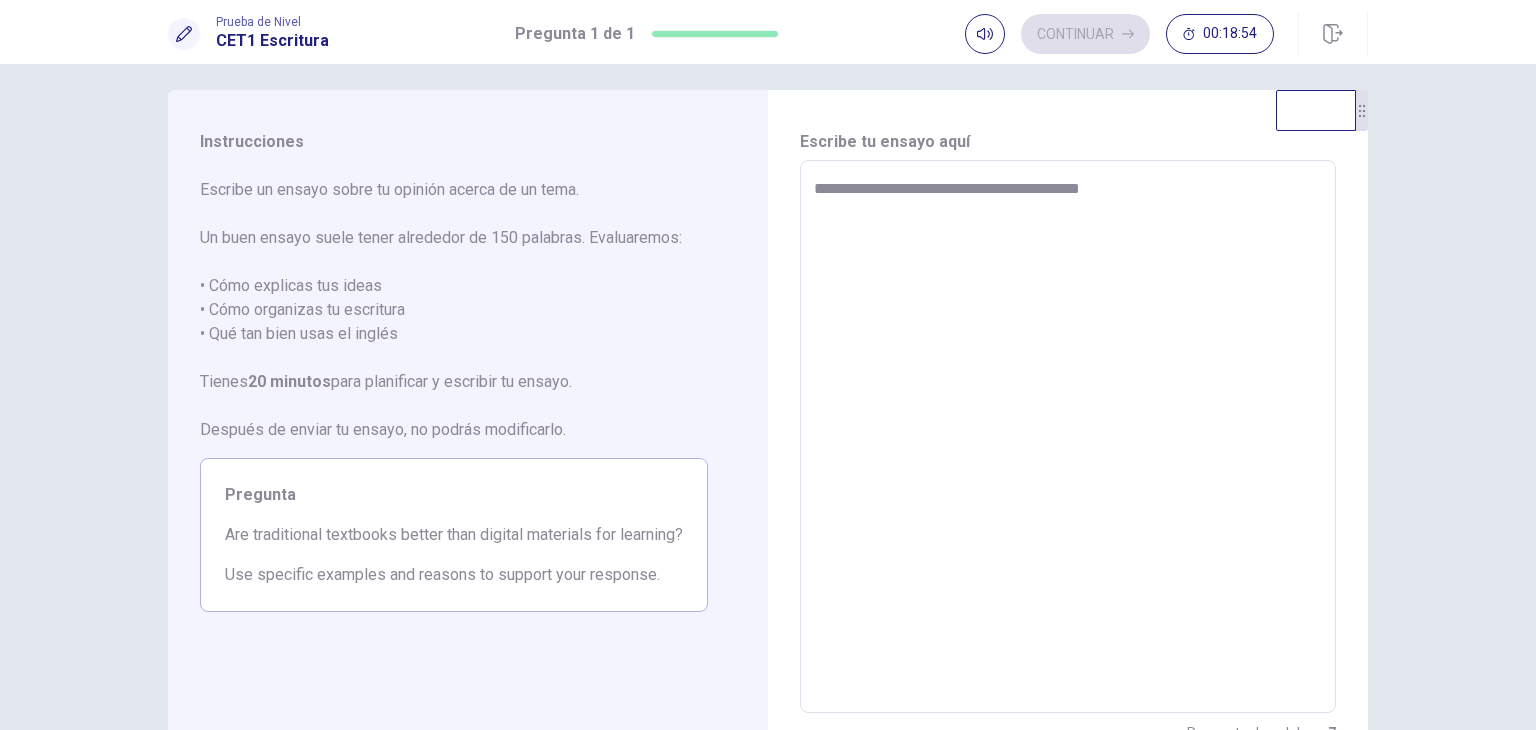 type on "*" 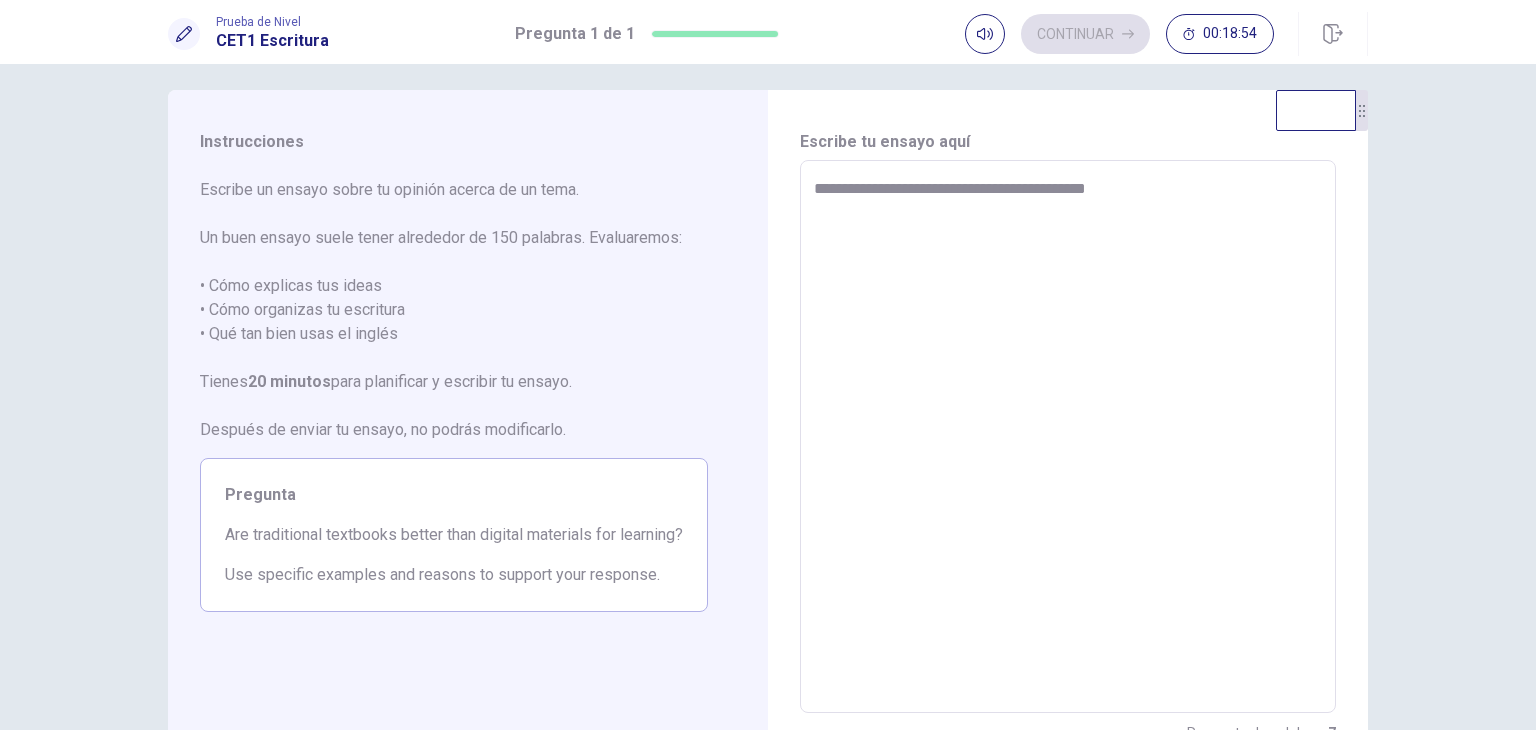 type on "*" 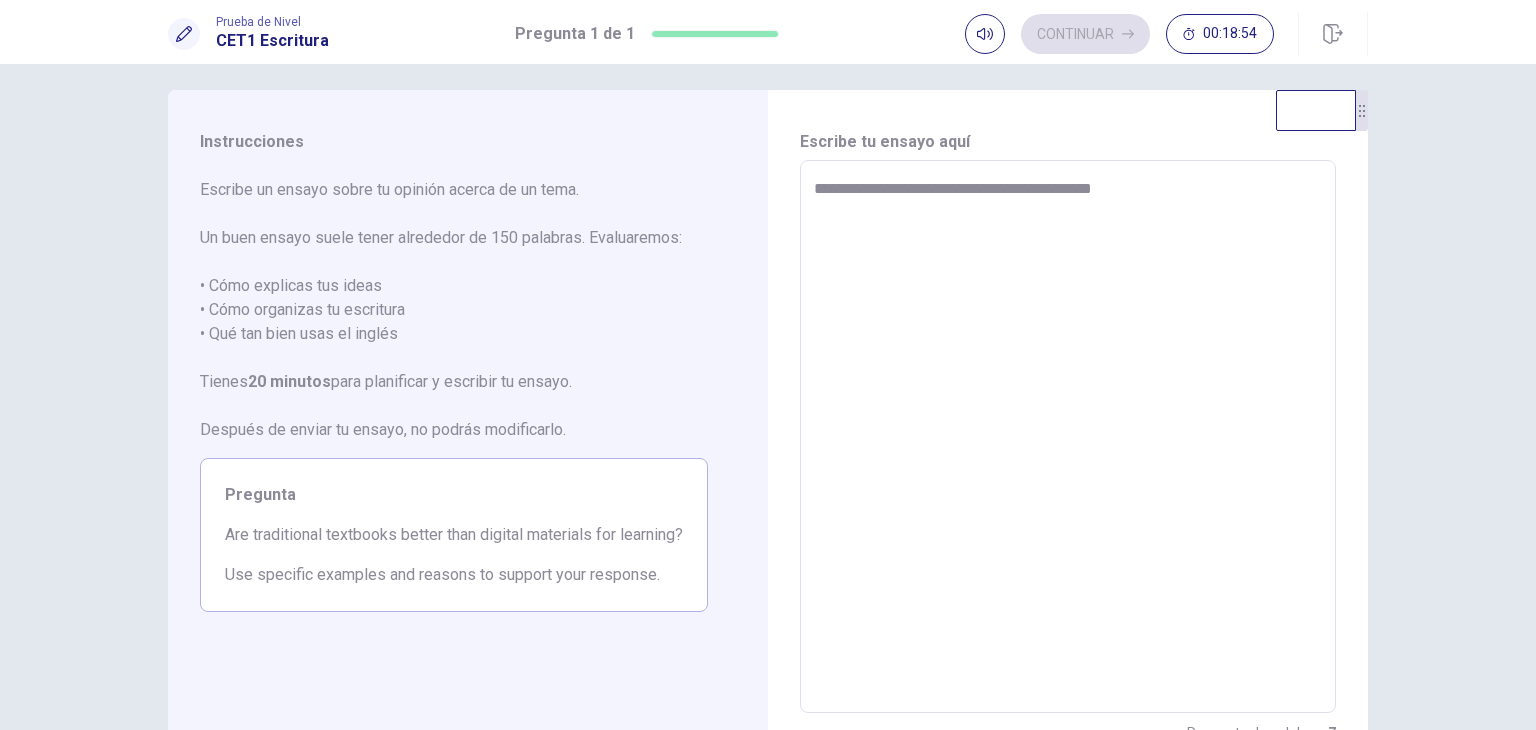 type on "*" 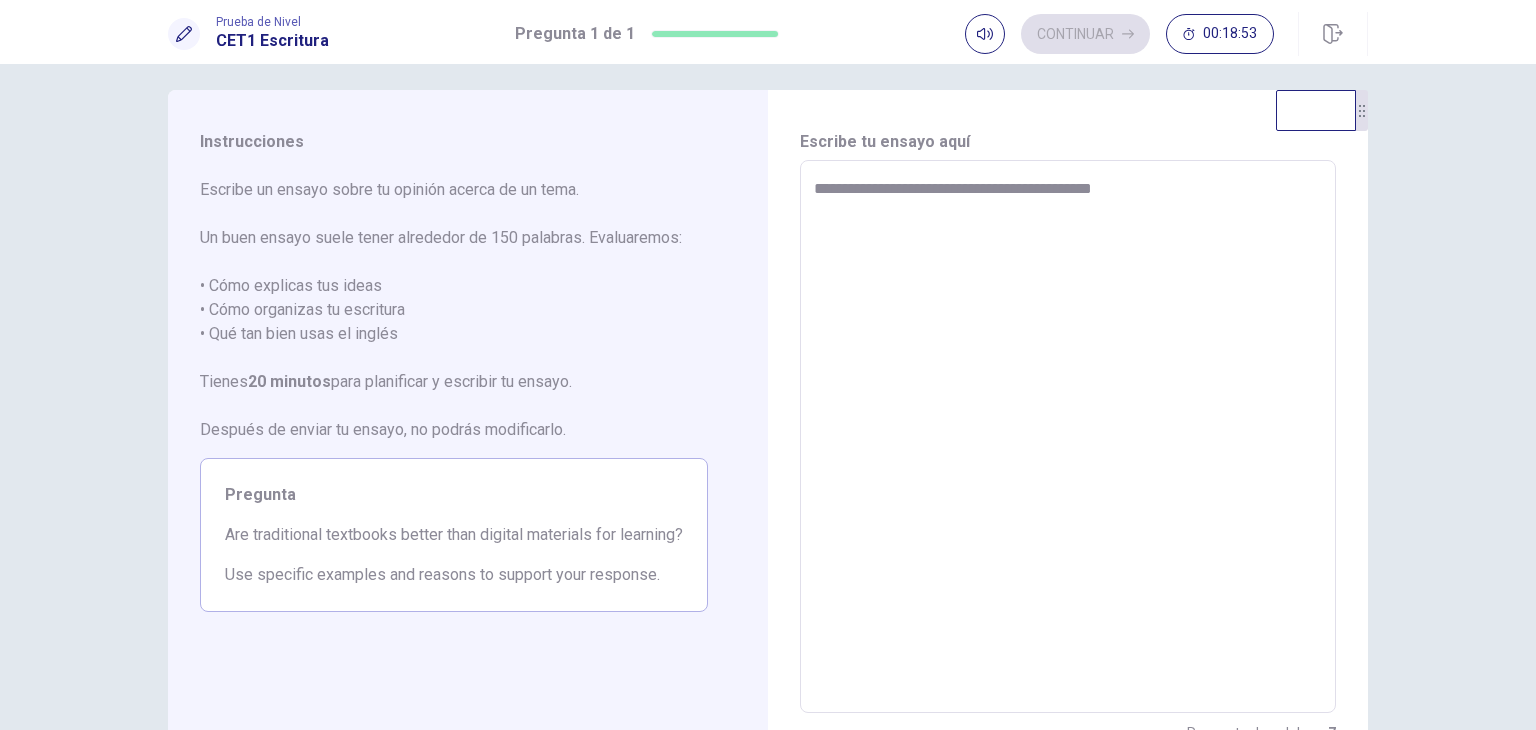 type on "**********" 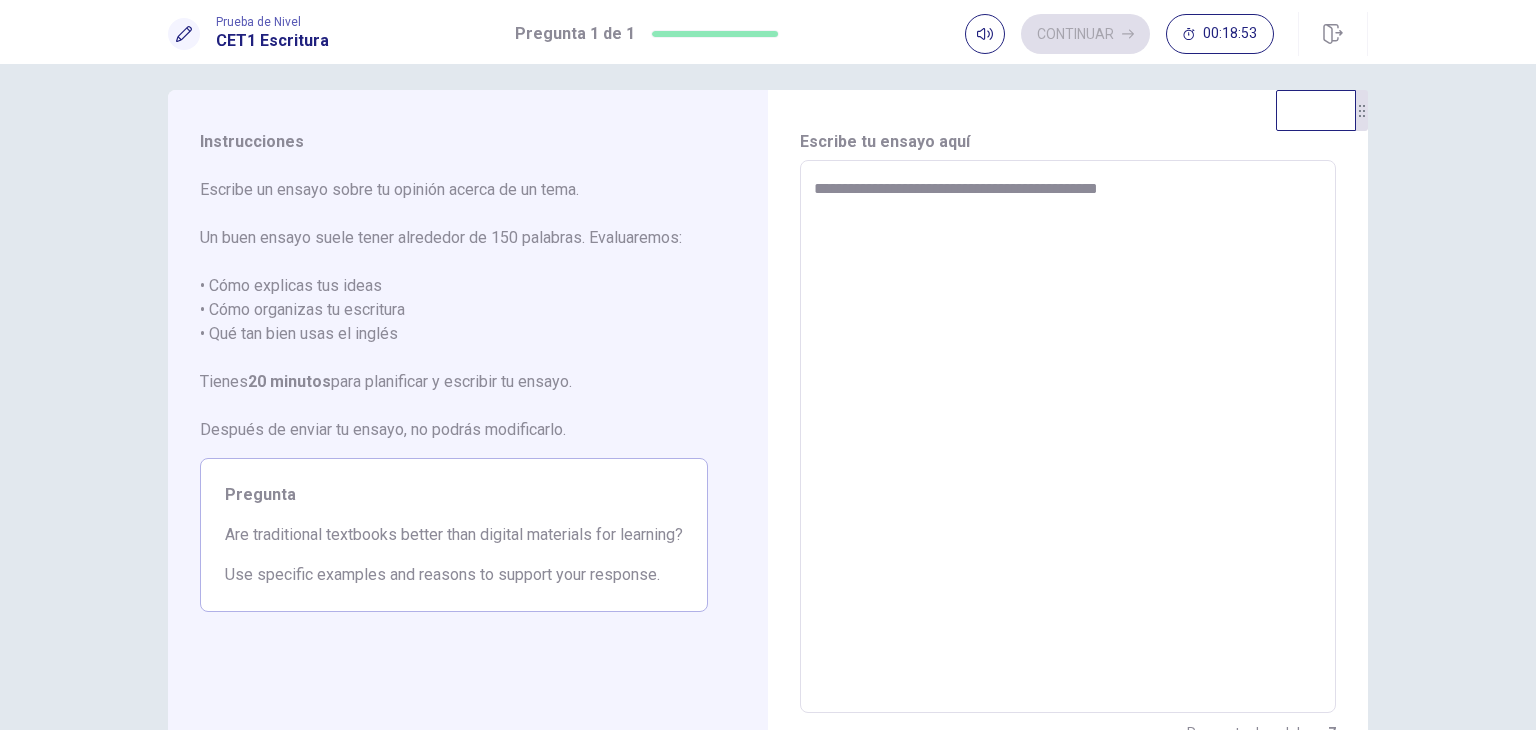 type on "*" 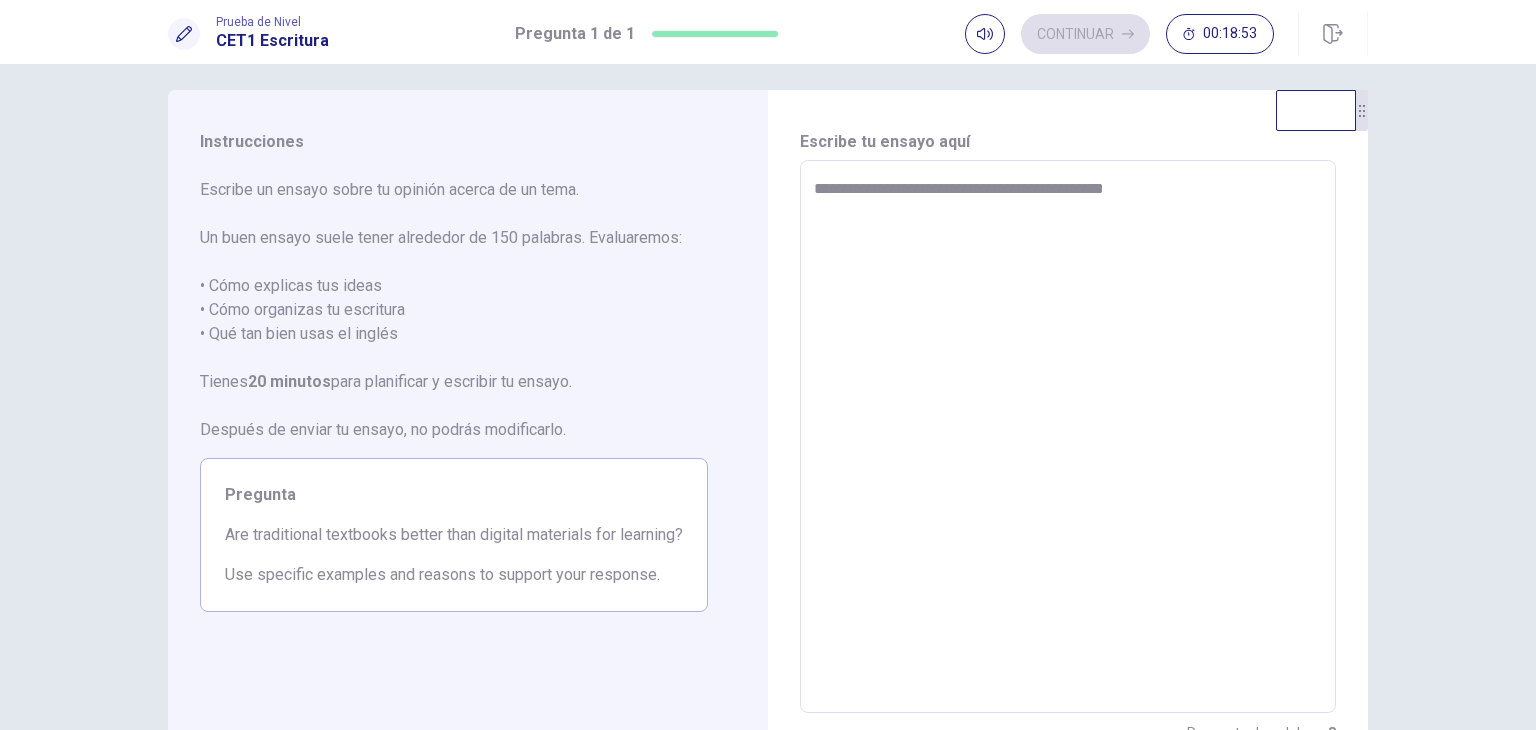 type on "*" 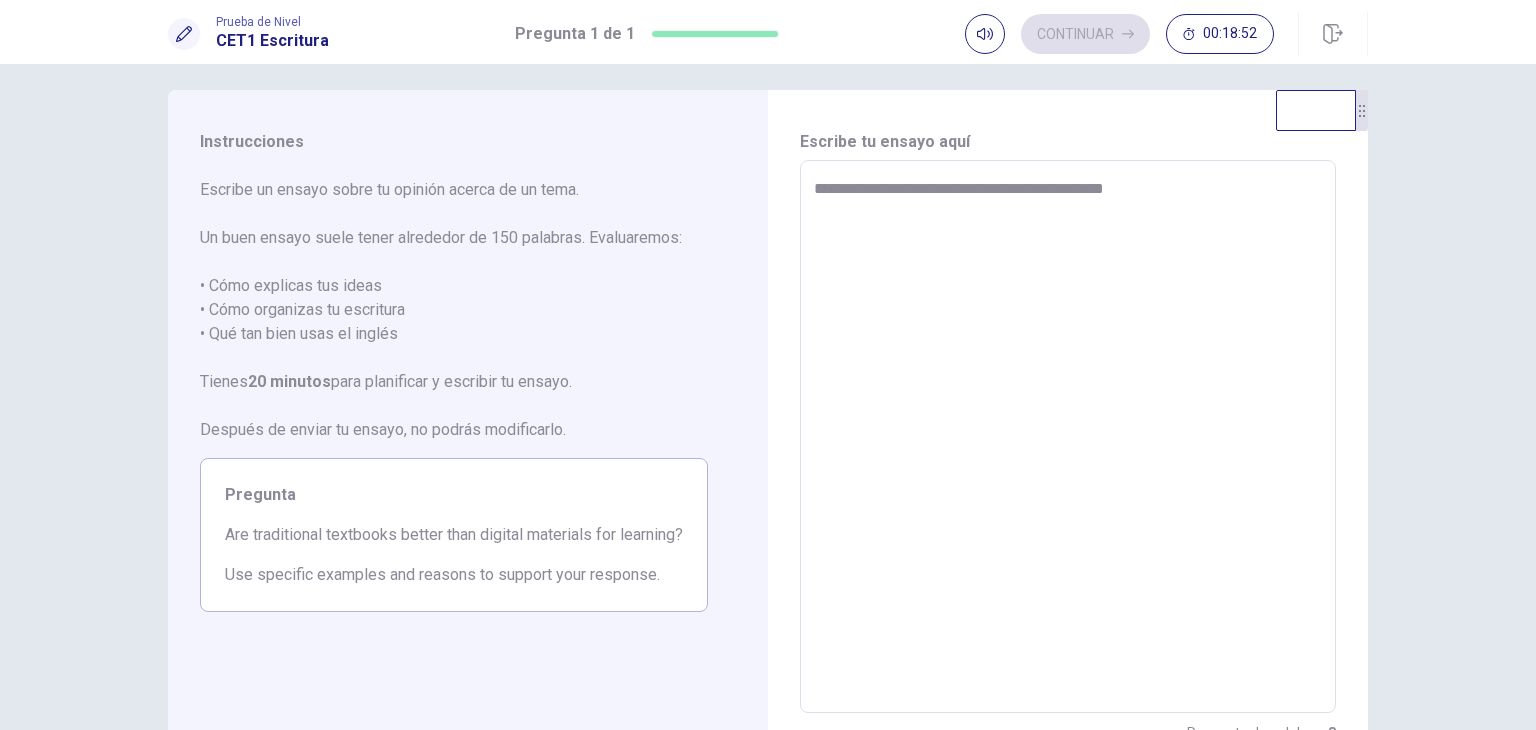 type on "**********" 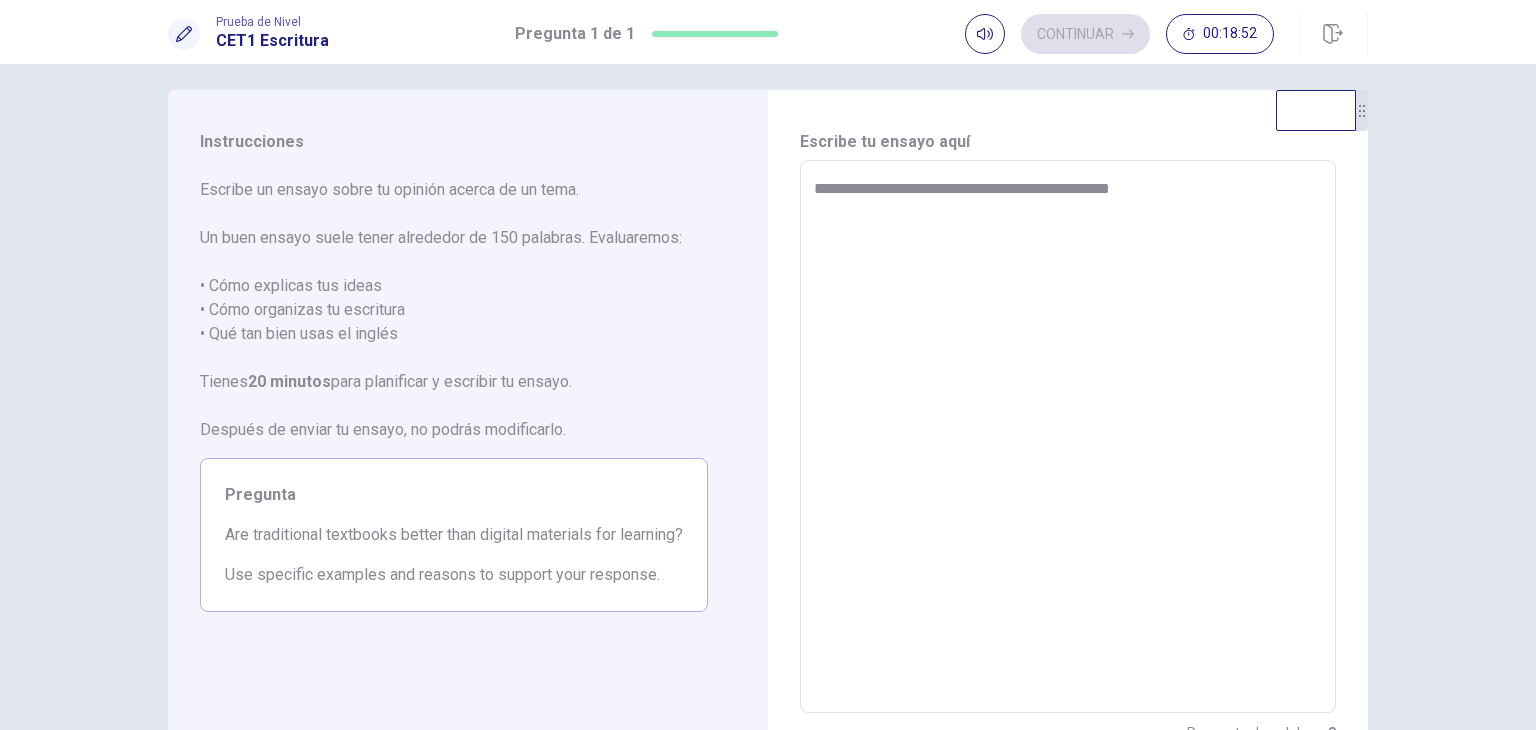 type on "*" 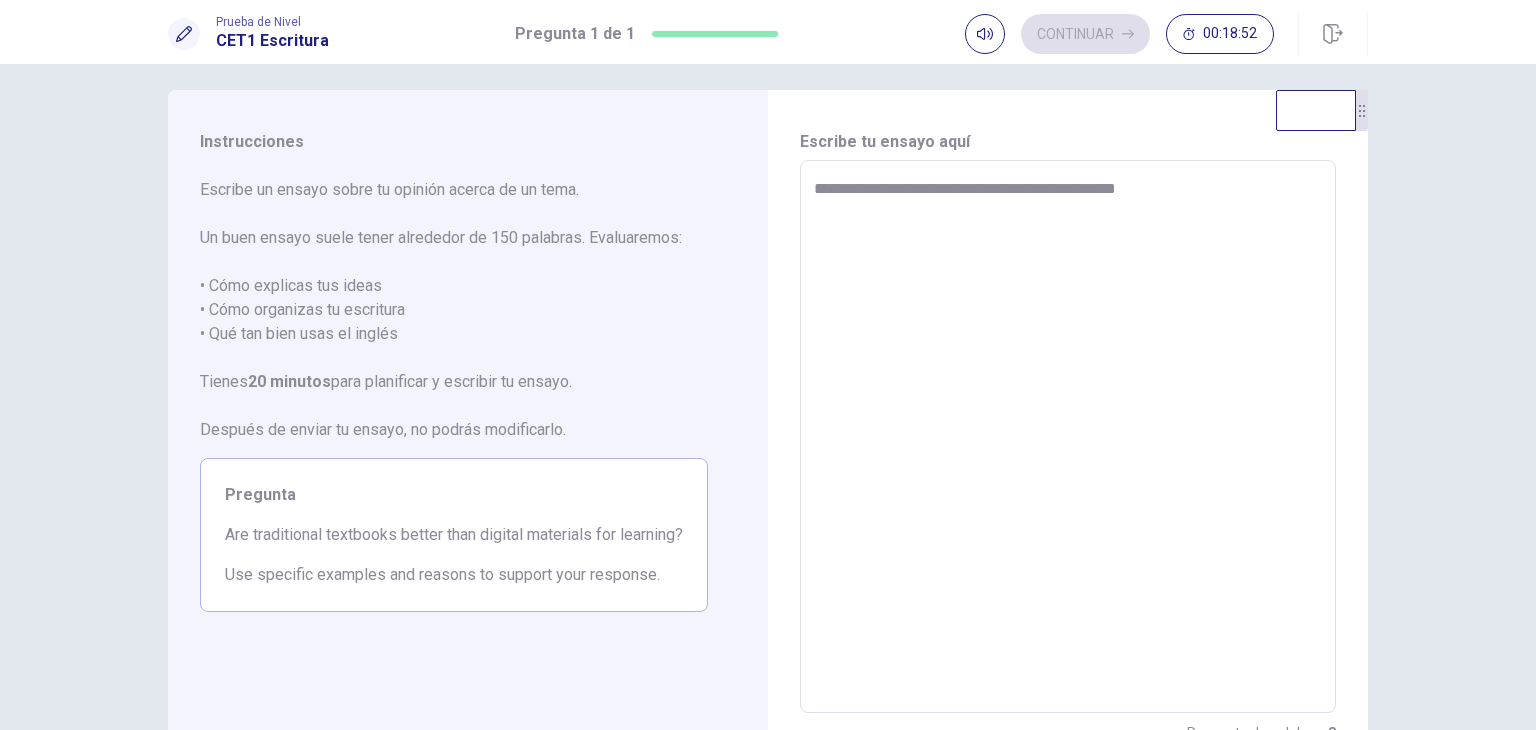 type on "*" 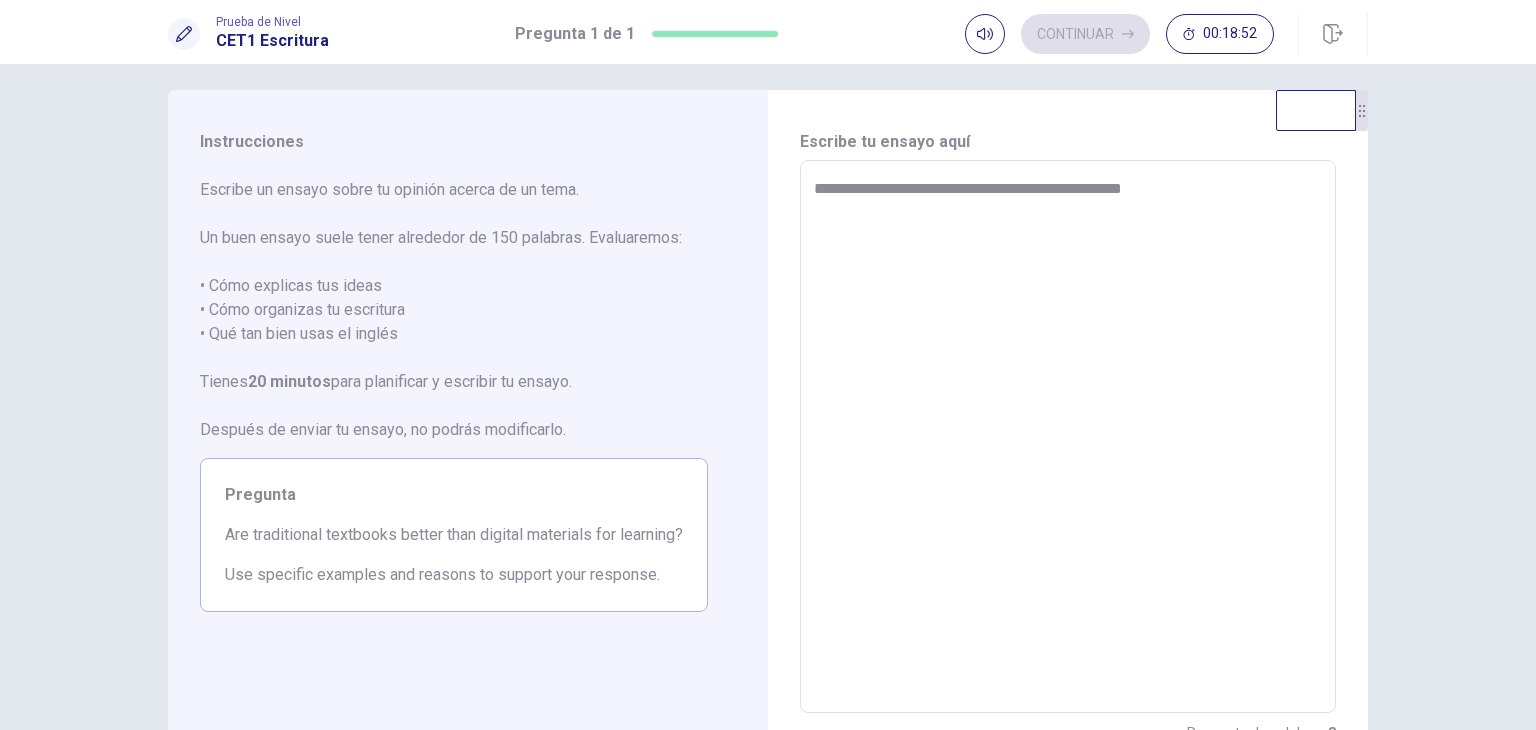 type on "*" 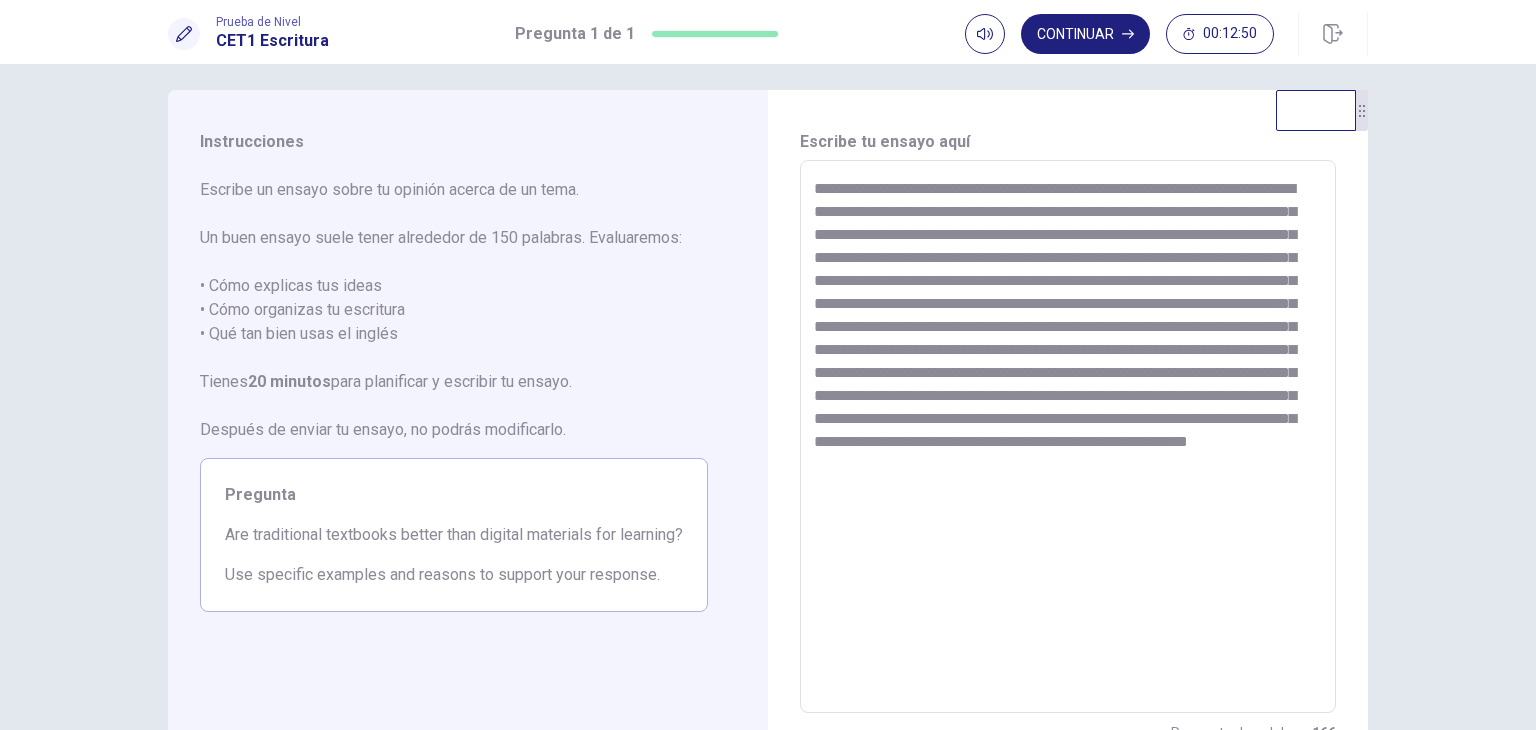 click on "**********" at bounding box center [1068, 437] 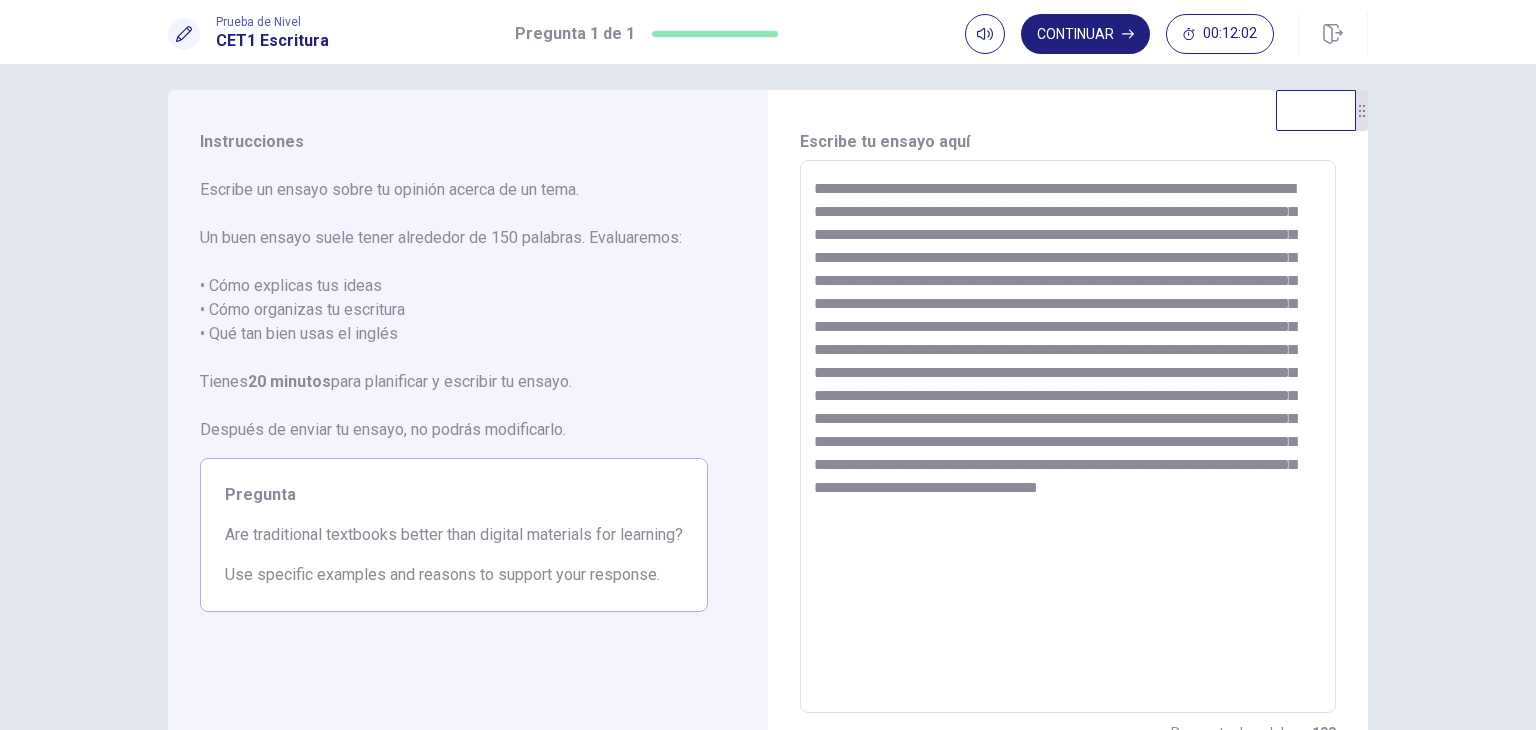 click at bounding box center [1068, 437] 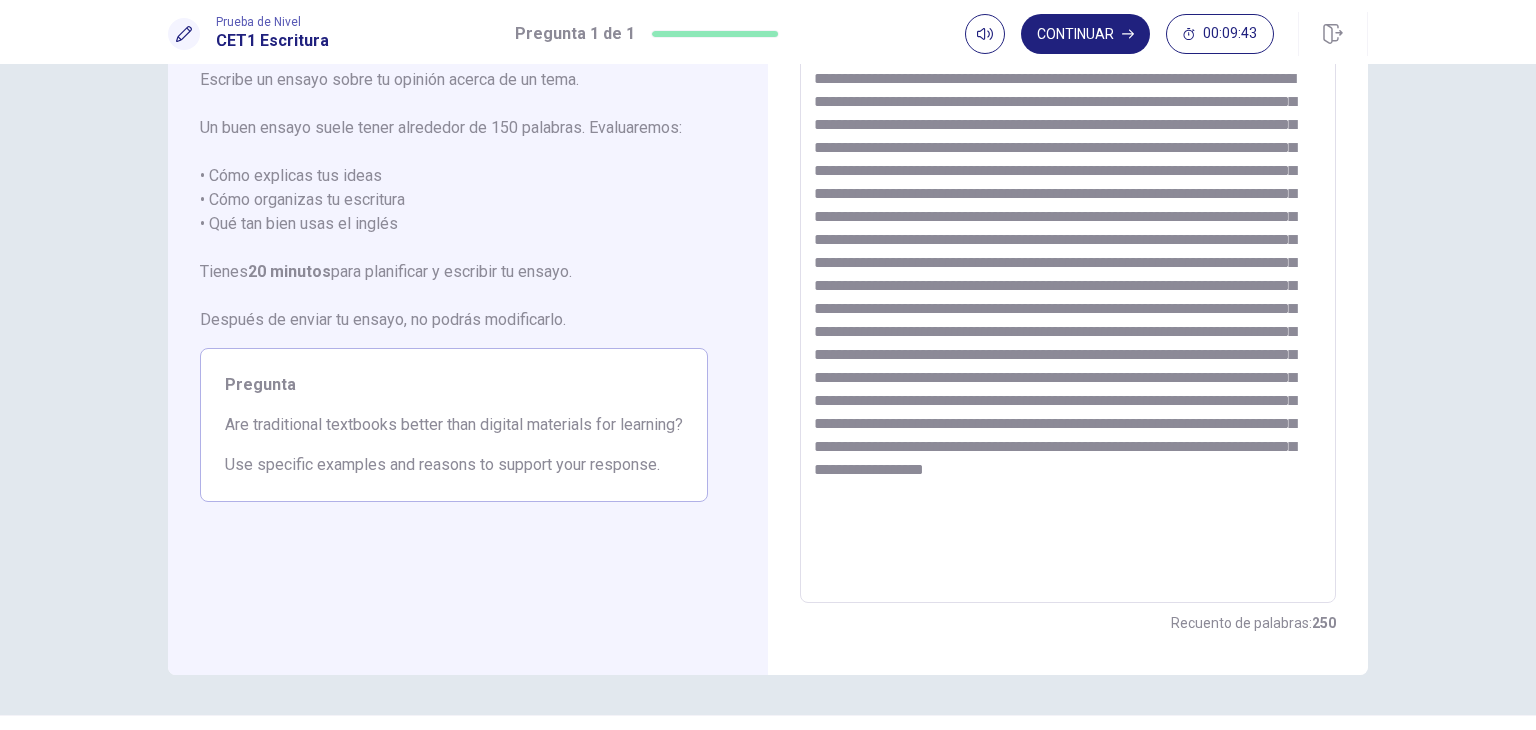 scroll, scrollTop: 0, scrollLeft: 0, axis: both 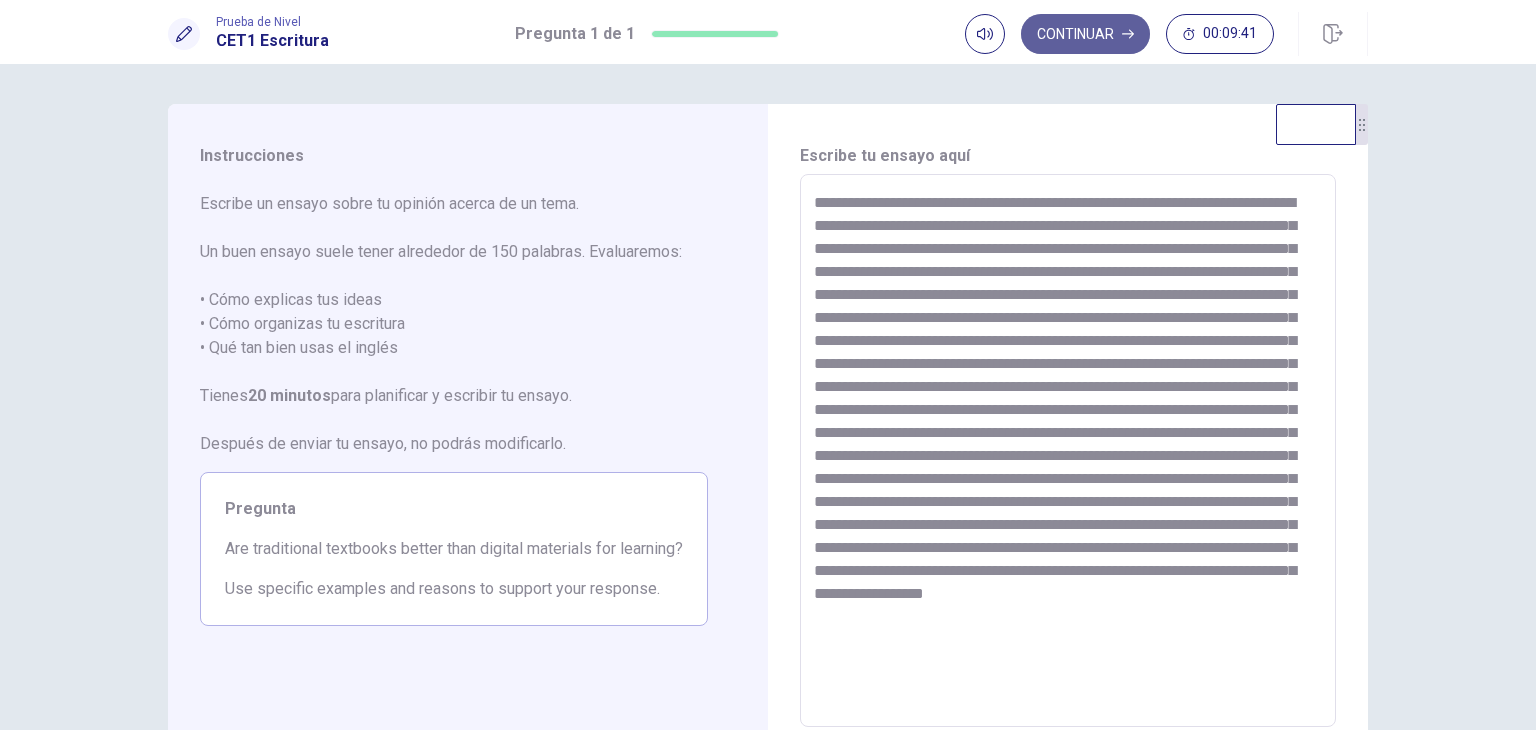 click on "Continuar" at bounding box center [1085, 34] 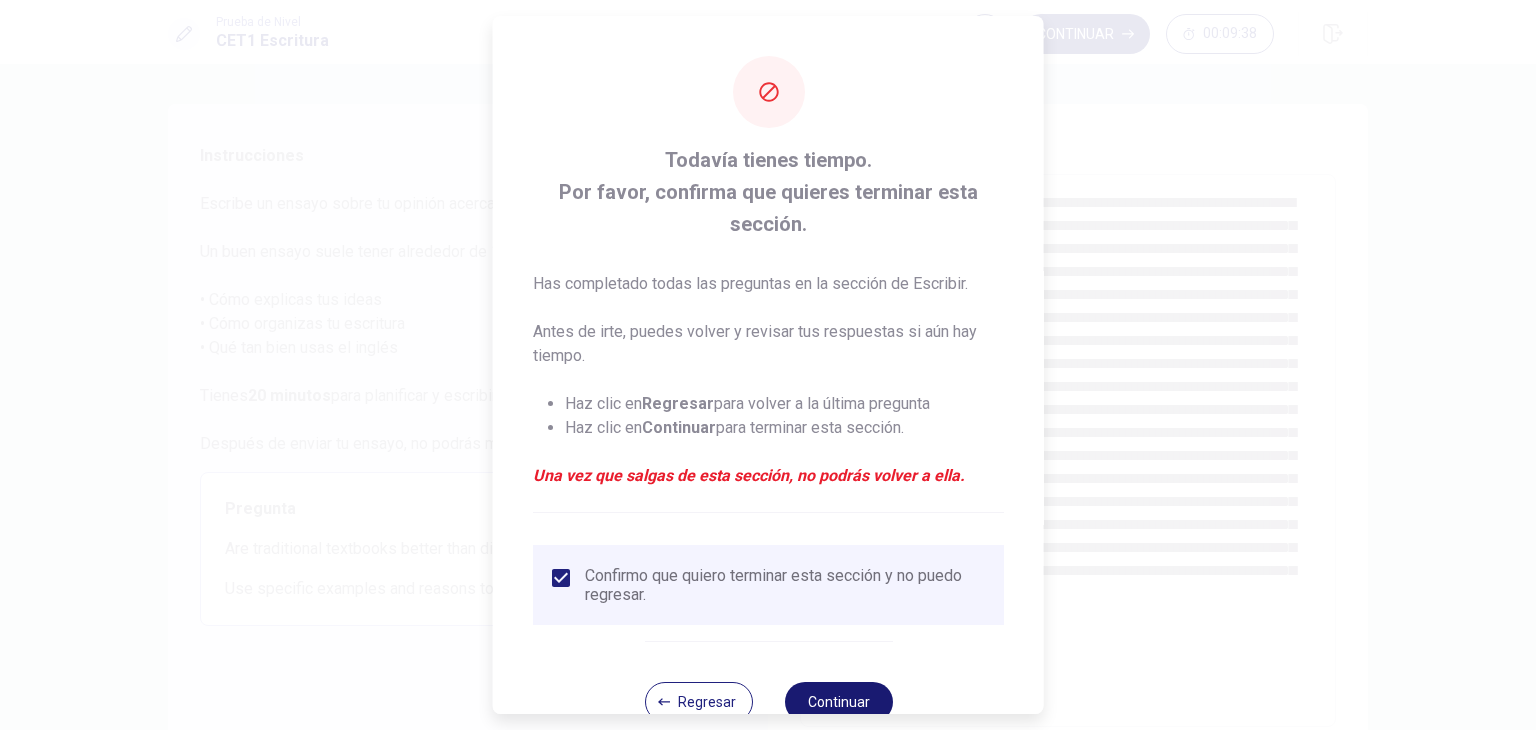 click on "Continuar" at bounding box center (838, 702) 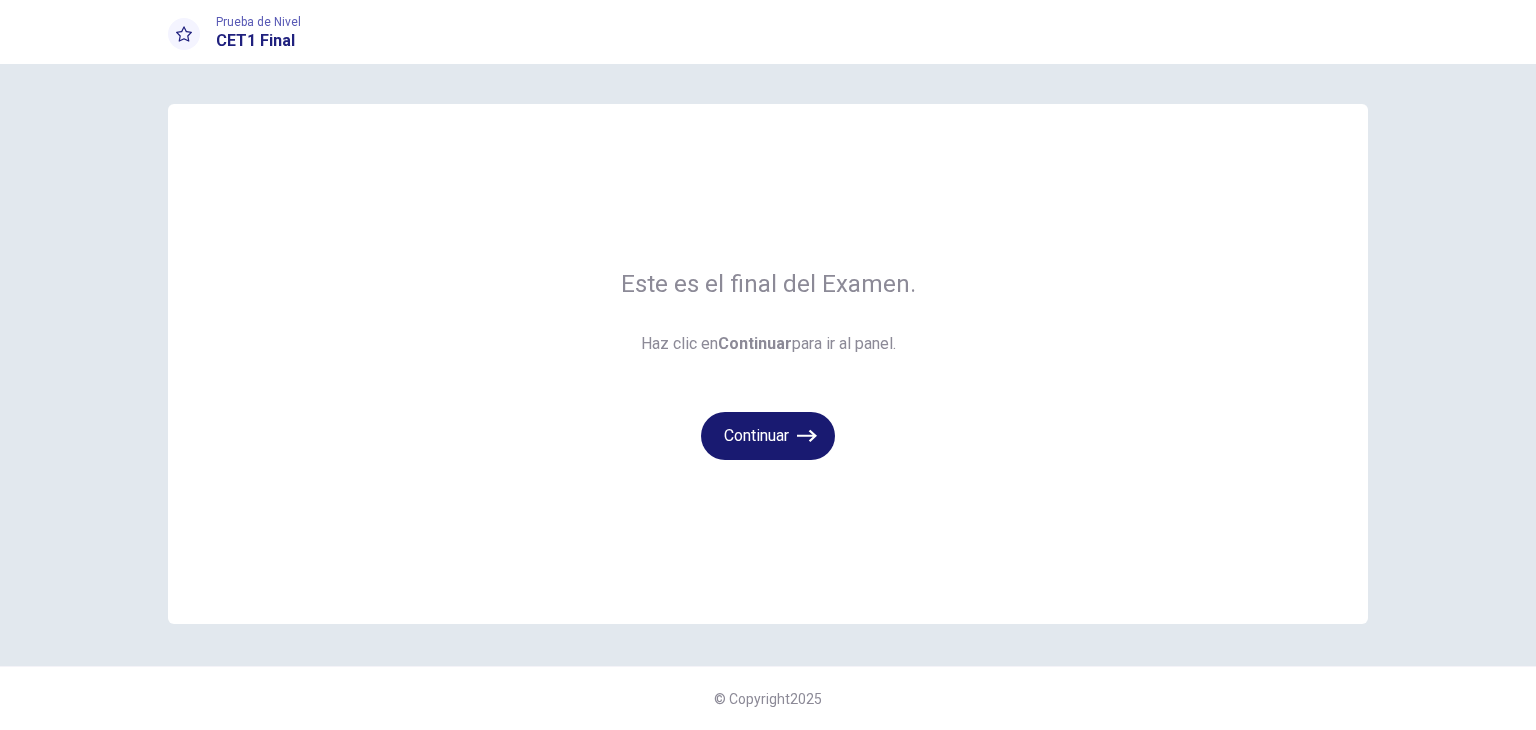 click on "Continuar" at bounding box center [768, 436] 